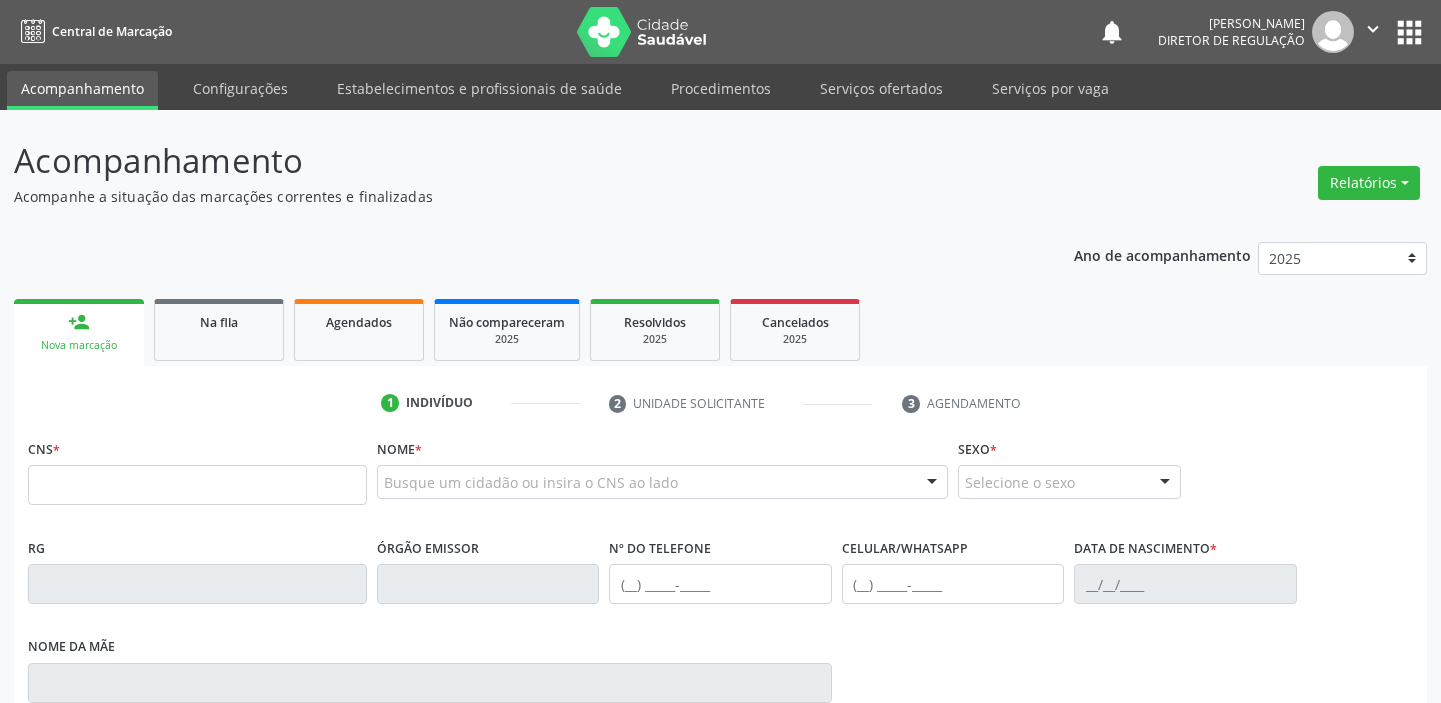 scroll, scrollTop: 0, scrollLeft: 0, axis: both 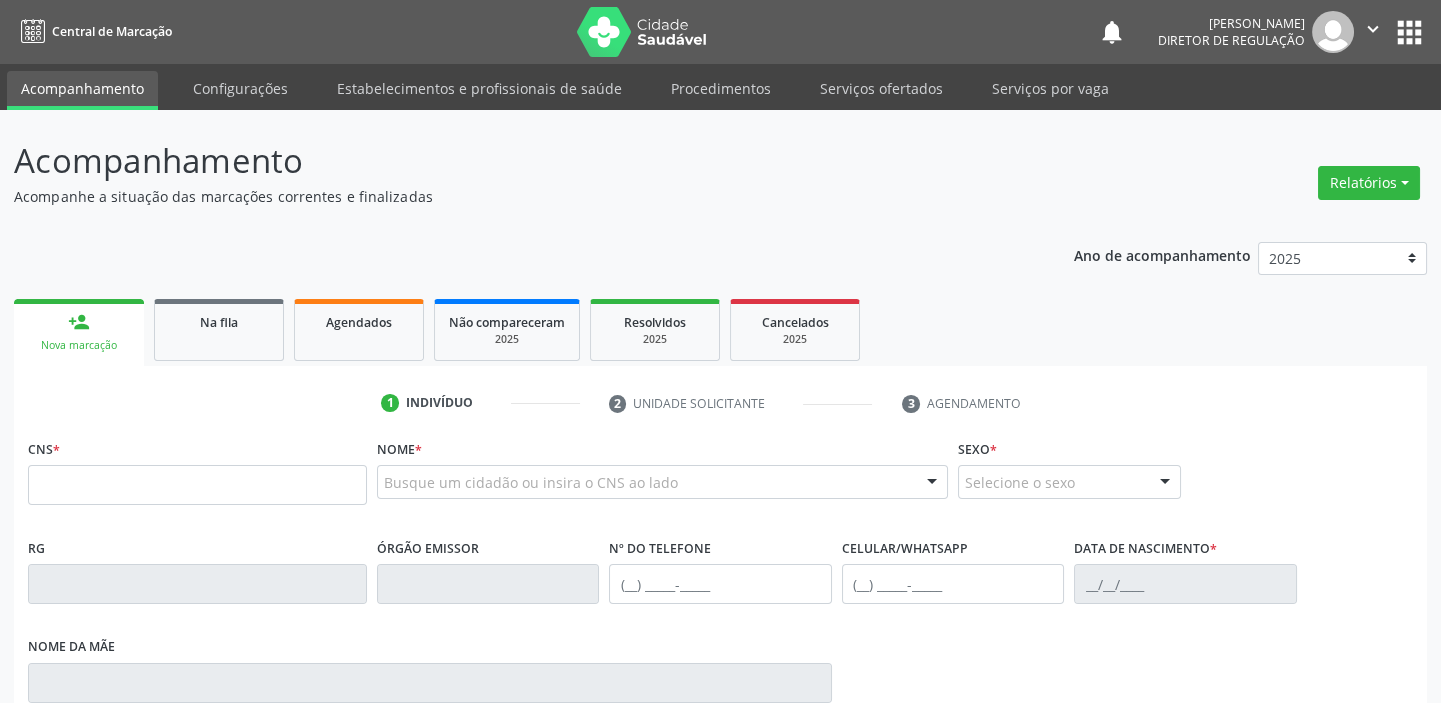 click at bounding box center (384, 492) 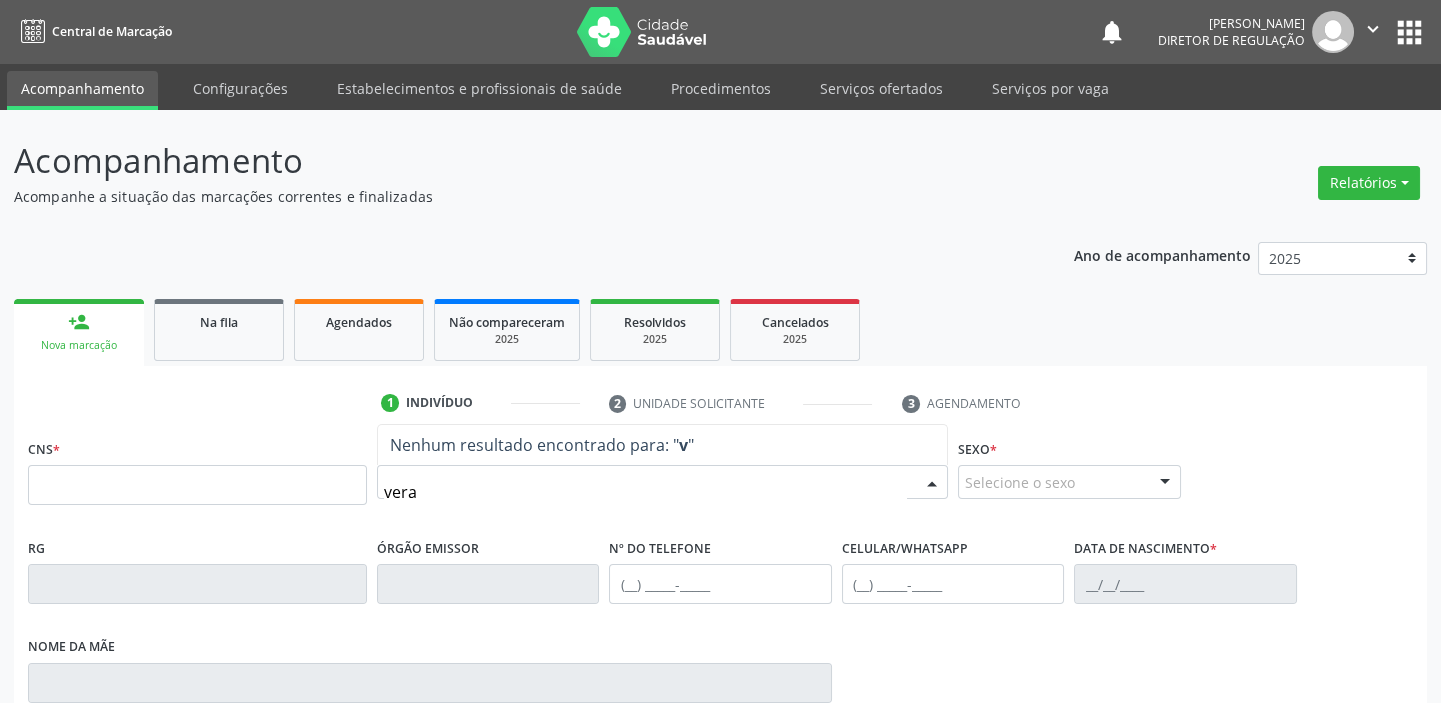 click on "vera" at bounding box center (645, 492) 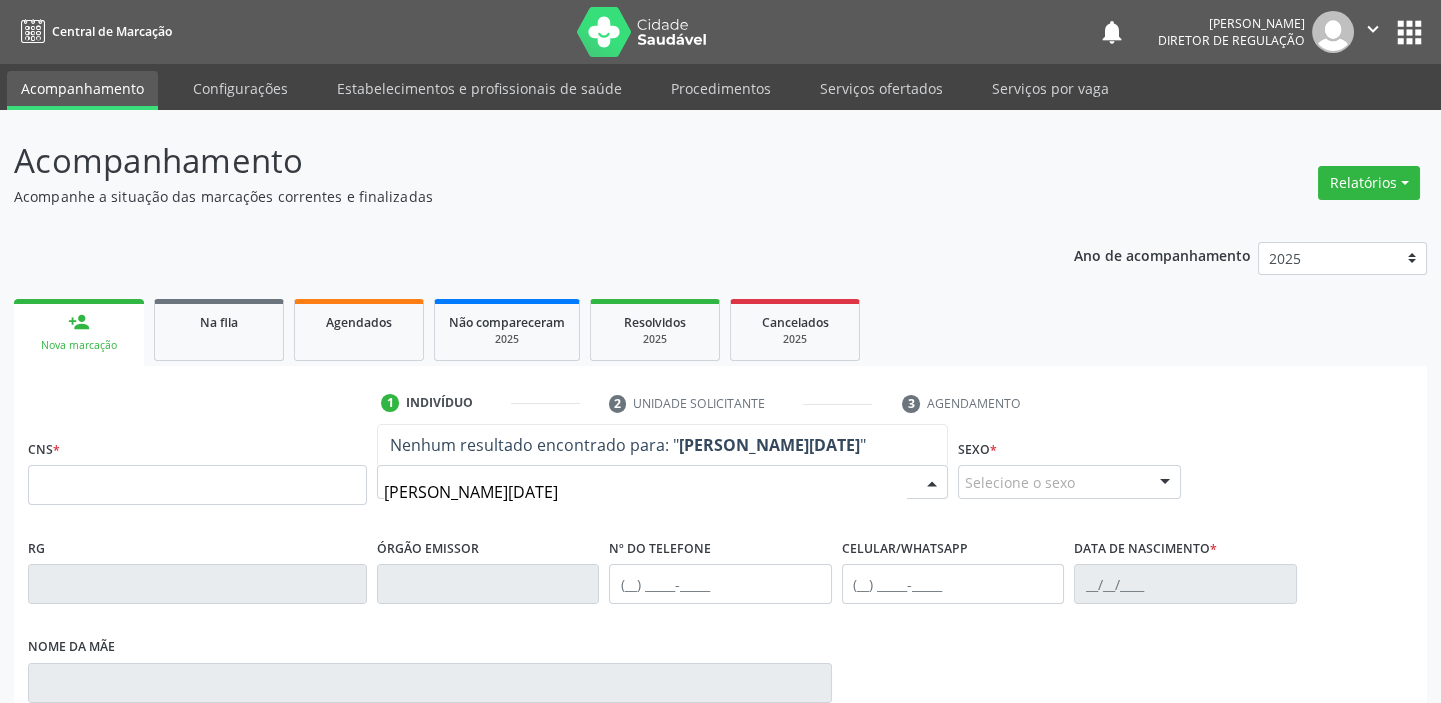 type on "[PERSON_NAME][DATE]" 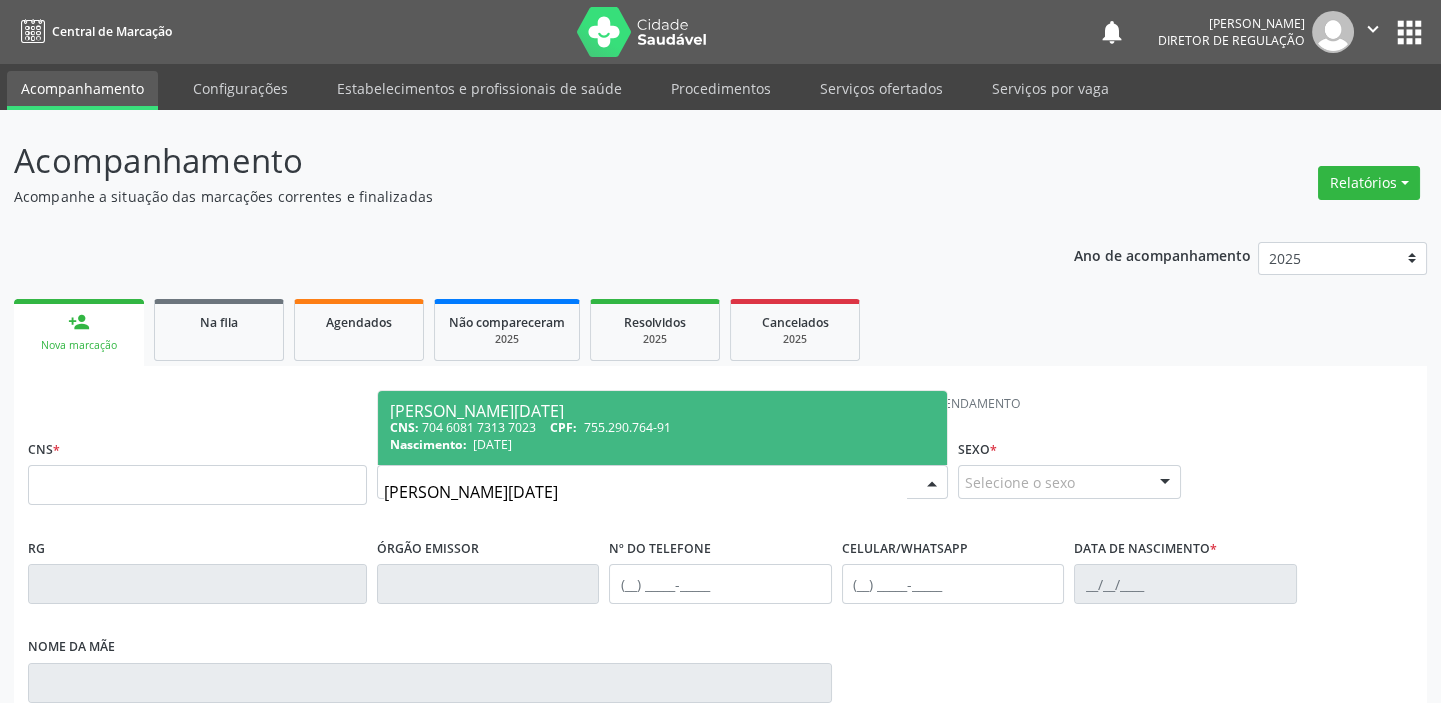click on "[DATE]" at bounding box center [492, 444] 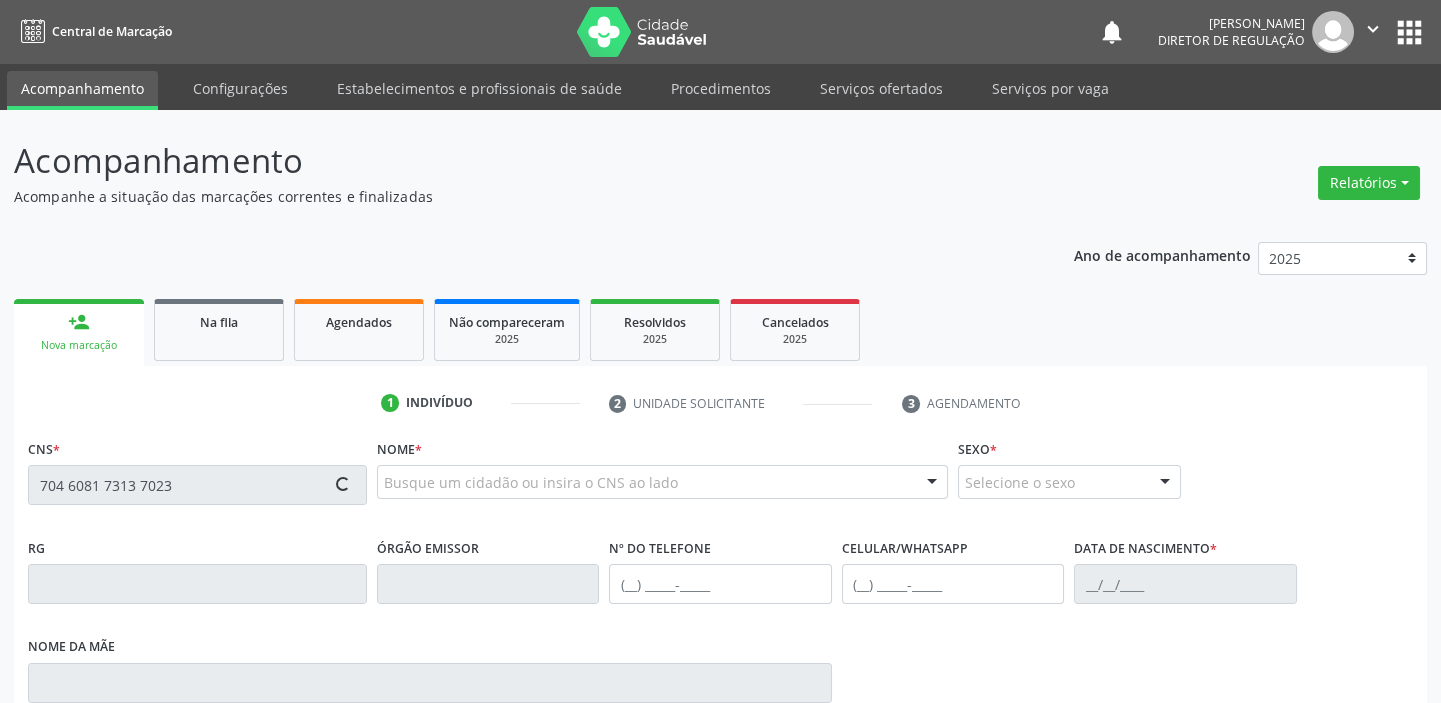 type on "704 6081 7313 7023" 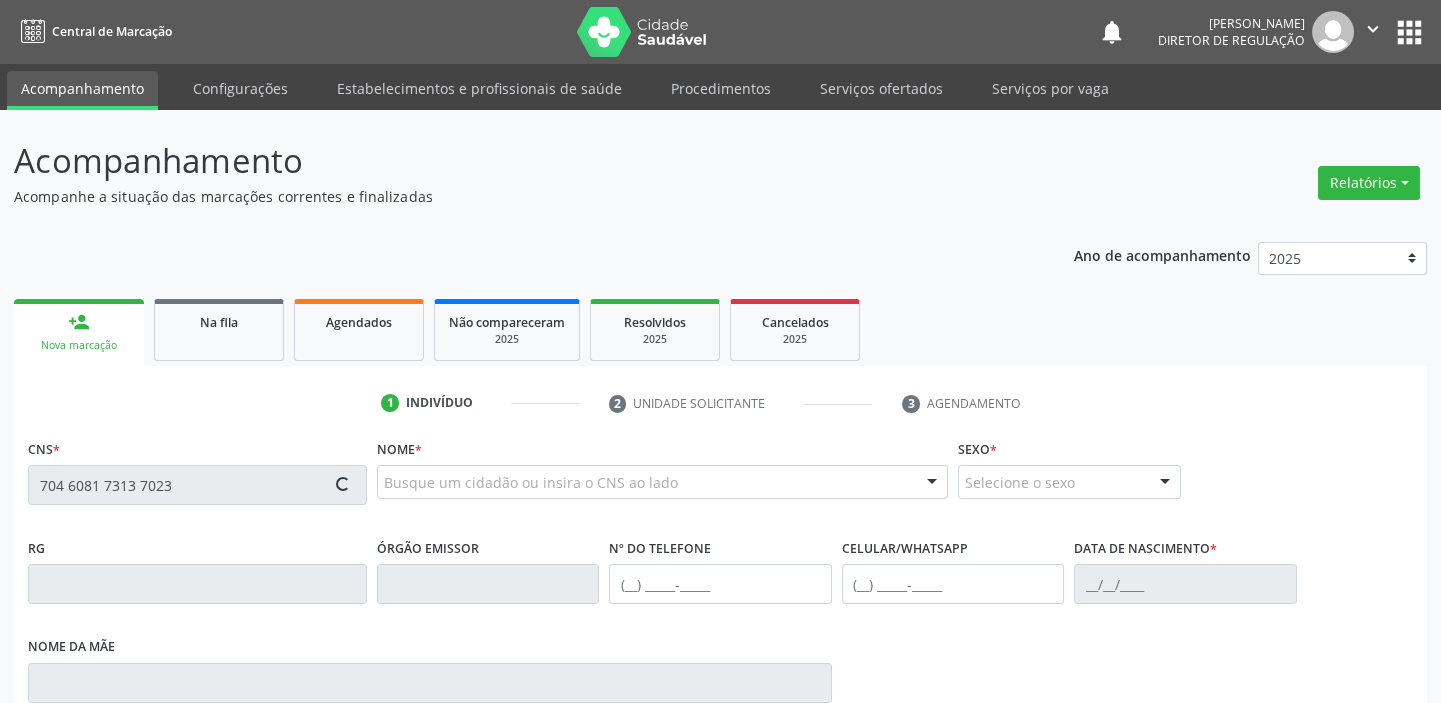 type 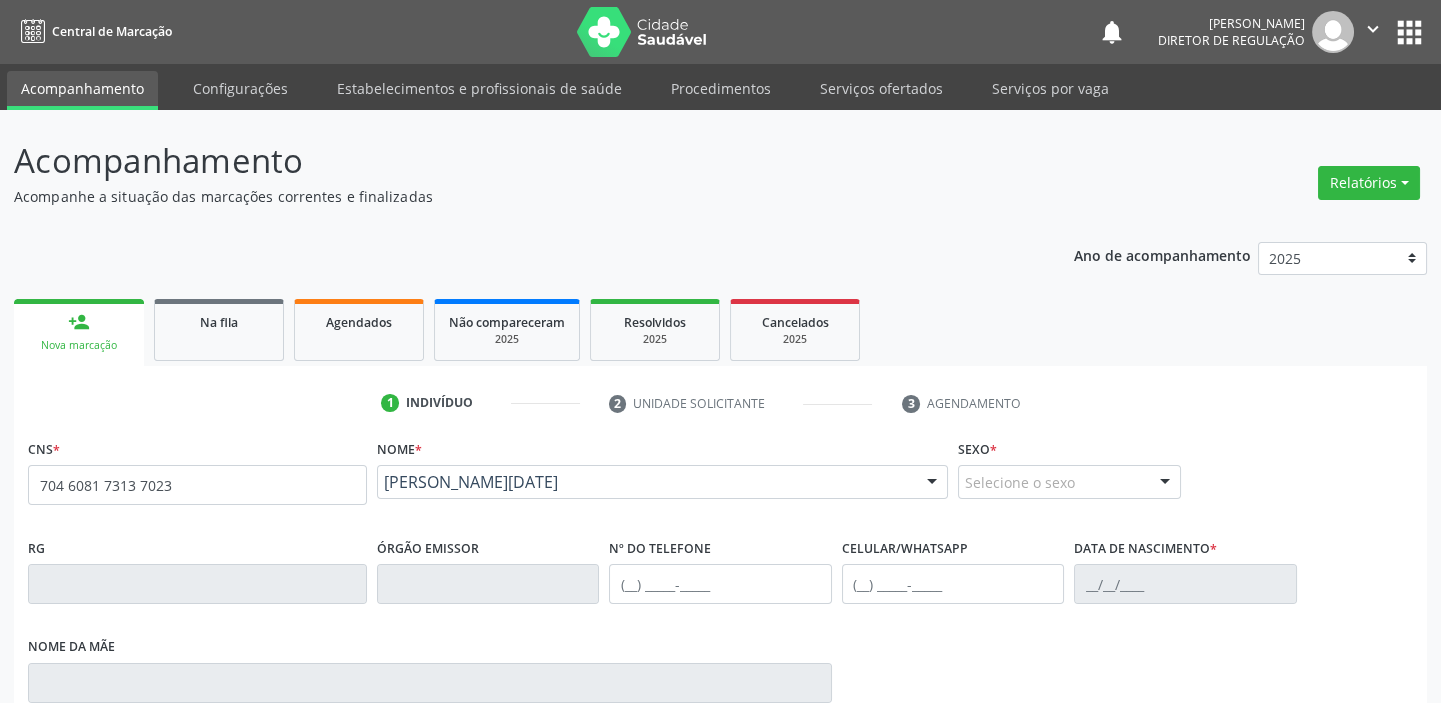 scroll, scrollTop: 366, scrollLeft: 0, axis: vertical 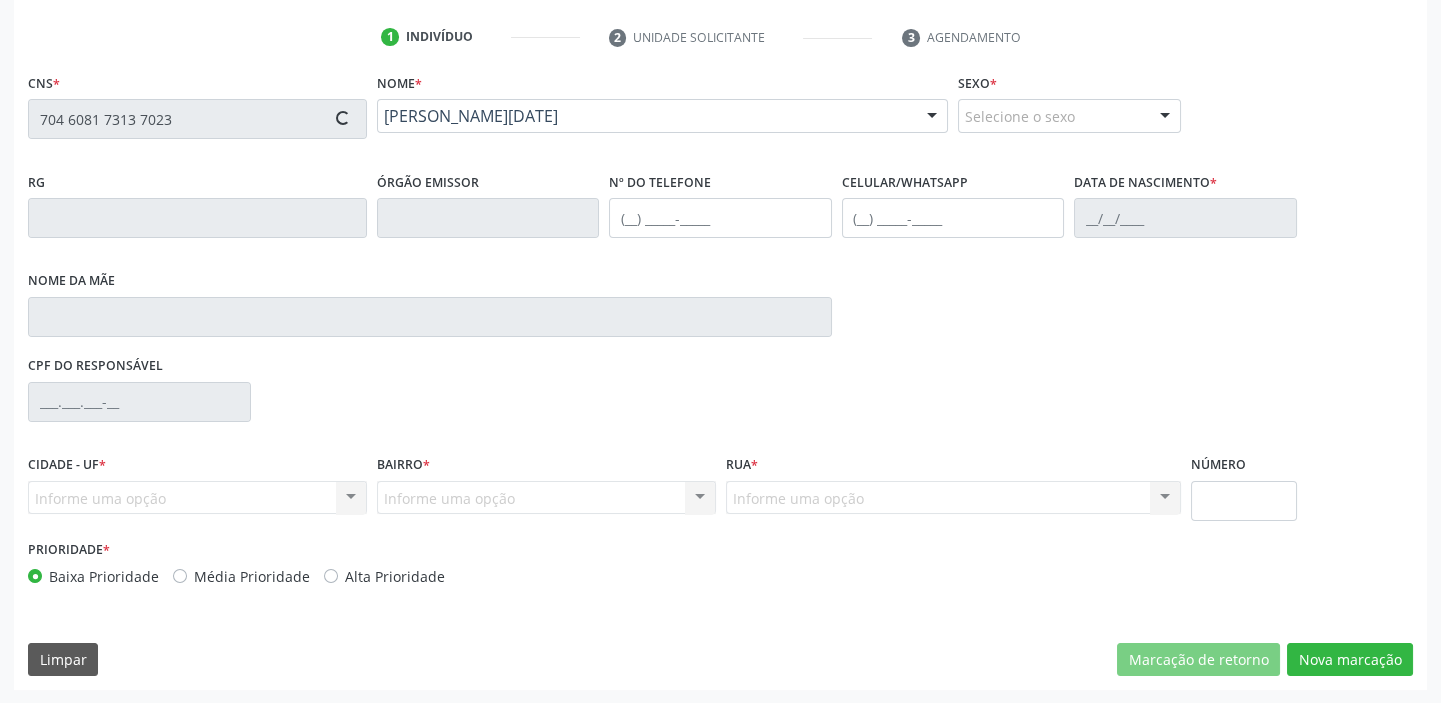 type on "[PHONE_NUMBER]" 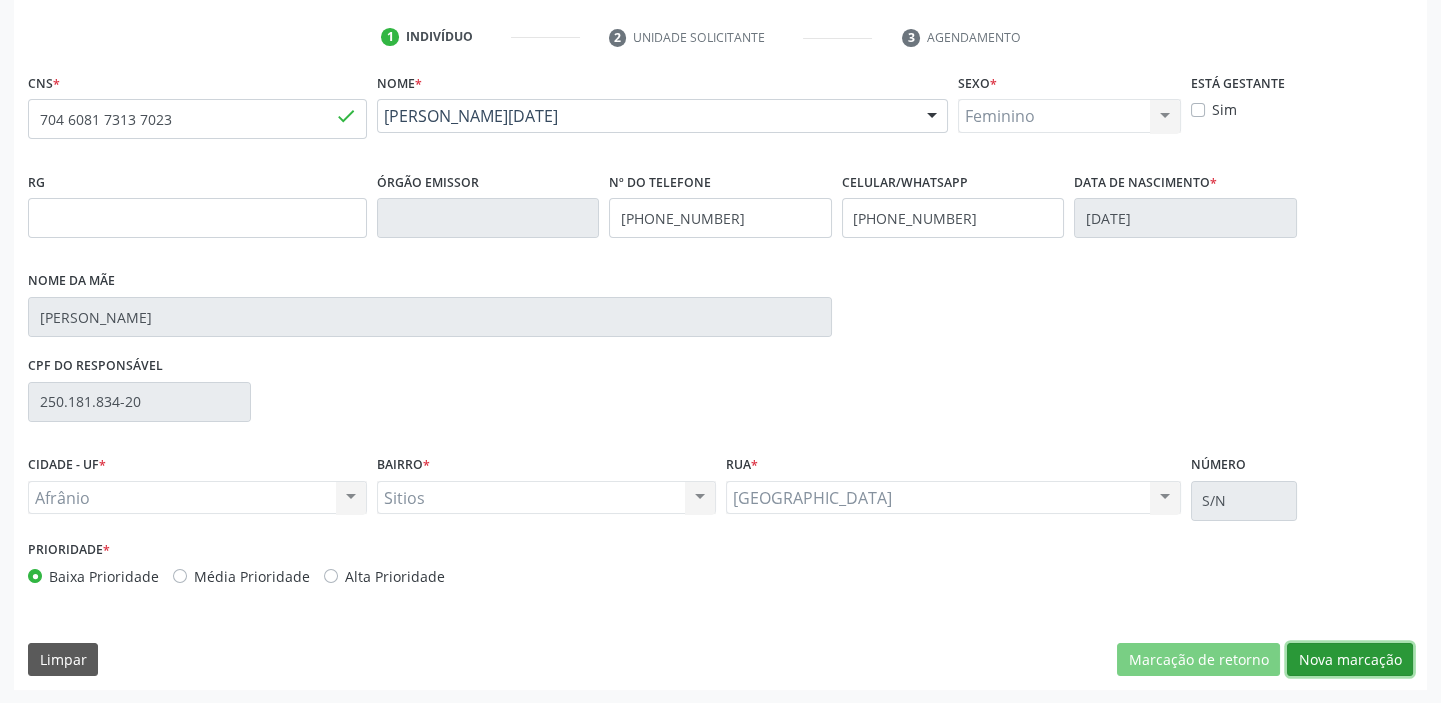 click on "Nova marcação" at bounding box center [1350, 660] 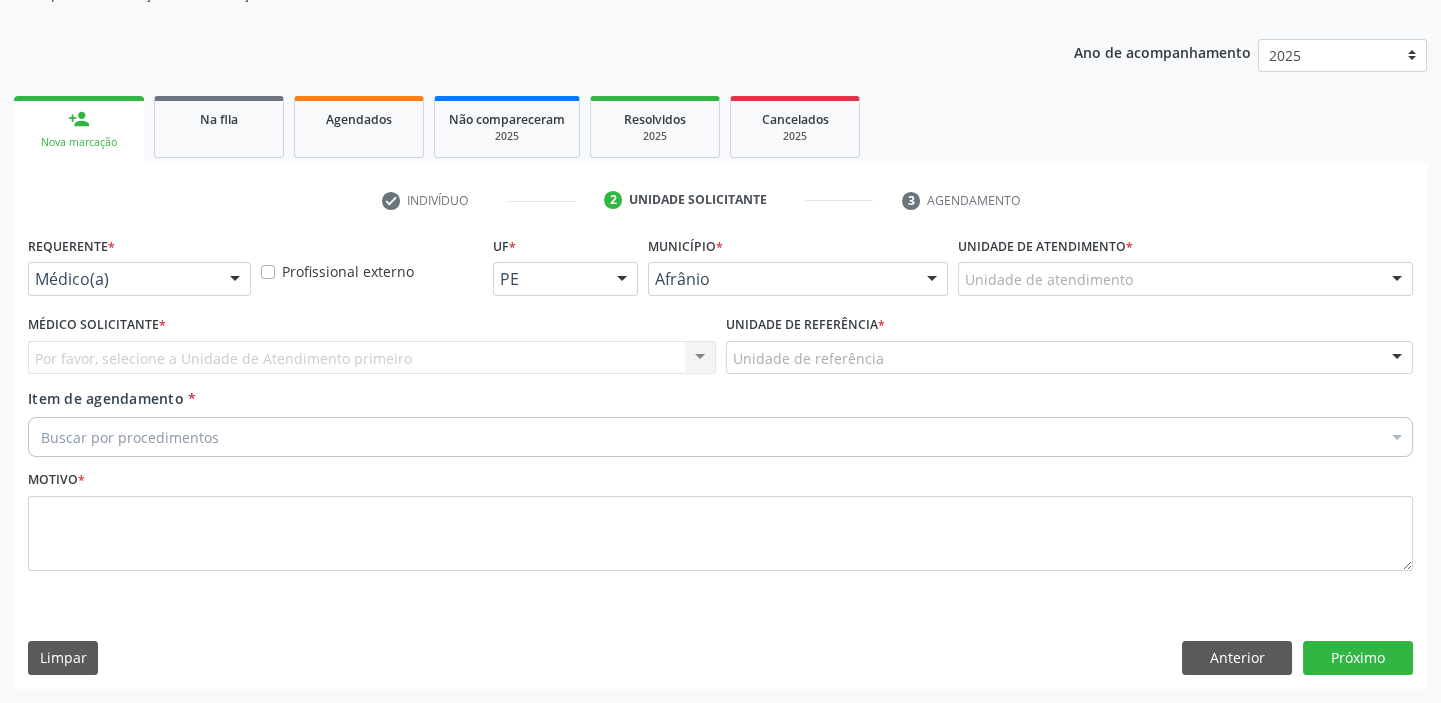 scroll, scrollTop: 201, scrollLeft: 0, axis: vertical 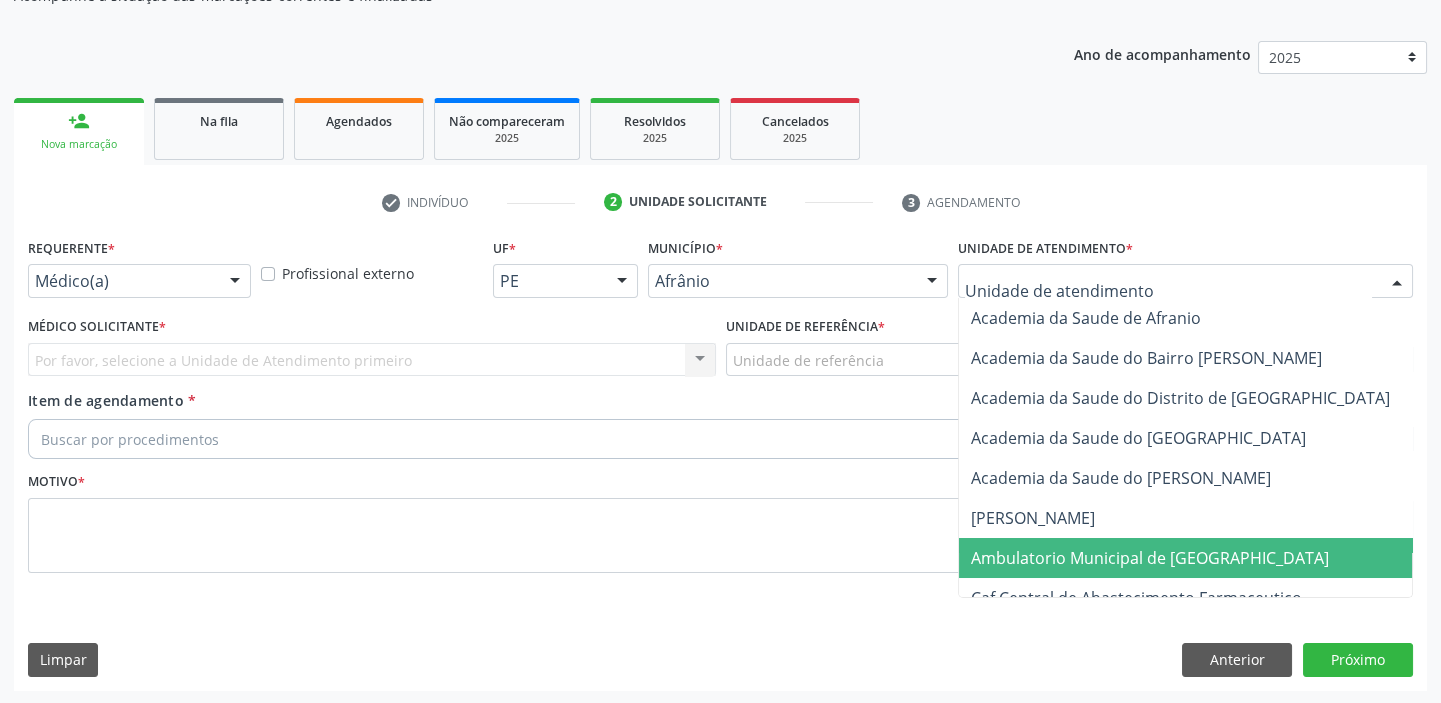click on "Ambulatorio Municipal de [GEOGRAPHIC_DATA]" at bounding box center (1150, 558) 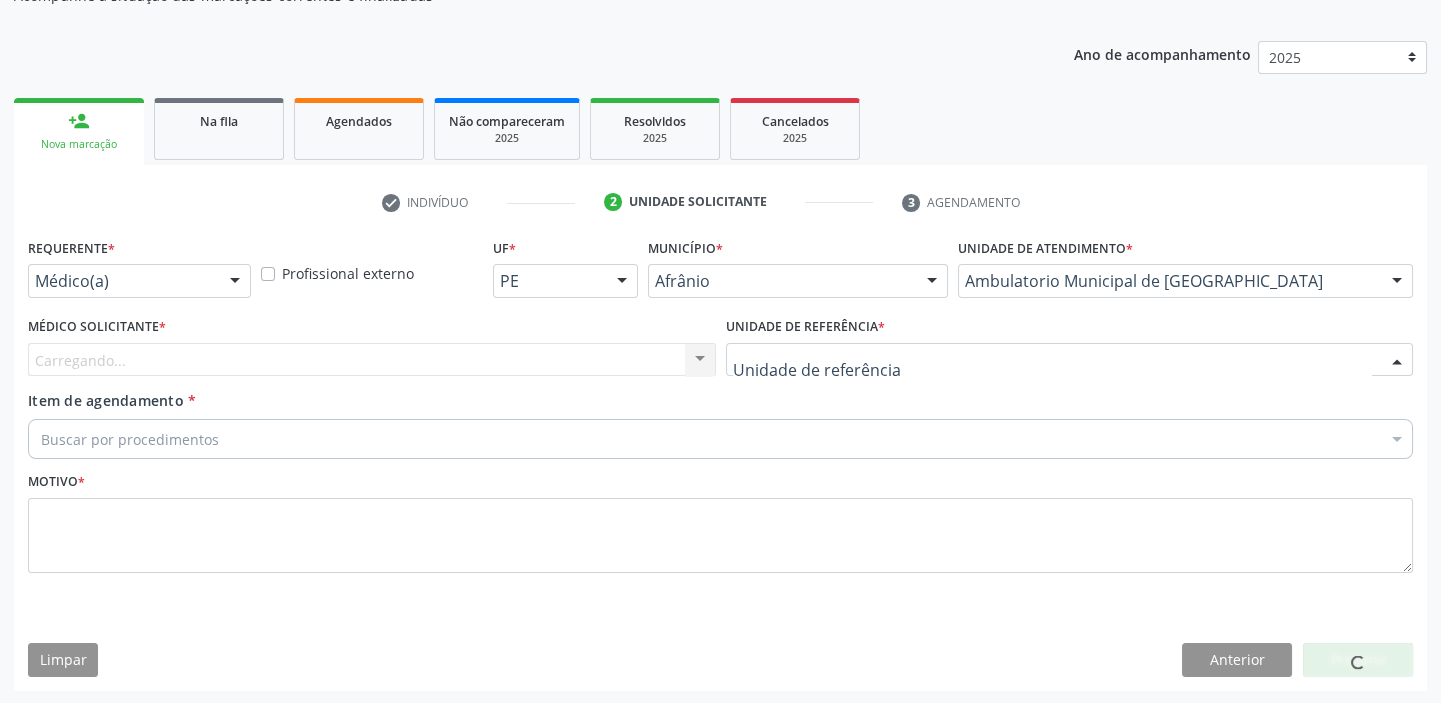 drag, startPoint x: 760, startPoint y: 370, endPoint x: 786, endPoint y: 443, distance: 77.491936 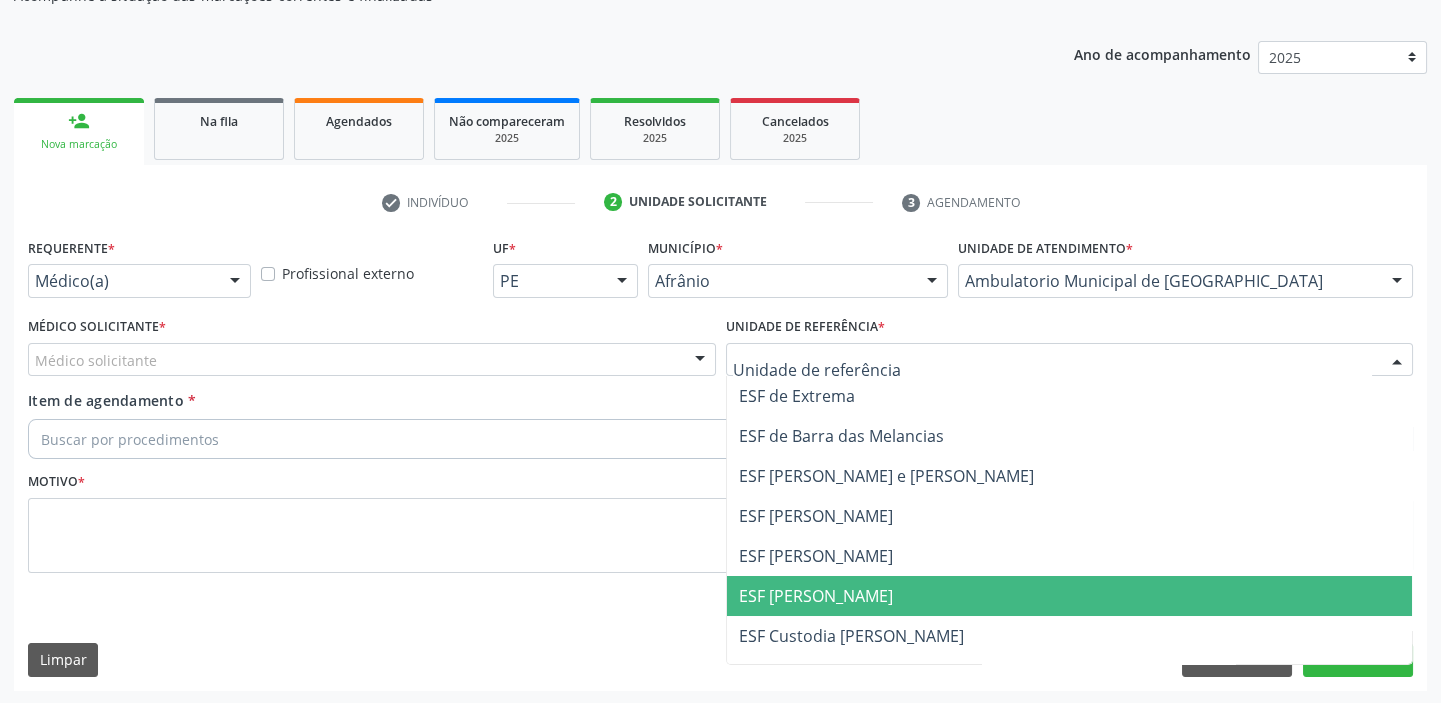click on "ESF [PERSON_NAME]" at bounding box center (816, 596) 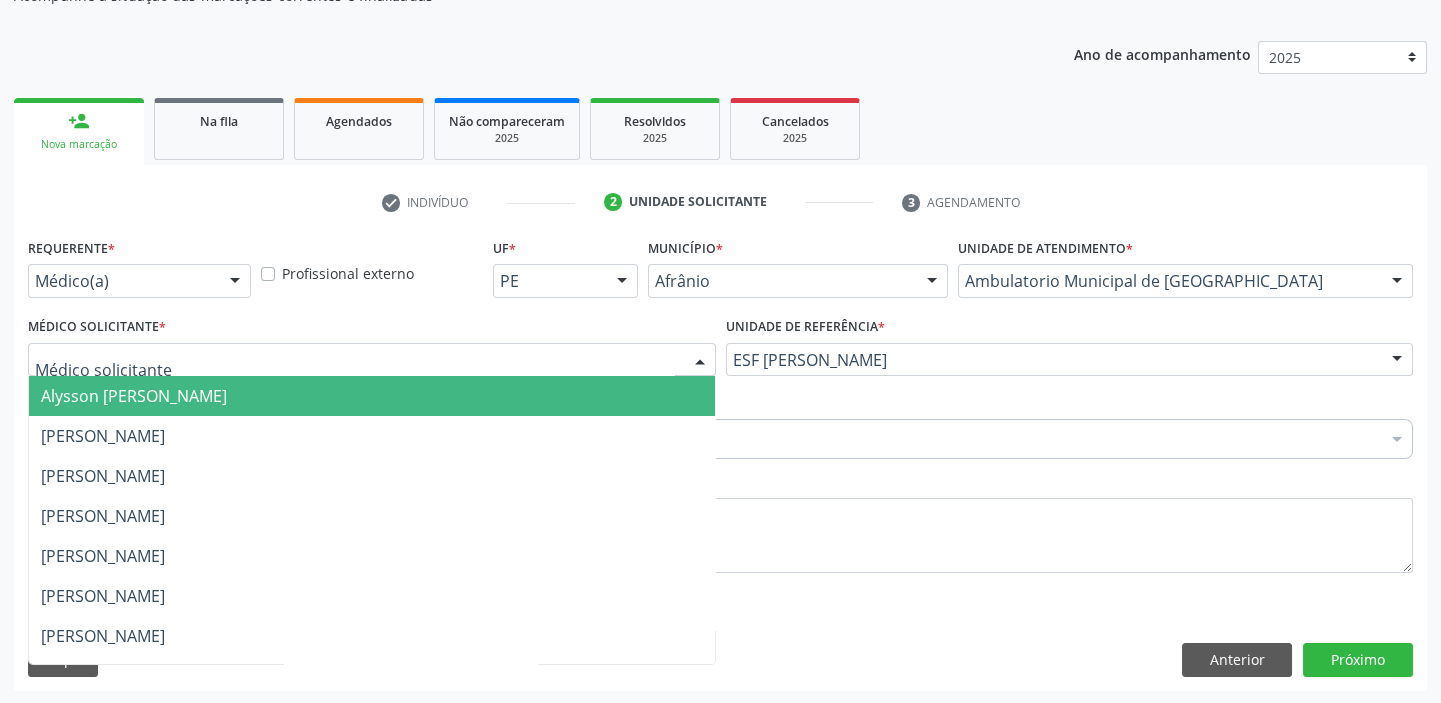 drag, startPoint x: 66, startPoint y: 374, endPoint x: 67, endPoint y: 391, distance: 17.029387 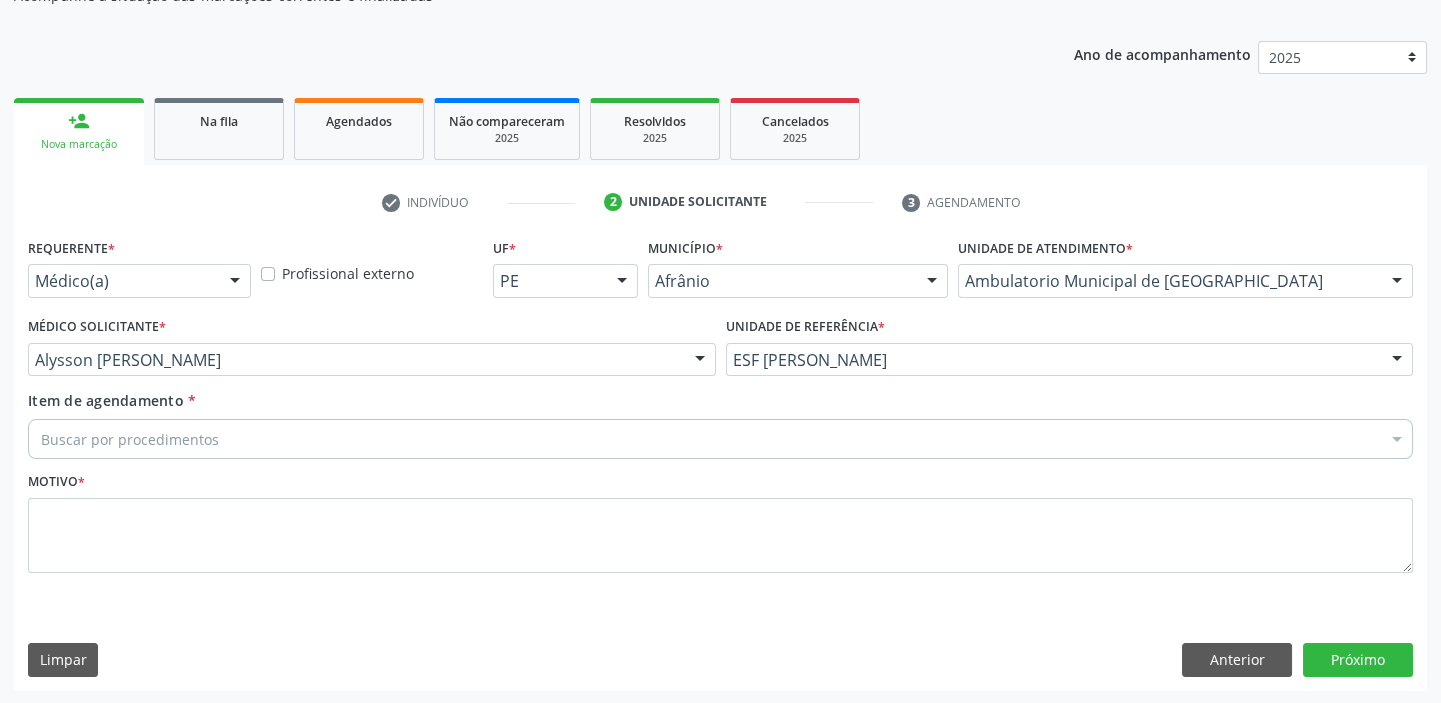 drag, startPoint x: 71, startPoint y: 435, endPoint x: 84, endPoint y: 442, distance: 14.764823 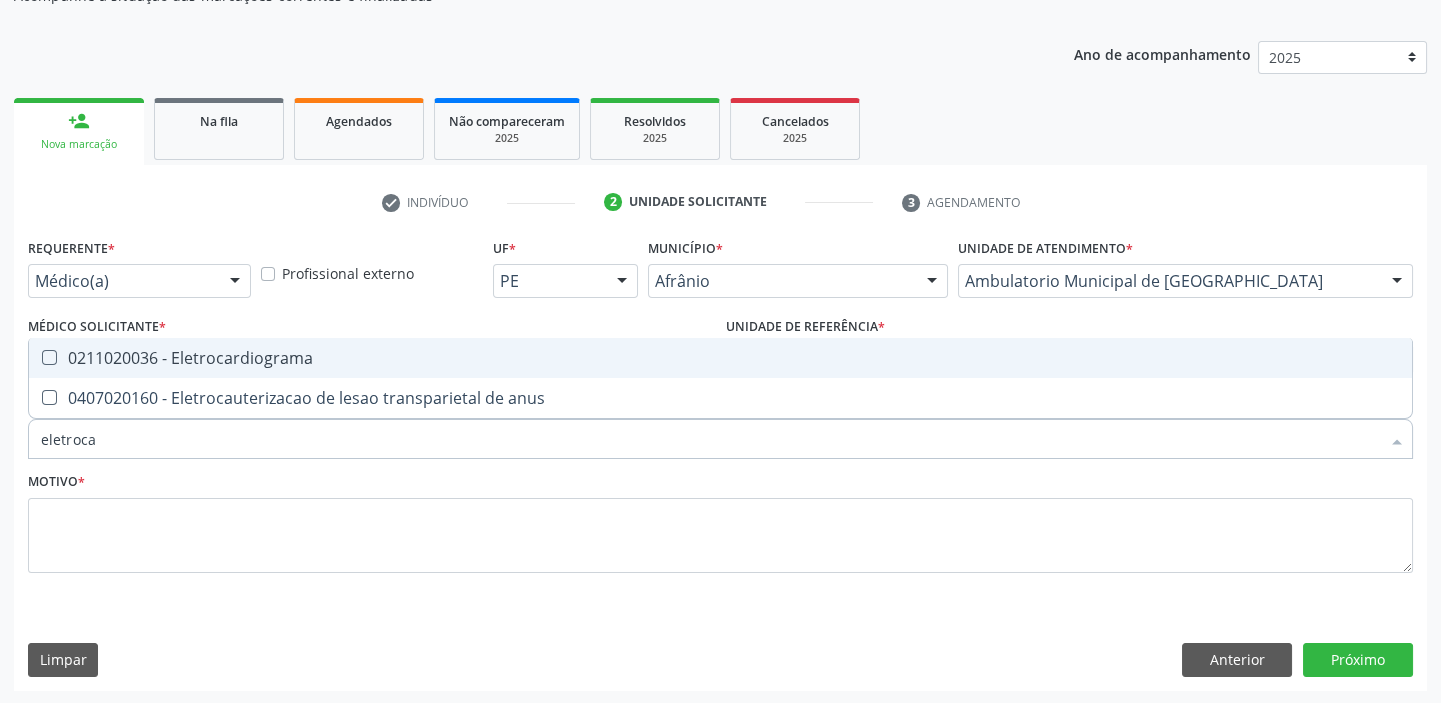 type on "eletrocar" 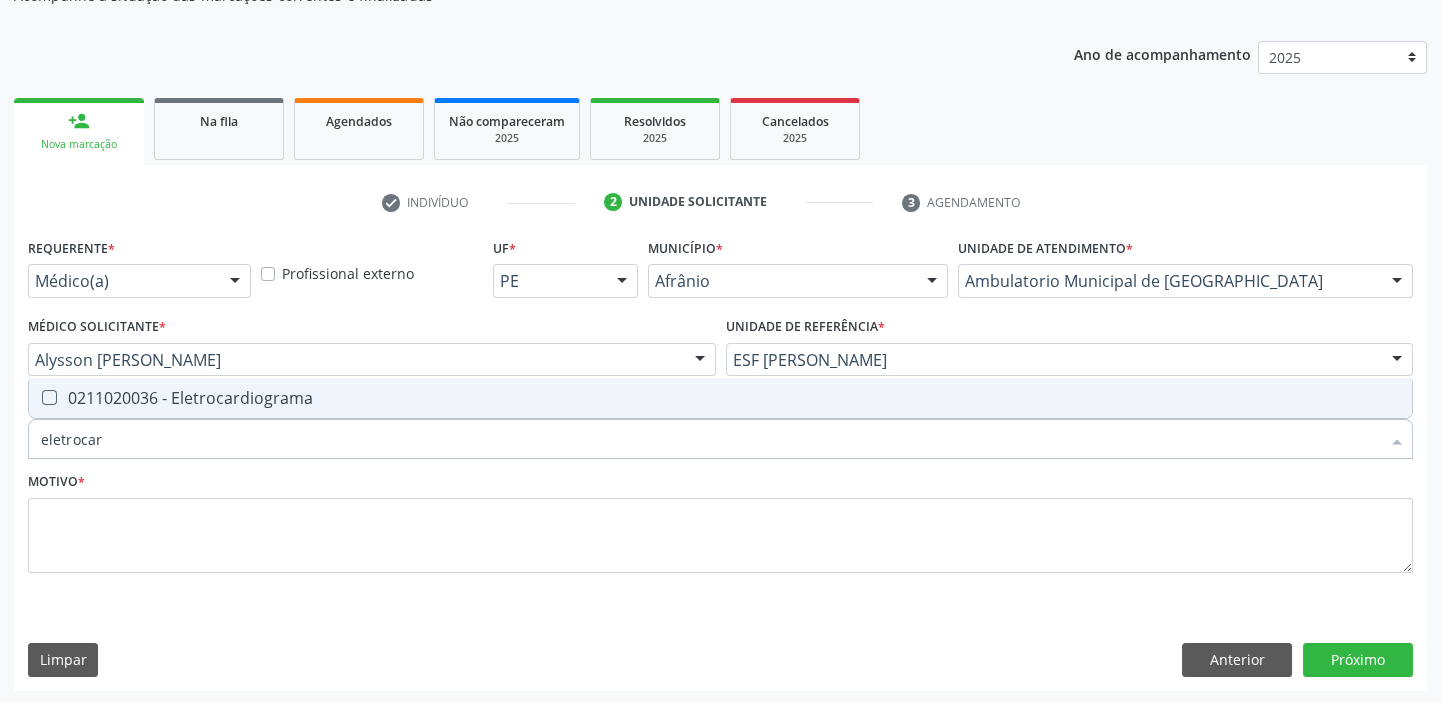 click on "0211020036 - Eletrocardiograma" at bounding box center [720, 398] 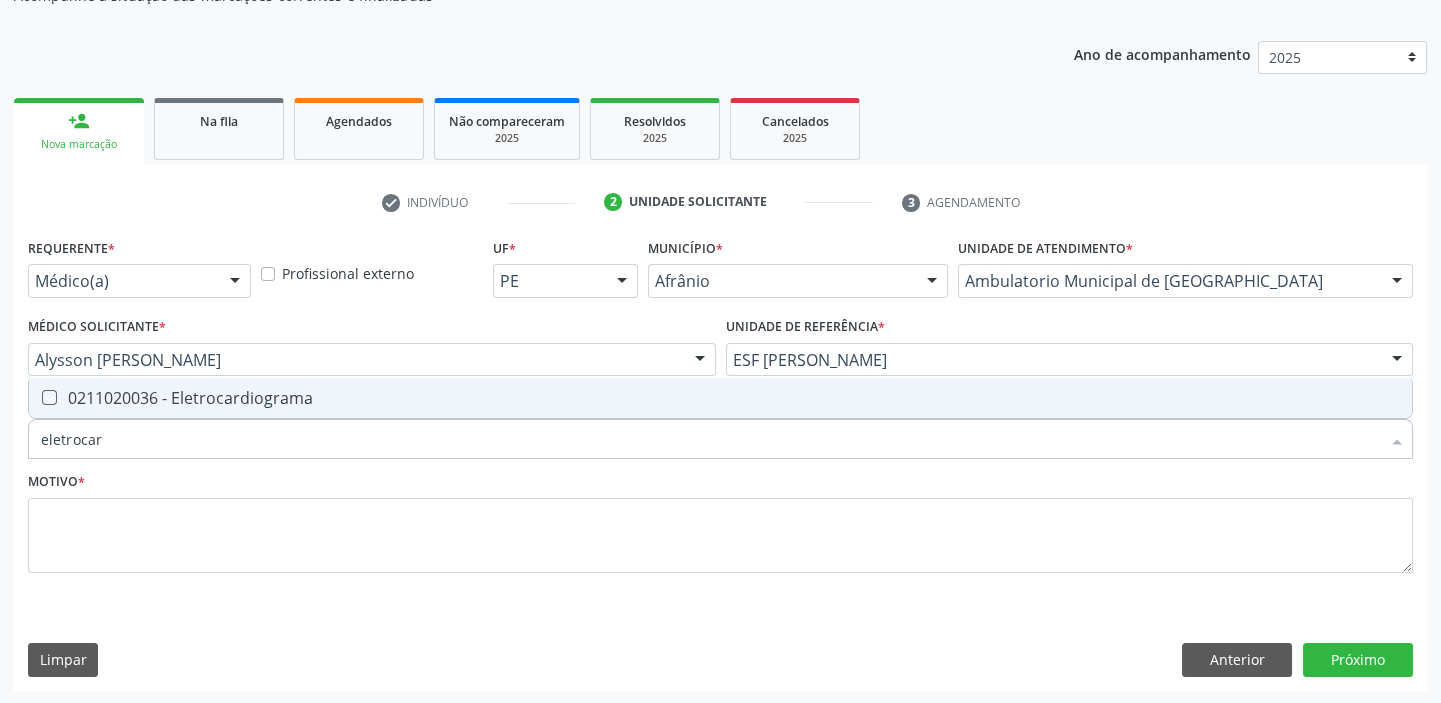 checkbox on "true" 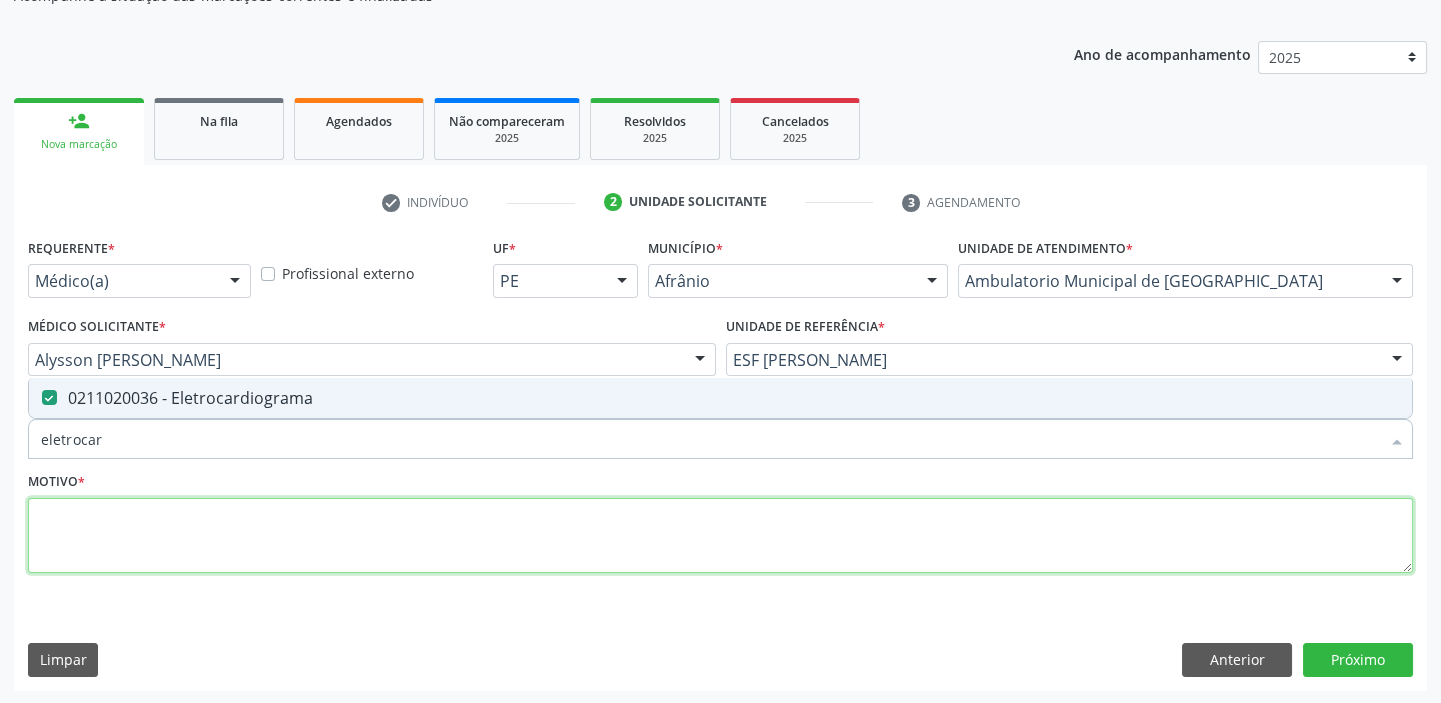 click at bounding box center [720, 536] 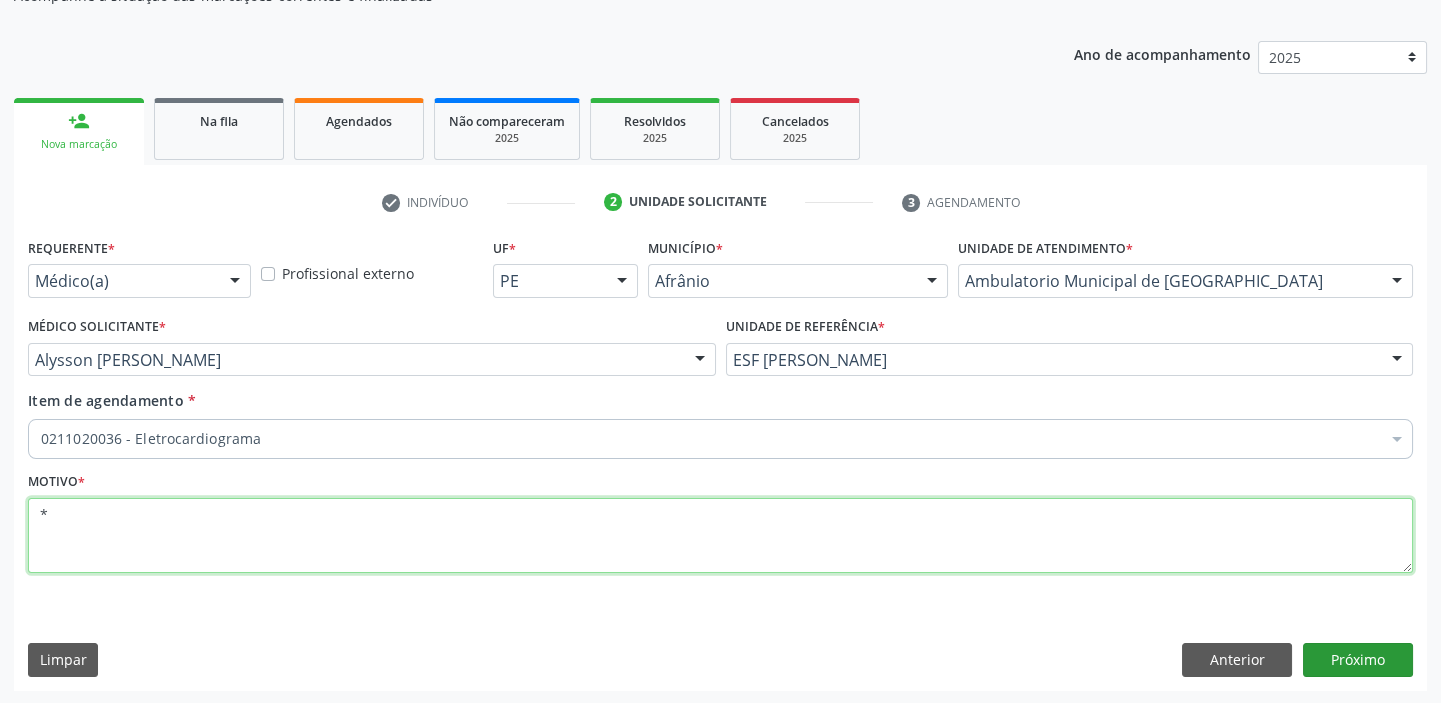 type on "*" 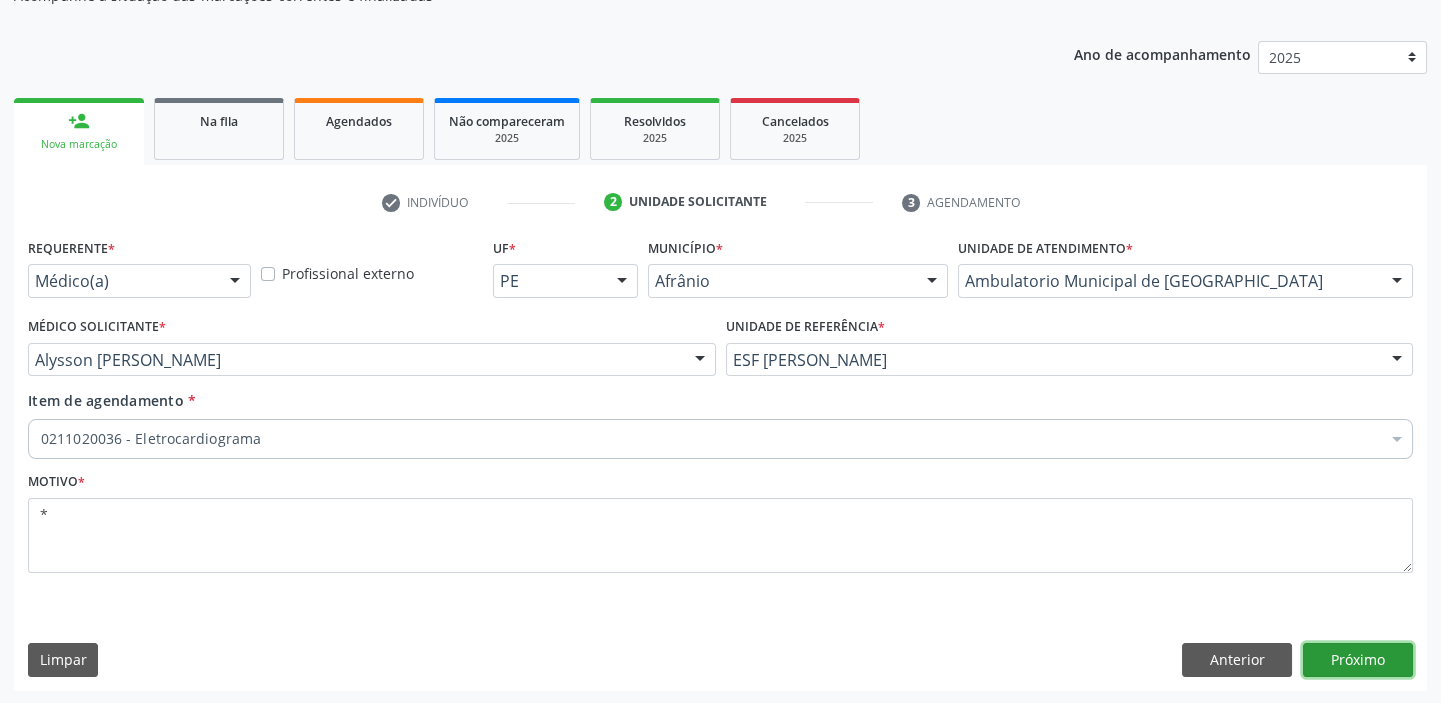 click on "Próximo" at bounding box center (1358, 660) 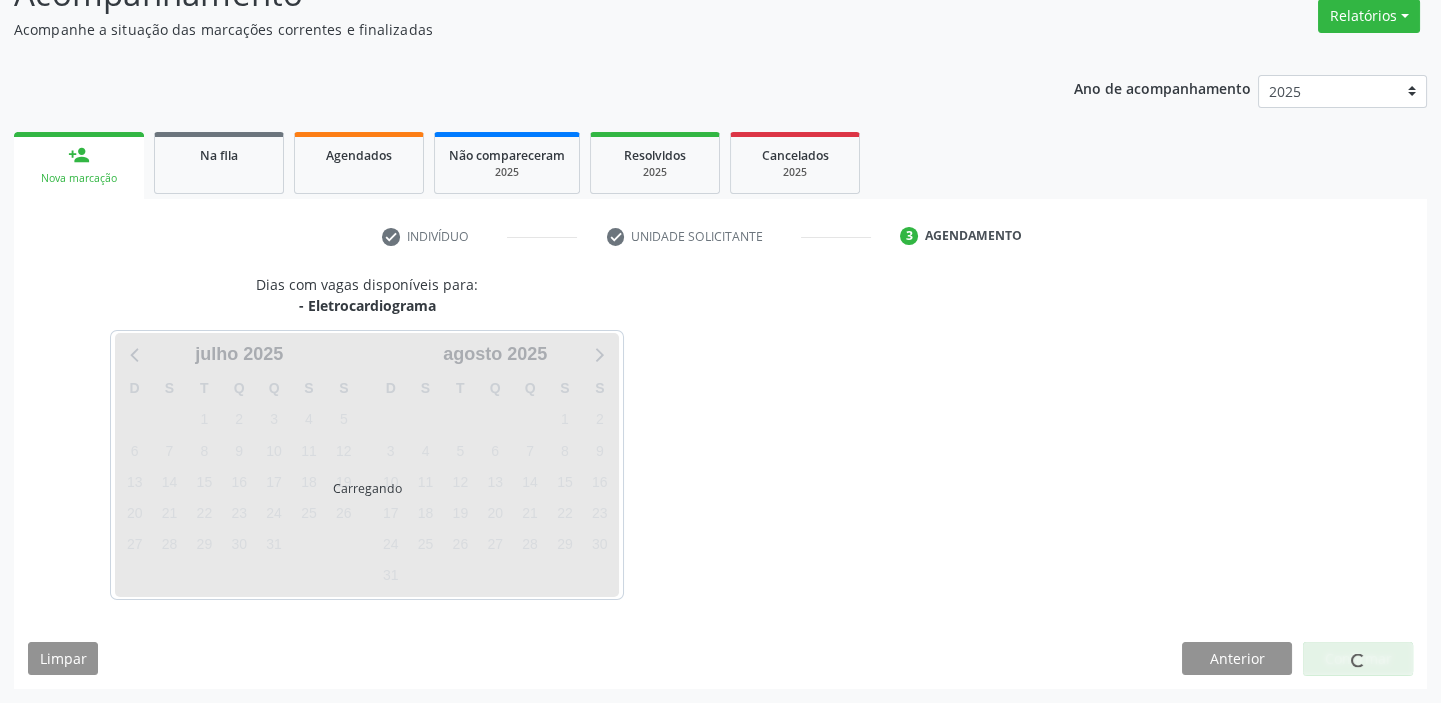 scroll, scrollTop: 166, scrollLeft: 0, axis: vertical 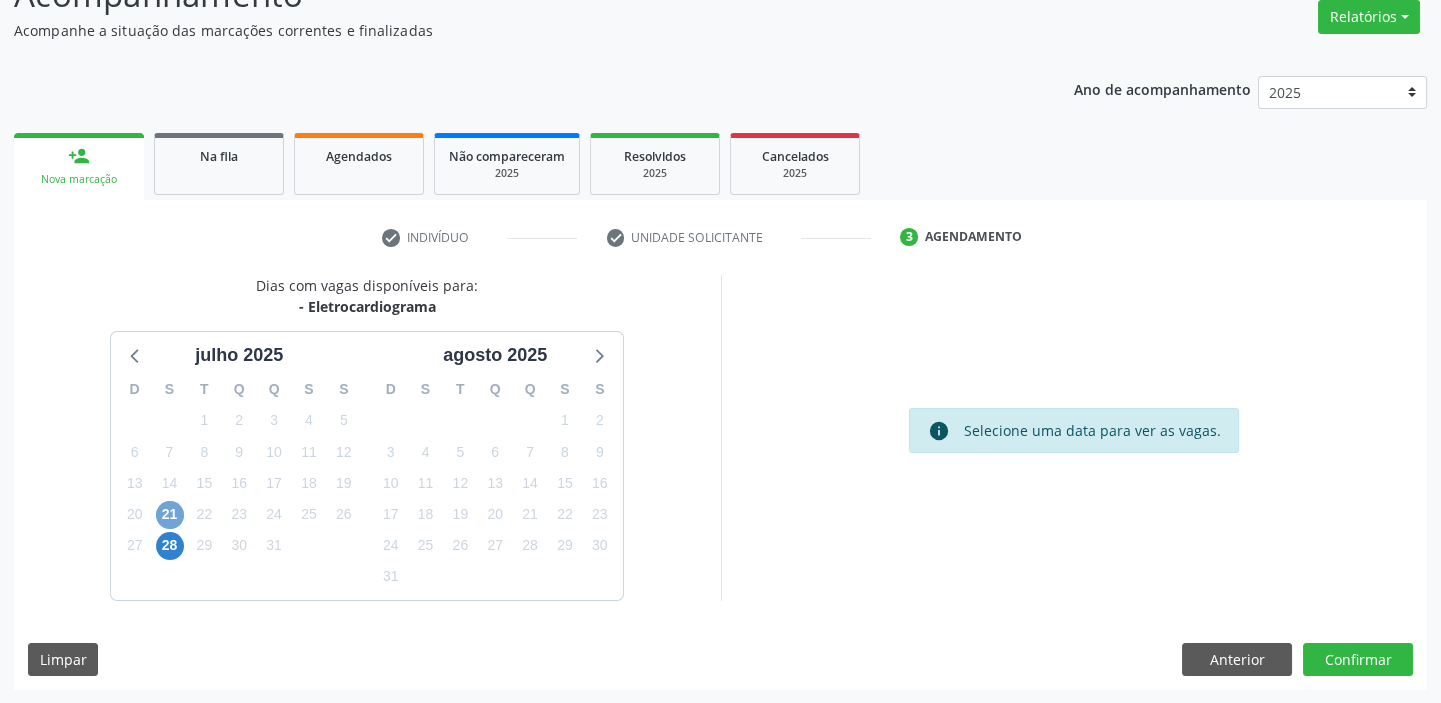 click on "21" at bounding box center [170, 515] 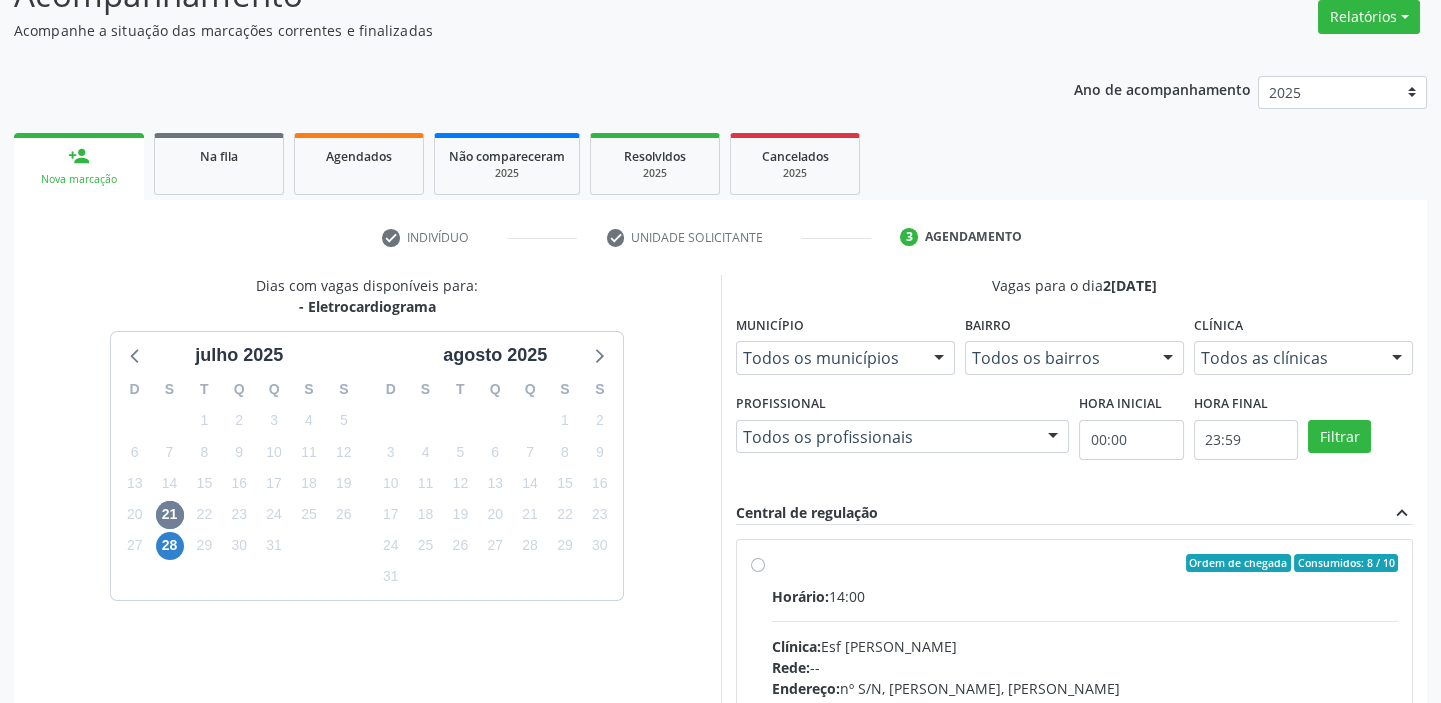 click on "Horário:   14:00" at bounding box center (1085, 596) 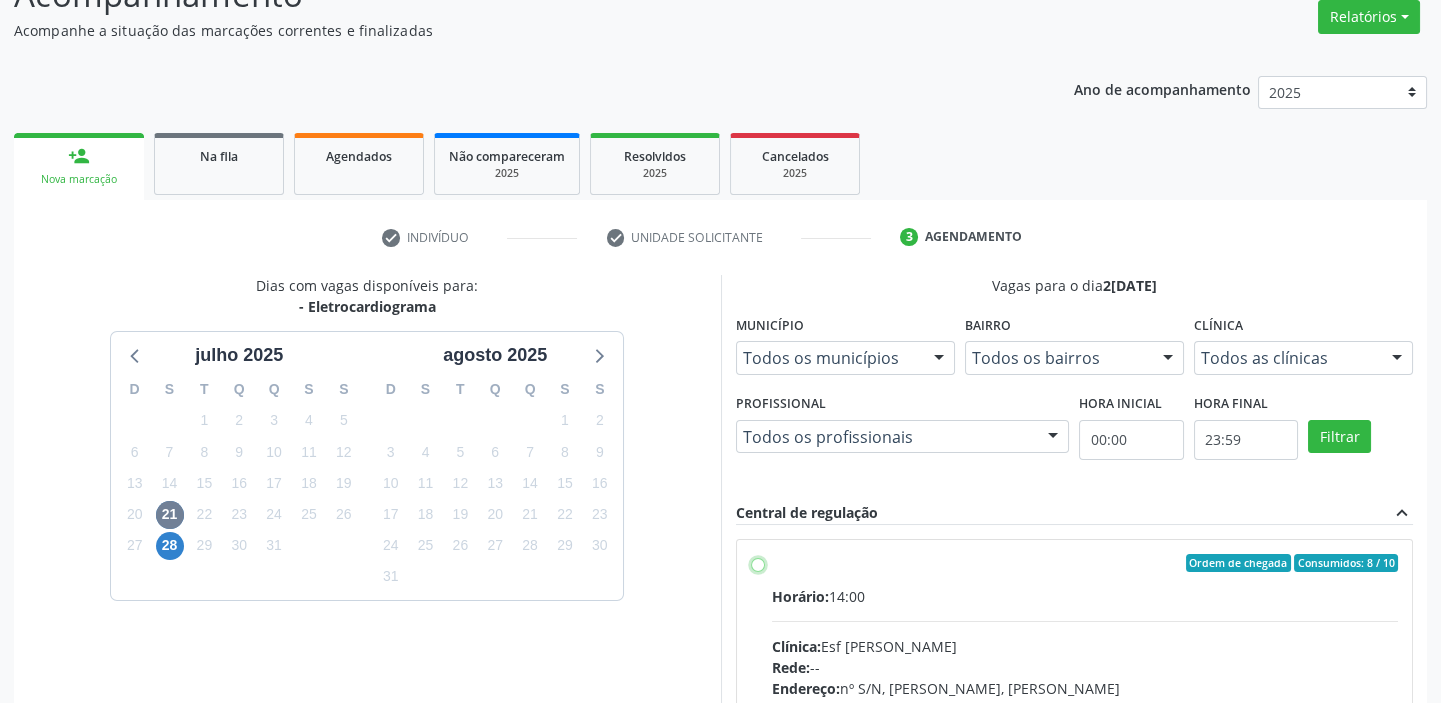 click on "Ordem de chegada
Consumidos: 8 / 10
Horário:   14:00
Clínica:  Esf [PERSON_NAME]
Rede:
--
Endereço:   [STREET_ADDRESS][PERSON_NAME]
Telefone:   [PHONE_NUMBER]
Profissional:
--
Informações adicionais sobre o atendimento
Idade de atendimento:
Sem restrição
Gênero(s) atendido(s):
Sem restrição
Informações adicionais:
--" at bounding box center [758, 563] 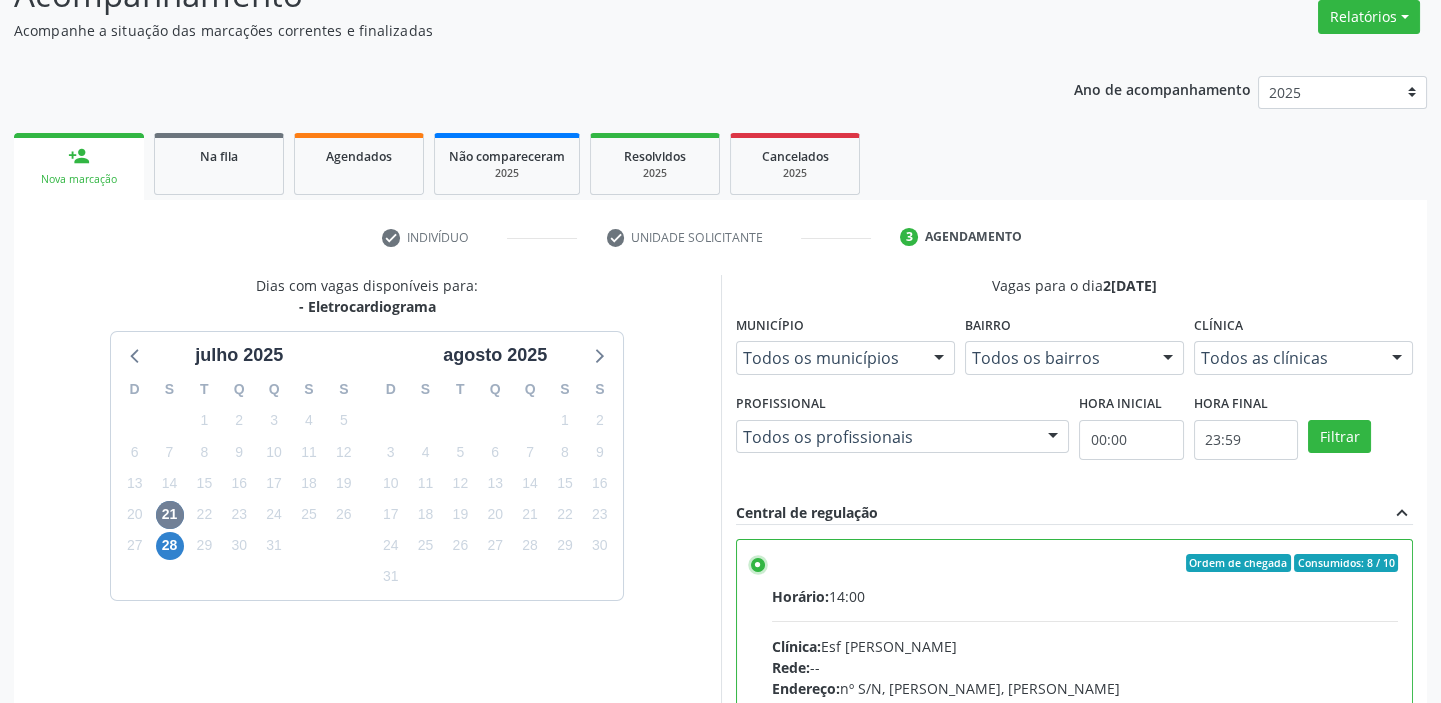 scroll, scrollTop: 99, scrollLeft: 0, axis: vertical 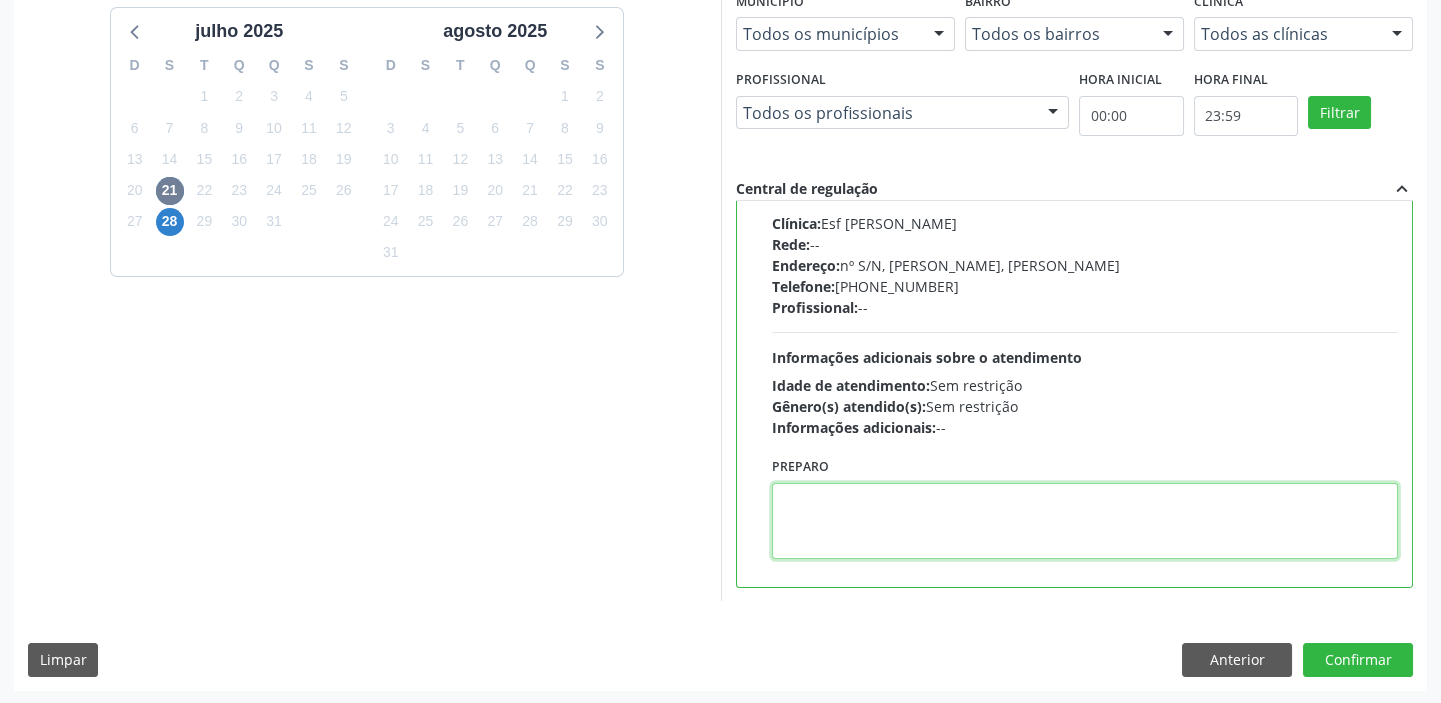 click at bounding box center (1085, 521) 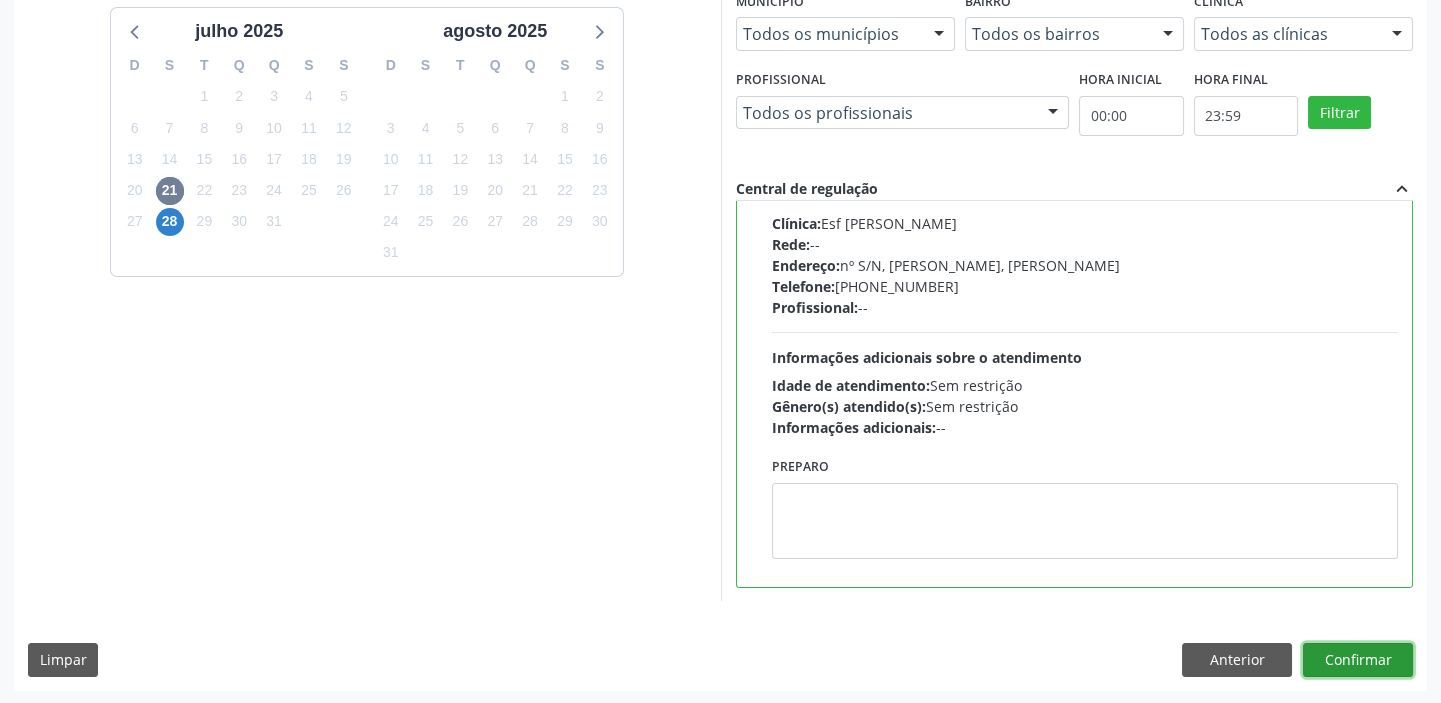 click on "Confirmar" at bounding box center (1358, 660) 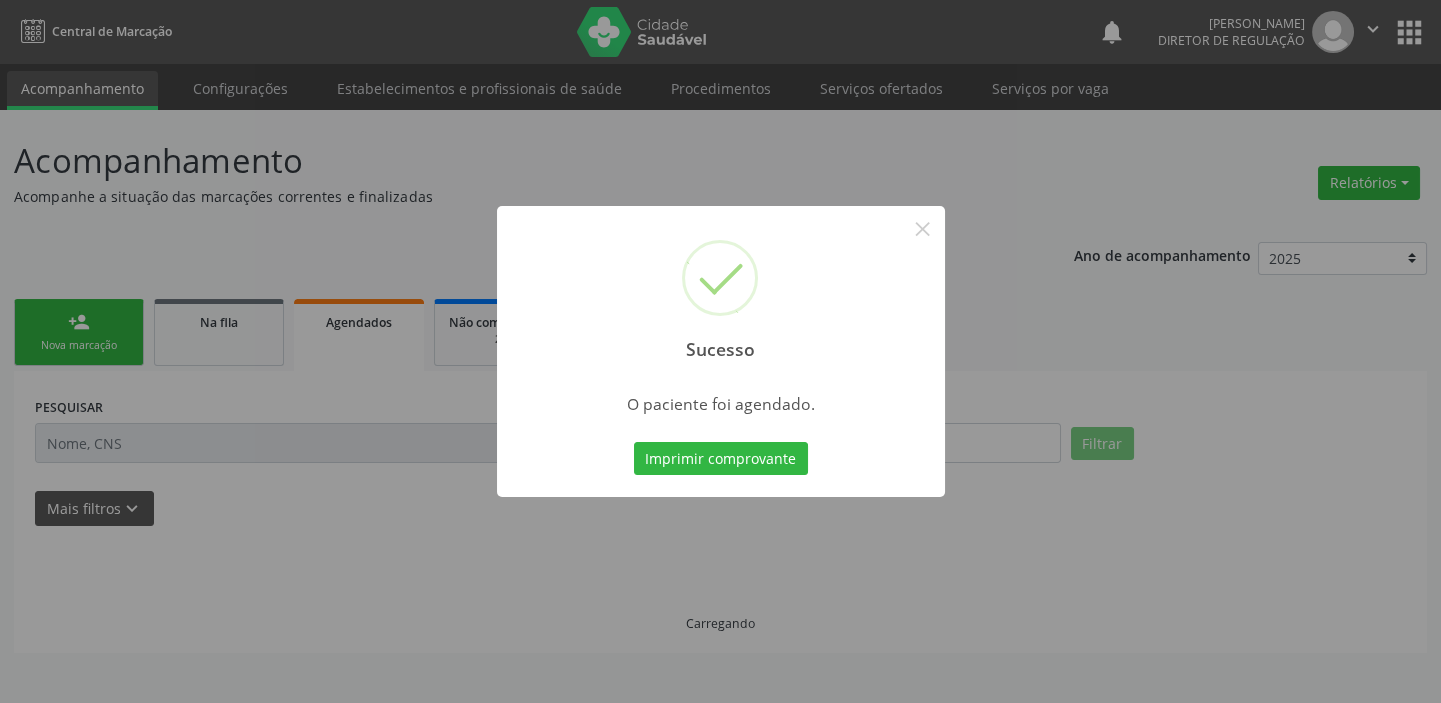 scroll, scrollTop: 0, scrollLeft: 0, axis: both 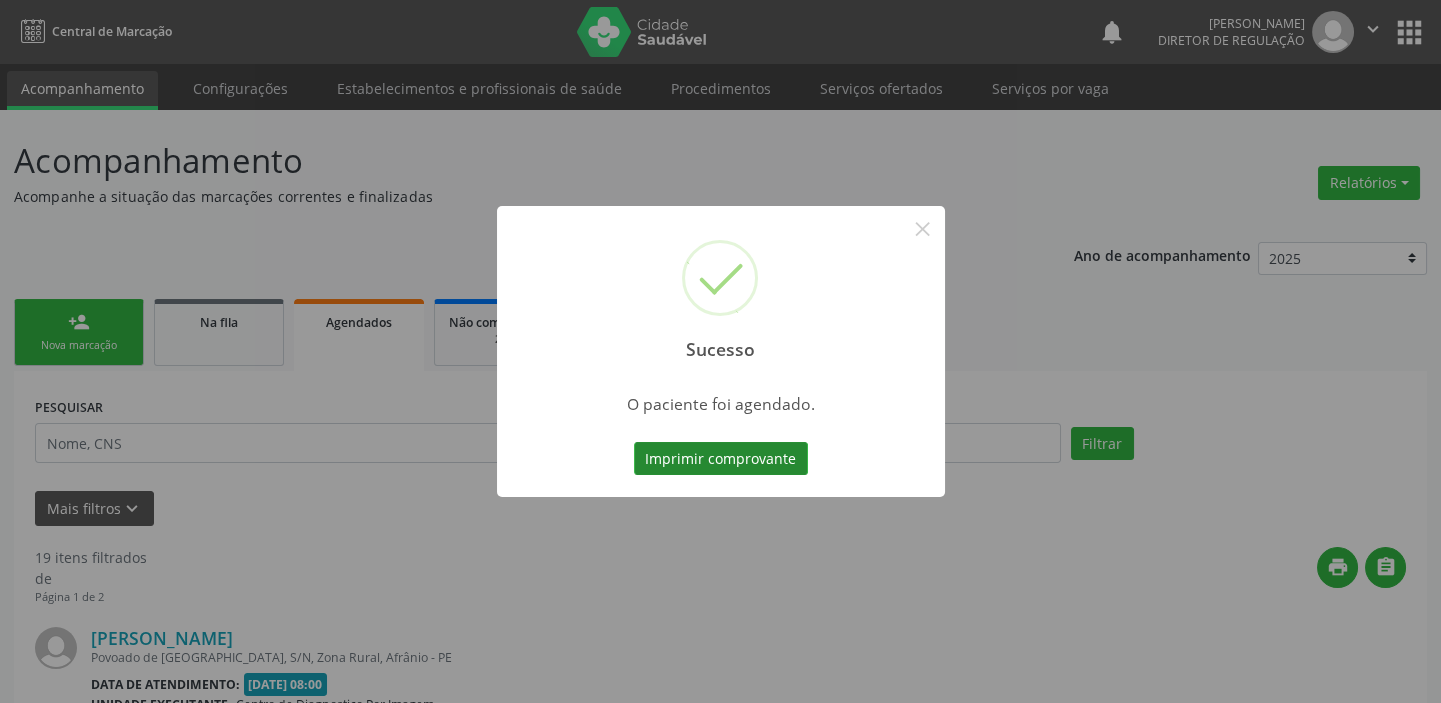 click on "Imprimir comprovante" at bounding box center (721, 459) 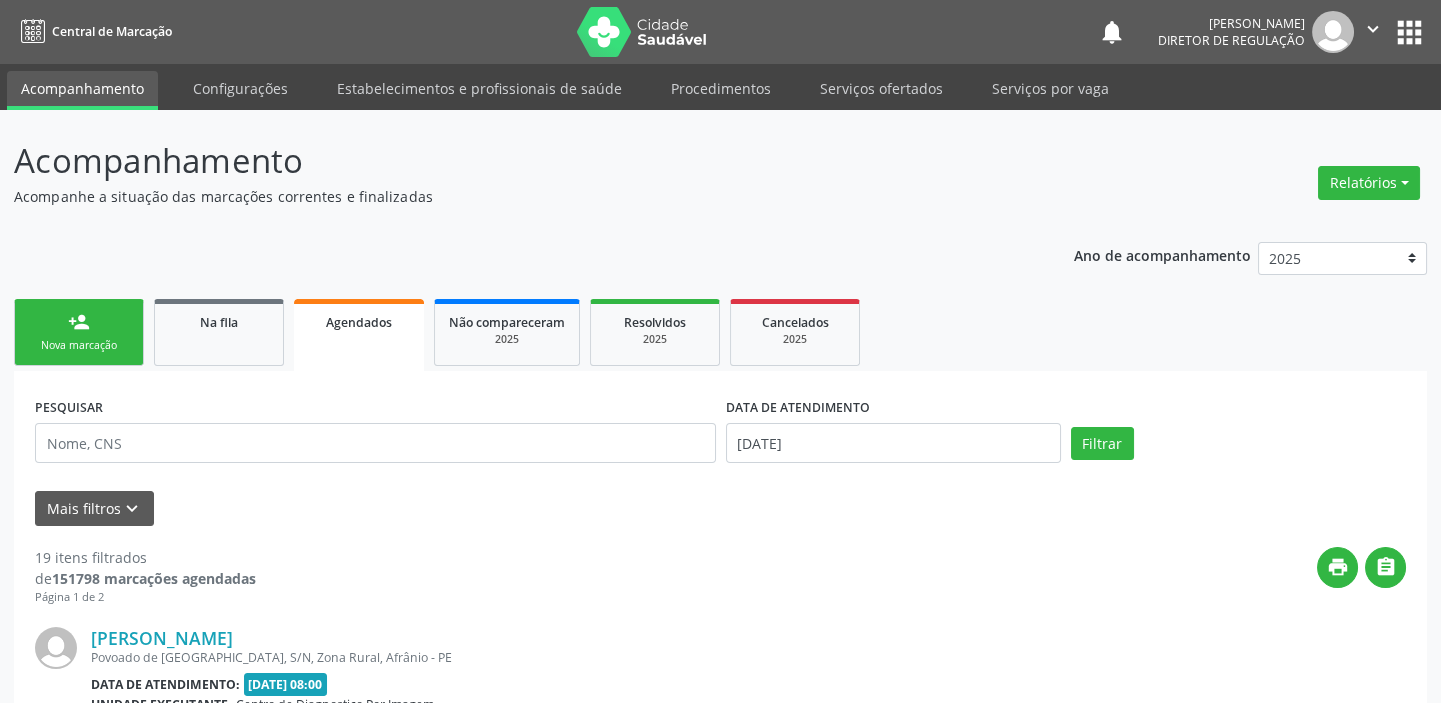 click on "person_add
Nova marcação" at bounding box center [79, 332] 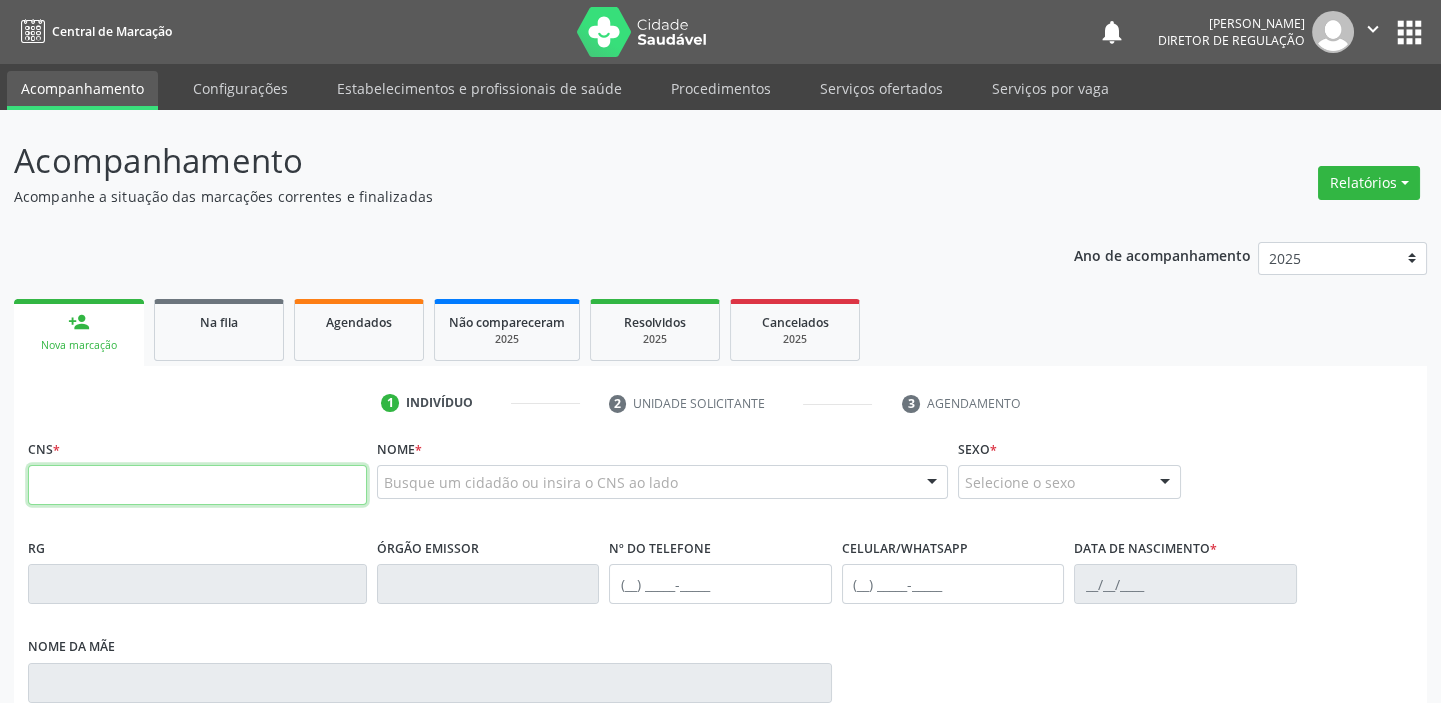 click at bounding box center (197, 485) 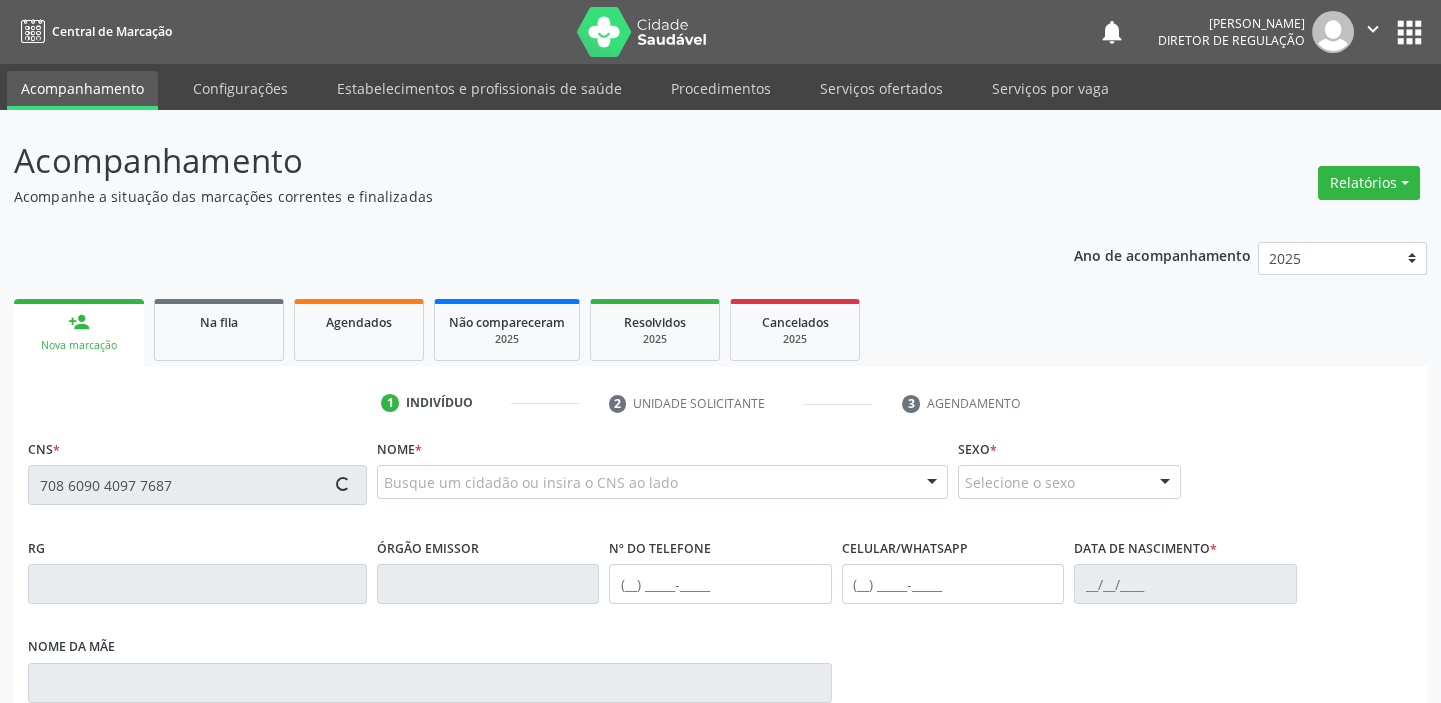 type on "708 6090 4097 7687" 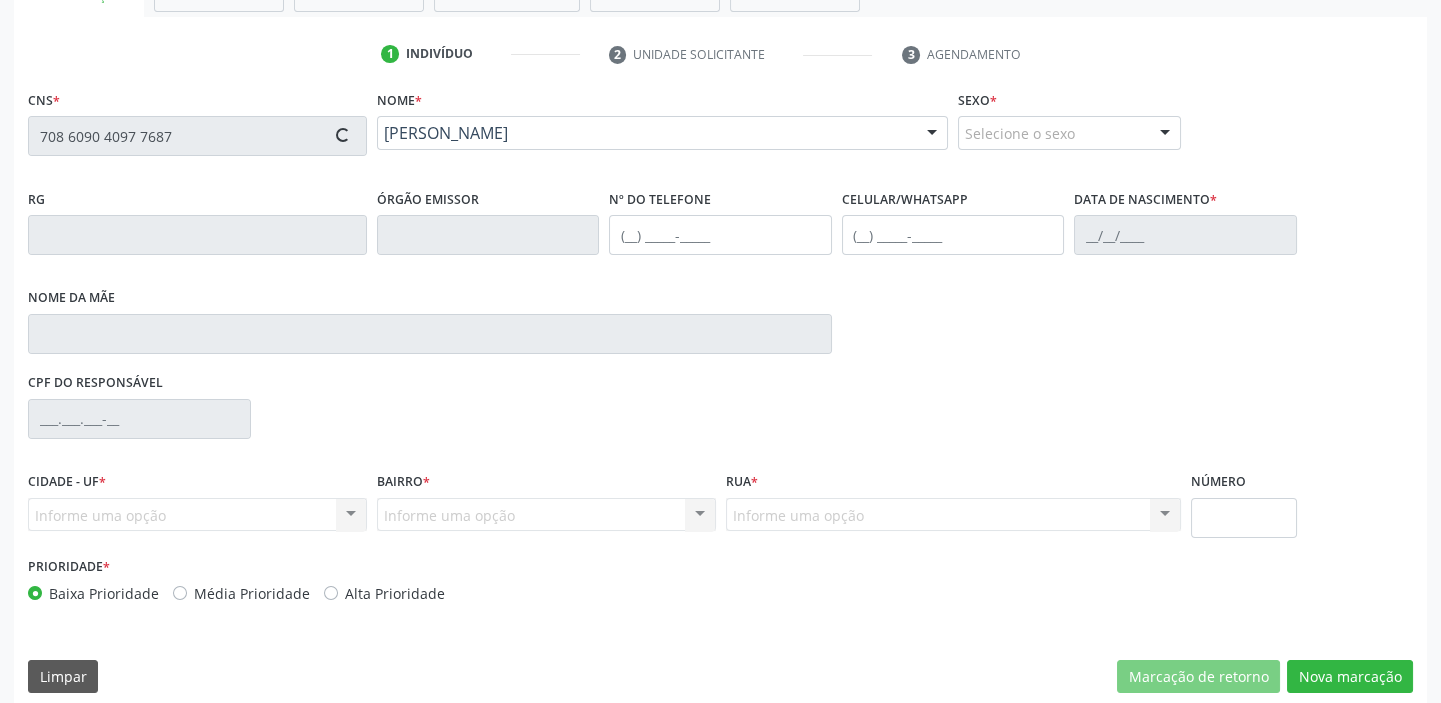 scroll, scrollTop: 366, scrollLeft: 0, axis: vertical 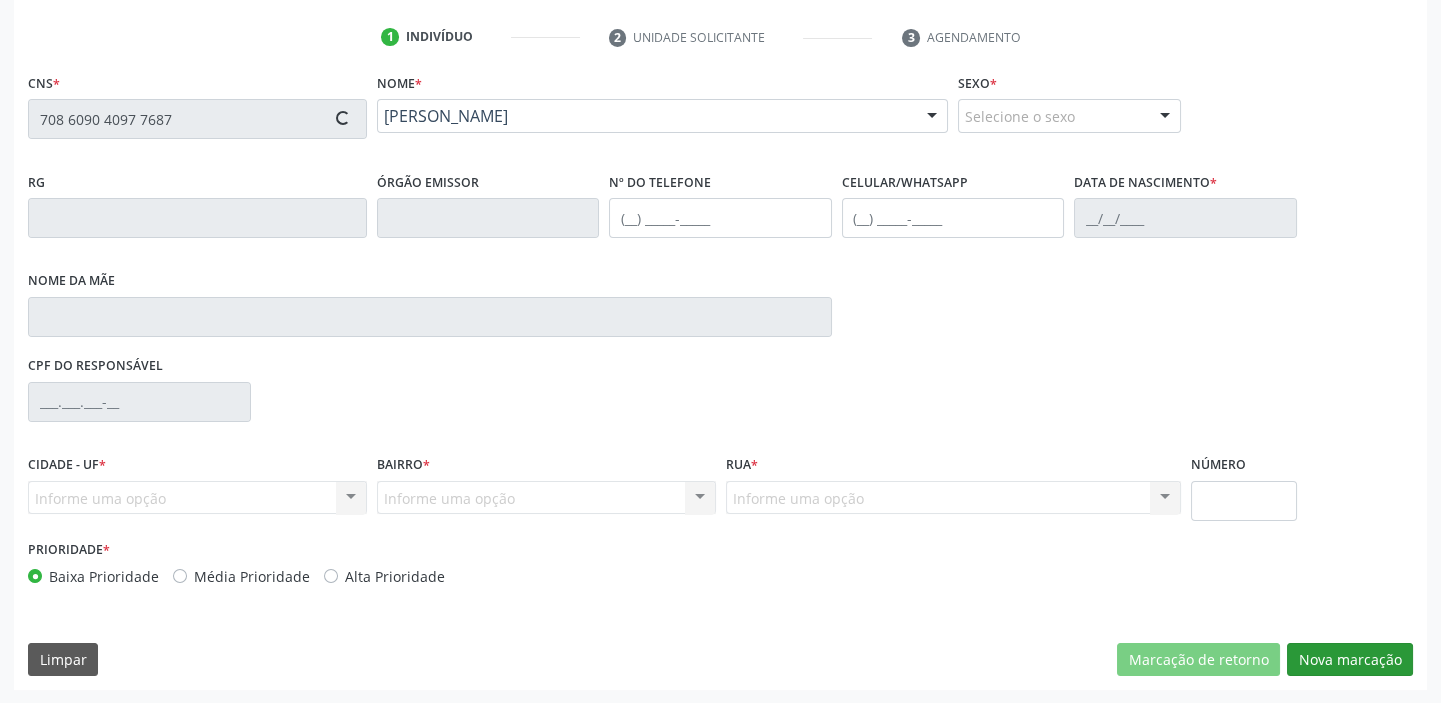 type on "[PHONE_NUMBER]" 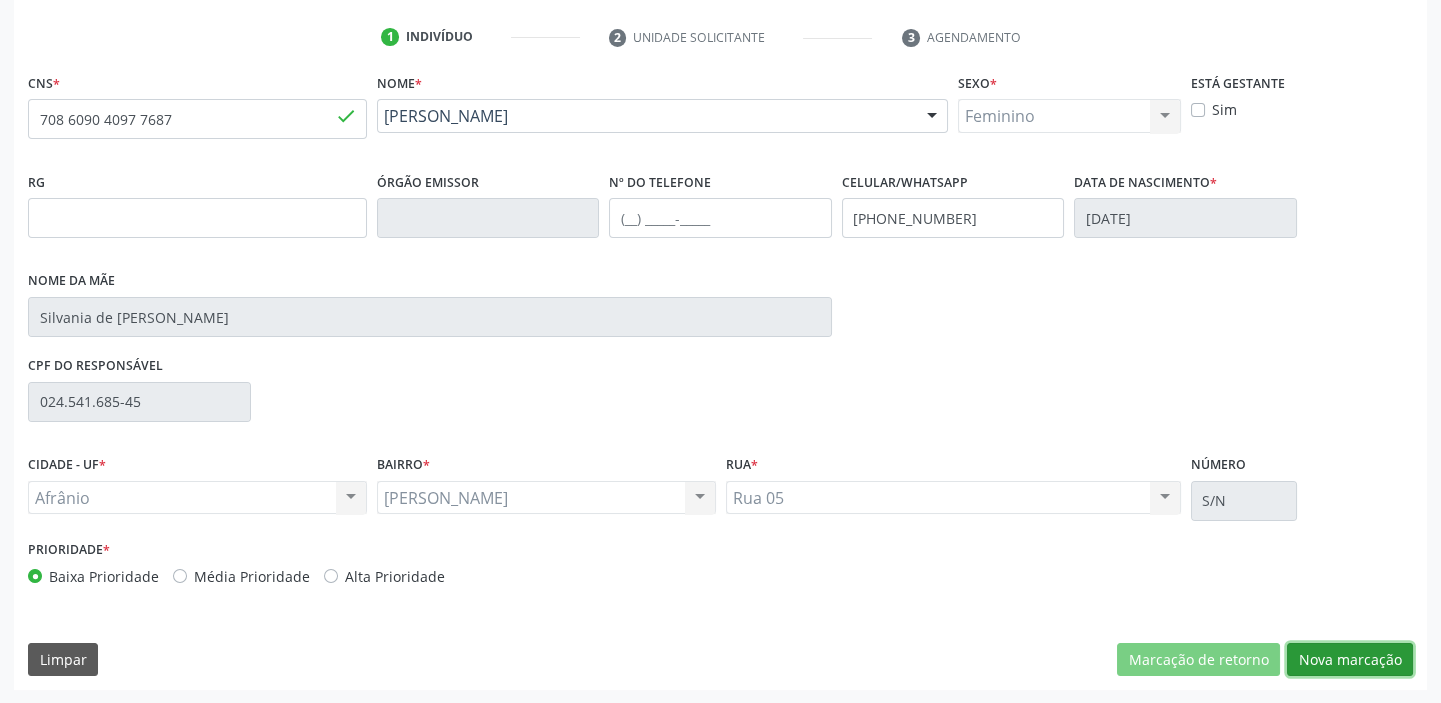 click on "Nova marcação" at bounding box center (1350, 660) 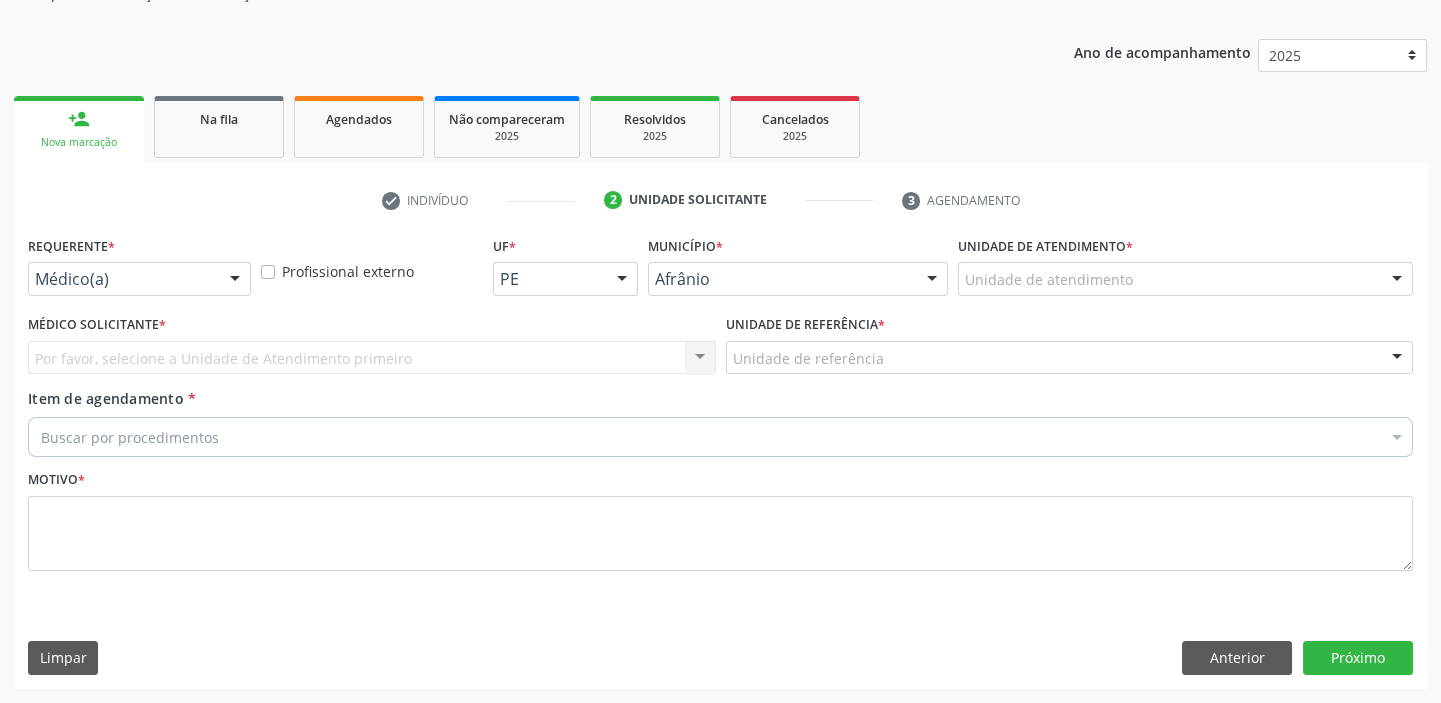 scroll, scrollTop: 201, scrollLeft: 0, axis: vertical 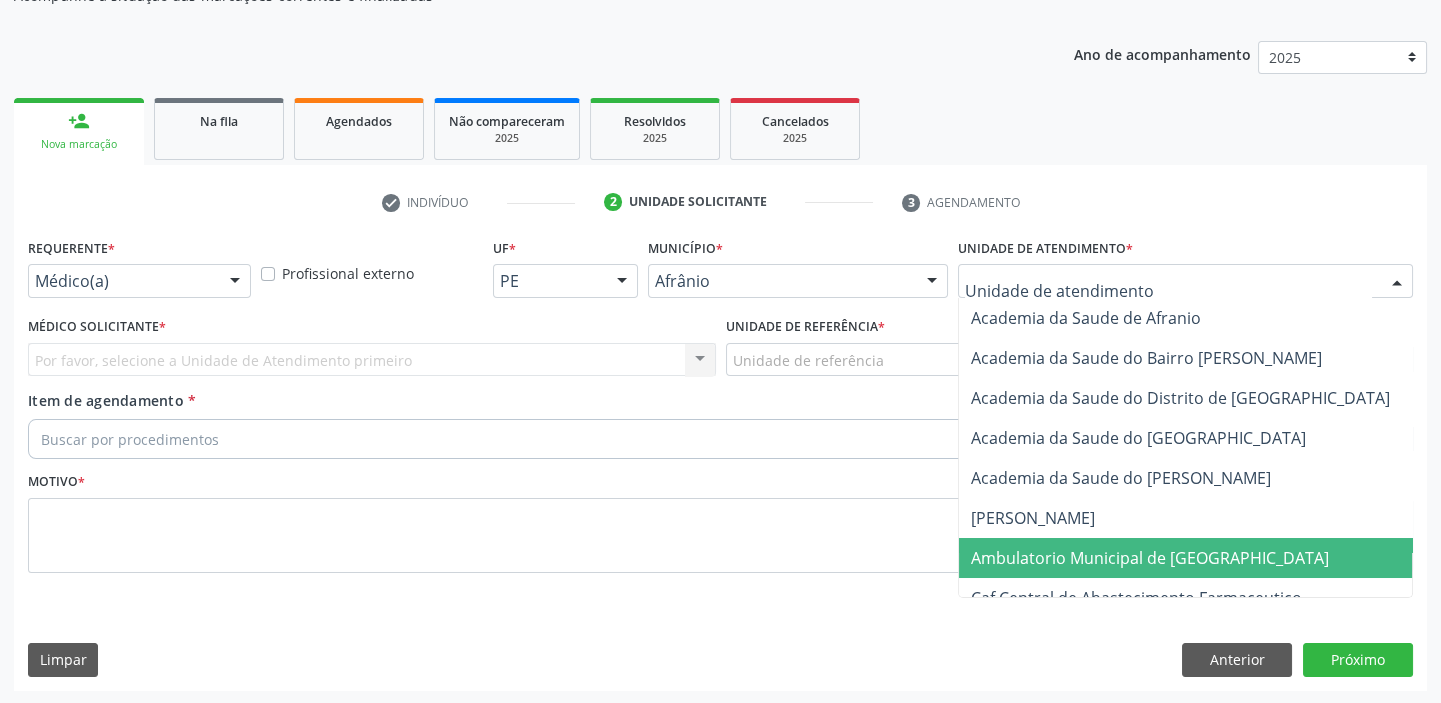 click on "Ambulatorio Municipal de [GEOGRAPHIC_DATA]" at bounding box center (1150, 558) 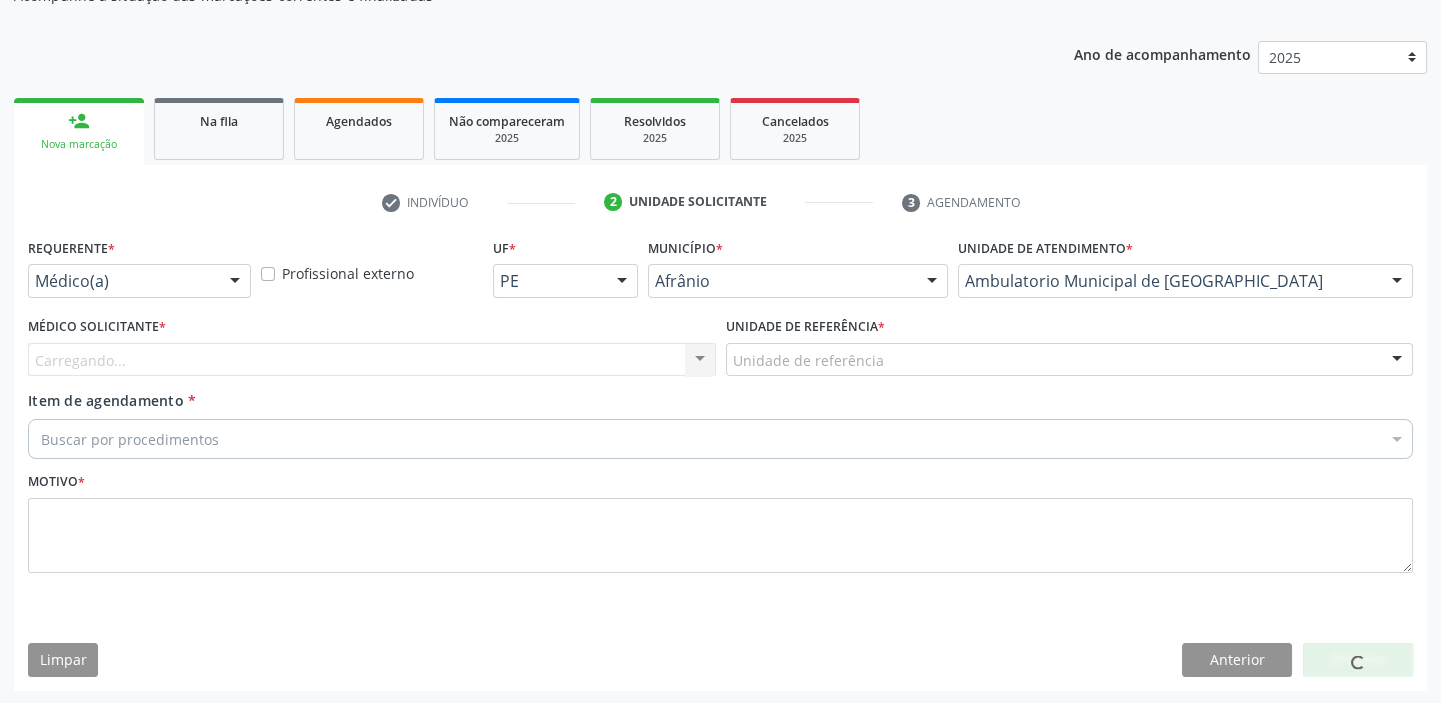 click on "Unidade de referência
*
Unidade de referência
ESF de Extrema   ESF de Barra das Melancias   ESF [PERSON_NAME] e [PERSON_NAME]   ESF [PERSON_NAME]   ESF [PERSON_NAME]   ESF [PERSON_NAME]   ESF Custodia [PERSON_NAME]   ESF [PERSON_NAME]   ESF [PERSON_NAME]   ESF [PERSON_NAME] Nonato
Nenhum resultado encontrado para: "   "
Não há nenhuma opção para ser exibida." at bounding box center [1070, 351] 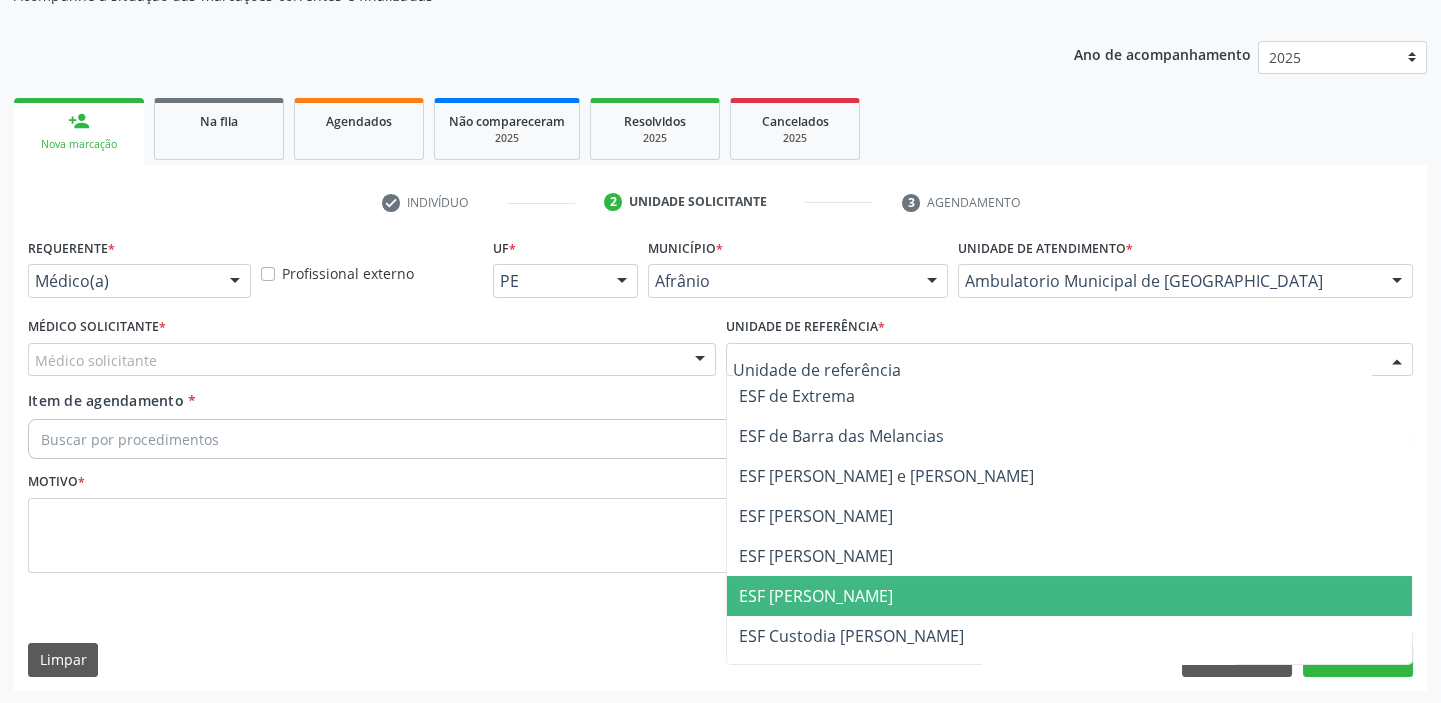 click on "ESF [PERSON_NAME]" at bounding box center (816, 596) 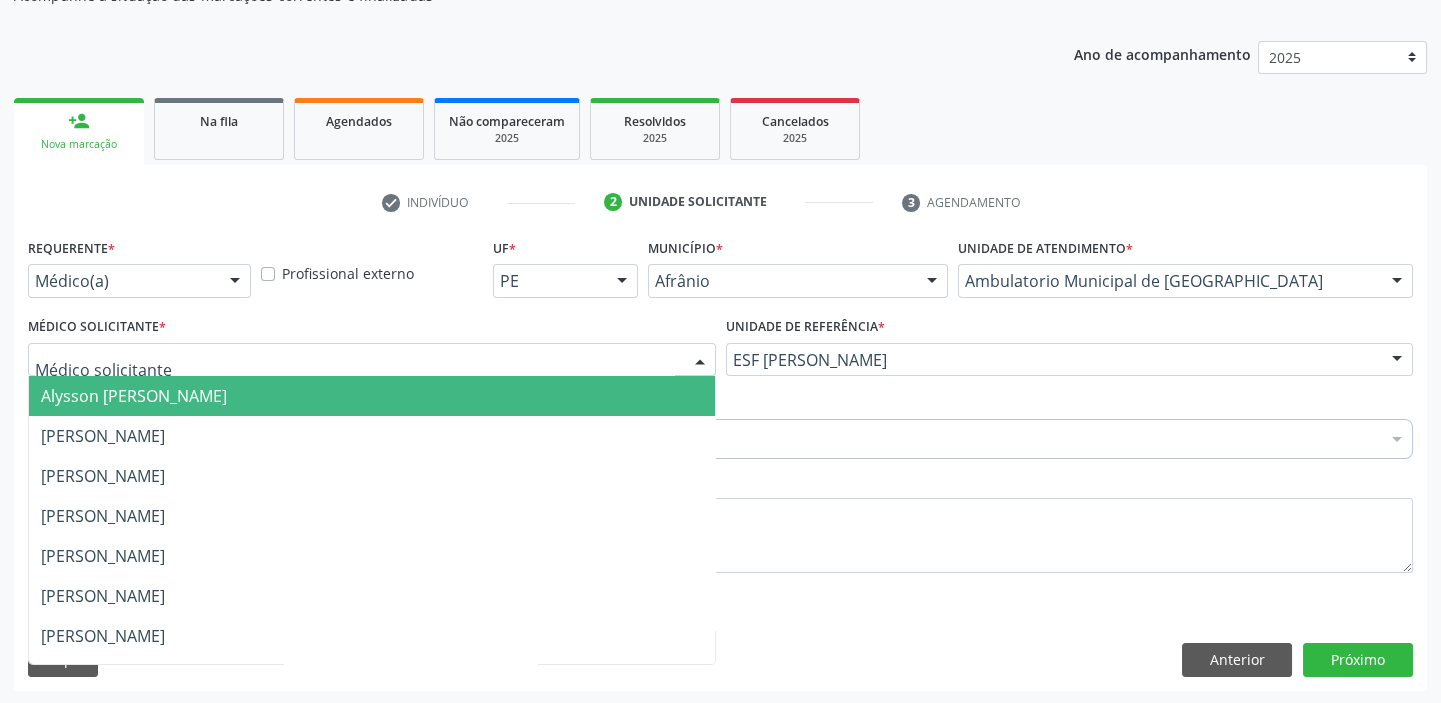 click on "Alysson [PERSON_NAME]" at bounding box center [134, 396] 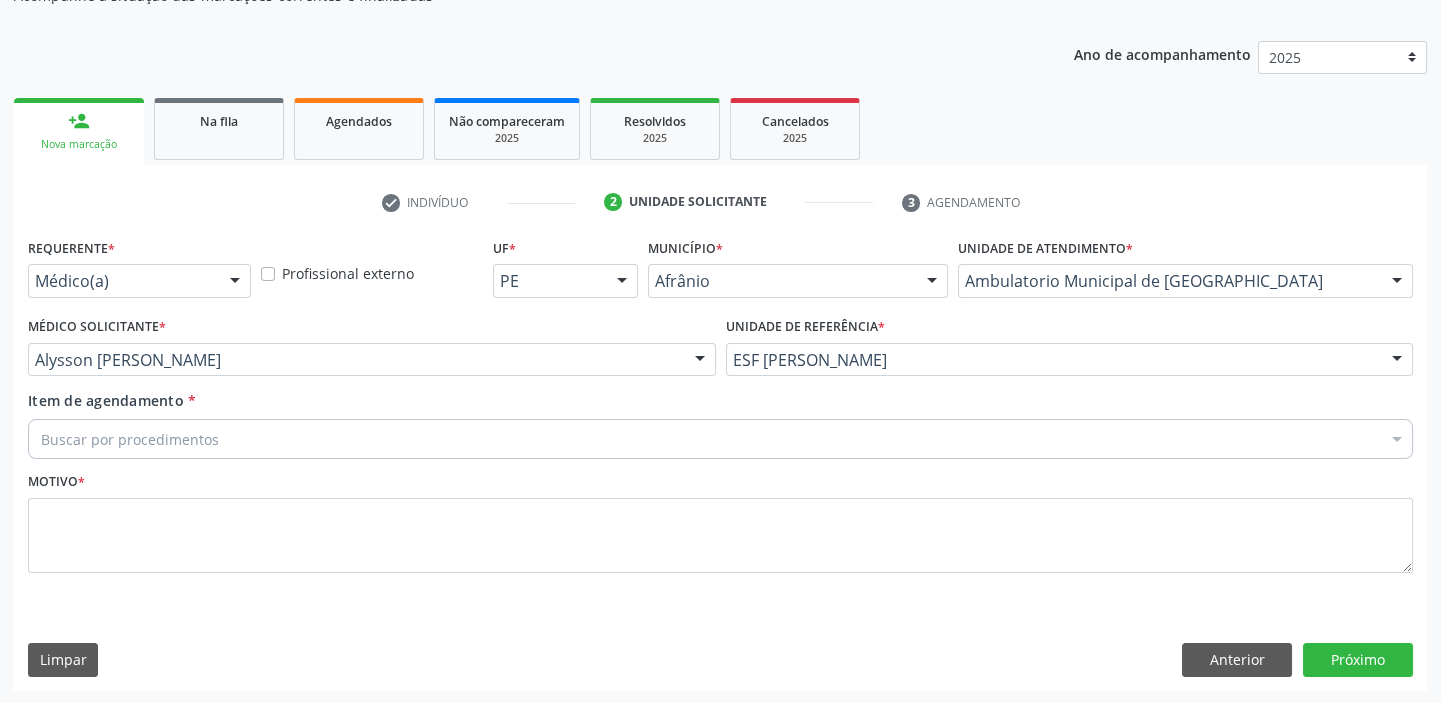 click on "Buscar por procedimentos" at bounding box center [720, 439] 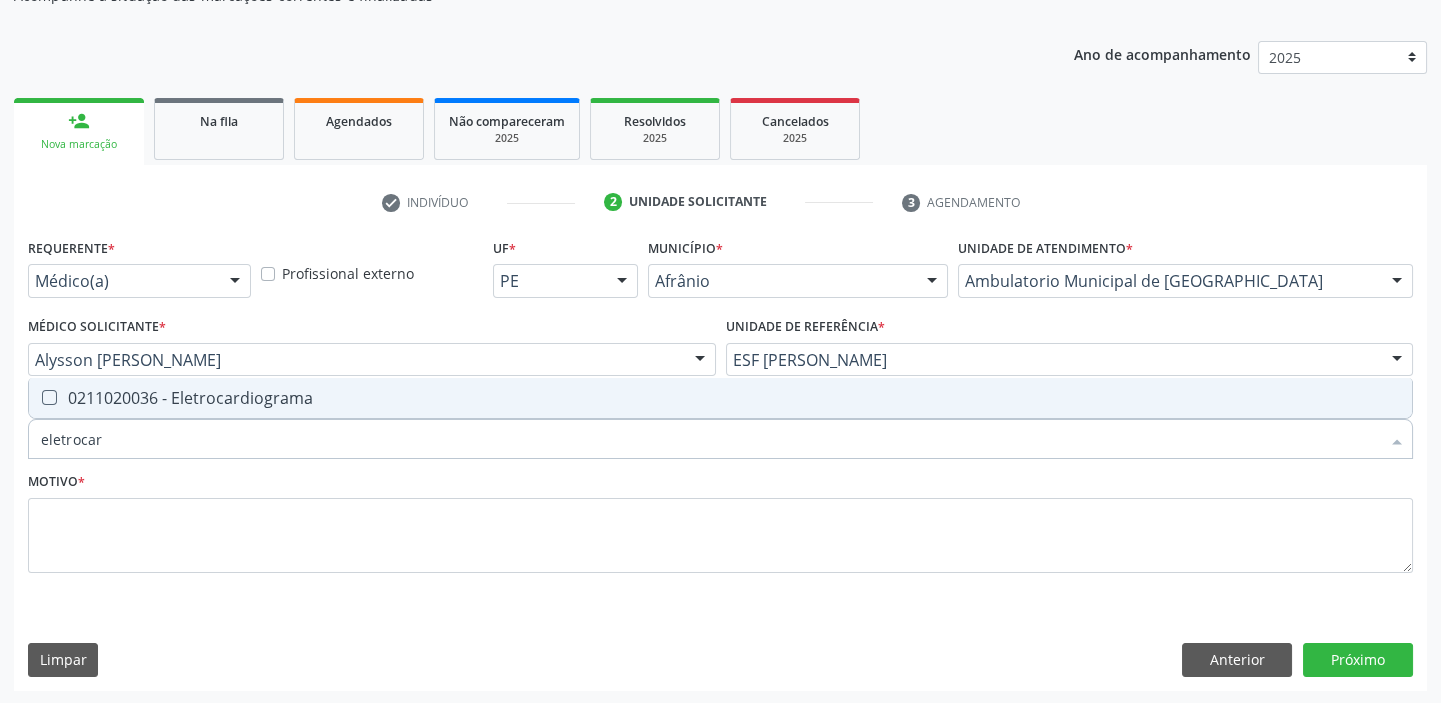 type on "eletrocard" 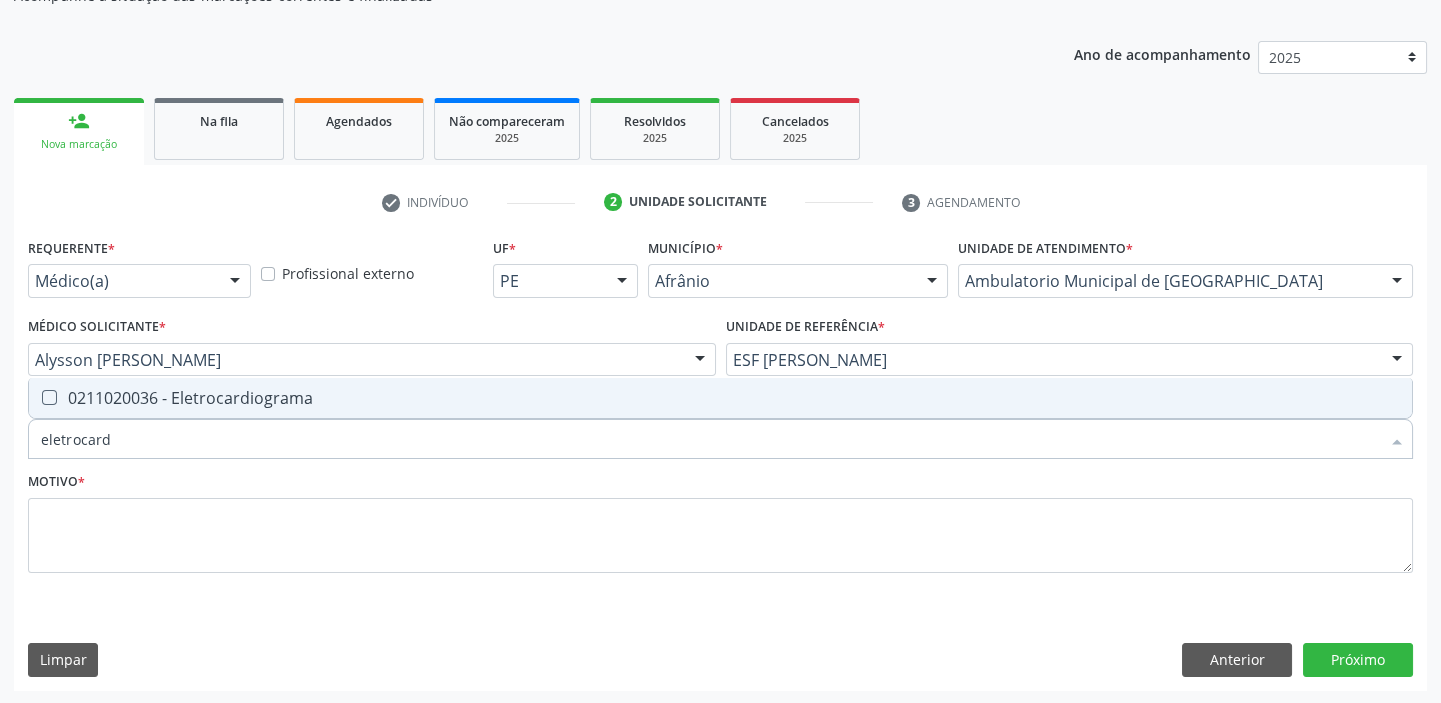 click on "0211020036 - Eletrocardiograma" at bounding box center (720, 398) 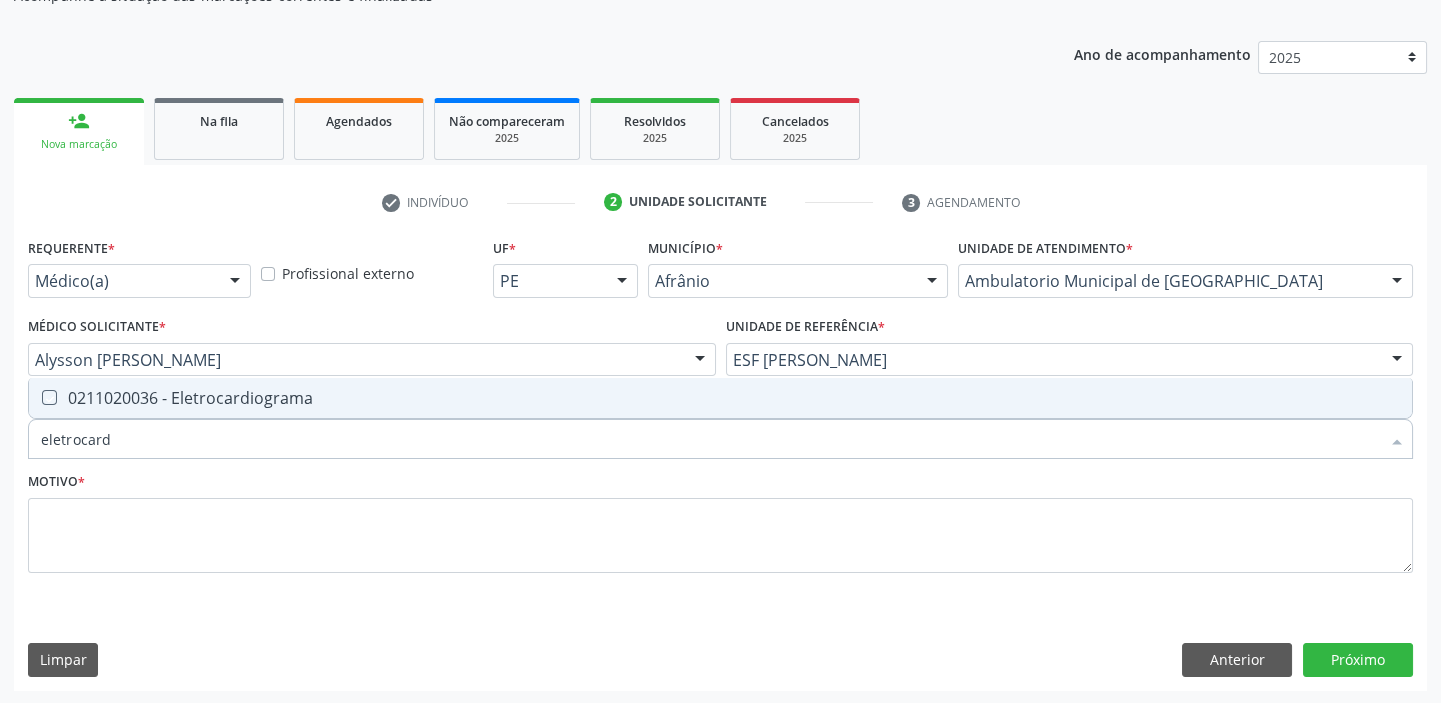 checkbox on "true" 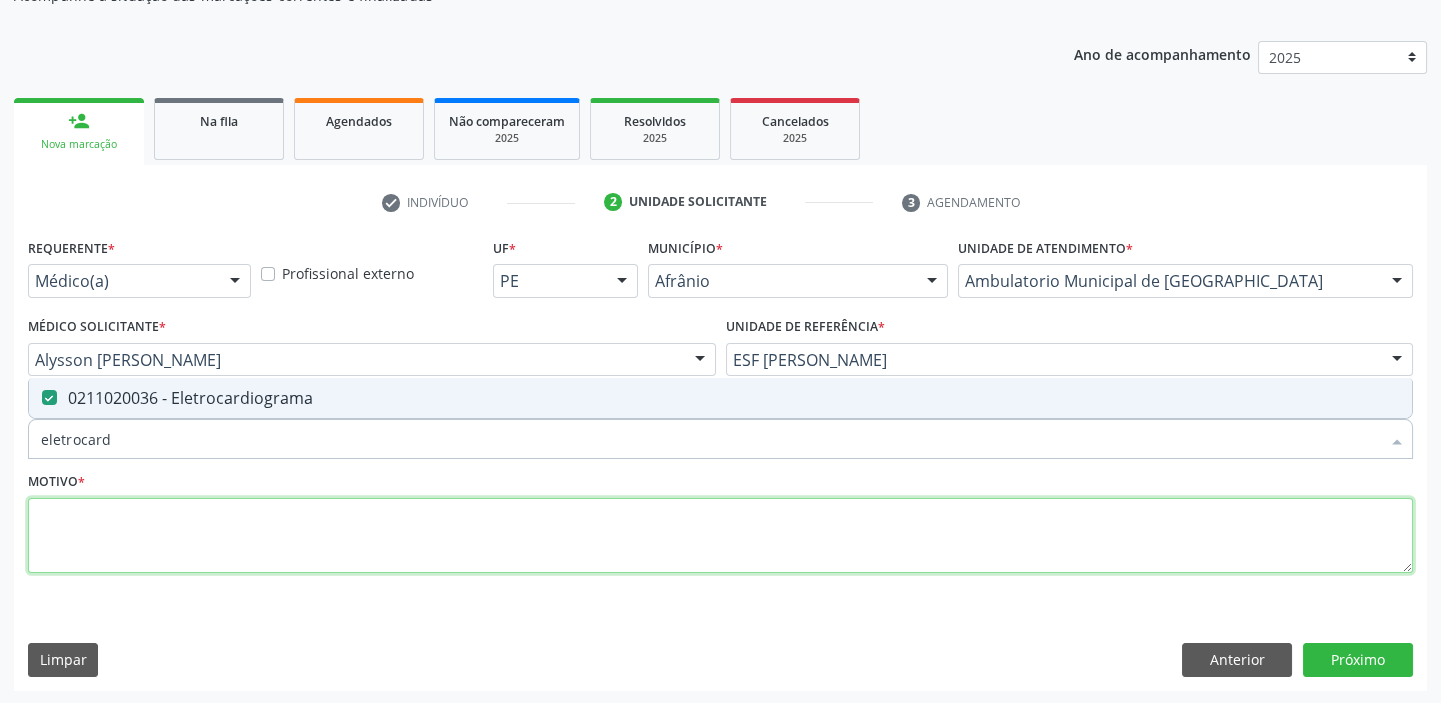 click at bounding box center [720, 536] 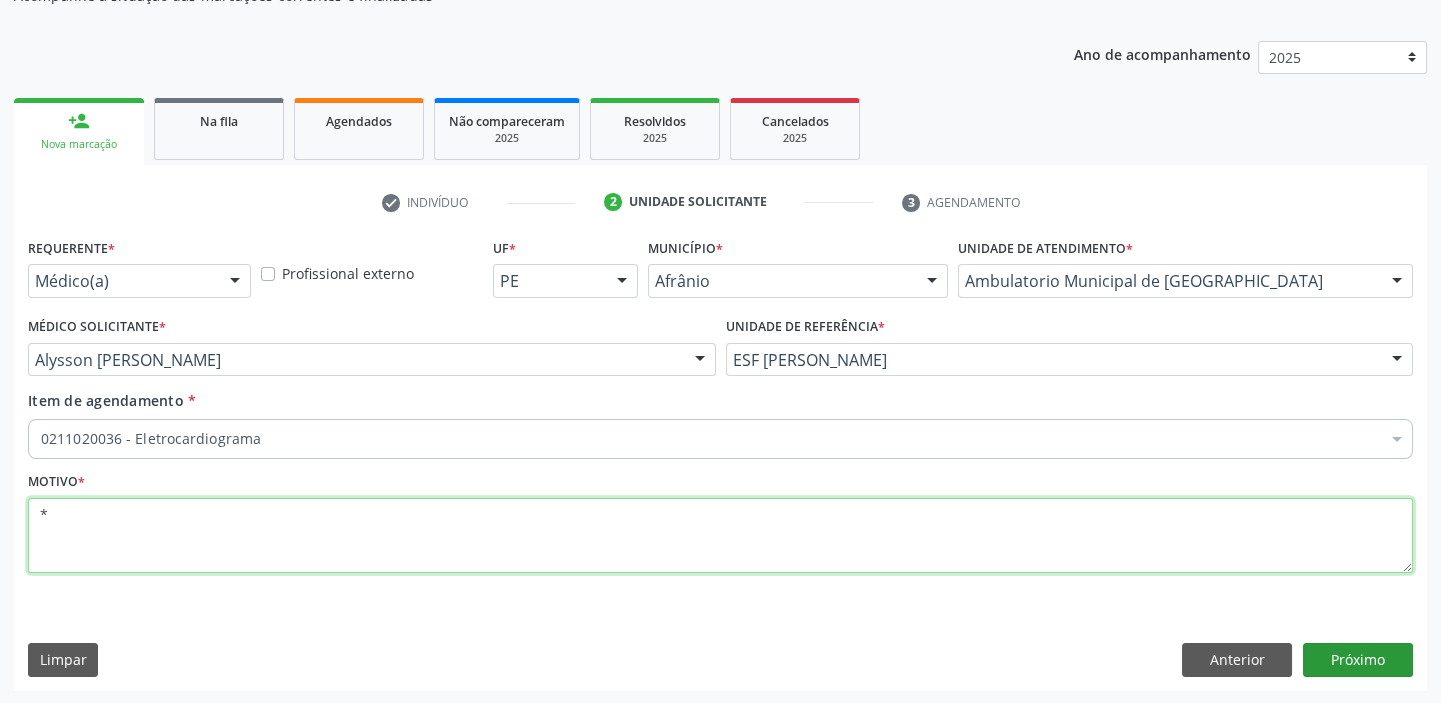 type on "*" 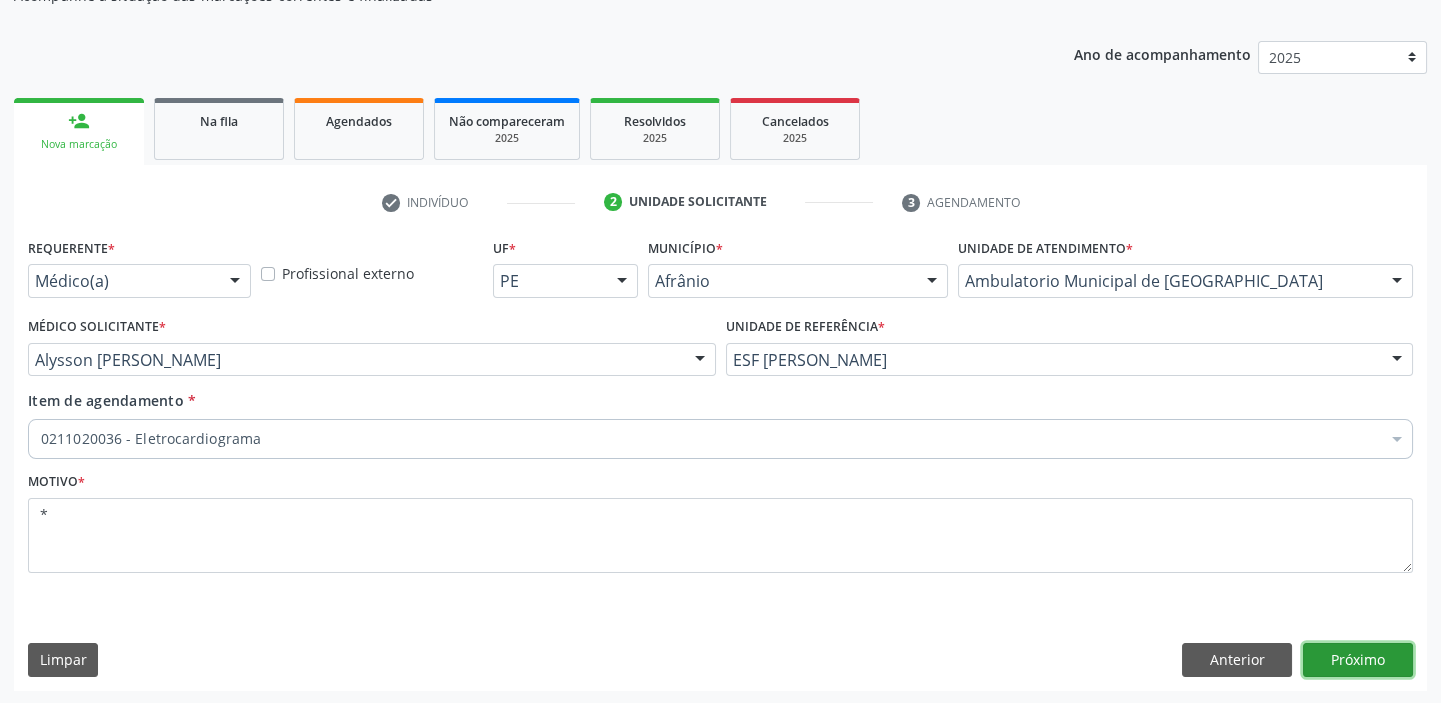 click on "Próximo" at bounding box center [1358, 660] 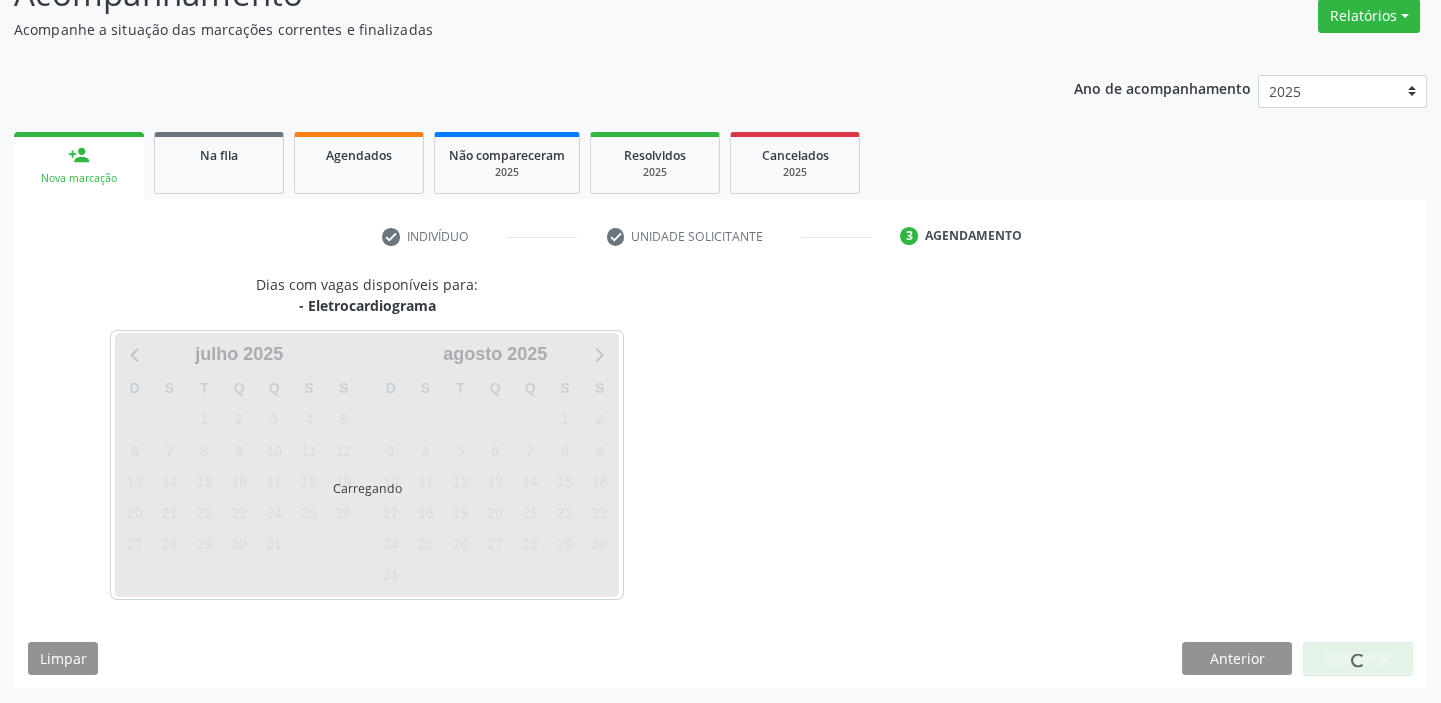 scroll, scrollTop: 166, scrollLeft: 0, axis: vertical 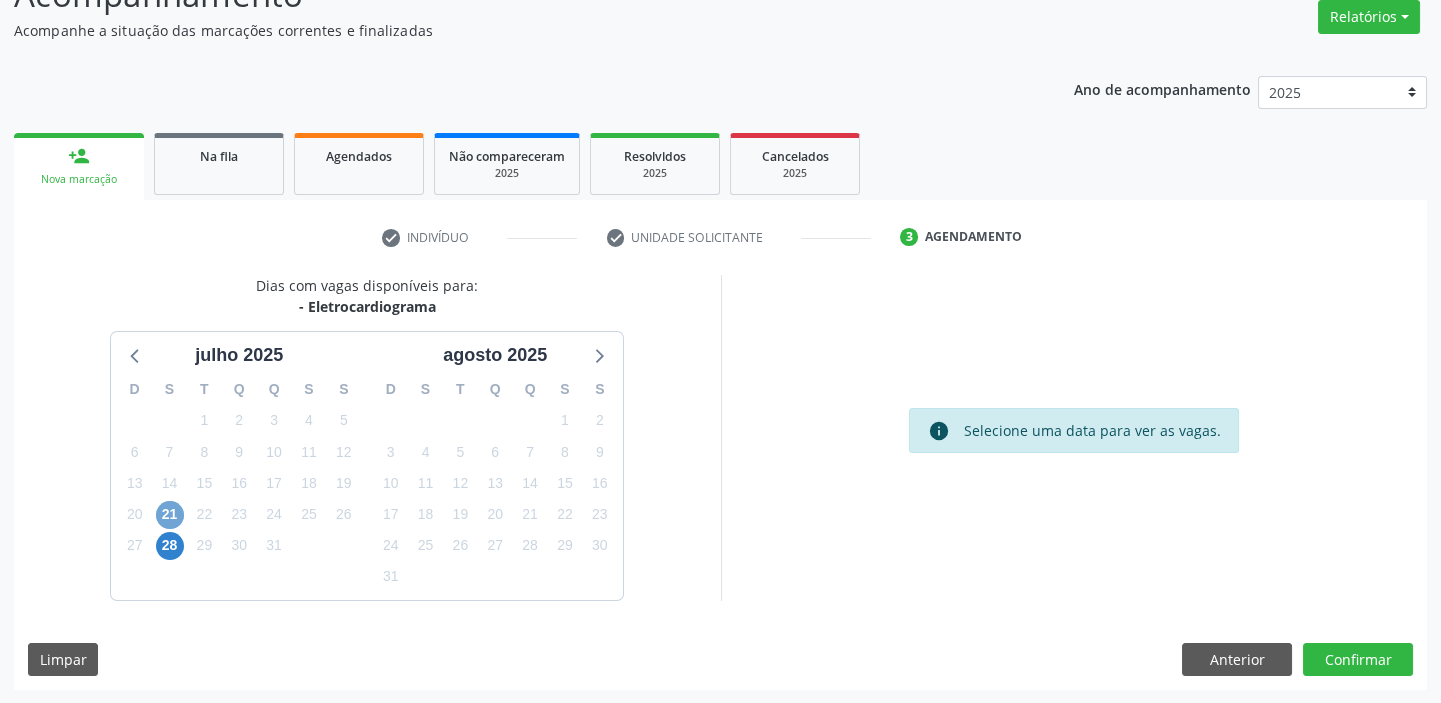 click on "21" at bounding box center (170, 515) 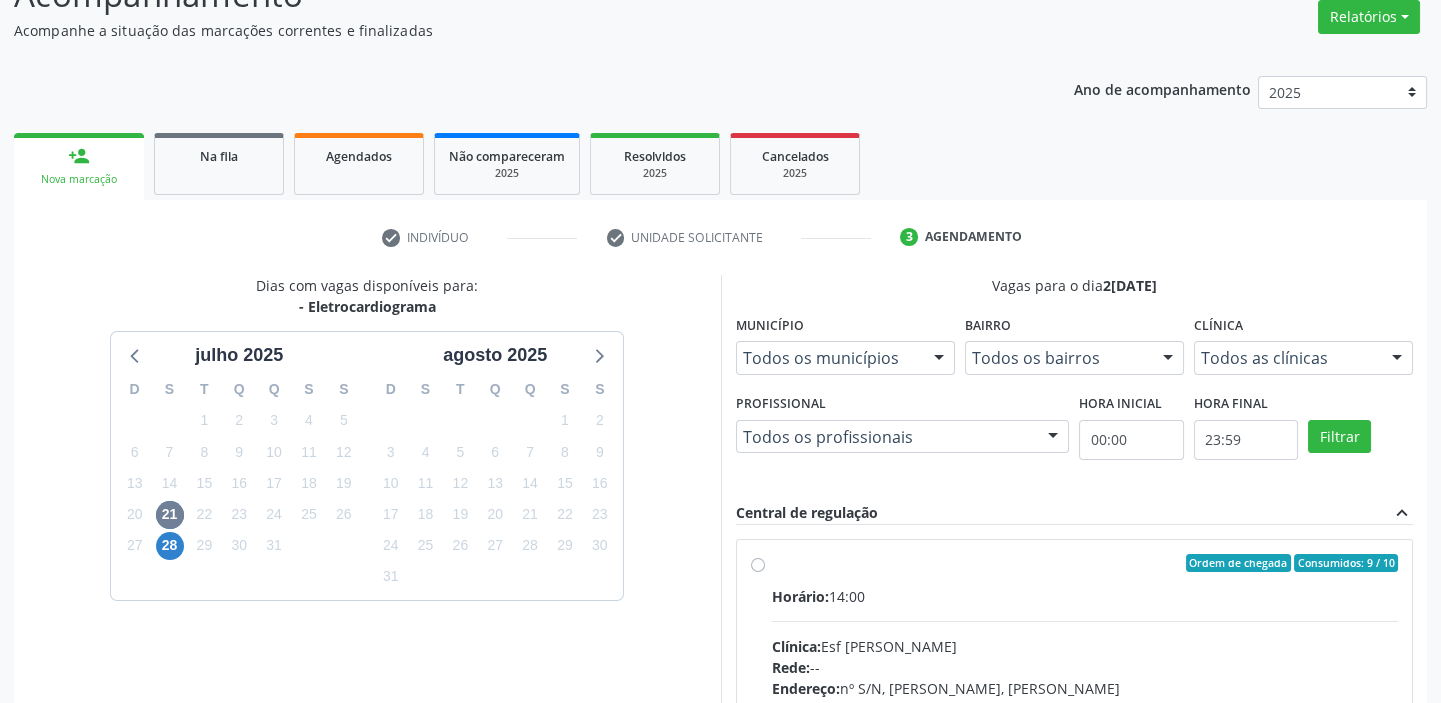 click on "Ordem de chegada
Consumidos: 9 / 10
Horário:   14:00
Clínica:  Esf [PERSON_NAME]
Rede:
--
Endereço:   [STREET_ADDRESS][PERSON_NAME]
Telefone:   [PHONE_NUMBER]
Profissional:
--
Informações adicionais sobre o atendimento
Idade de atendimento:
Sem restrição
Gênero(s) atendido(s):
Sem restrição
Informações adicionais:
--" at bounding box center (1085, 707) 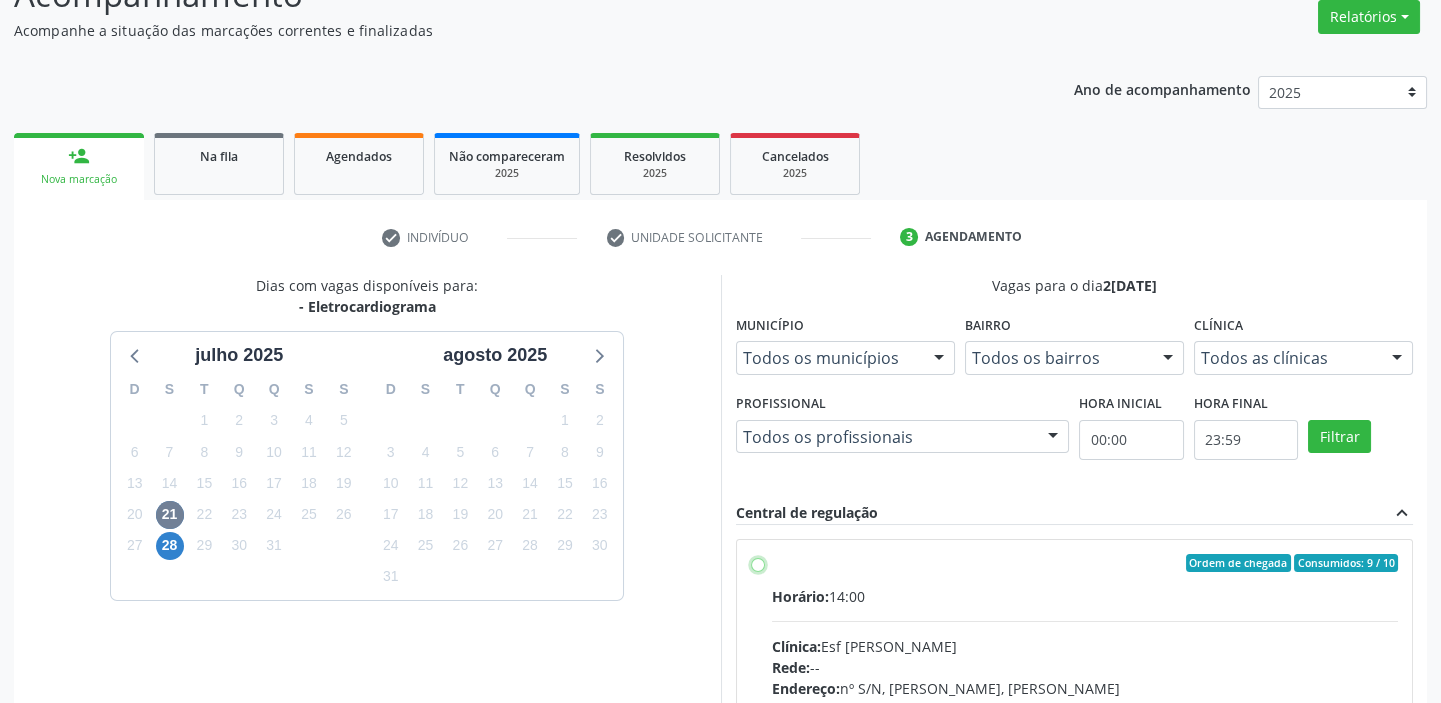 click on "Ordem de chegada
Consumidos: 9 / 10
Horário:   14:00
Clínica:  Esf [PERSON_NAME]
Rede:
--
Endereço:   [STREET_ADDRESS][PERSON_NAME]
Telefone:   [PHONE_NUMBER]
Profissional:
--
Informações adicionais sobre o atendimento
Idade de atendimento:
Sem restrição
Gênero(s) atendido(s):
Sem restrição
Informações adicionais:
--" at bounding box center [758, 563] 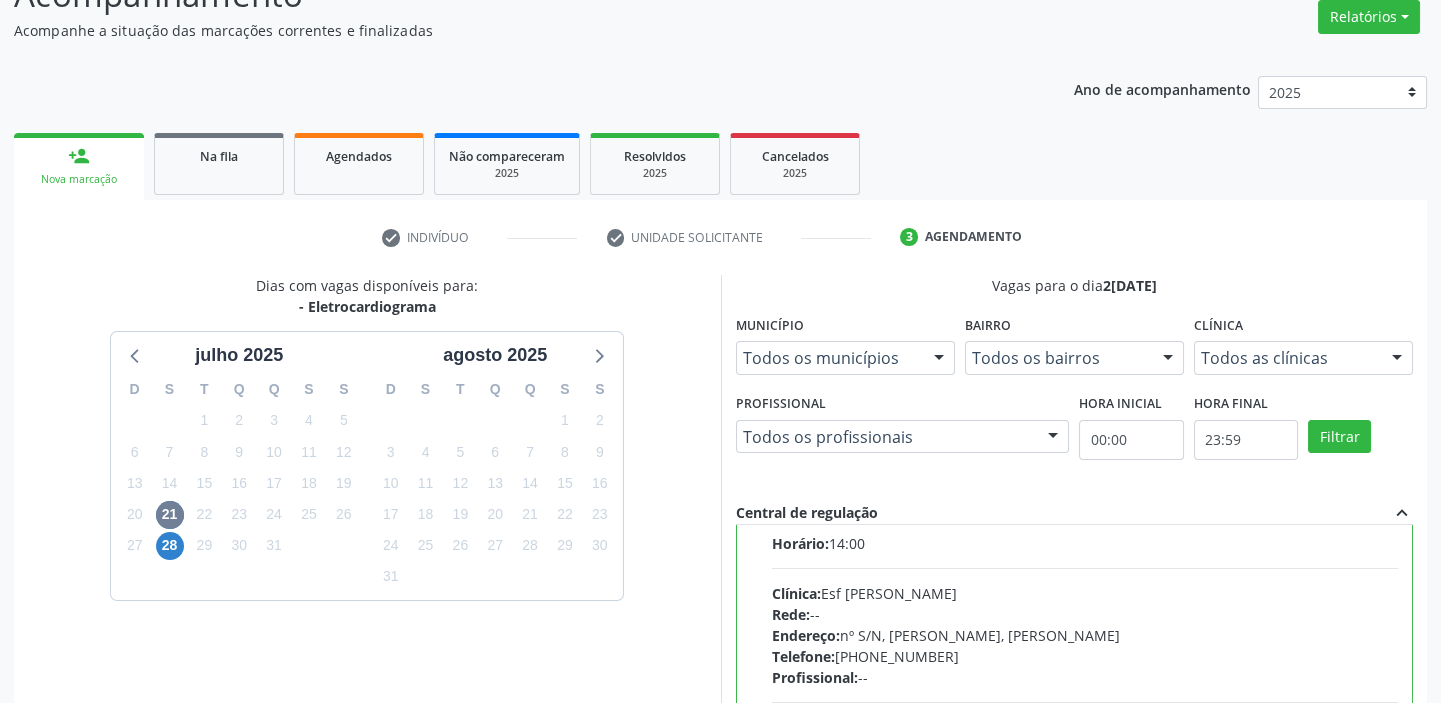 scroll, scrollTop: 99, scrollLeft: 0, axis: vertical 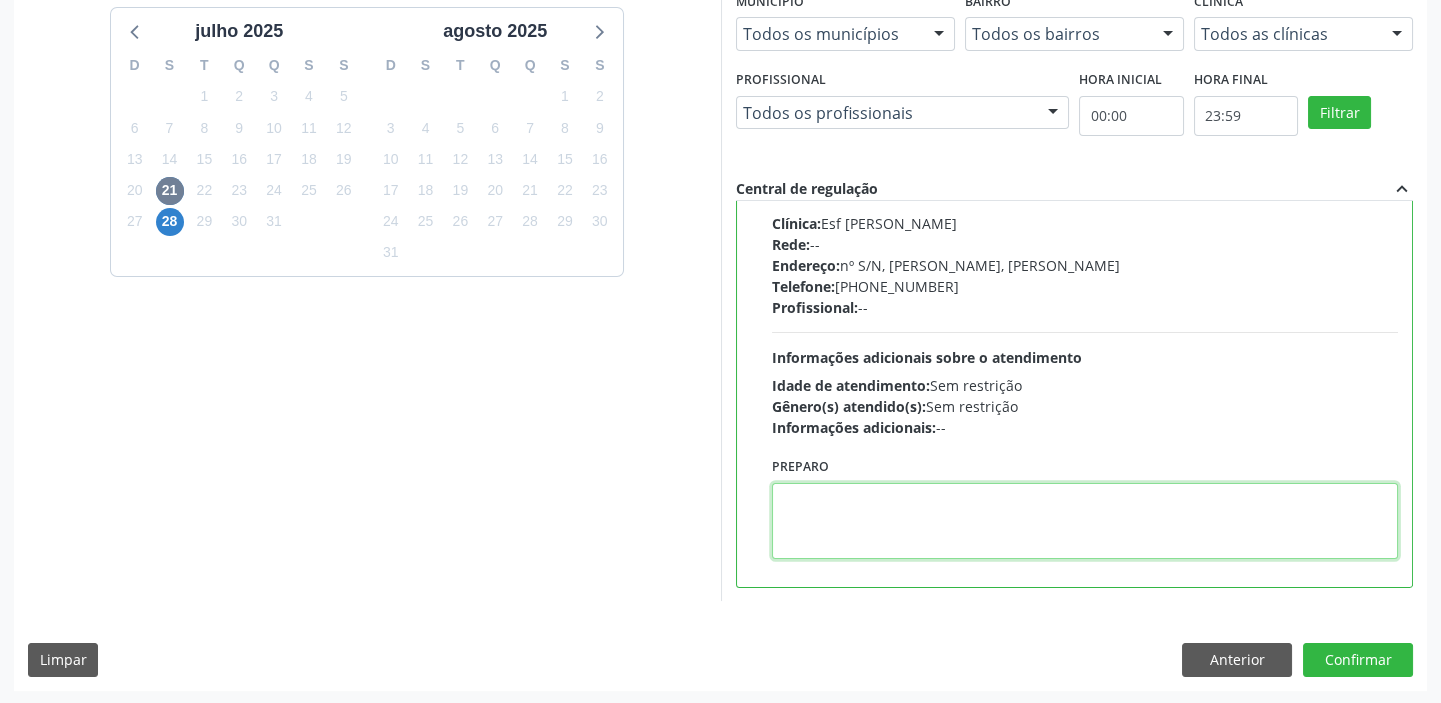 click at bounding box center [1085, 521] 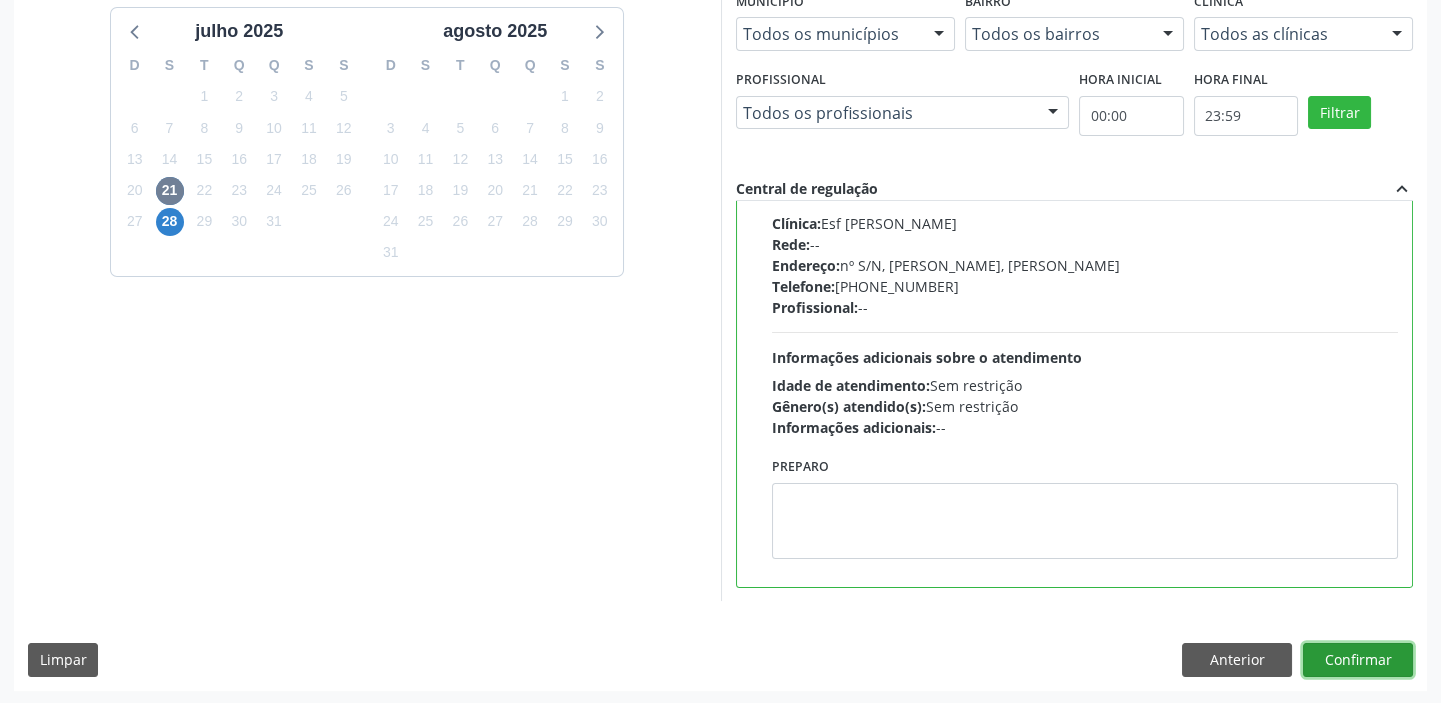 click on "Confirmar" at bounding box center [1358, 660] 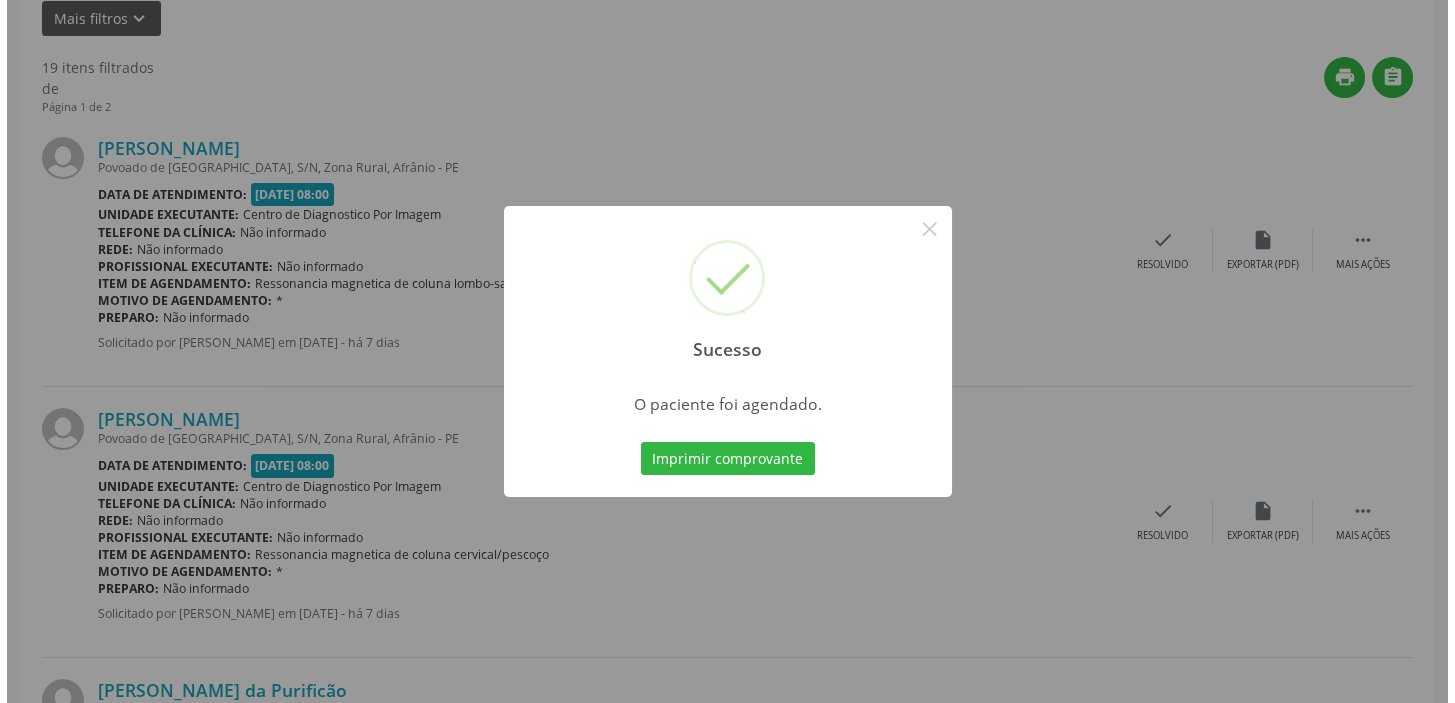 scroll, scrollTop: 0, scrollLeft: 0, axis: both 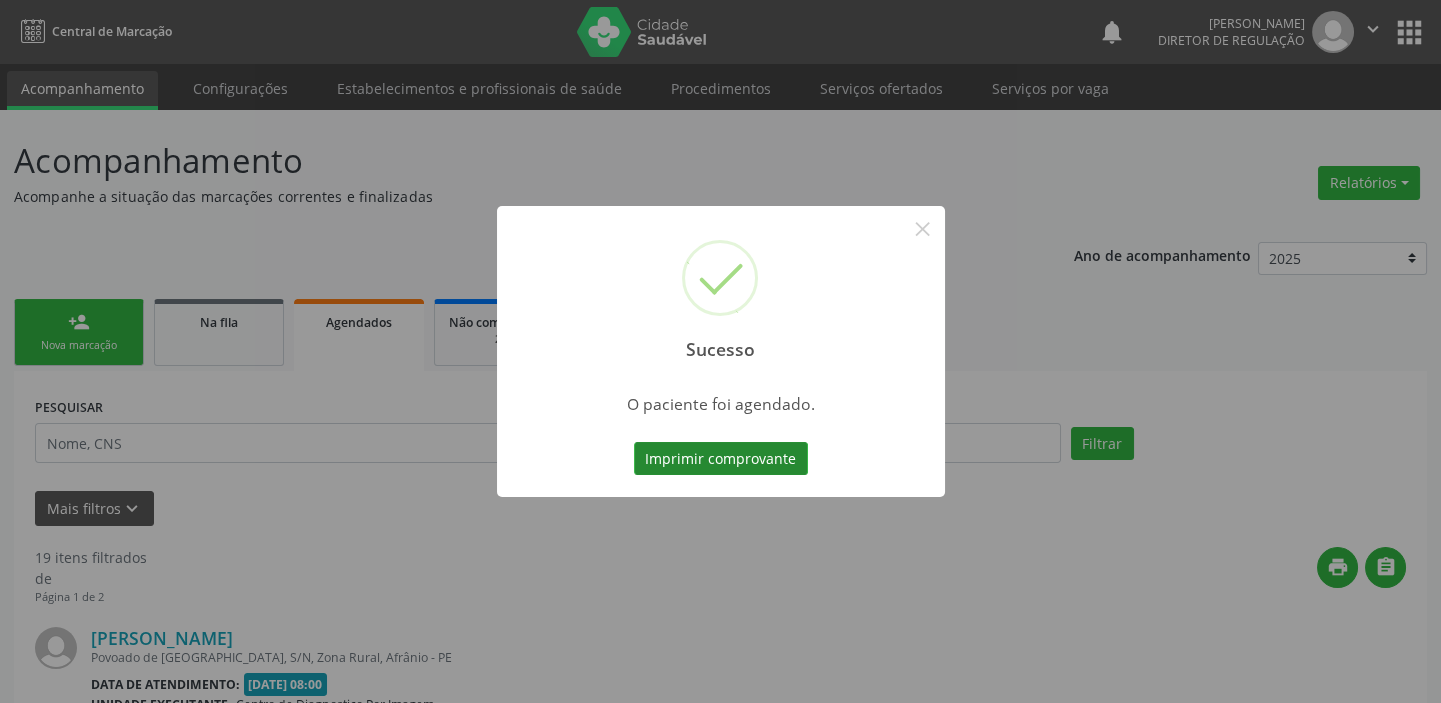 click on "Imprimir comprovante" at bounding box center (721, 459) 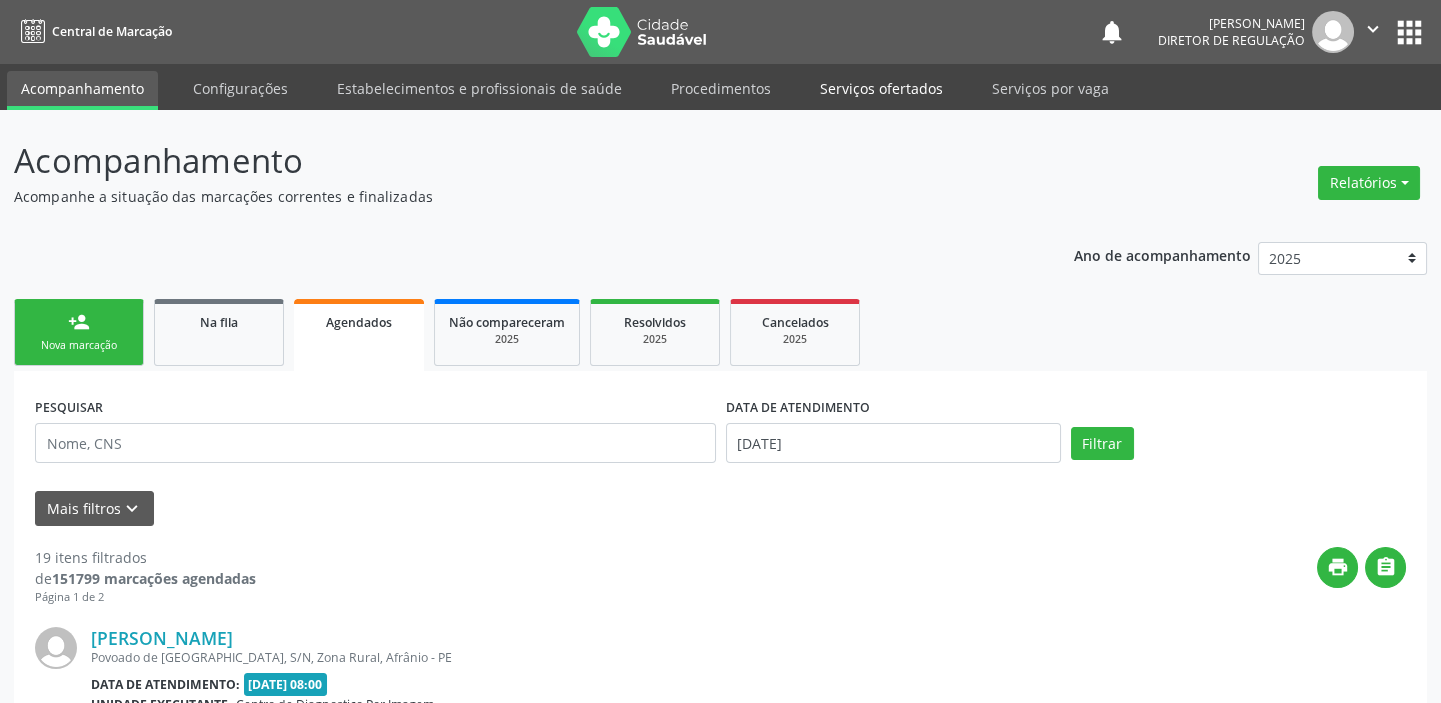click on "Serviços ofertados" at bounding box center [881, 88] 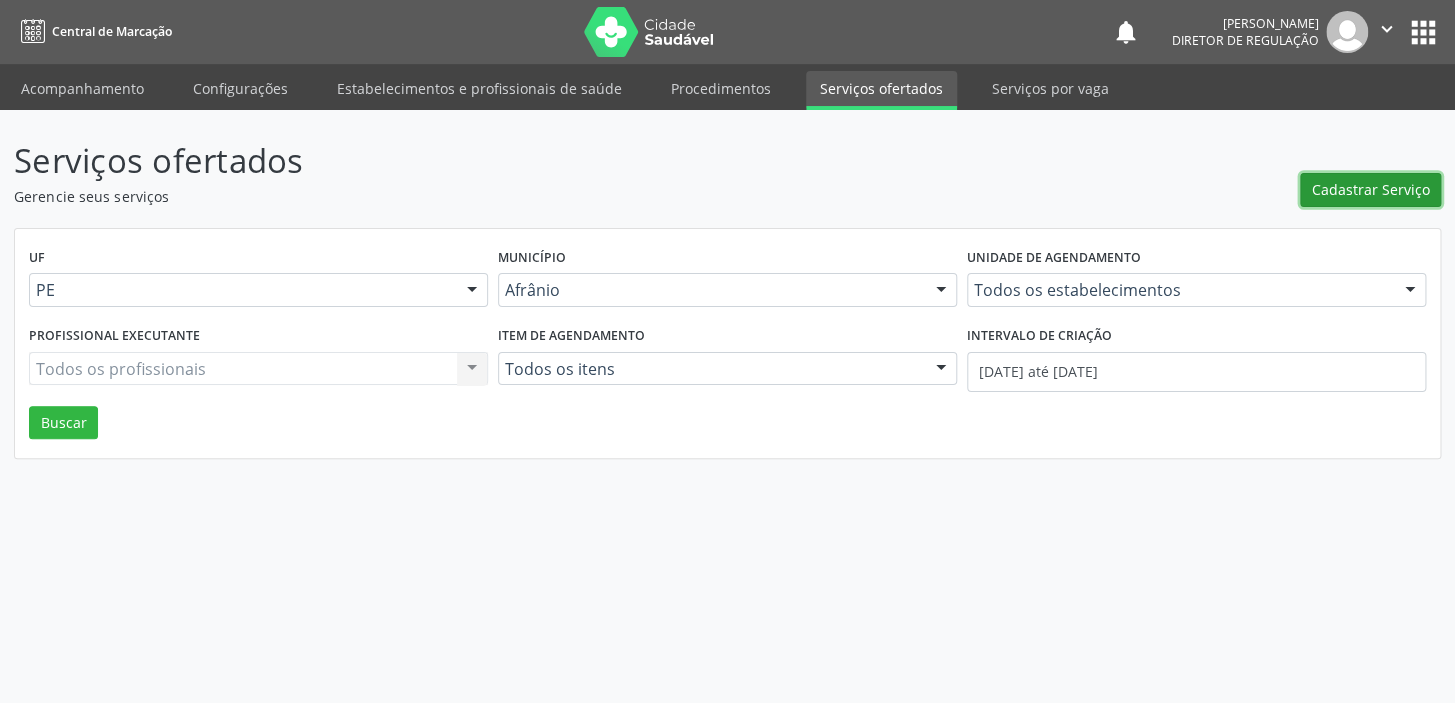 click on "Cadastrar Serviço" at bounding box center [1371, 189] 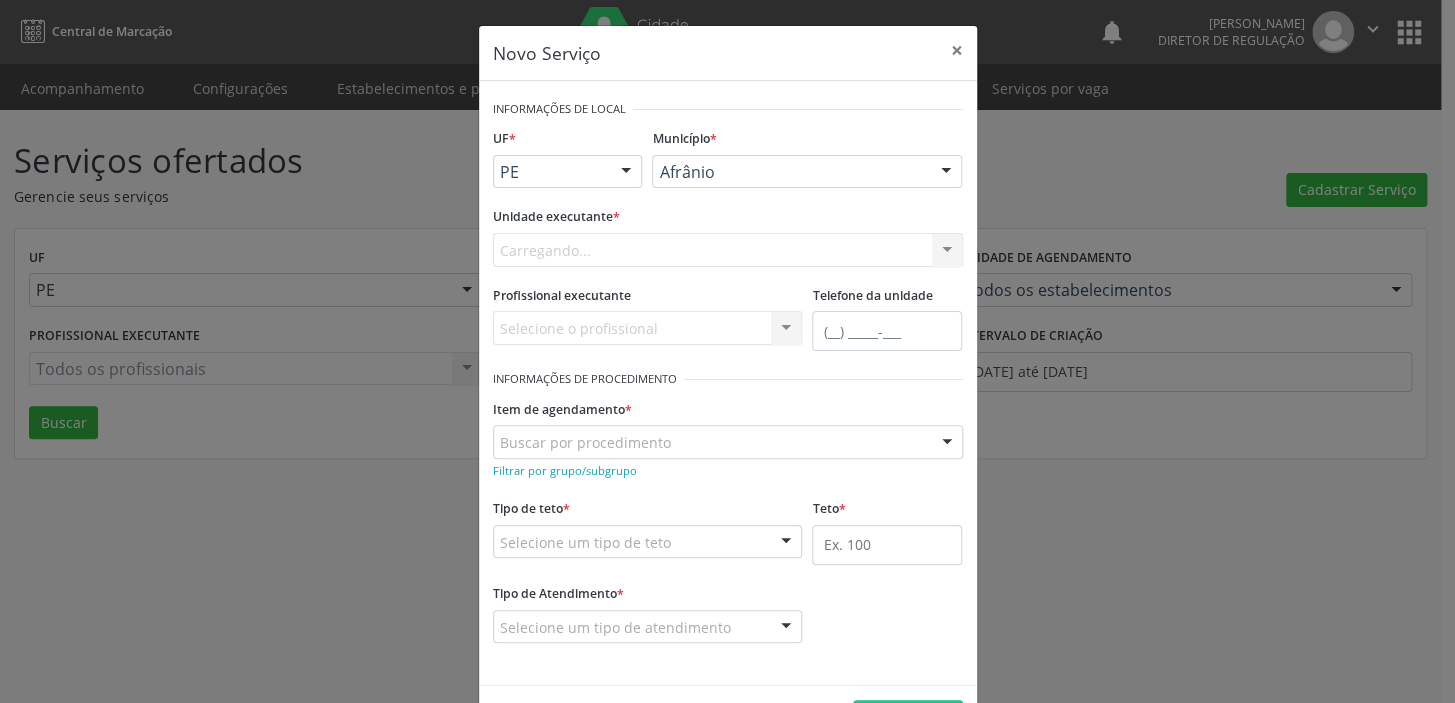 scroll, scrollTop: 0, scrollLeft: 0, axis: both 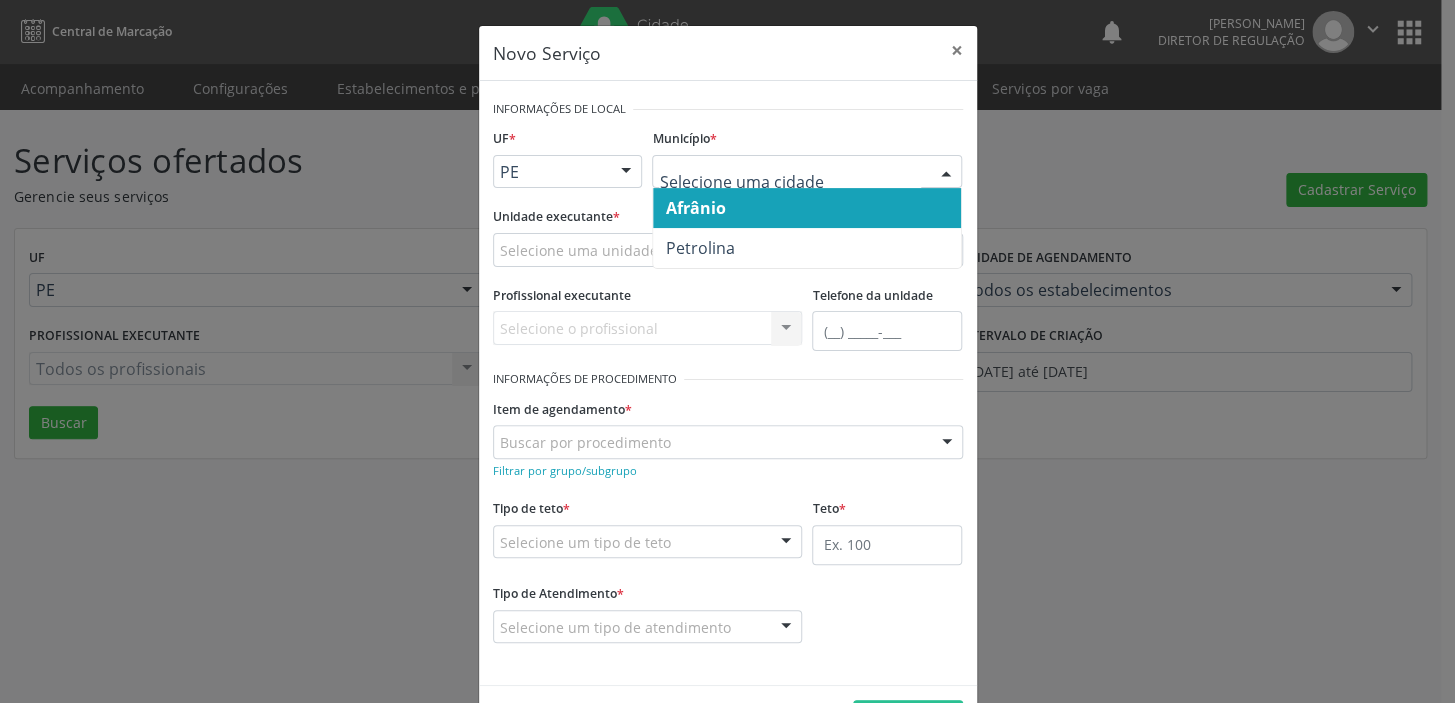 click at bounding box center [807, 172] 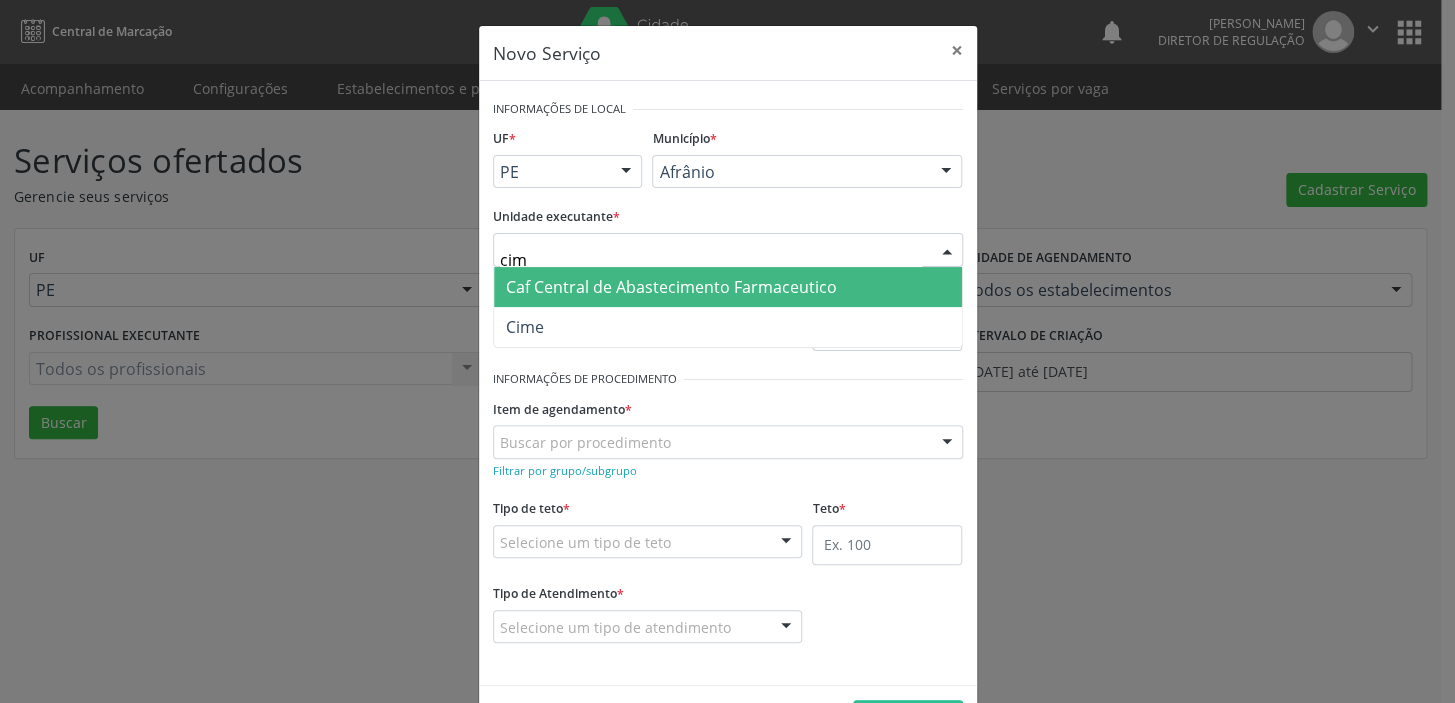 type on "cime" 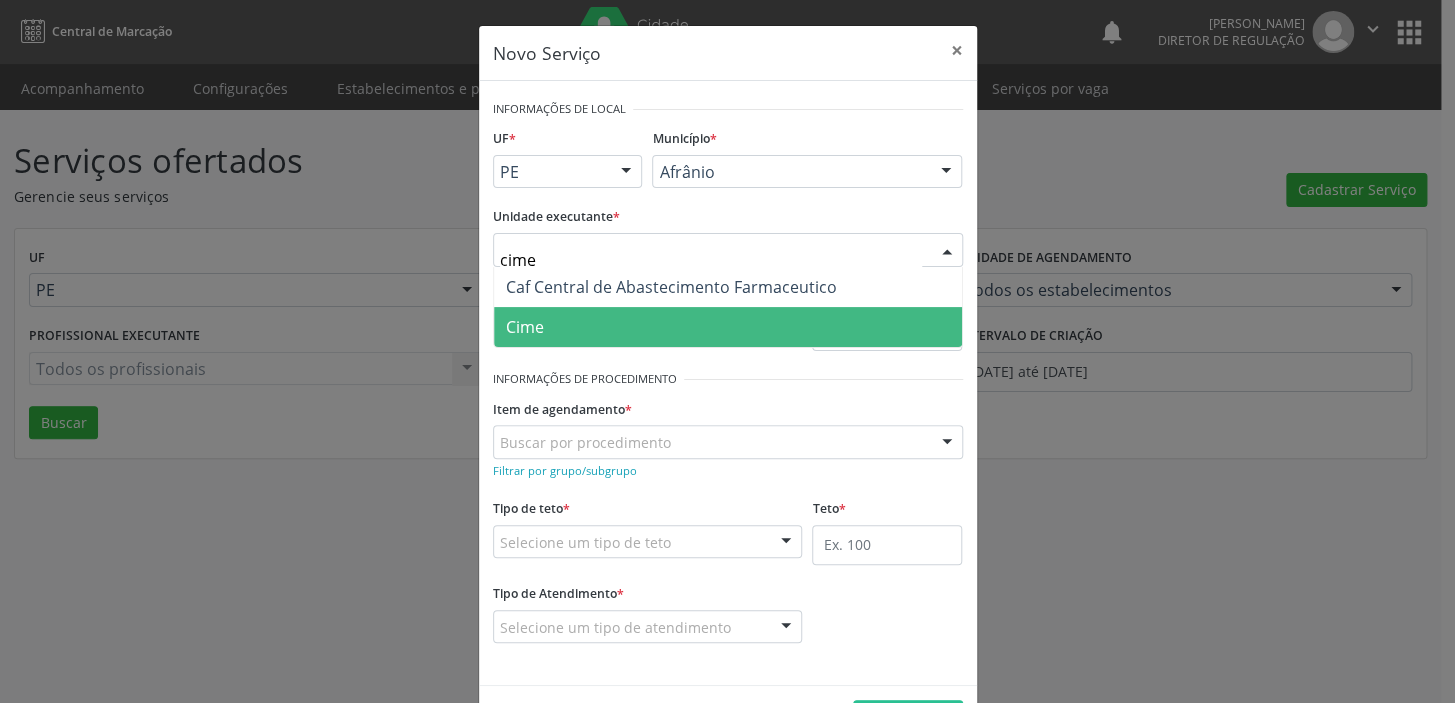 click on "Caf Central de Abastecimento Farmaceutico   Cime
Nenhum resultado encontrado para: " cime  "
Não há nenhuma opção para ser exibida." at bounding box center [728, 307] 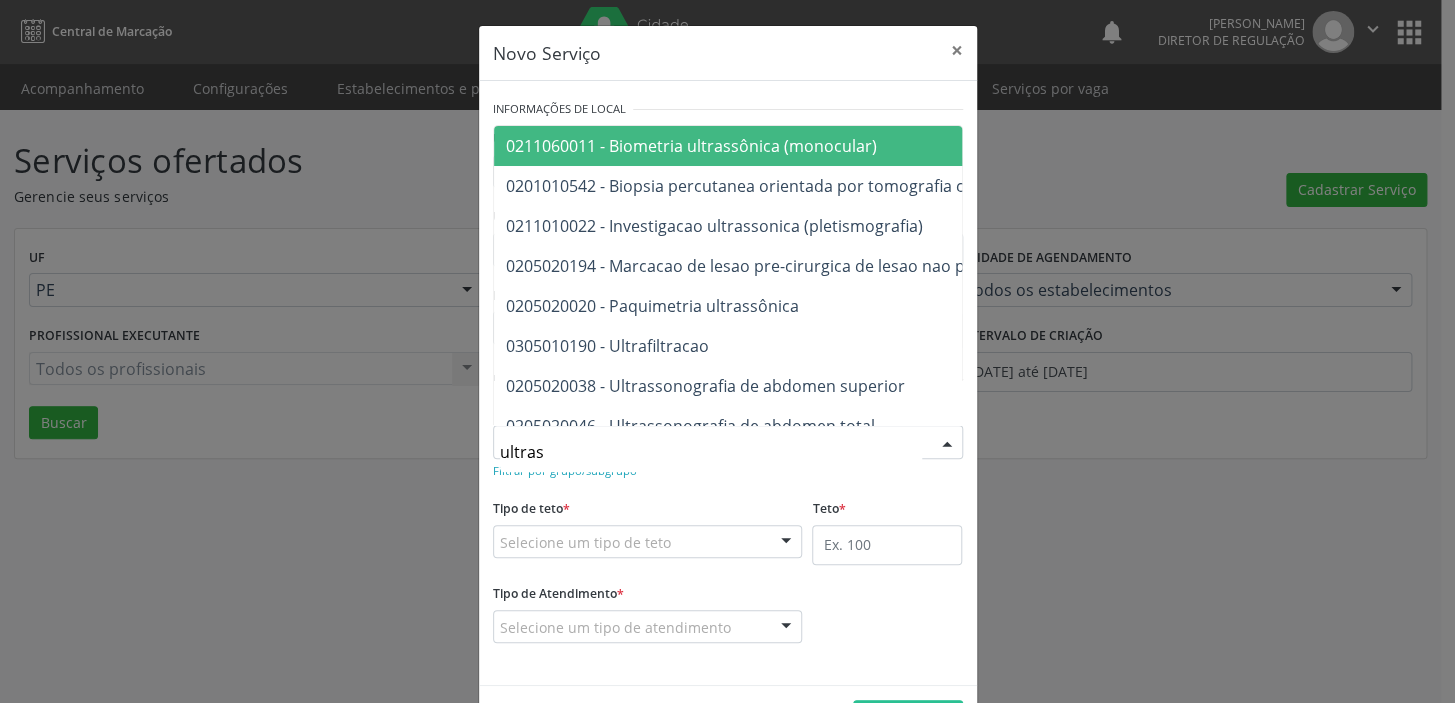 type on "ultrass" 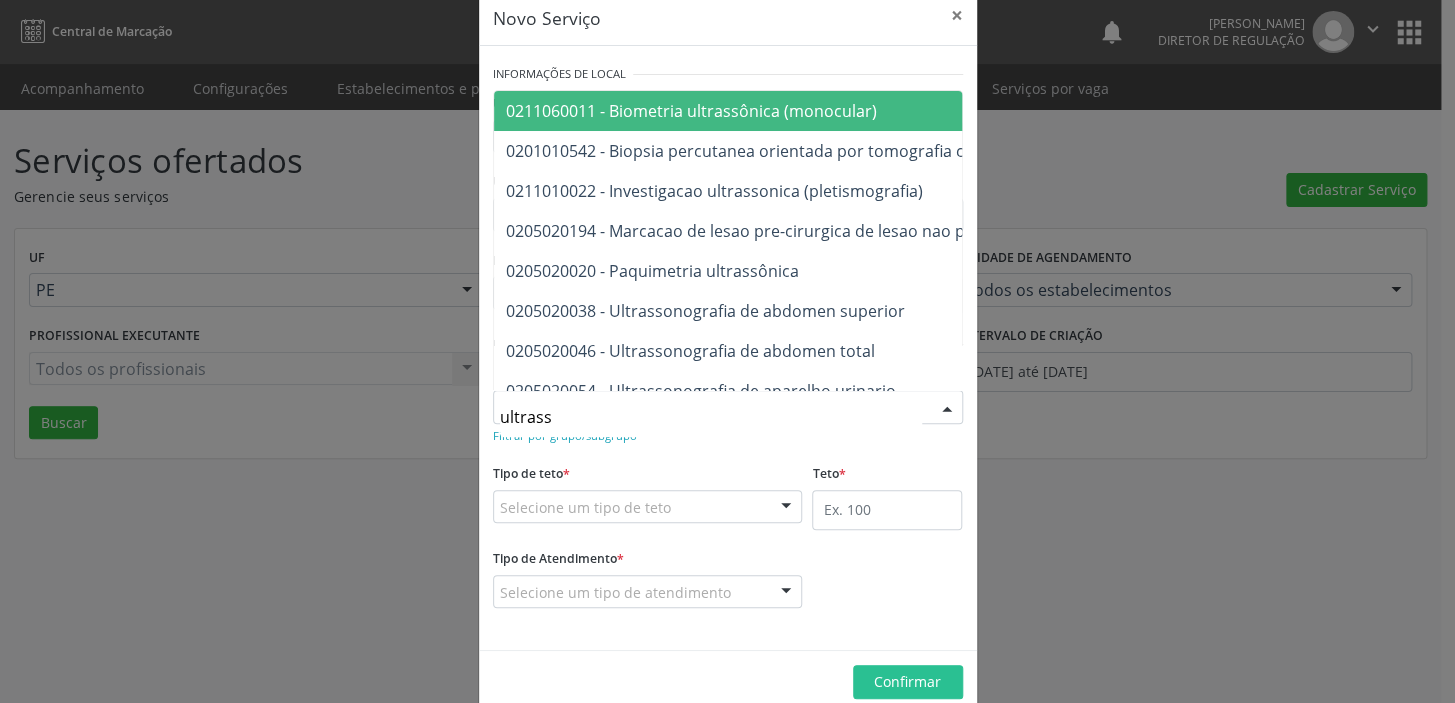 scroll, scrollTop: 69, scrollLeft: 0, axis: vertical 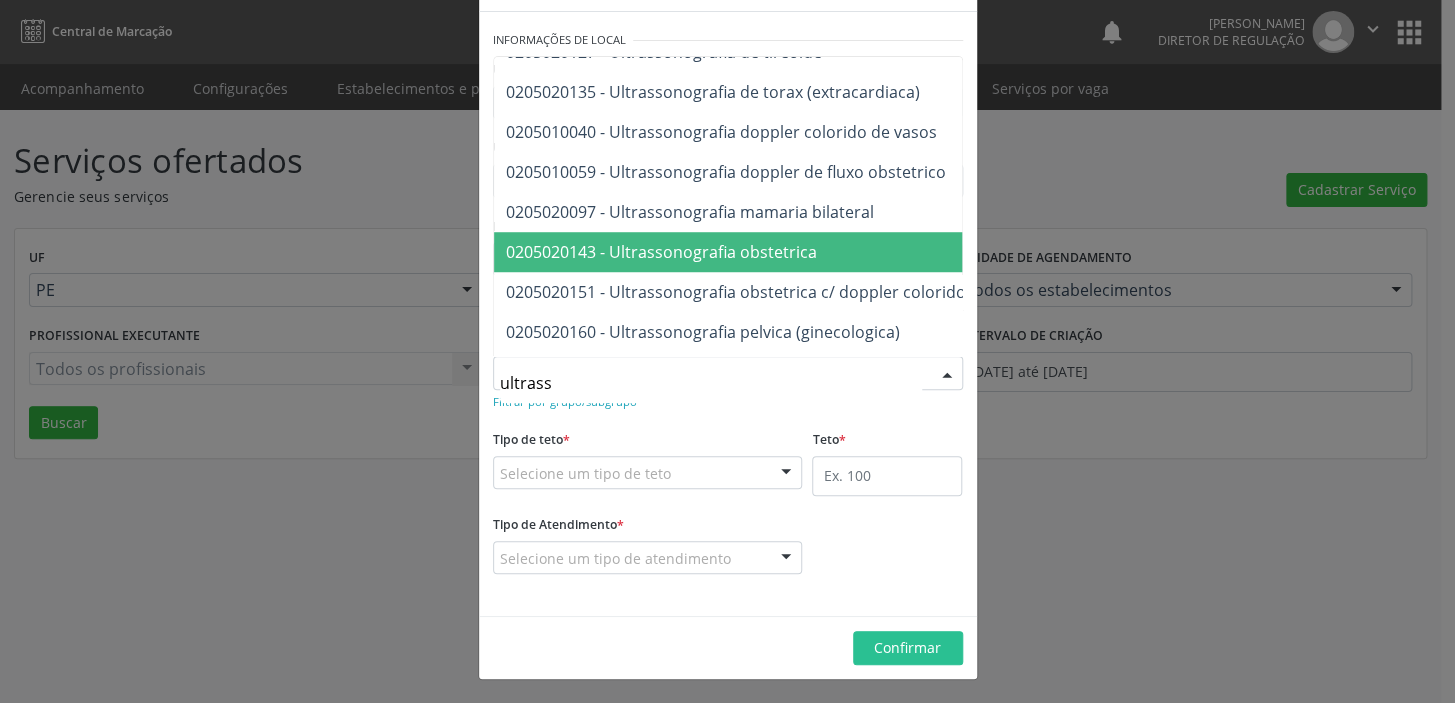drag, startPoint x: 777, startPoint y: 260, endPoint x: 765, endPoint y: 266, distance: 13.416408 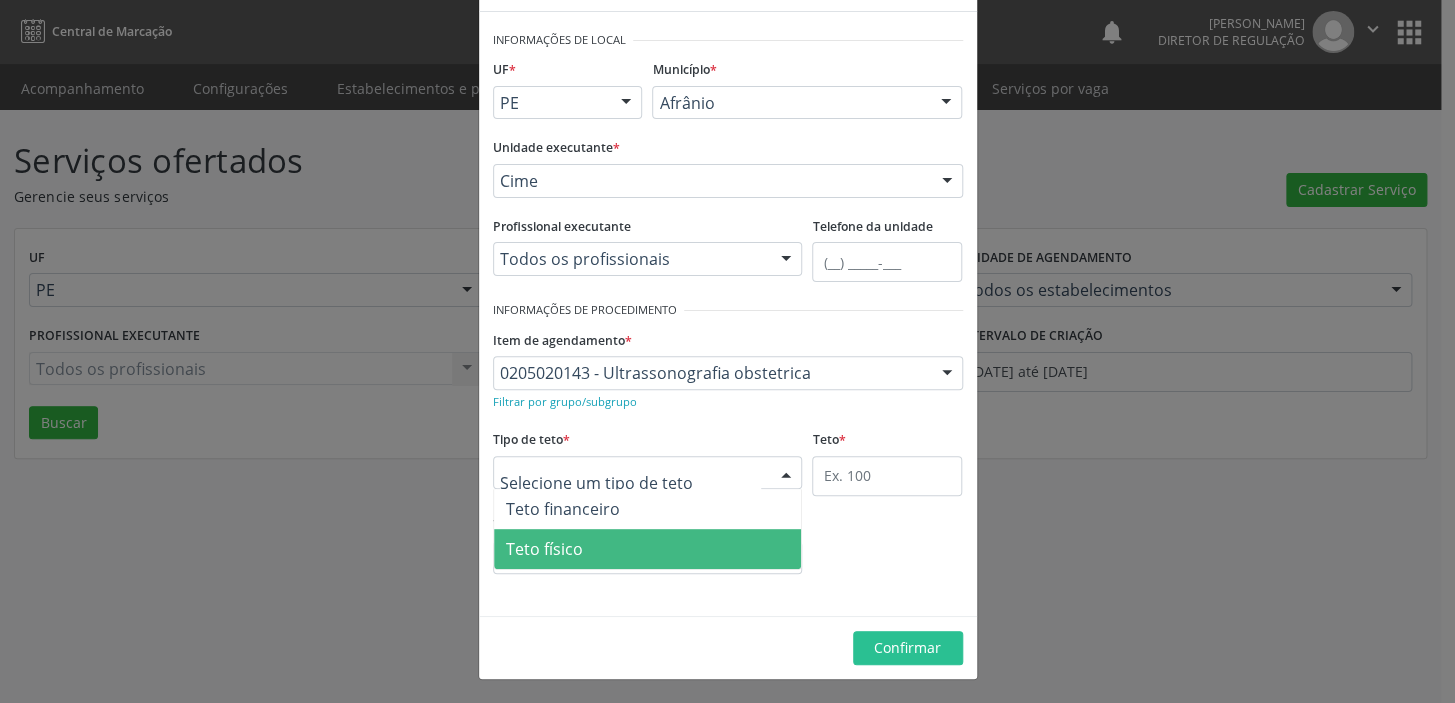 click on "Teto físico" at bounding box center (544, 549) 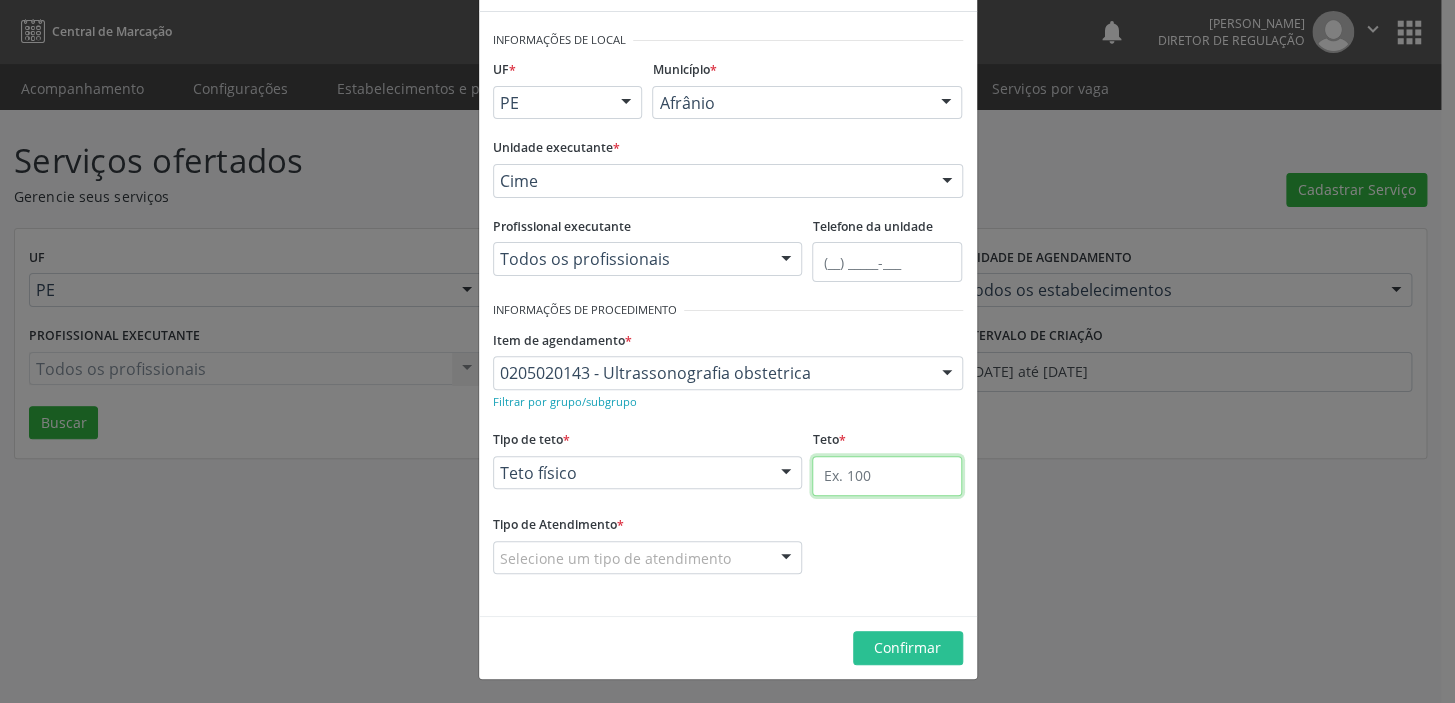click at bounding box center [887, 476] 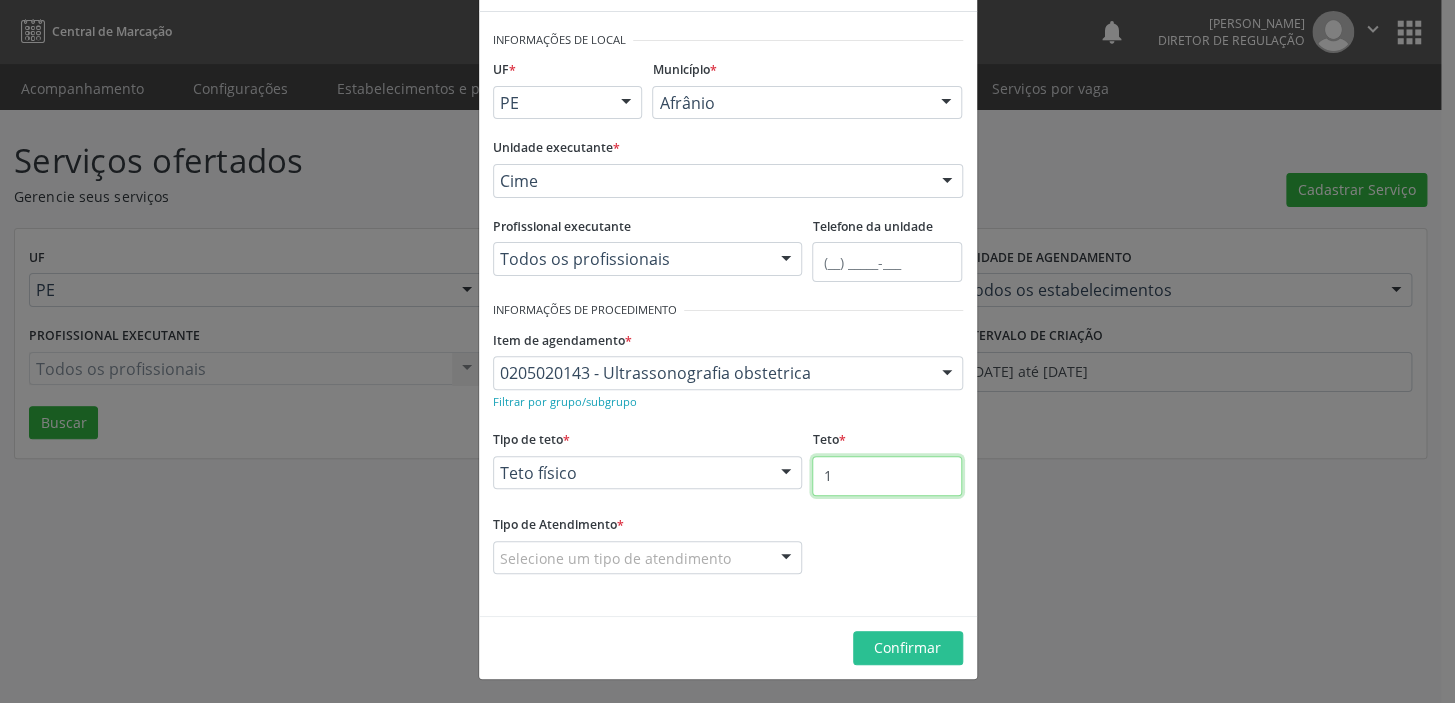 type on "1" 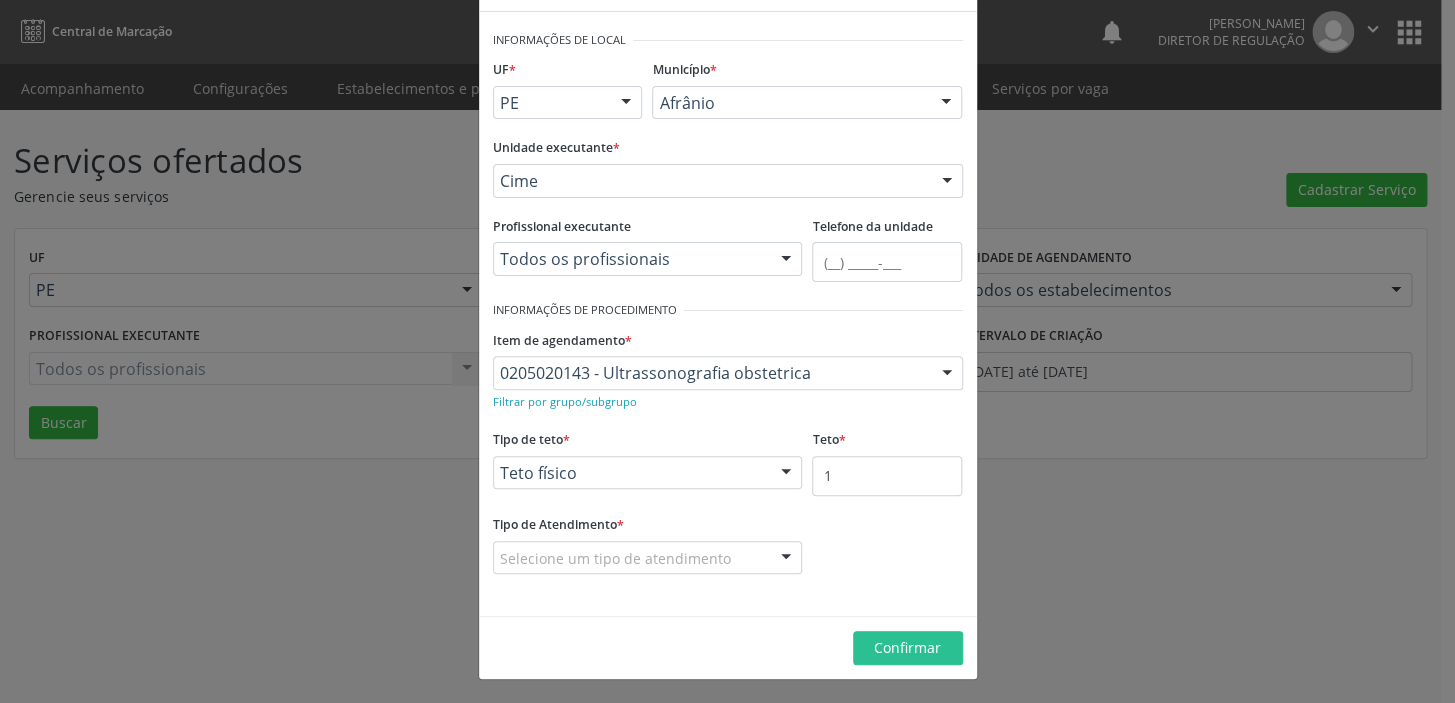 click on "Selecione um tipo de atendimento" at bounding box center [648, 558] 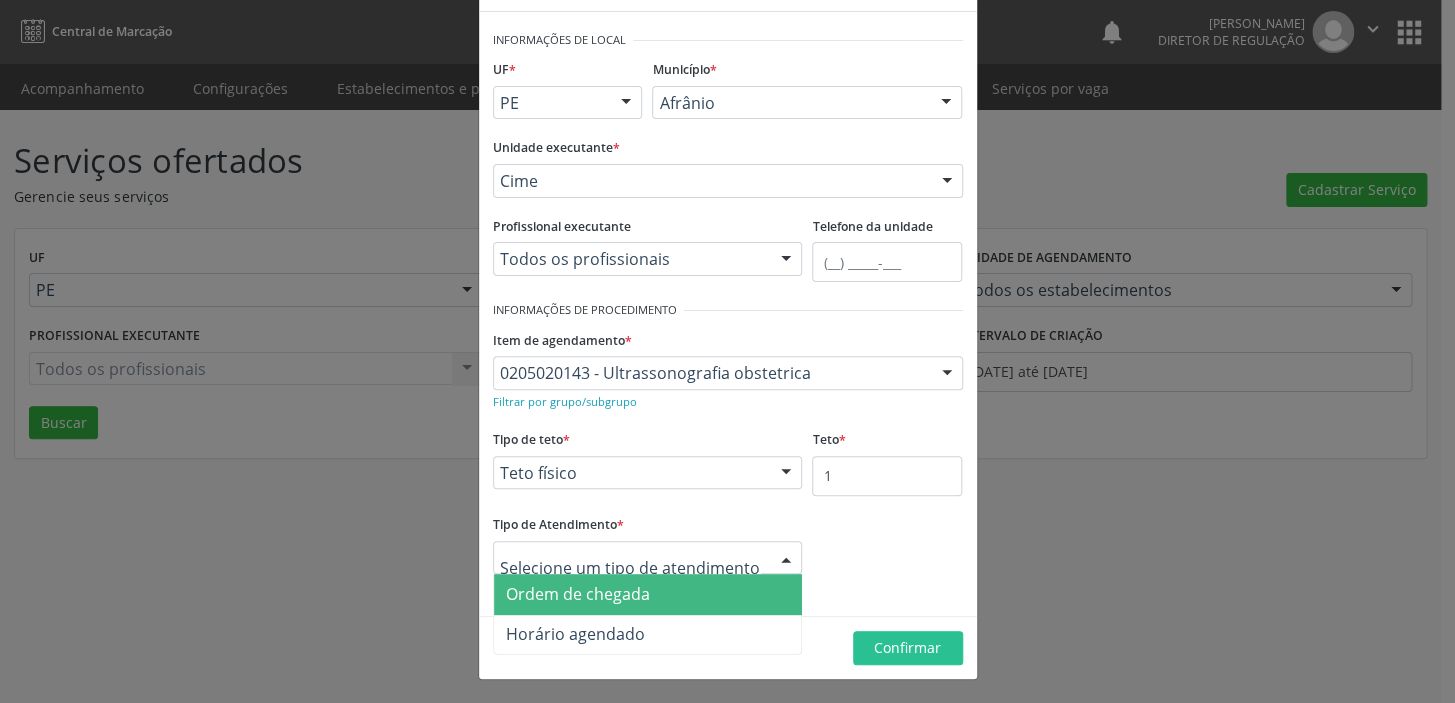 click on "Ordem de chegada" at bounding box center (578, 594) 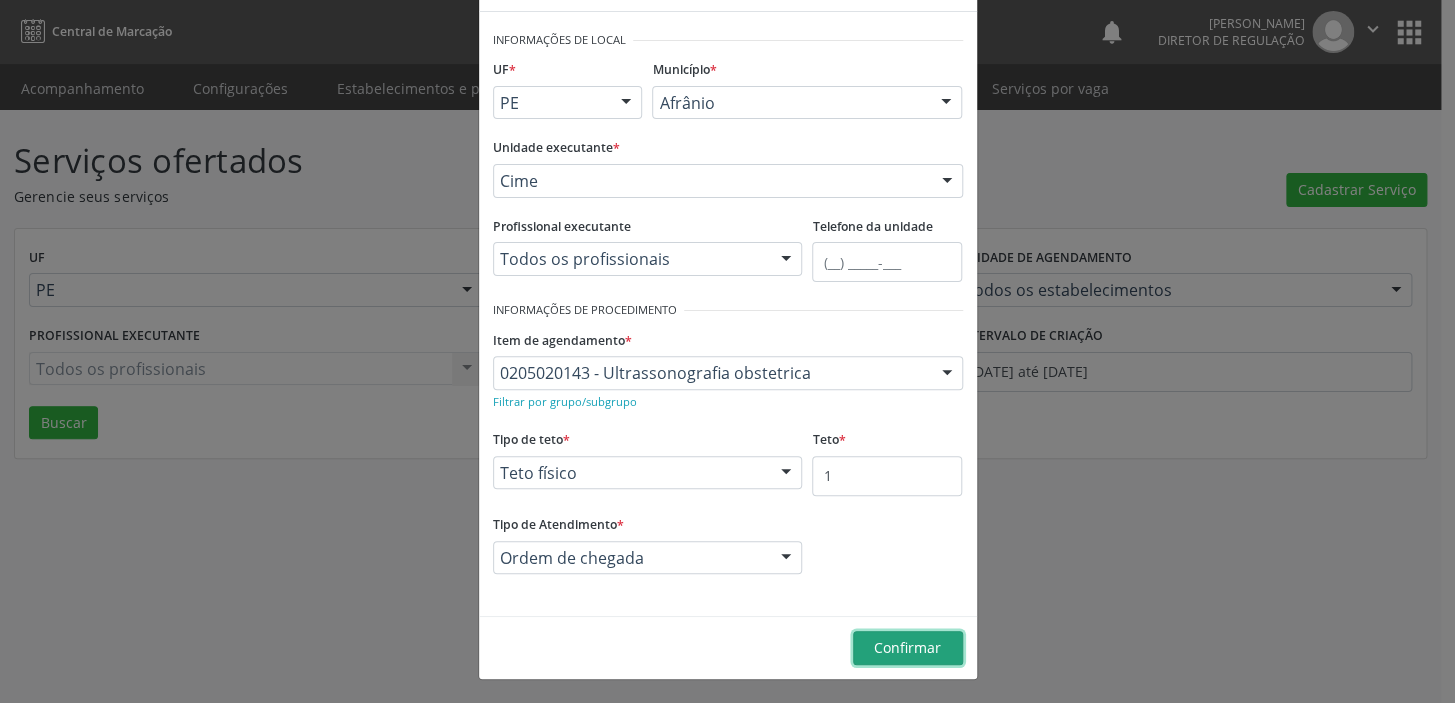 click on "Confirmar" at bounding box center [907, 647] 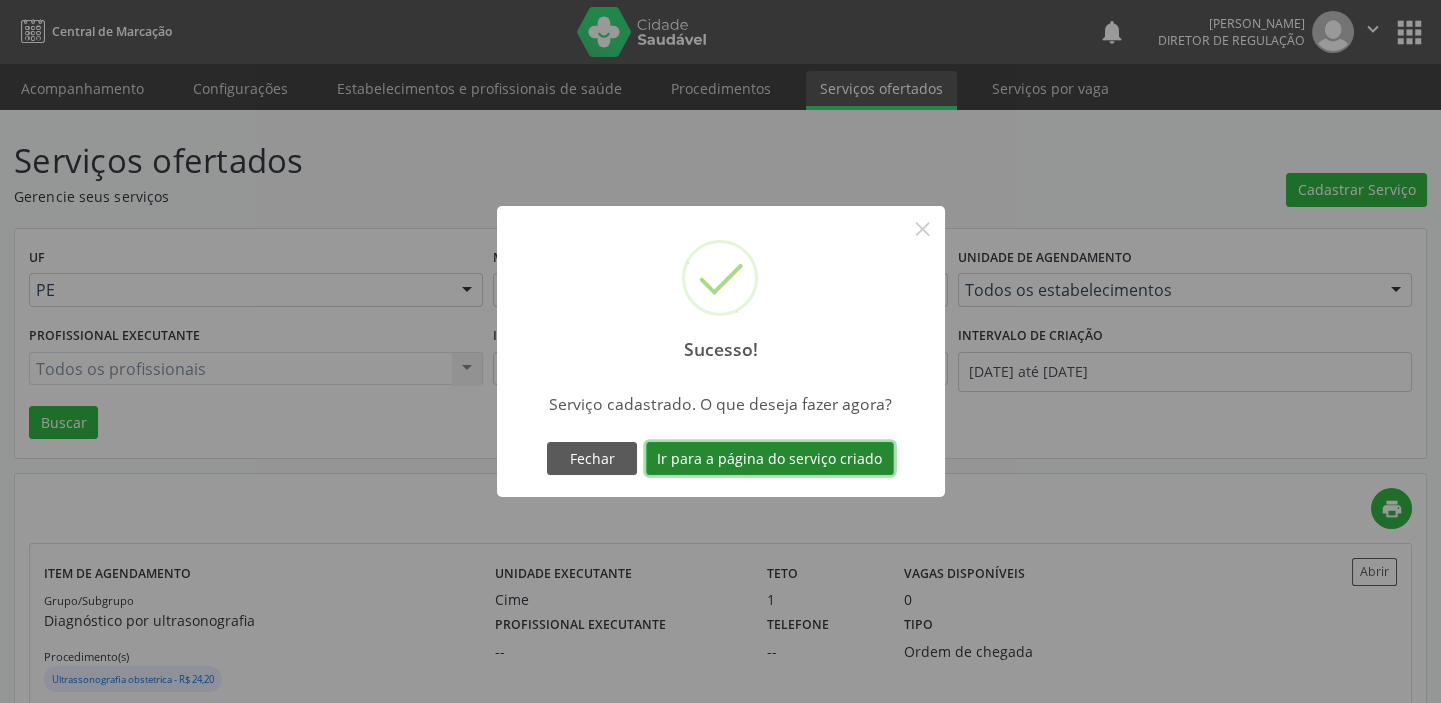click on "Ir para a página do serviço criado" at bounding box center [770, 459] 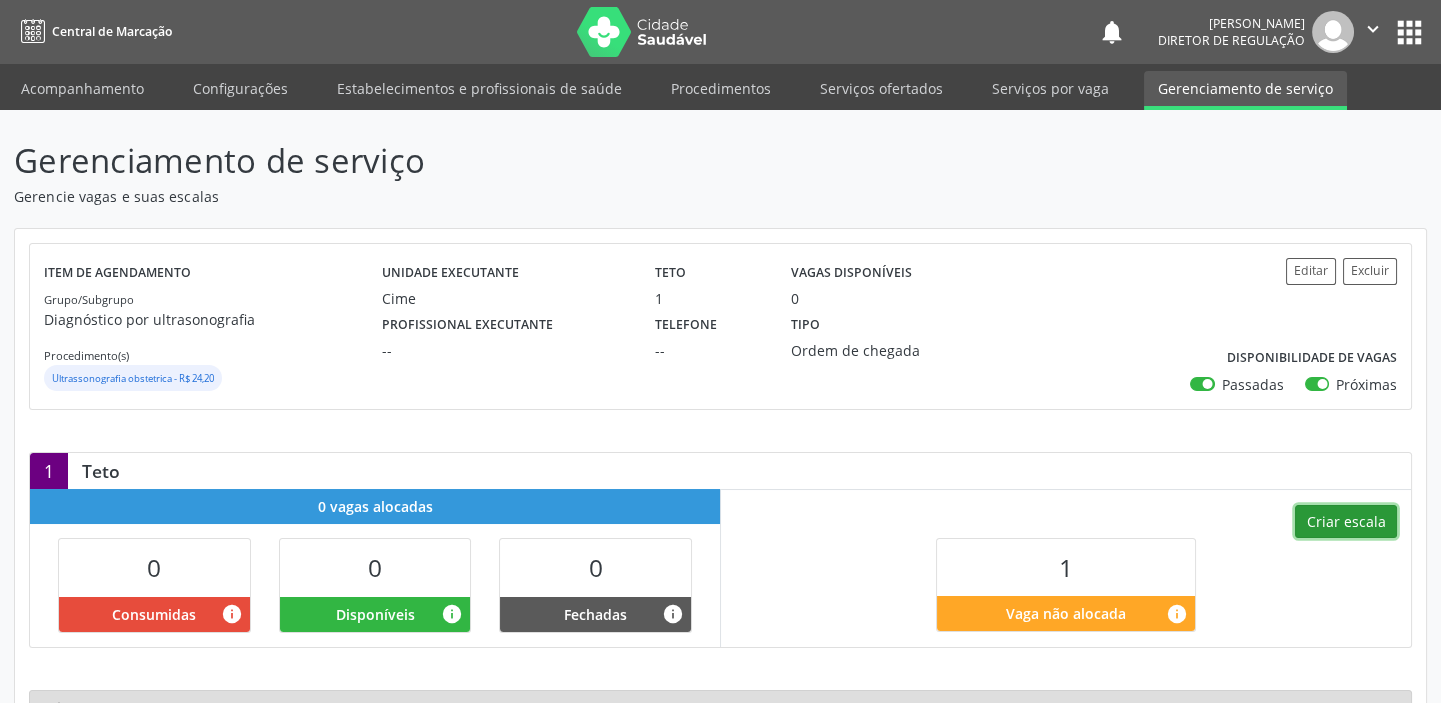 click on "Criar escala" at bounding box center (1346, 522) 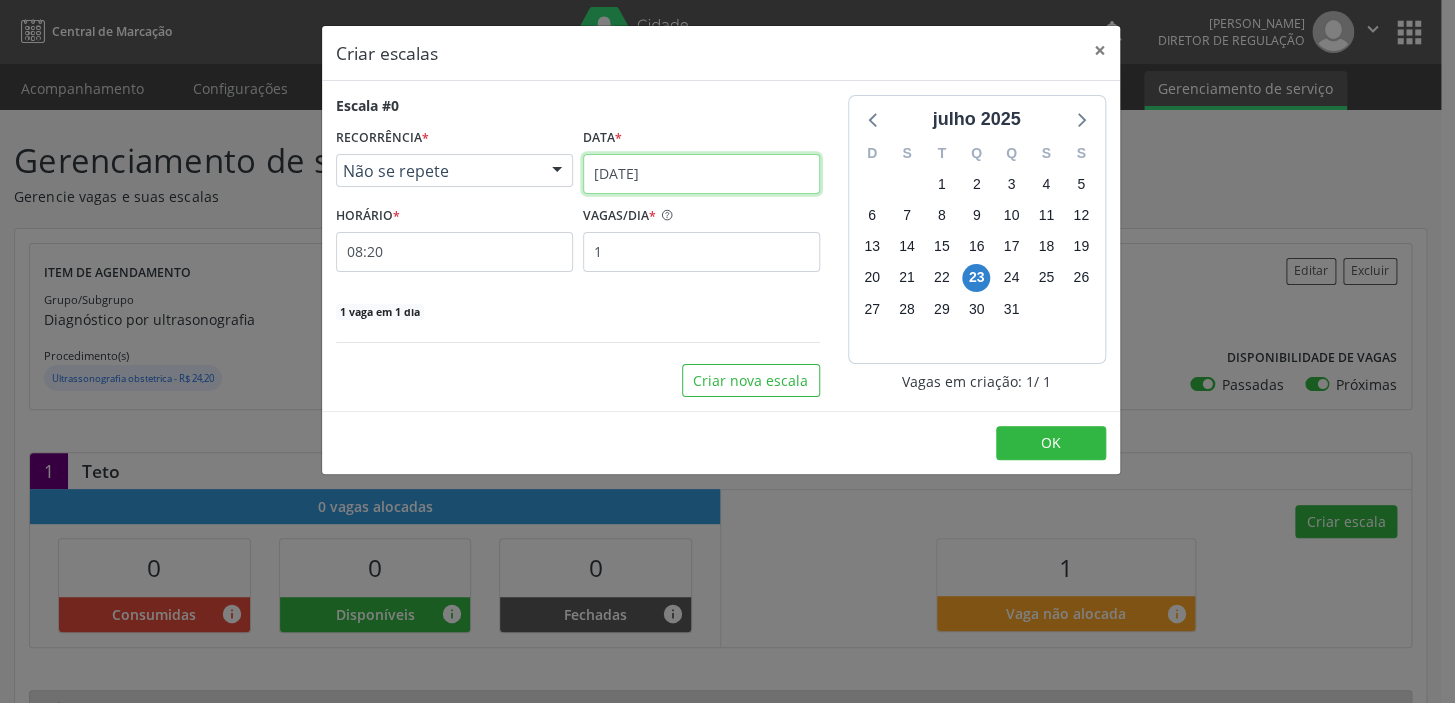 click on "[DATE]" at bounding box center (701, 174) 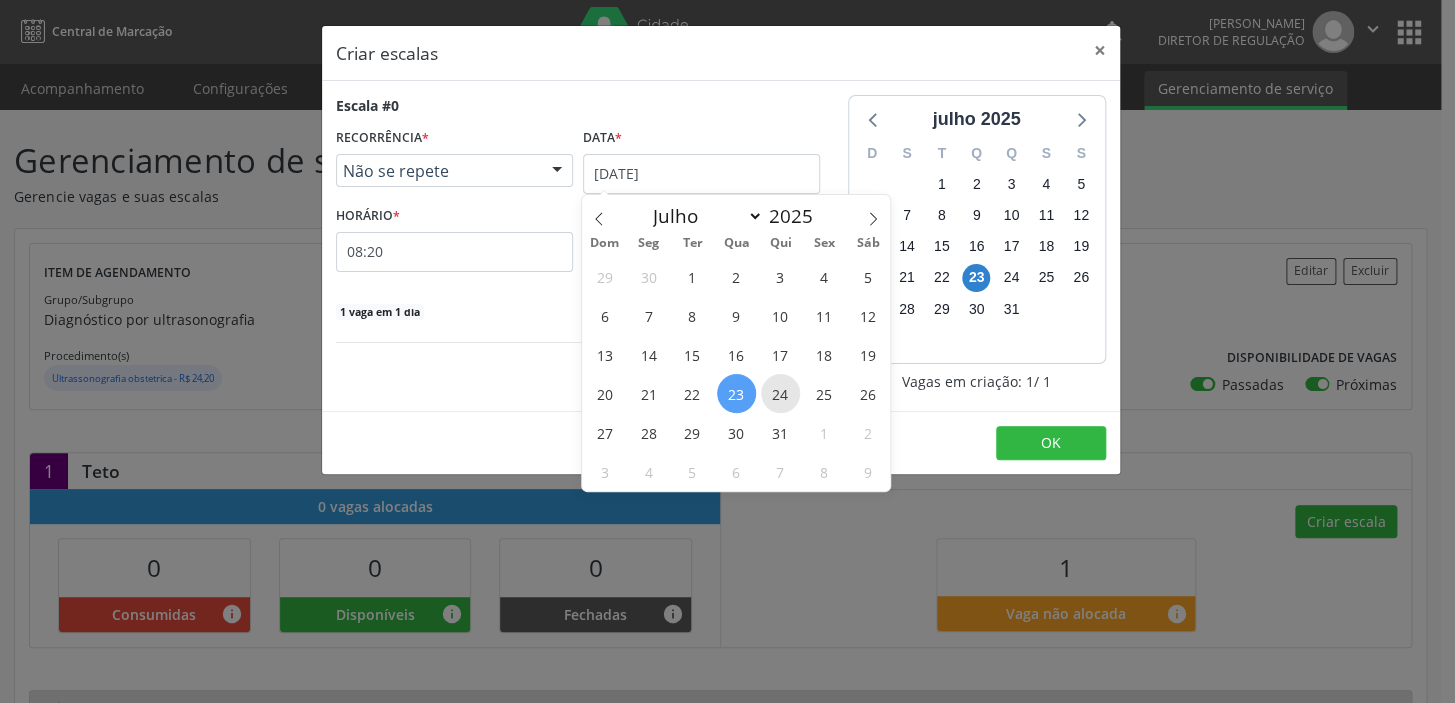 click on "24" at bounding box center (780, 393) 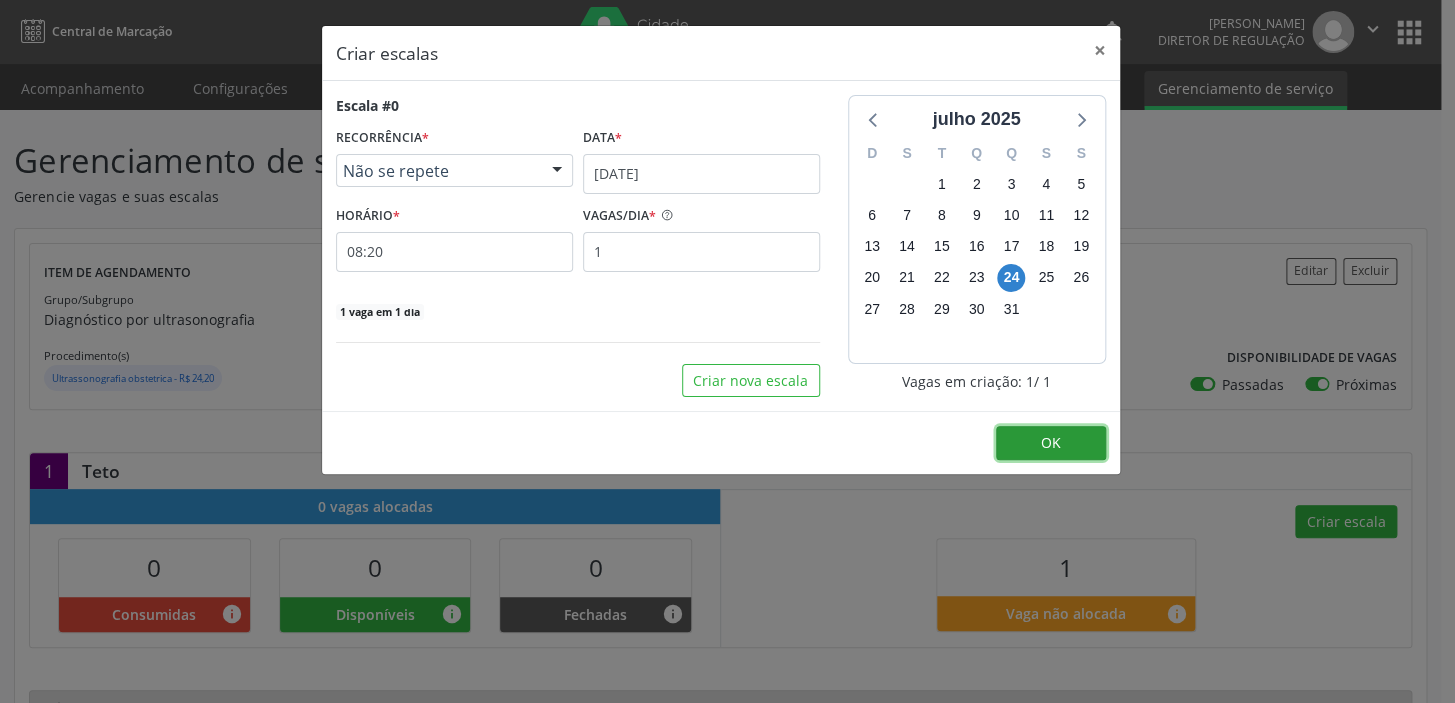 click on "OK" at bounding box center (1051, 443) 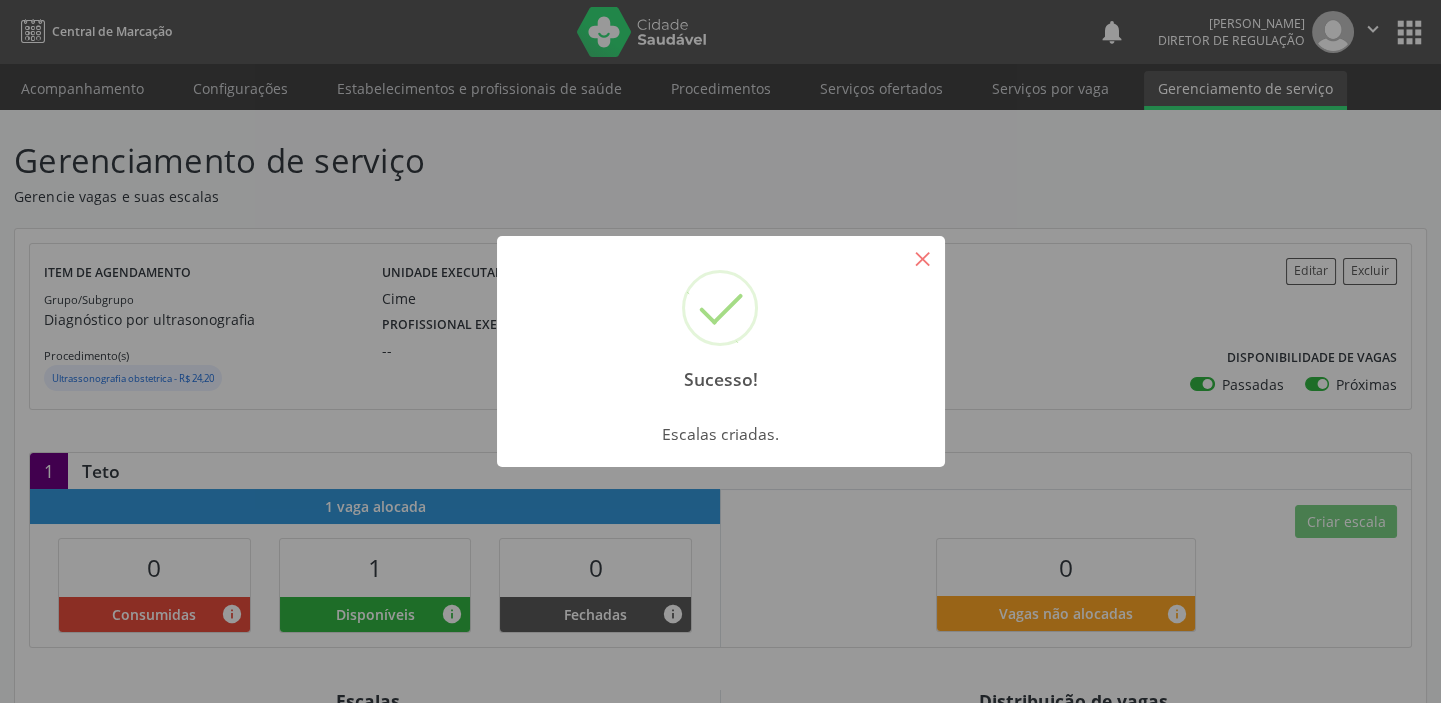 click on "×" at bounding box center [923, 258] 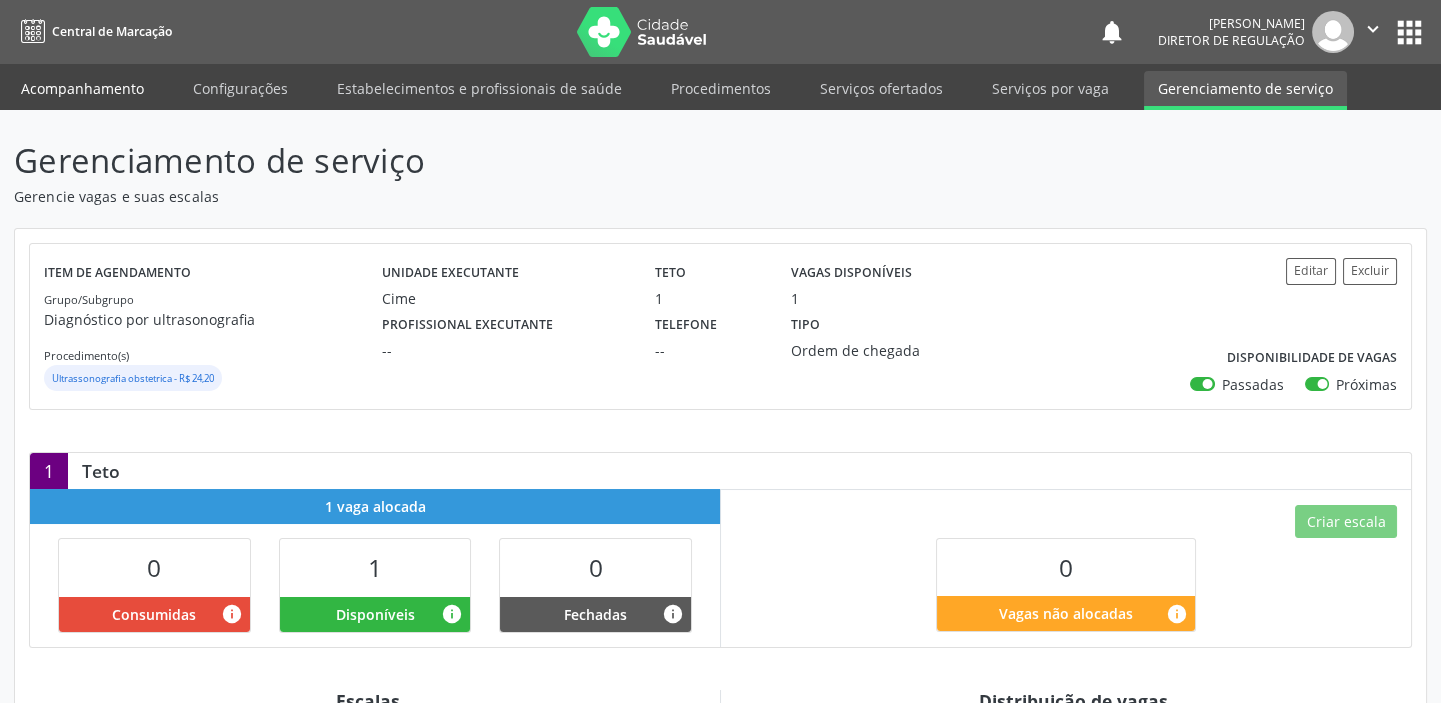 click on "Acompanhamento" at bounding box center (82, 88) 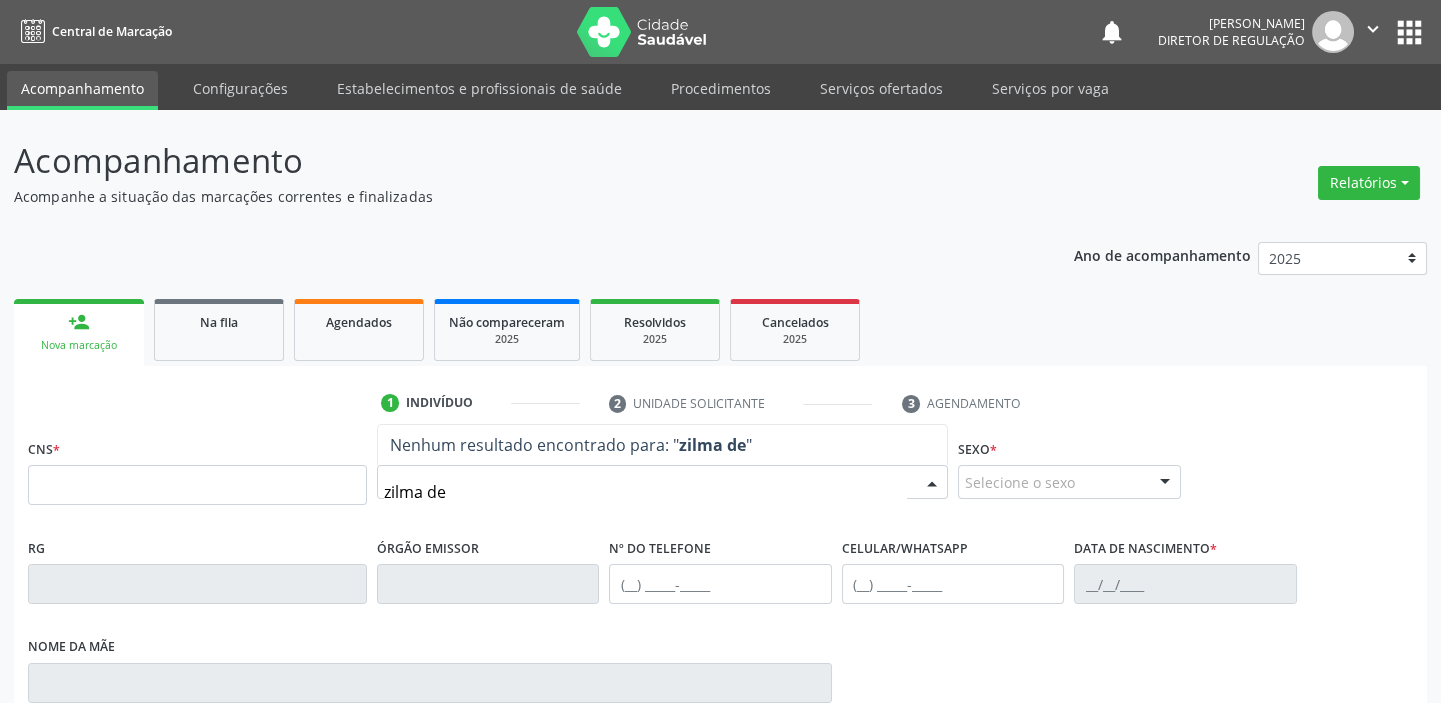 type on "zilma de" 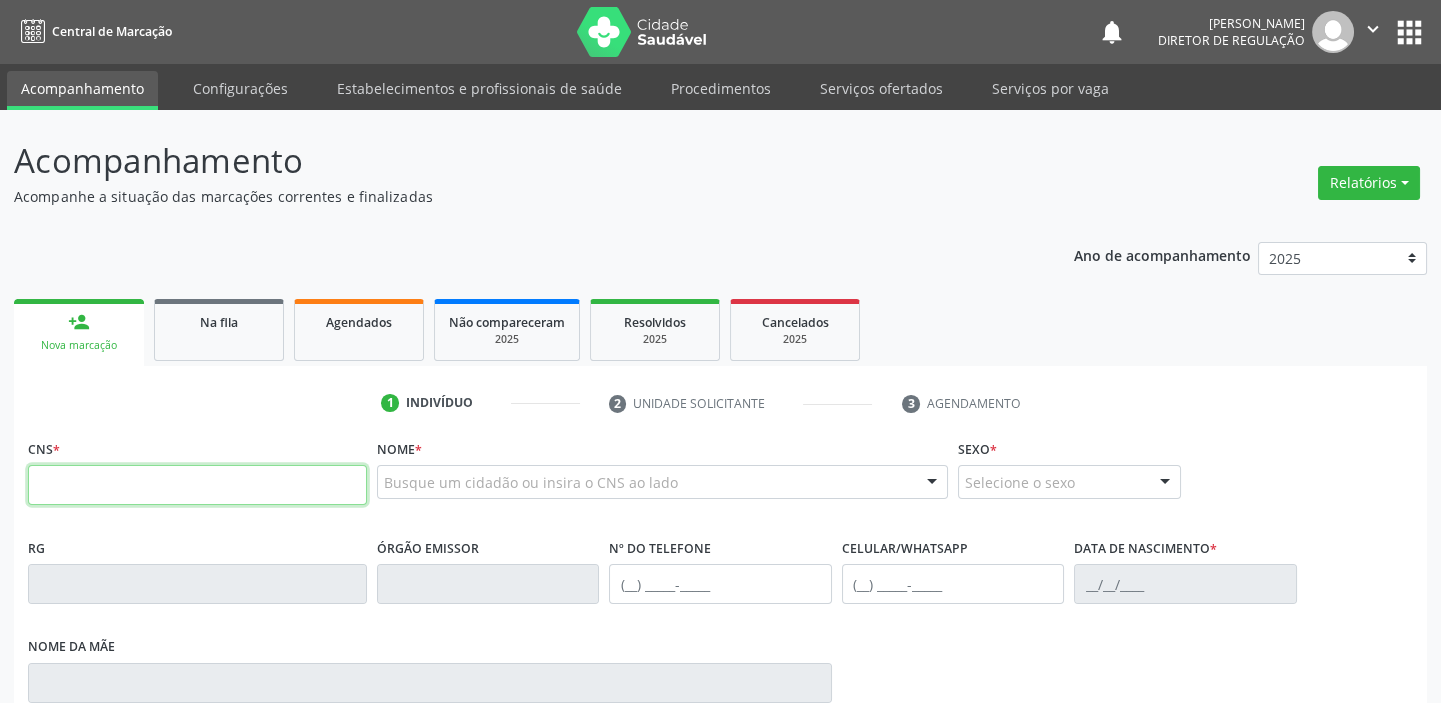 click at bounding box center [197, 485] 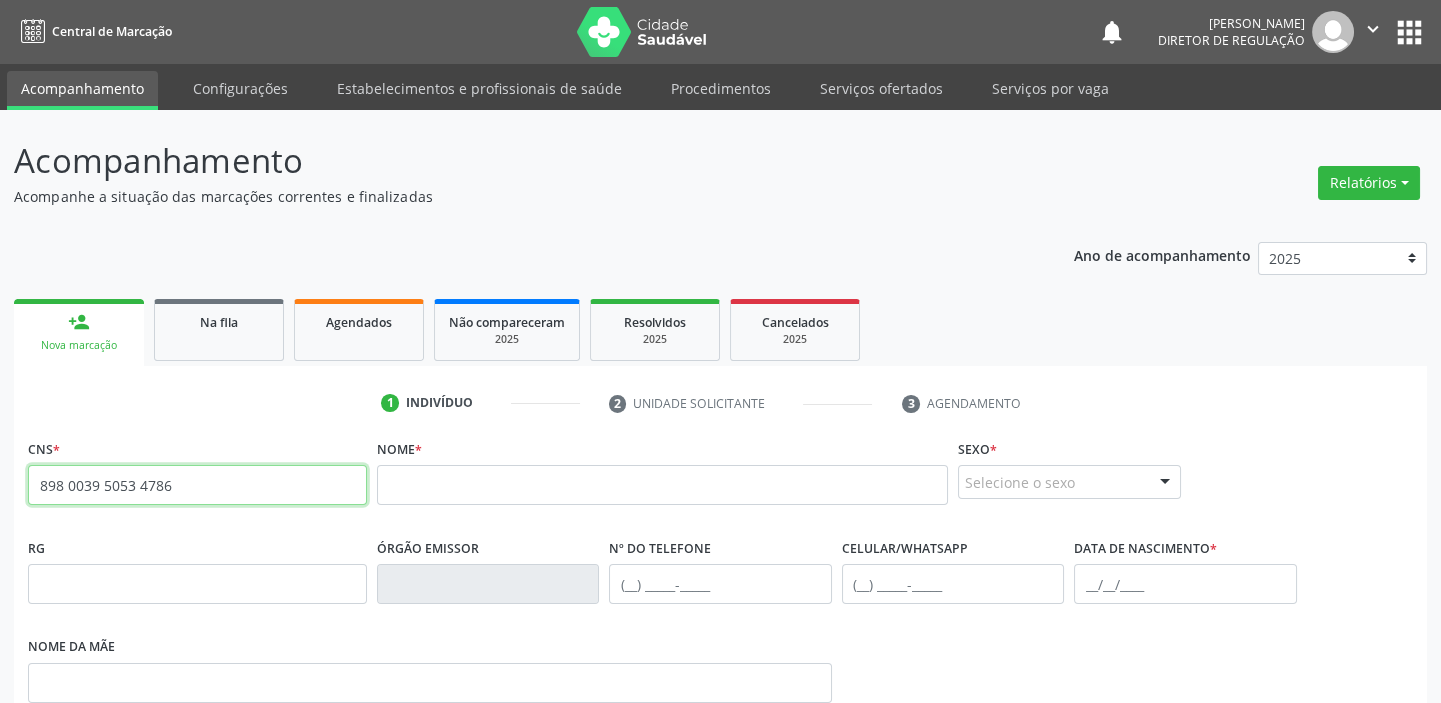 click on "898 0039 5053 4786" at bounding box center (197, 485) 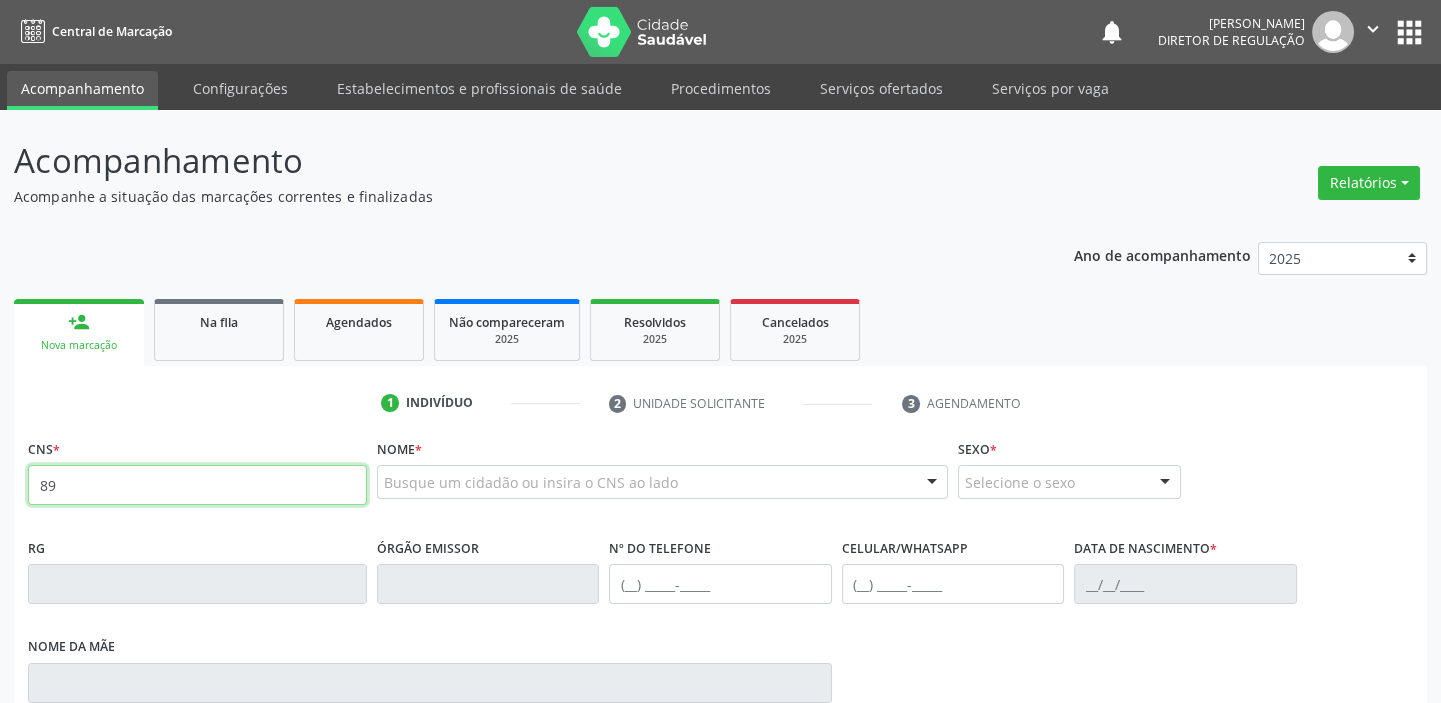 type on "8" 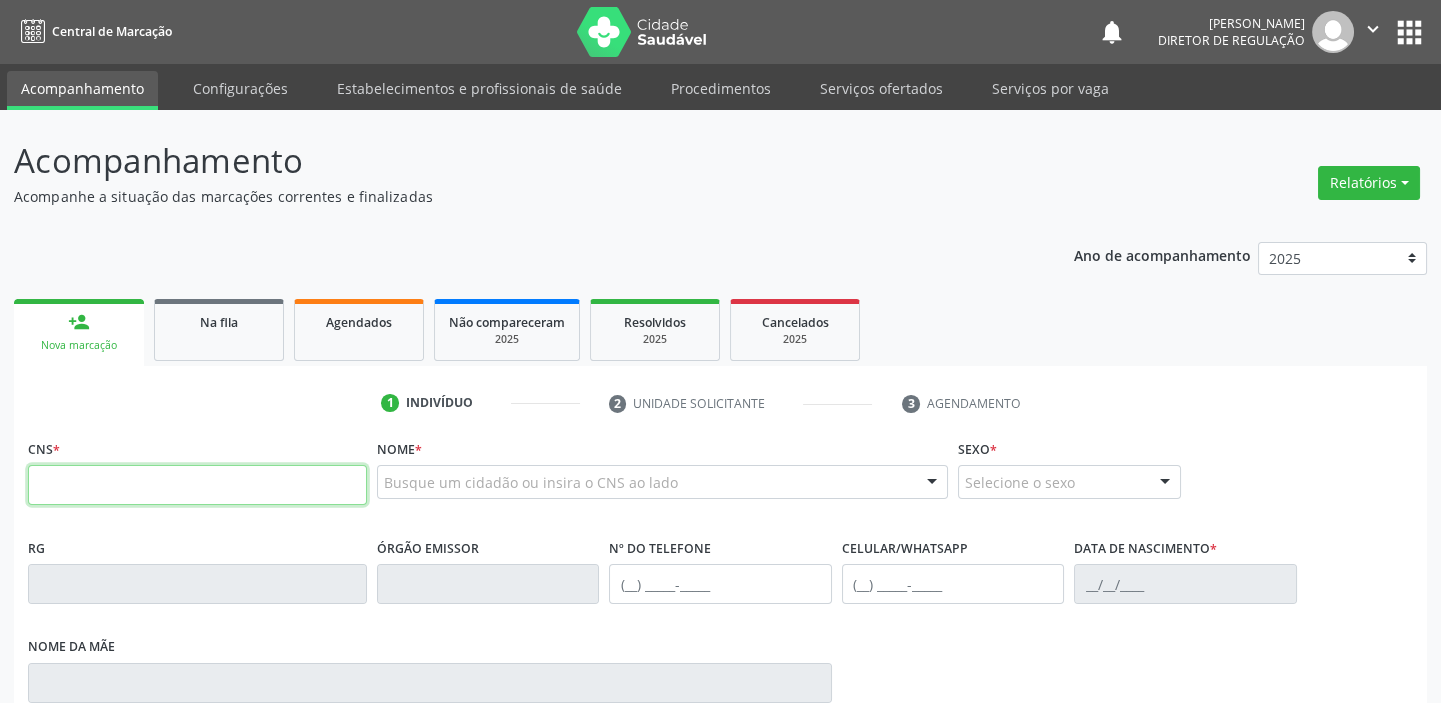 type 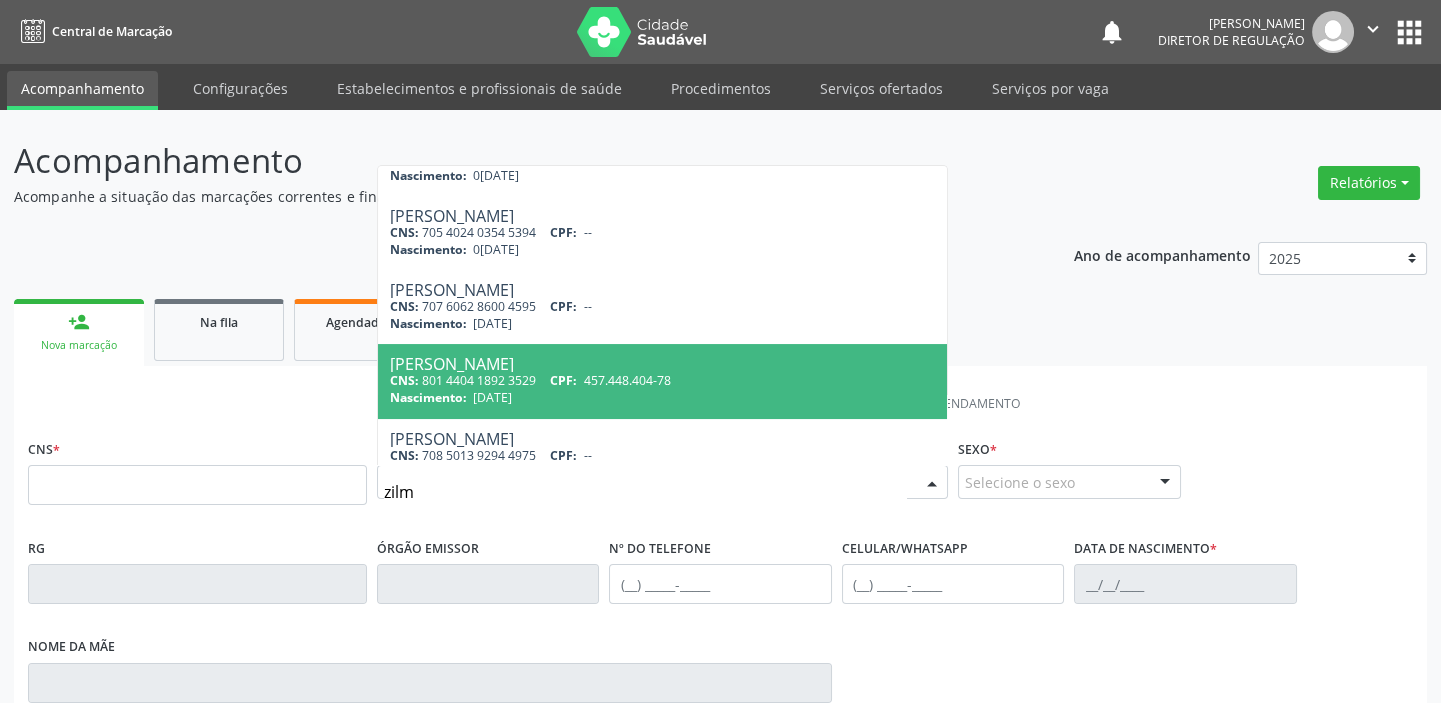 scroll, scrollTop: 814, scrollLeft: 0, axis: vertical 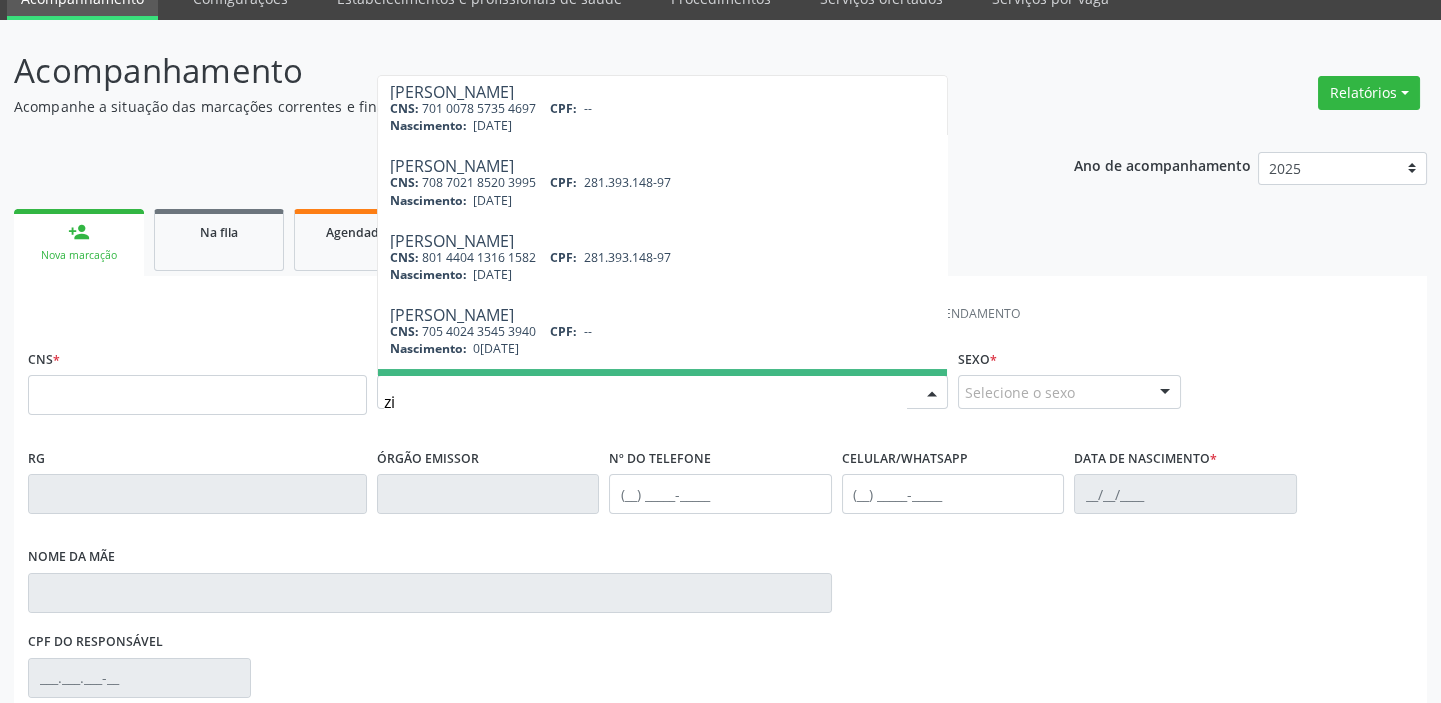 type on "z" 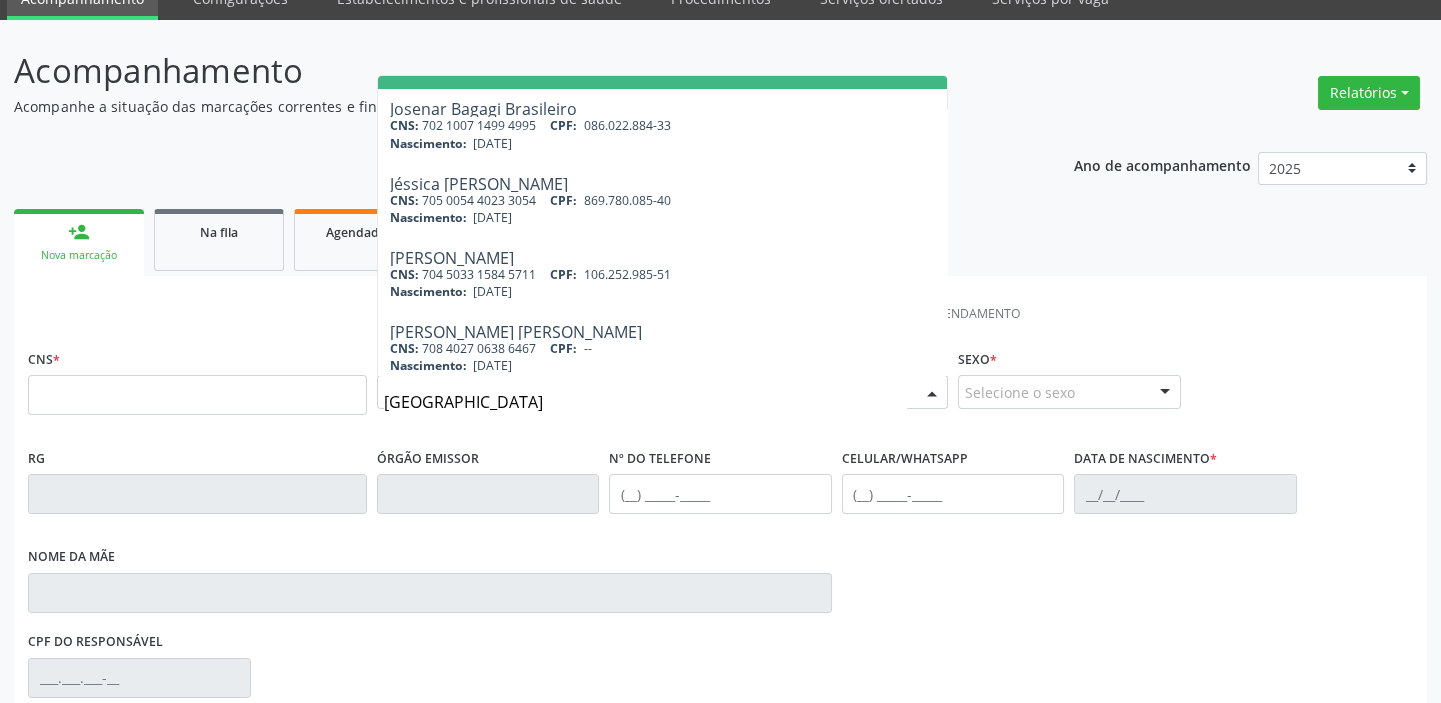 scroll, scrollTop: 740, scrollLeft: 0, axis: vertical 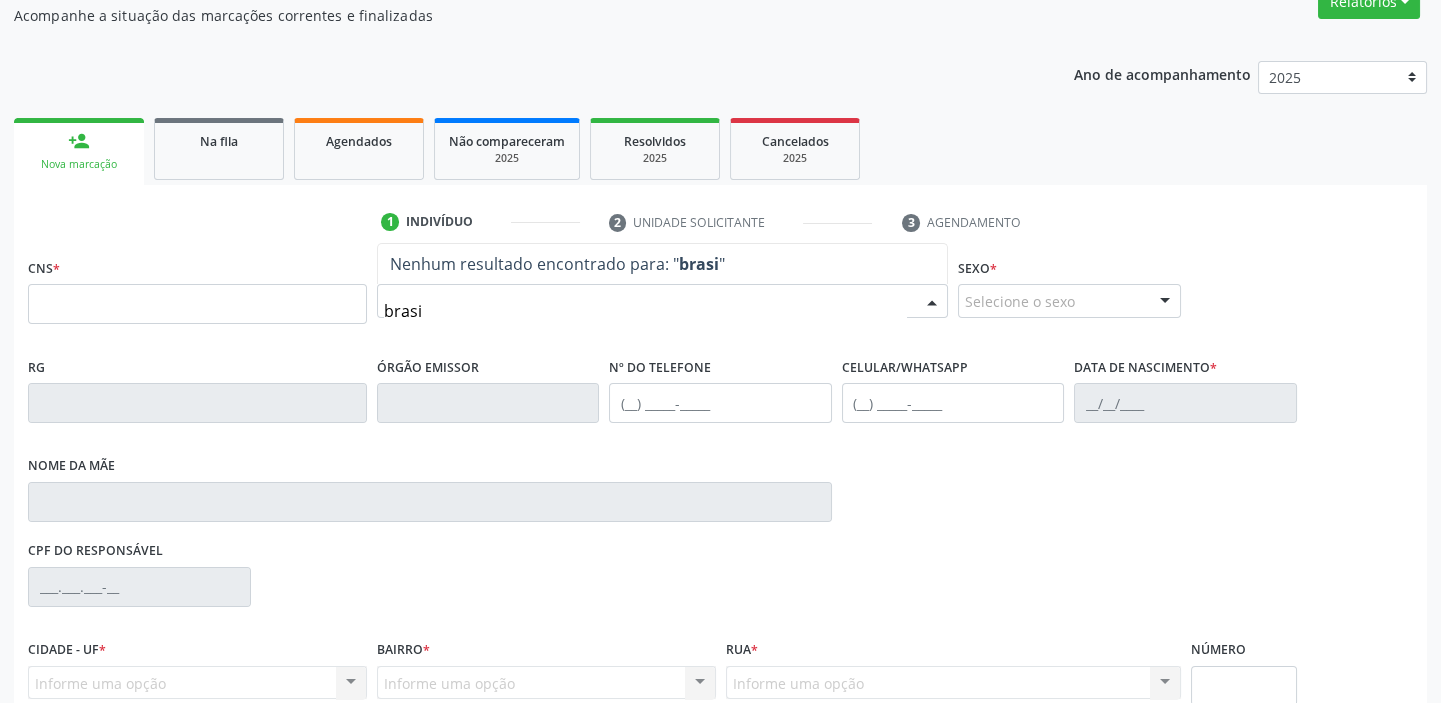type on "[GEOGRAPHIC_DATA]" 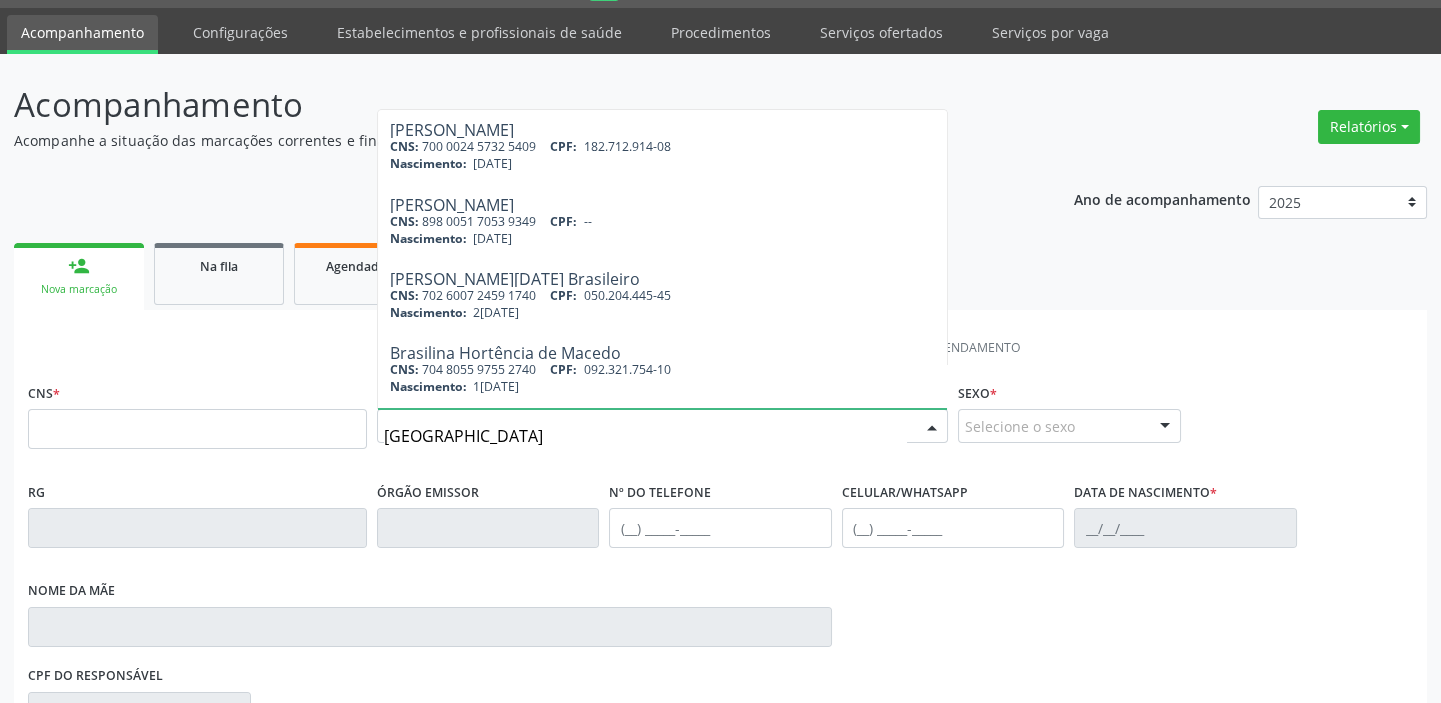 scroll, scrollTop: 0, scrollLeft: 0, axis: both 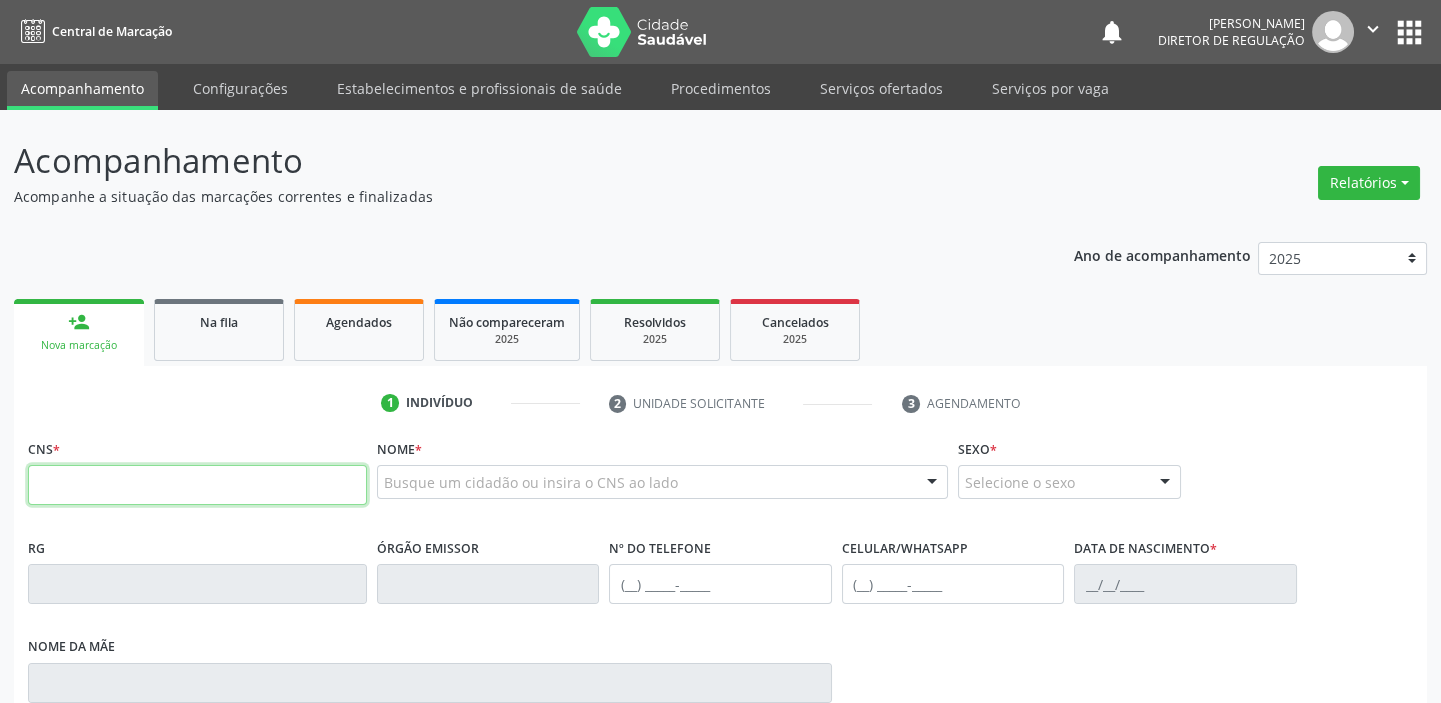 click at bounding box center [197, 485] 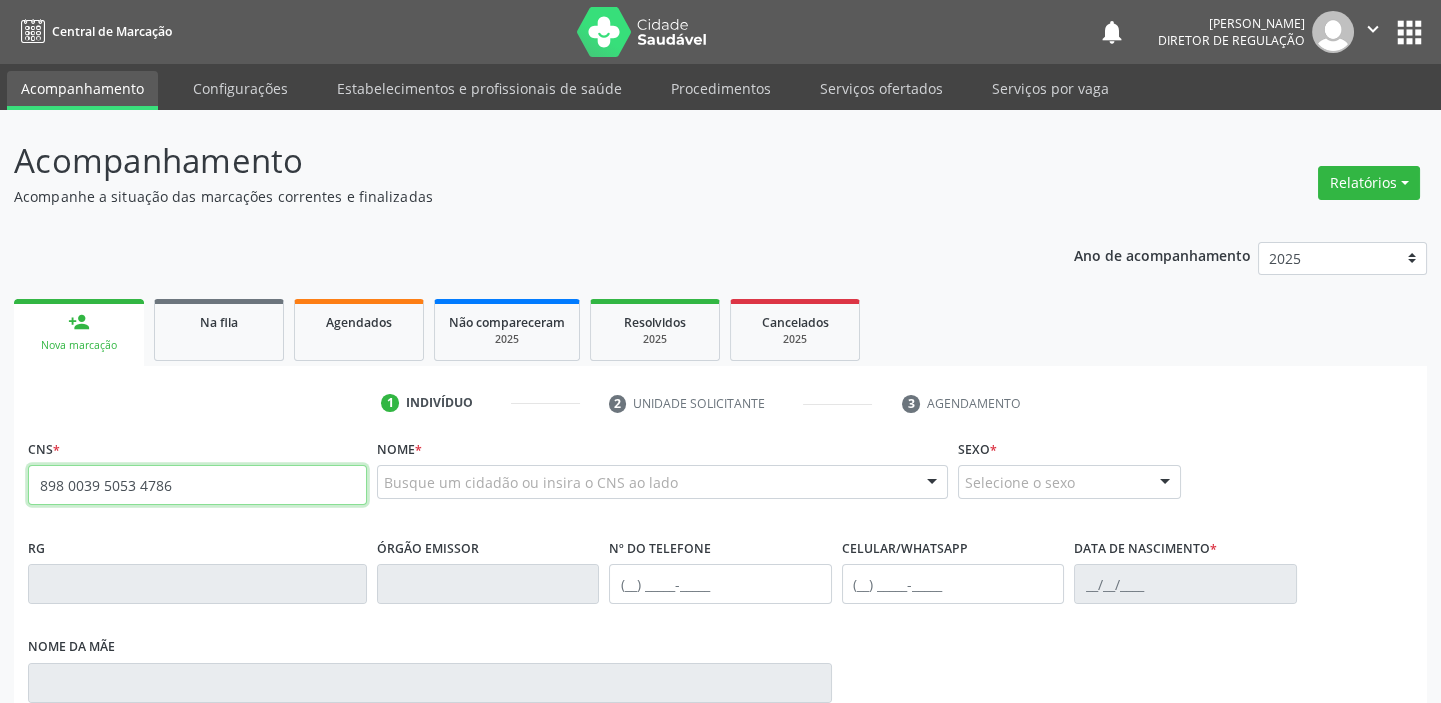 type on "898 0039 5053 4786" 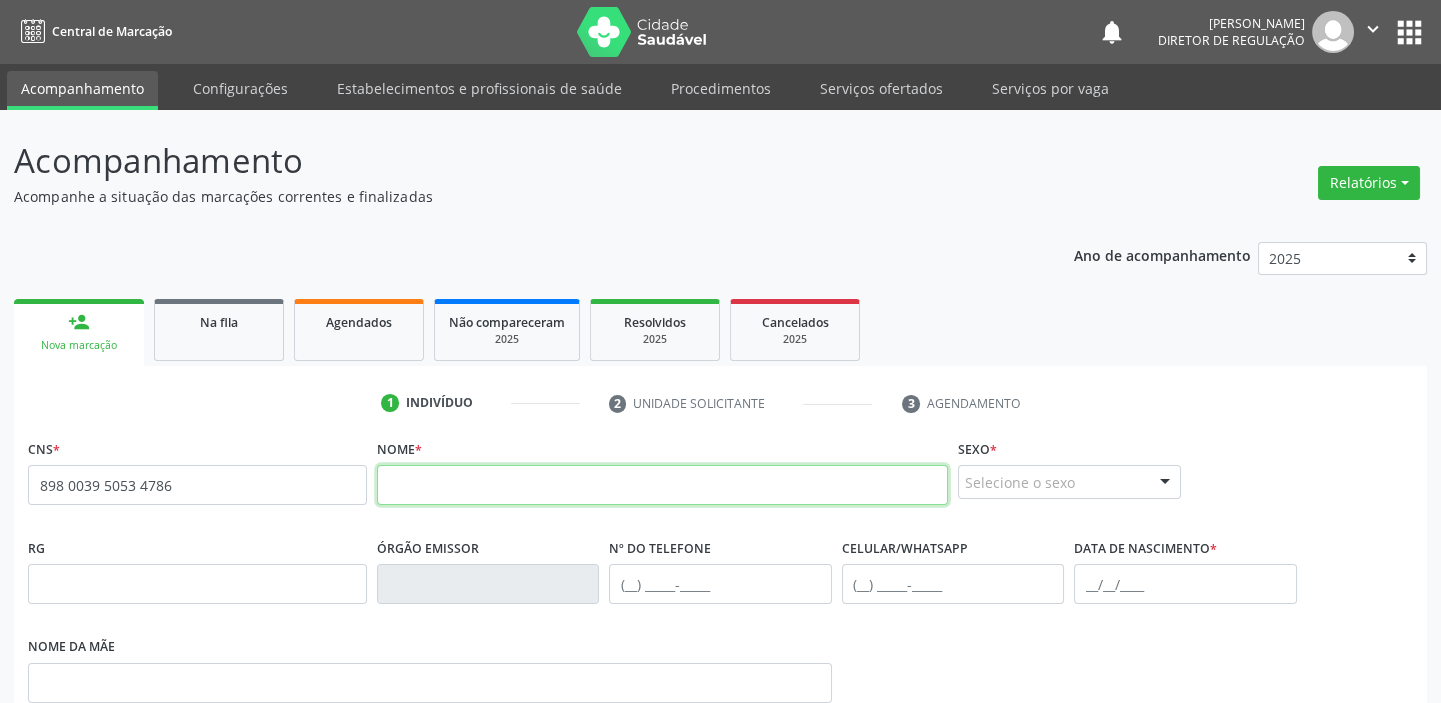 click at bounding box center (662, 485) 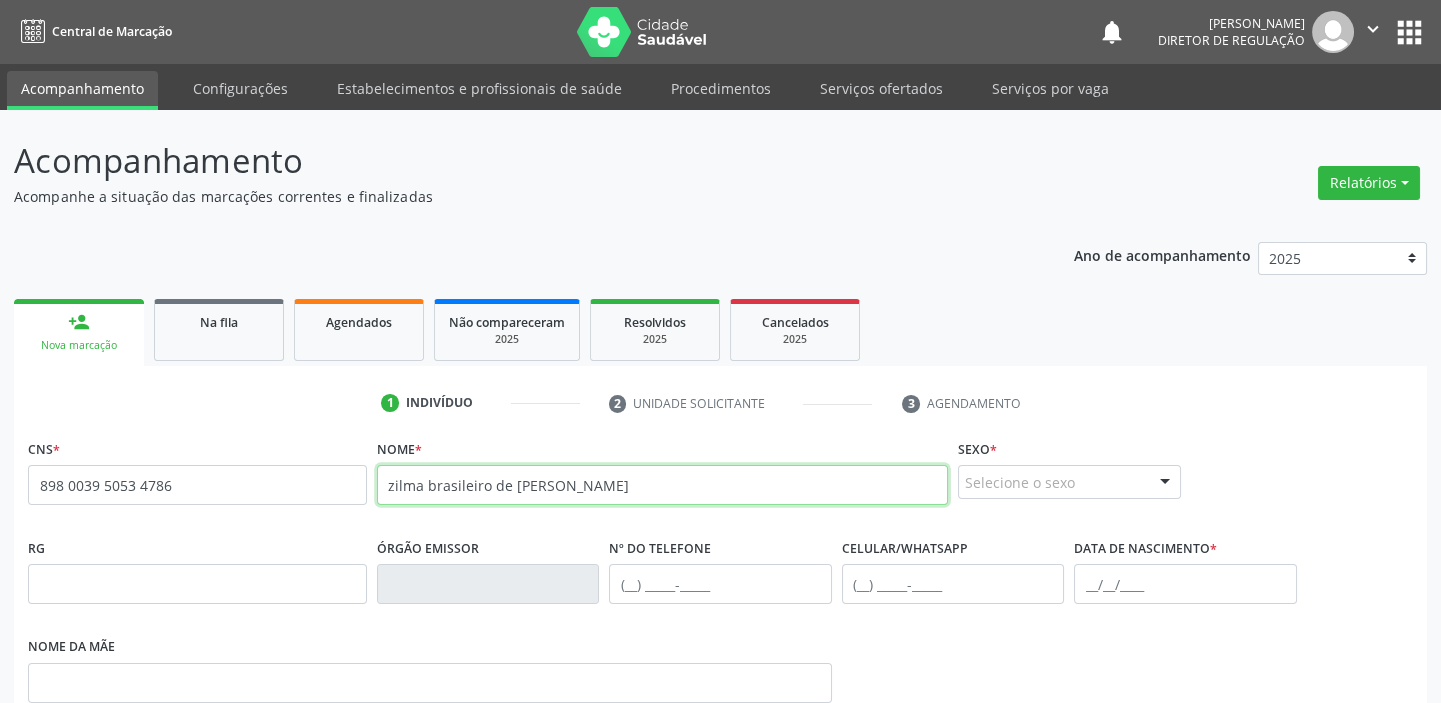 type on "zilma brasileiro de [PERSON_NAME]" 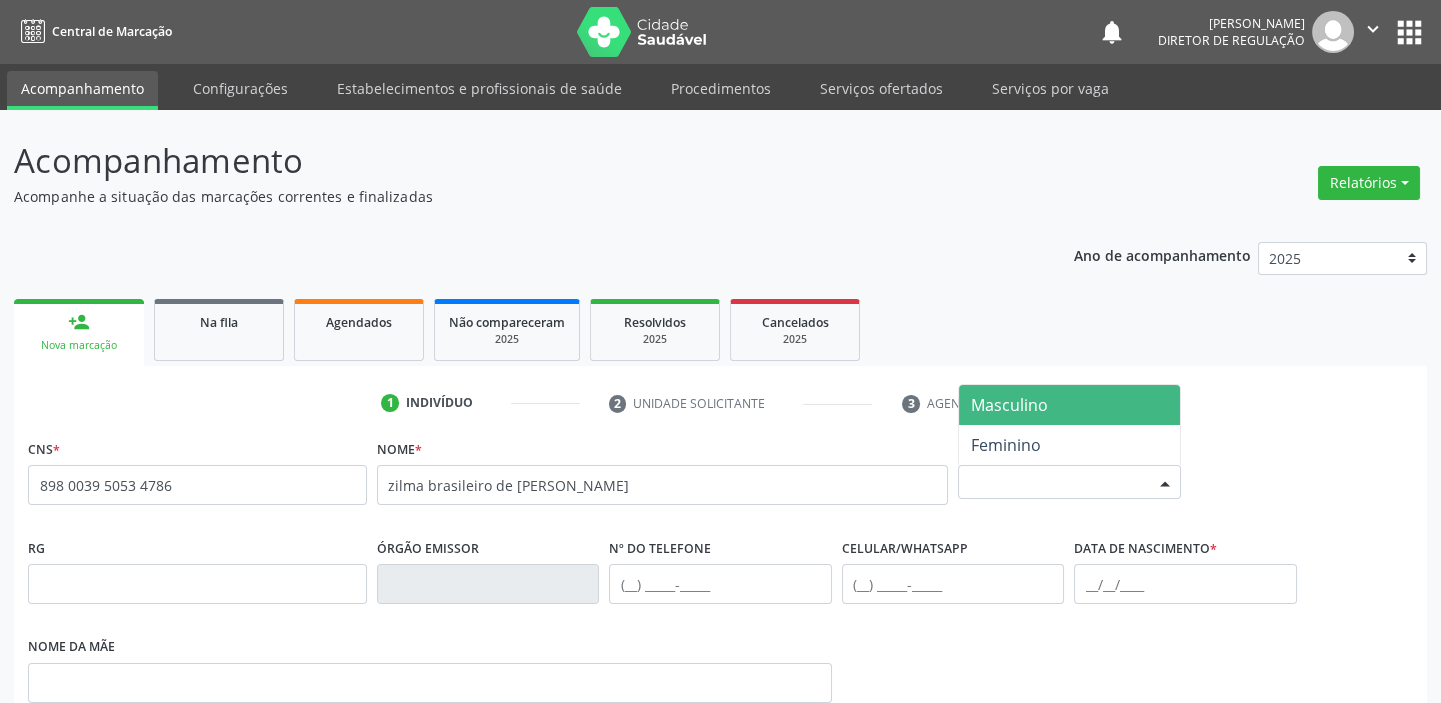 click on "Selecione o sexo" at bounding box center [1069, 482] 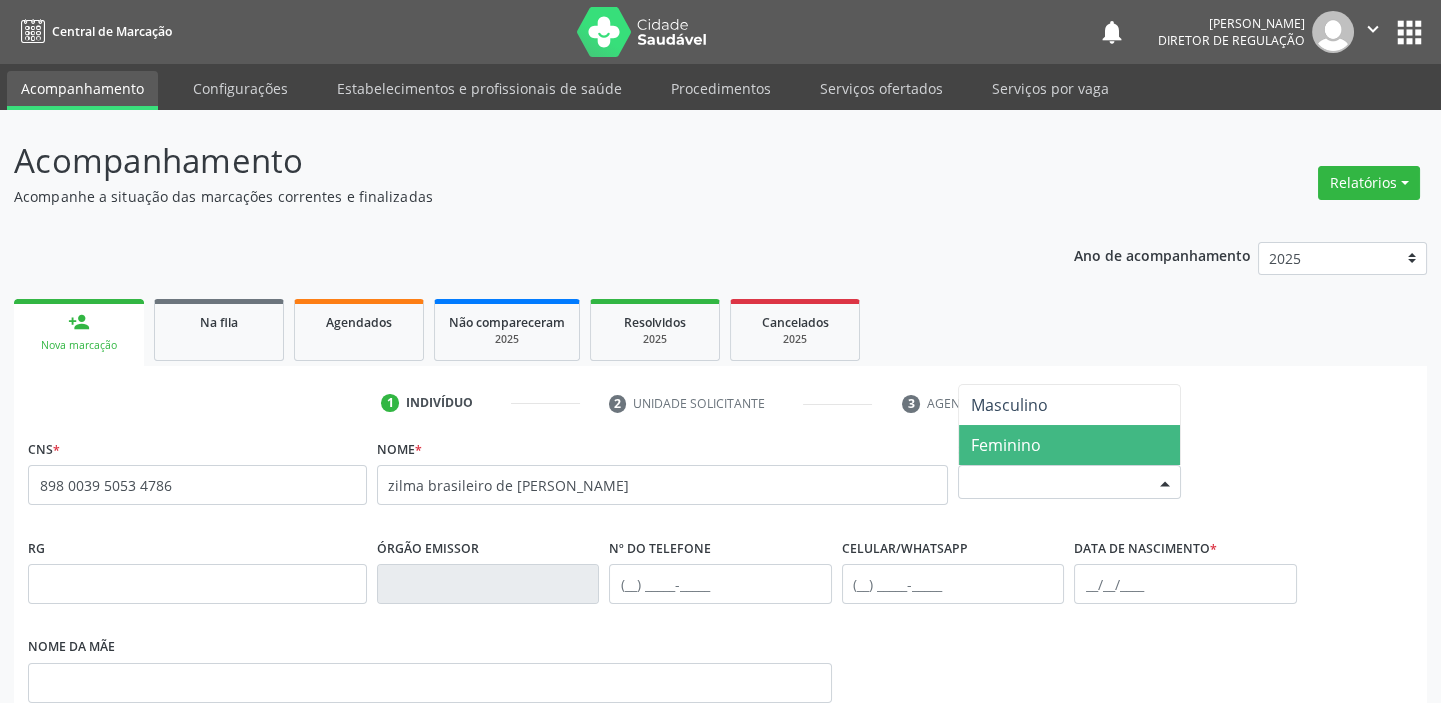 click on "Feminino" at bounding box center [1006, 445] 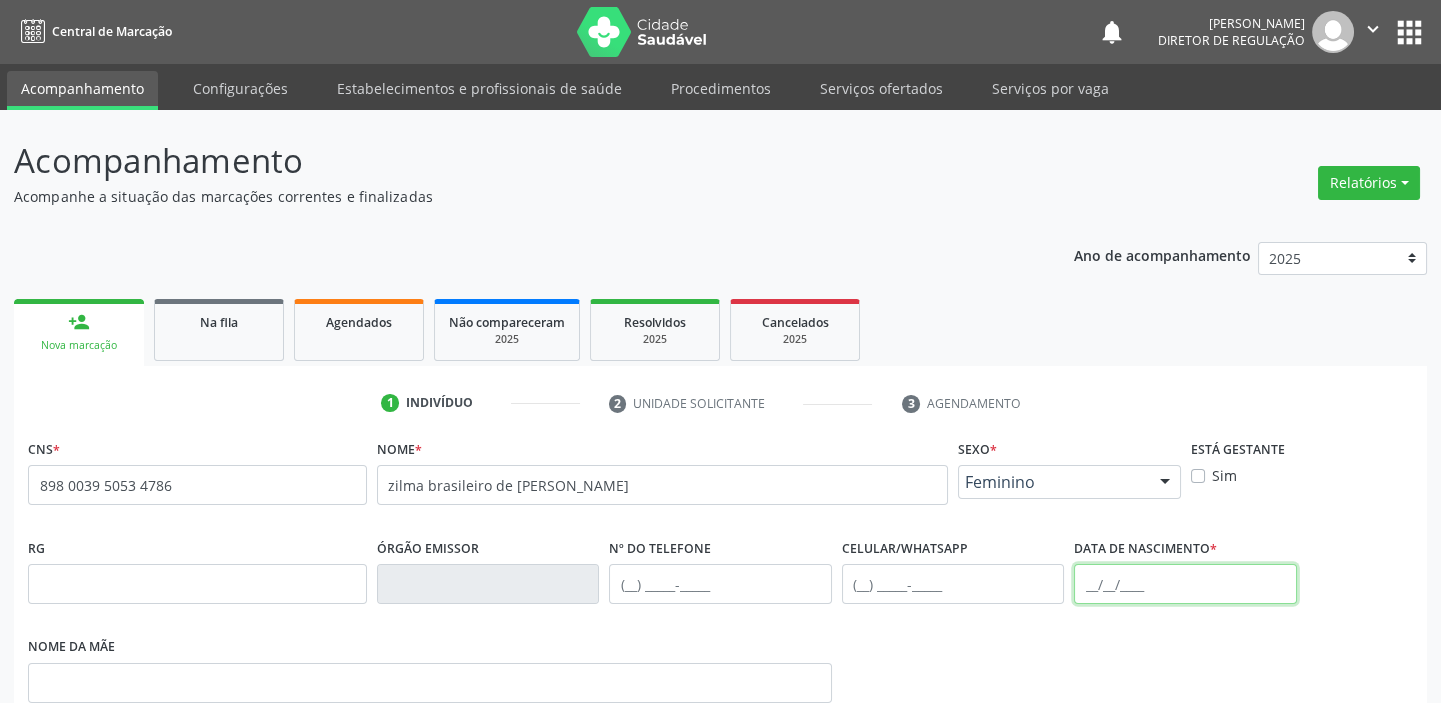 click at bounding box center (1185, 584) 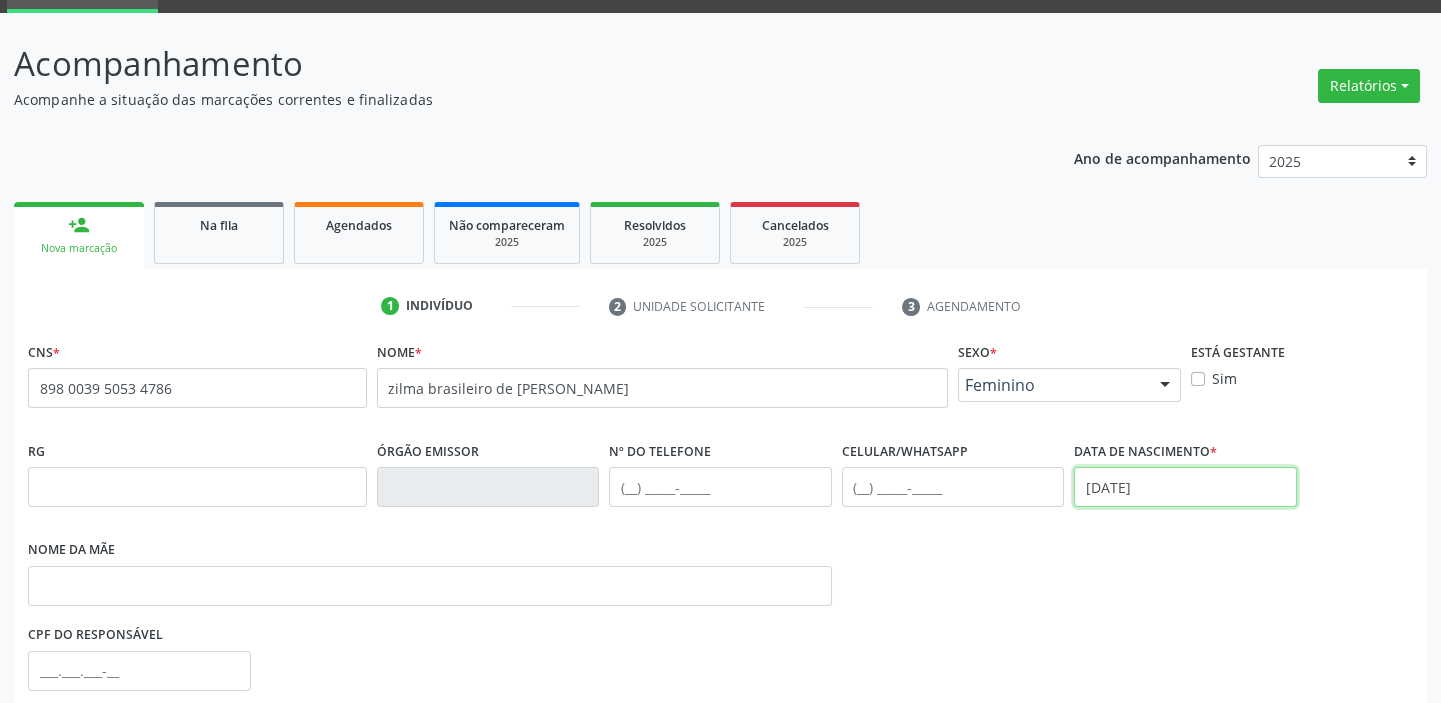scroll, scrollTop: 272, scrollLeft: 0, axis: vertical 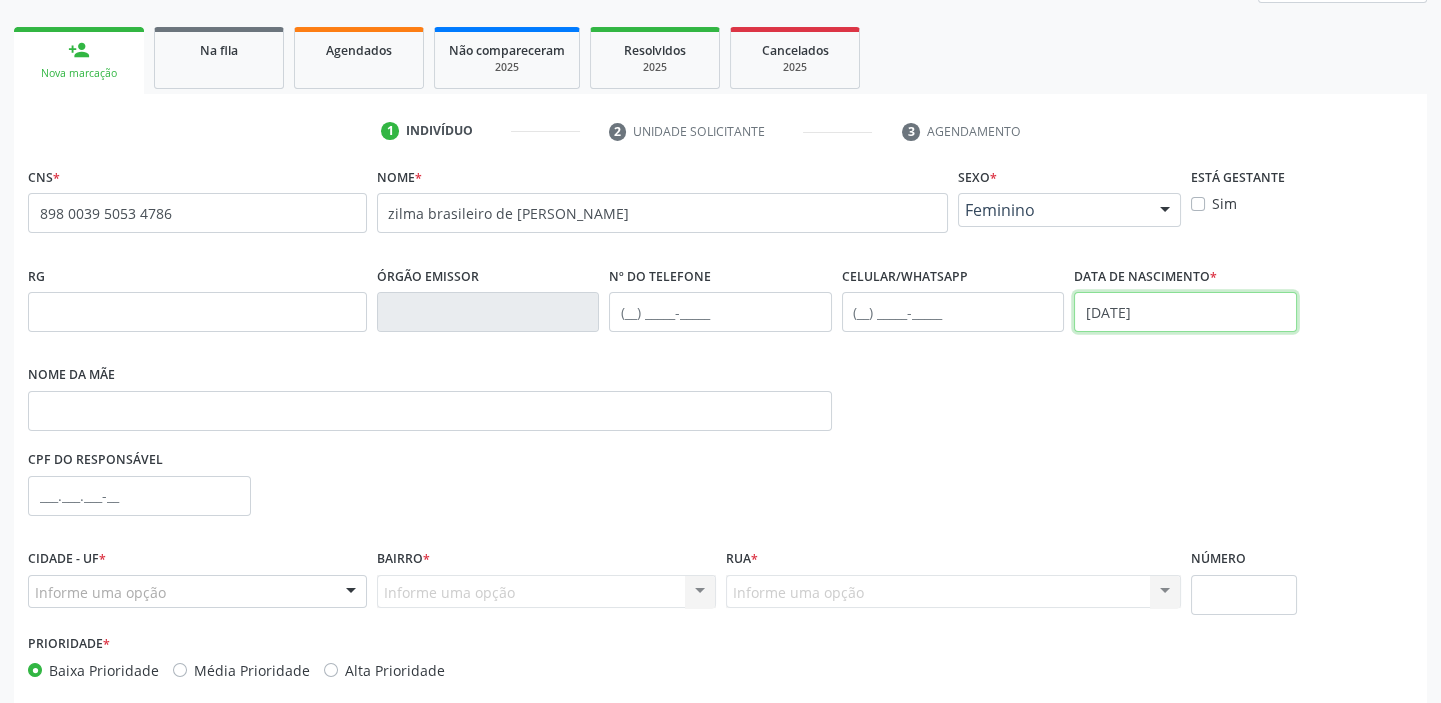 type on "[DATE]" 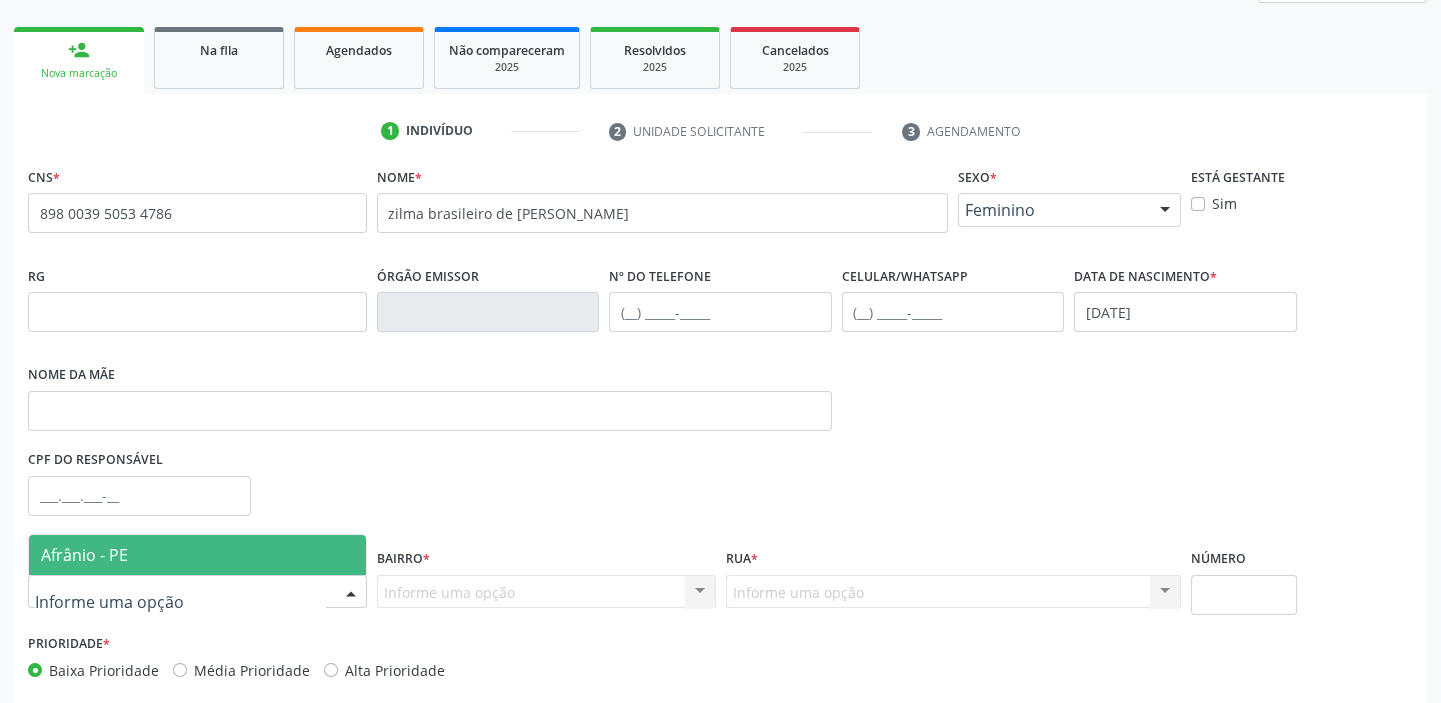 click on "Afrânio - PE" at bounding box center [84, 555] 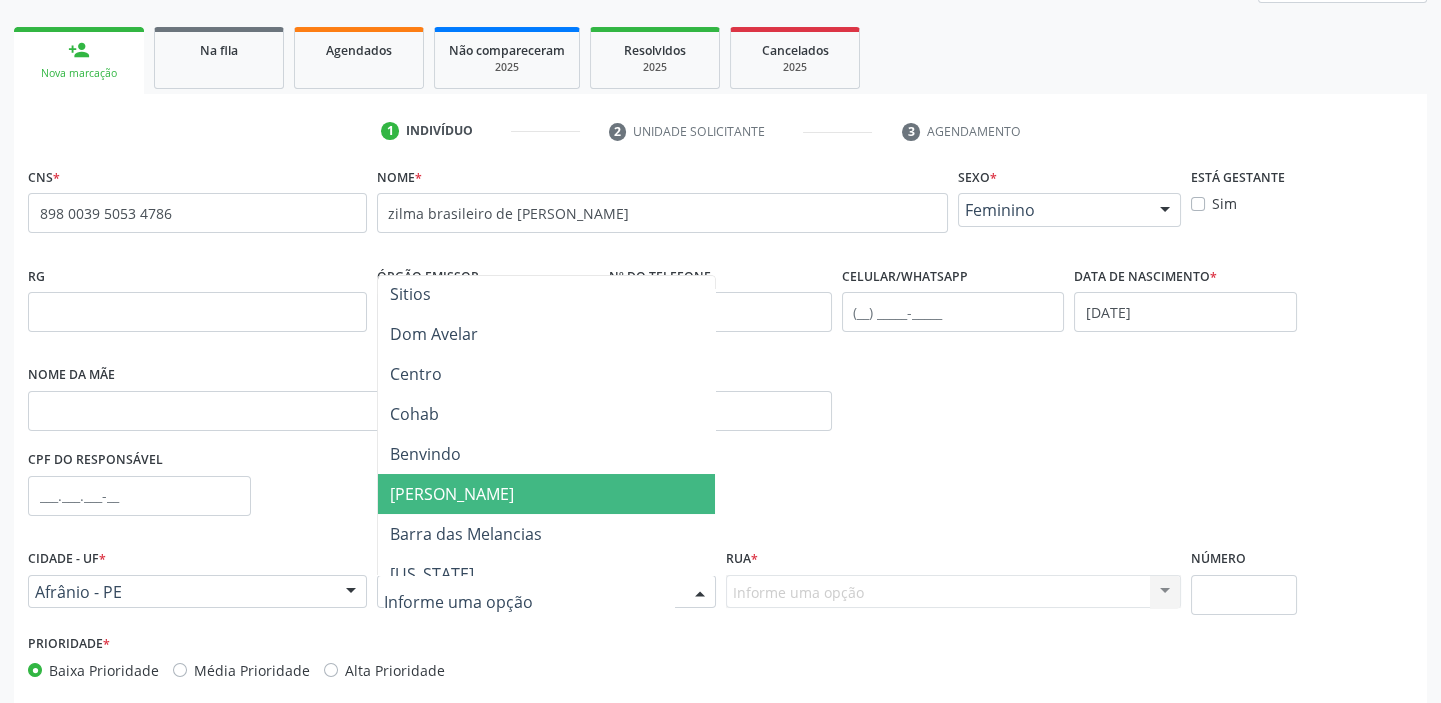 scroll, scrollTop: 272, scrollLeft: 0, axis: vertical 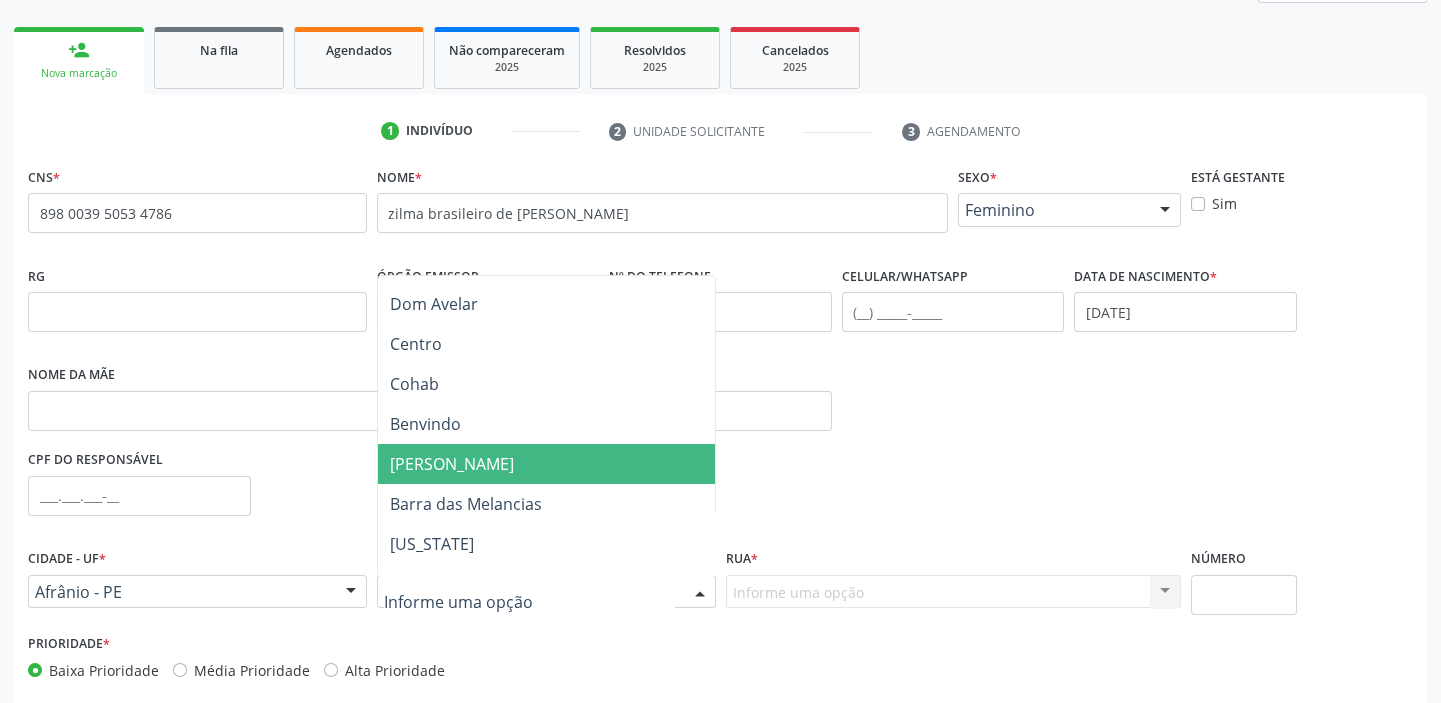 click on "[PERSON_NAME]" at bounding box center (546, 464) 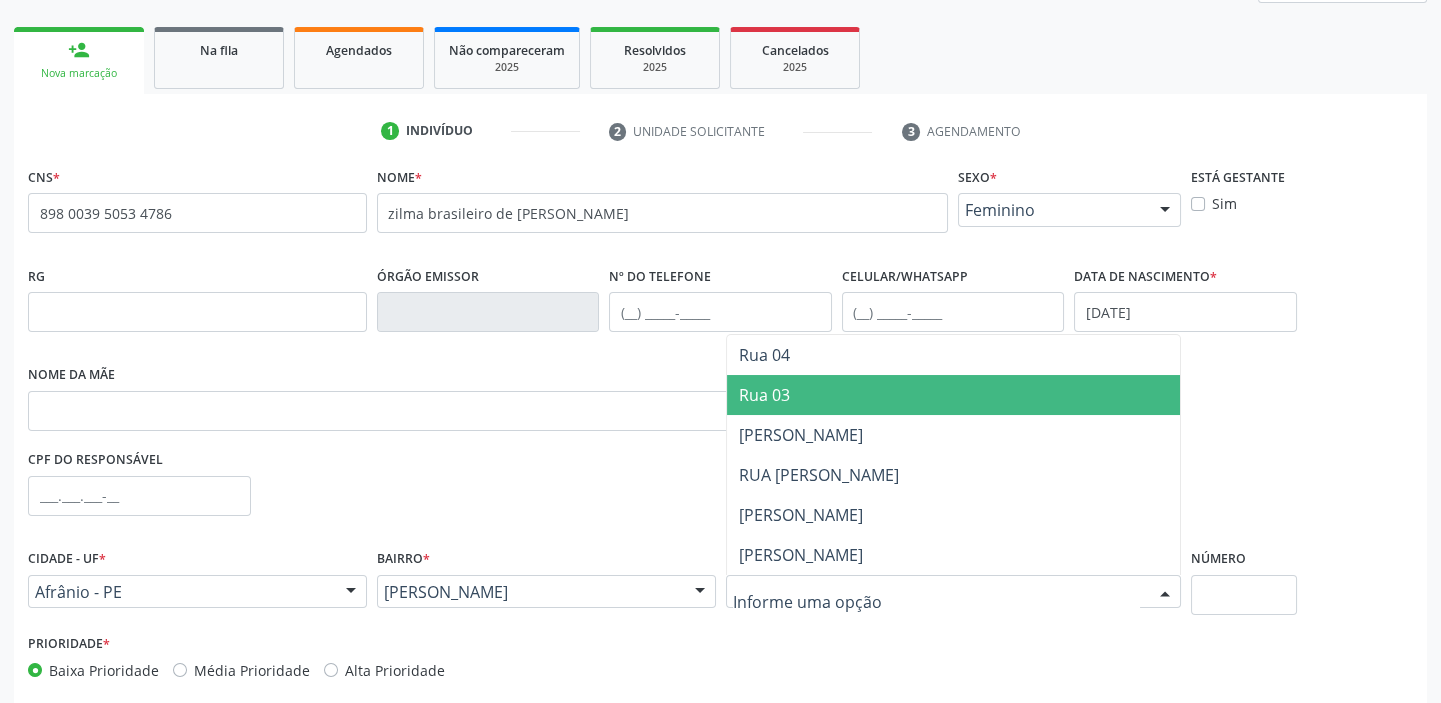 click on "Rua 03" at bounding box center [953, 395] 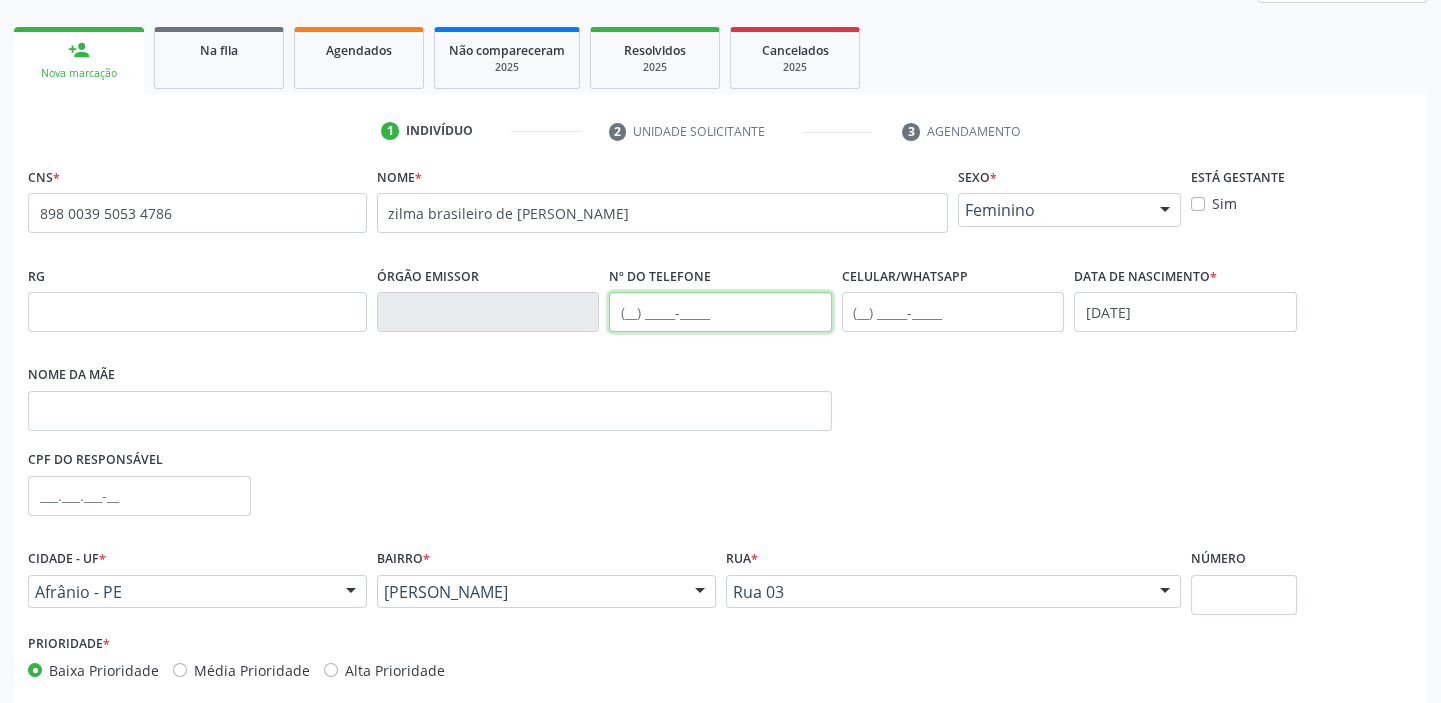 click at bounding box center [720, 312] 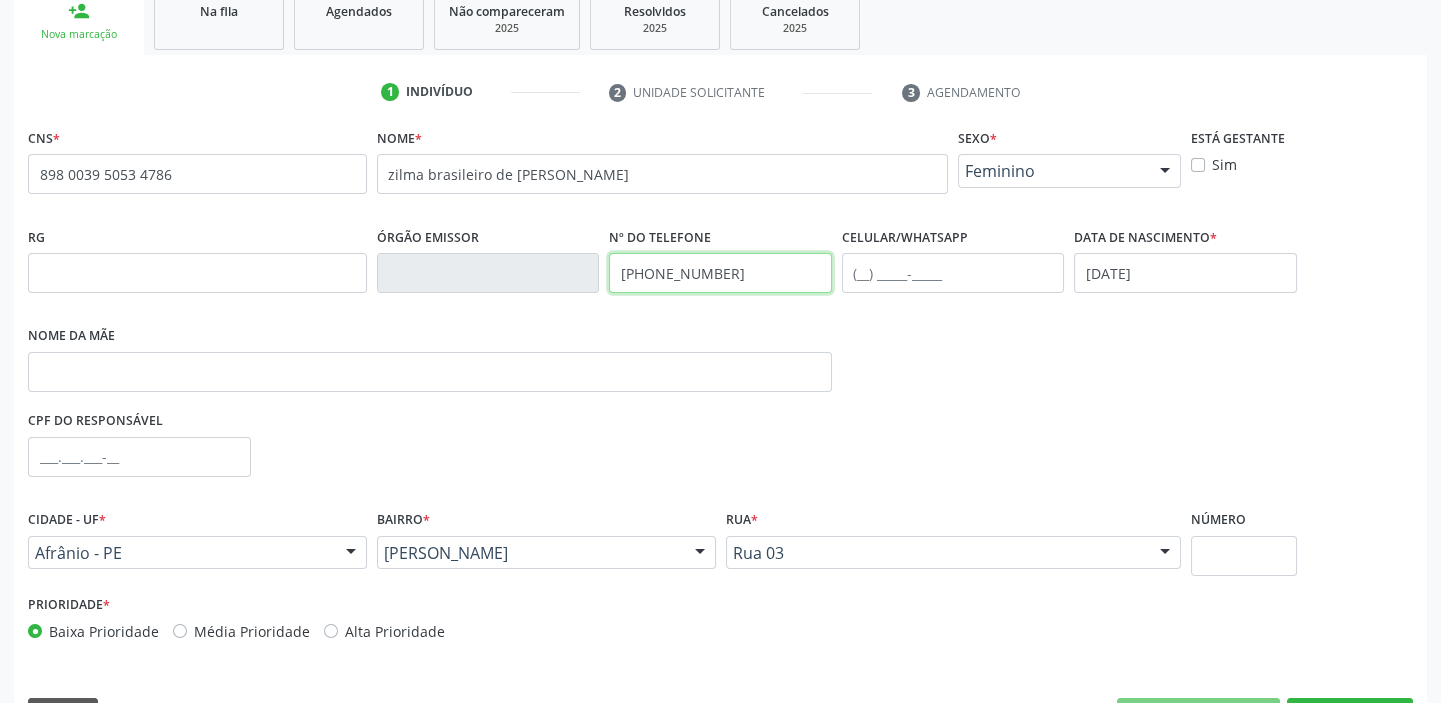 scroll, scrollTop: 366, scrollLeft: 0, axis: vertical 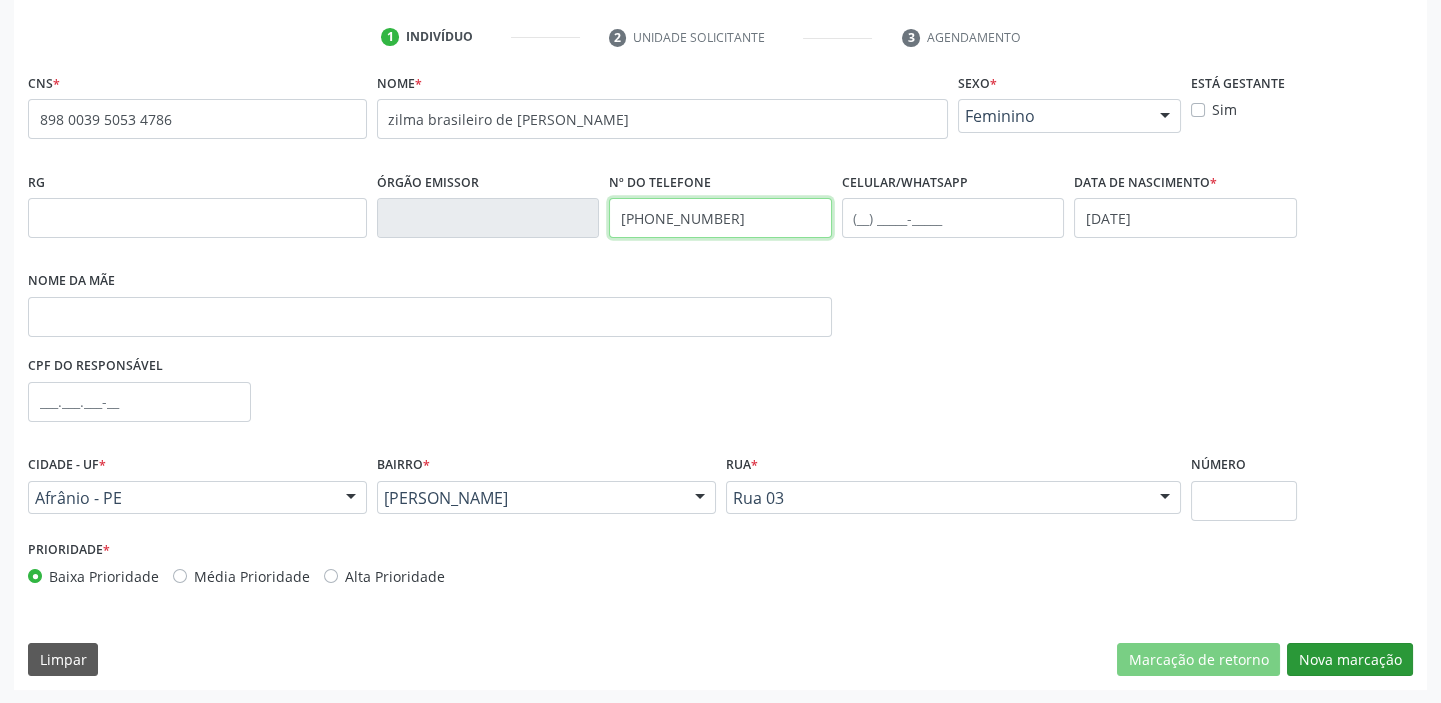 type on "[PHONE_NUMBER]" 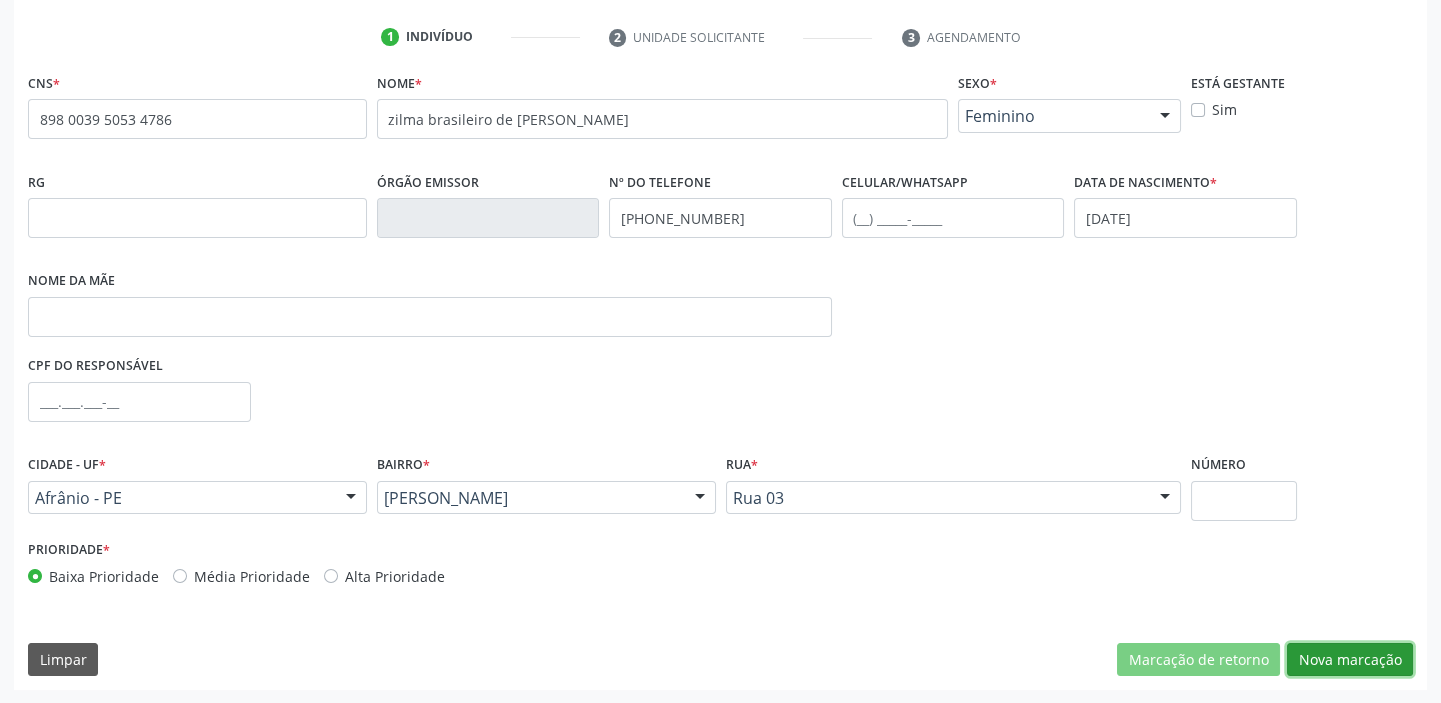 click on "Nova marcação" at bounding box center (1350, 660) 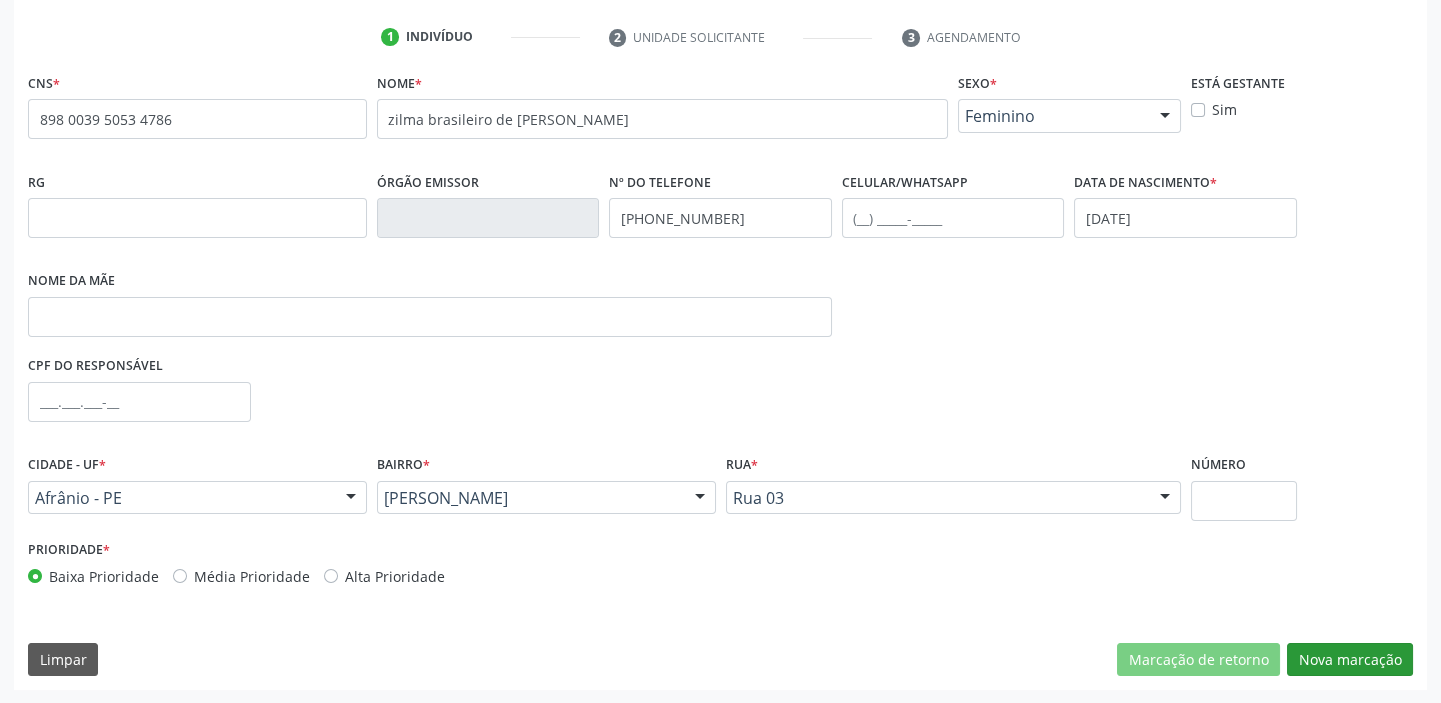 scroll, scrollTop: 201, scrollLeft: 0, axis: vertical 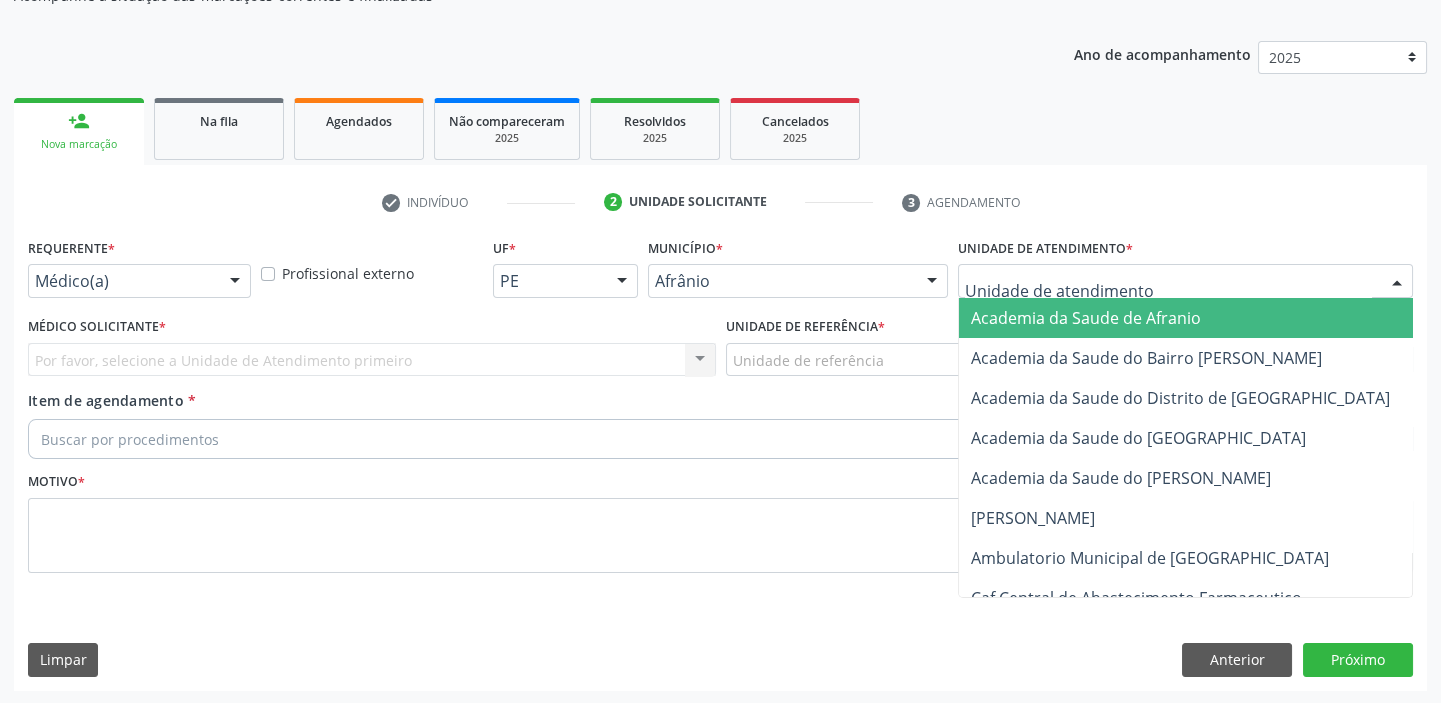 drag, startPoint x: 996, startPoint y: 272, endPoint x: 1013, endPoint y: 316, distance: 47.169907 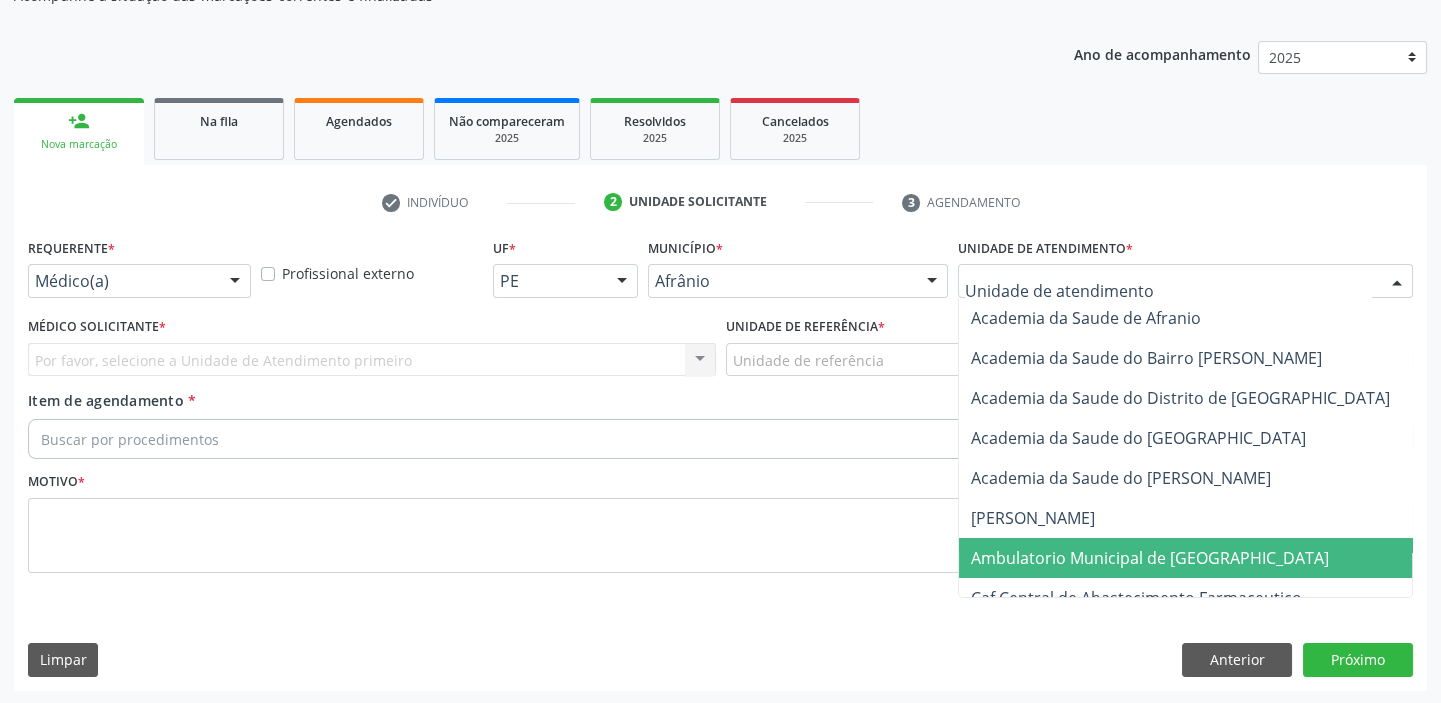click on "Ambulatorio Municipal de [GEOGRAPHIC_DATA]" at bounding box center [1150, 558] 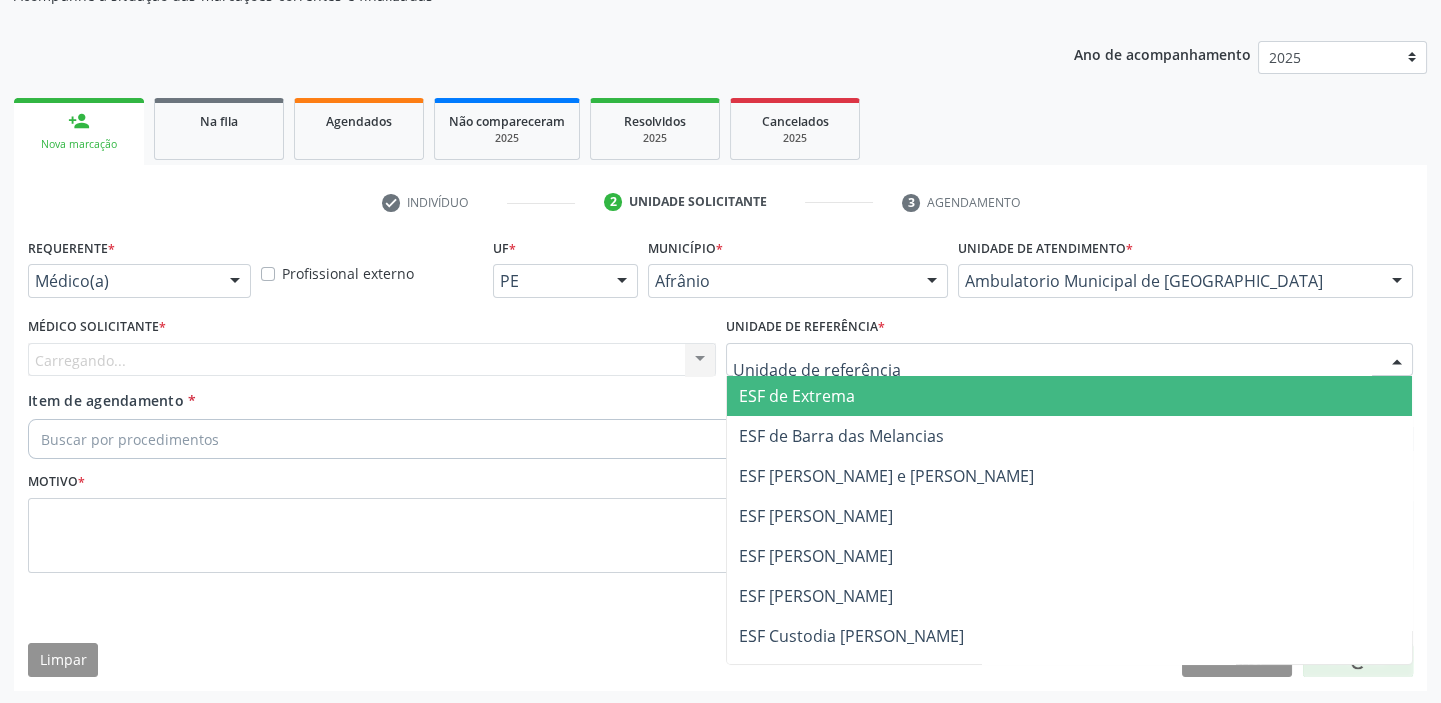 drag, startPoint x: 779, startPoint y: 357, endPoint x: 787, endPoint y: 444, distance: 87.36704 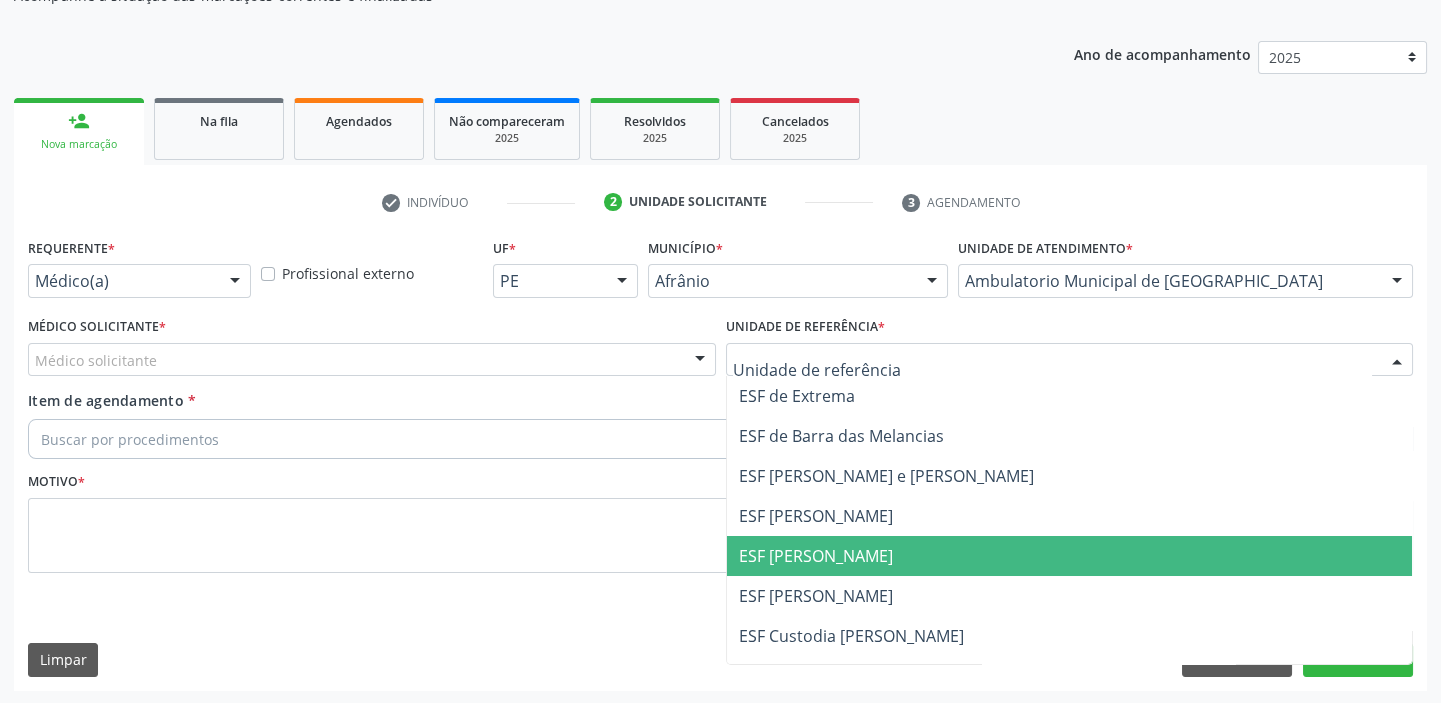 click on "ESF [PERSON_NAME]" at bounding box center [1070, 556] 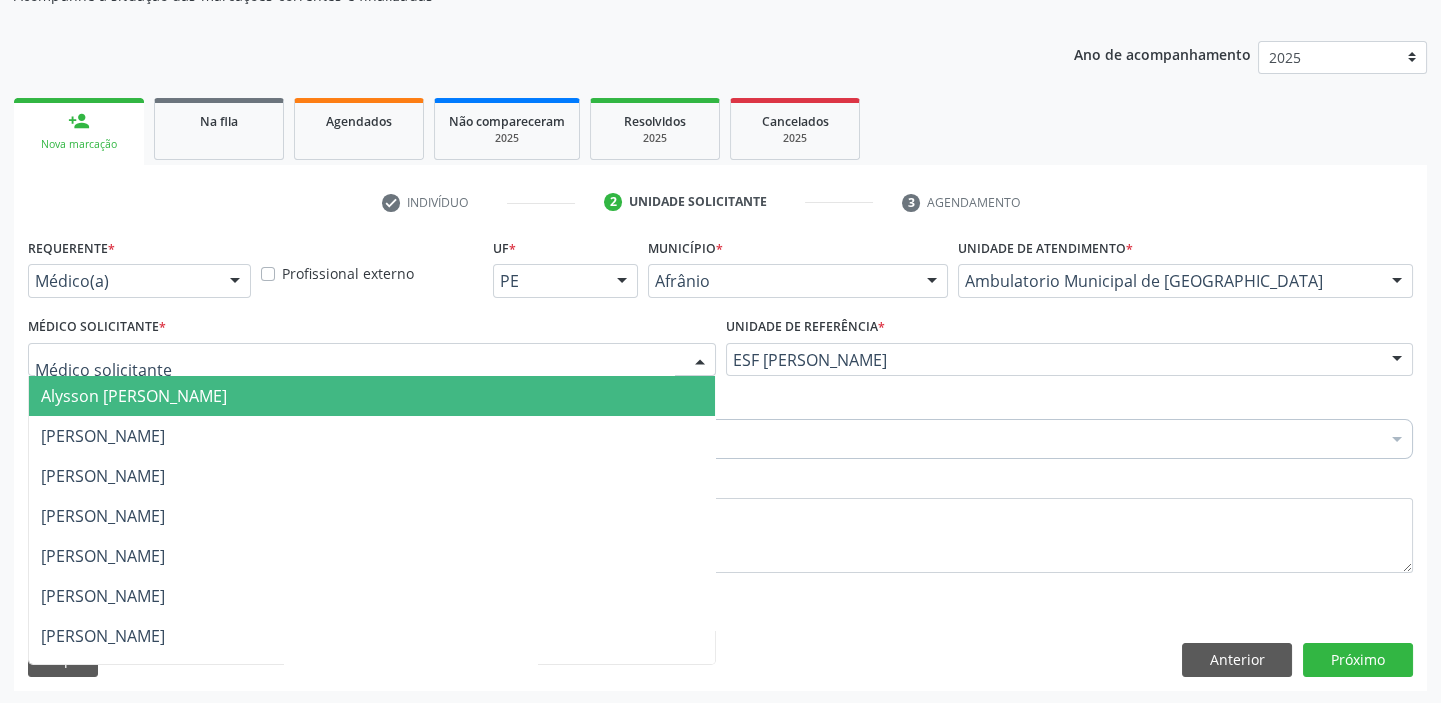 drag, startPoint x: 121, startPoint y: 382, endPoint x: 115, endPoint y: 419, distance: 37.48333 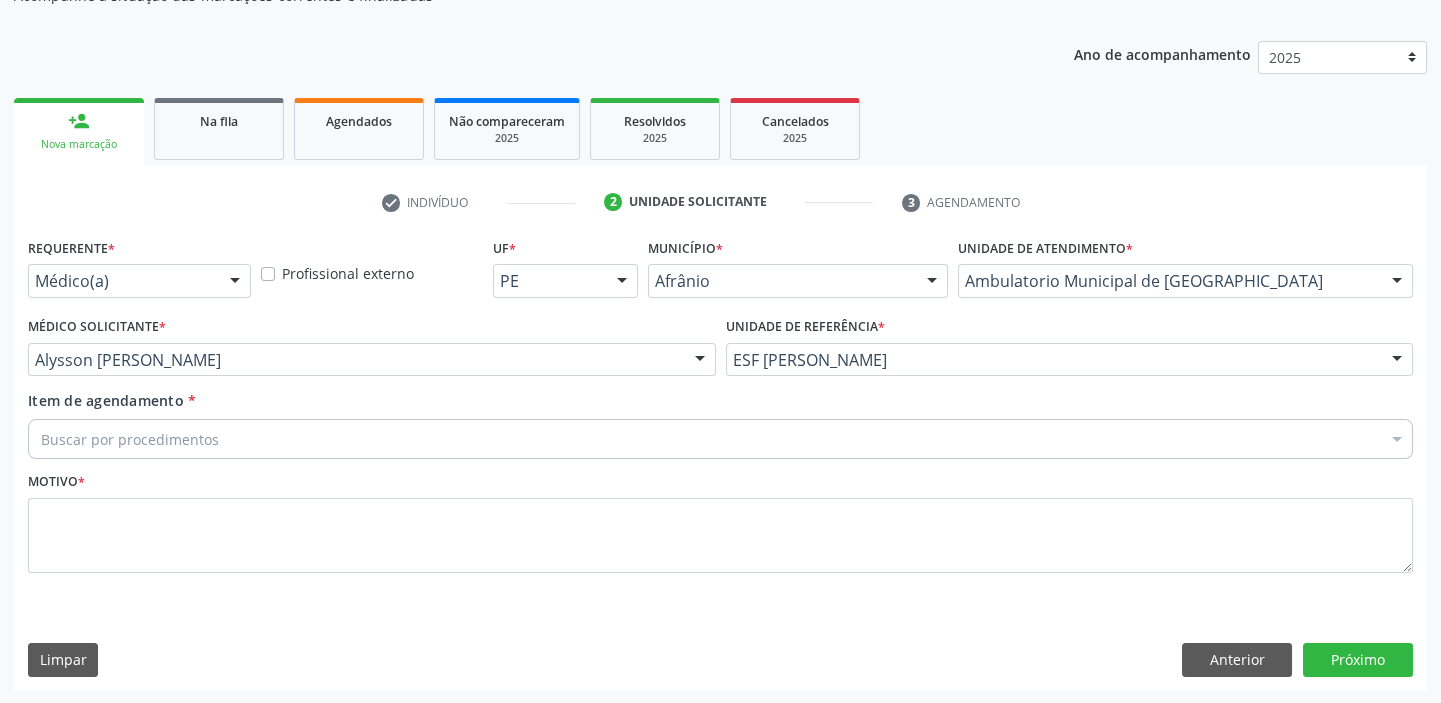 click on "Buscar por procedimentos" at bounding box center [720, 439] 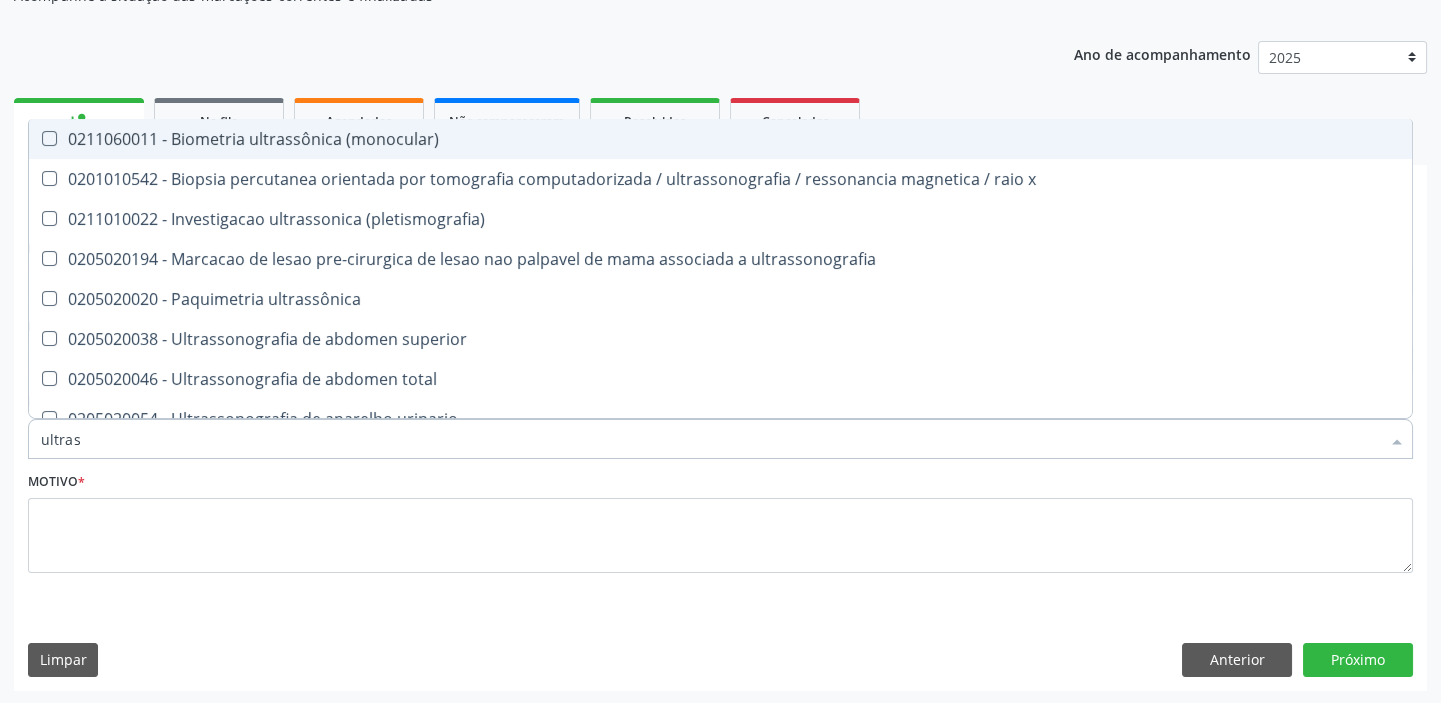 type on "ultrass" 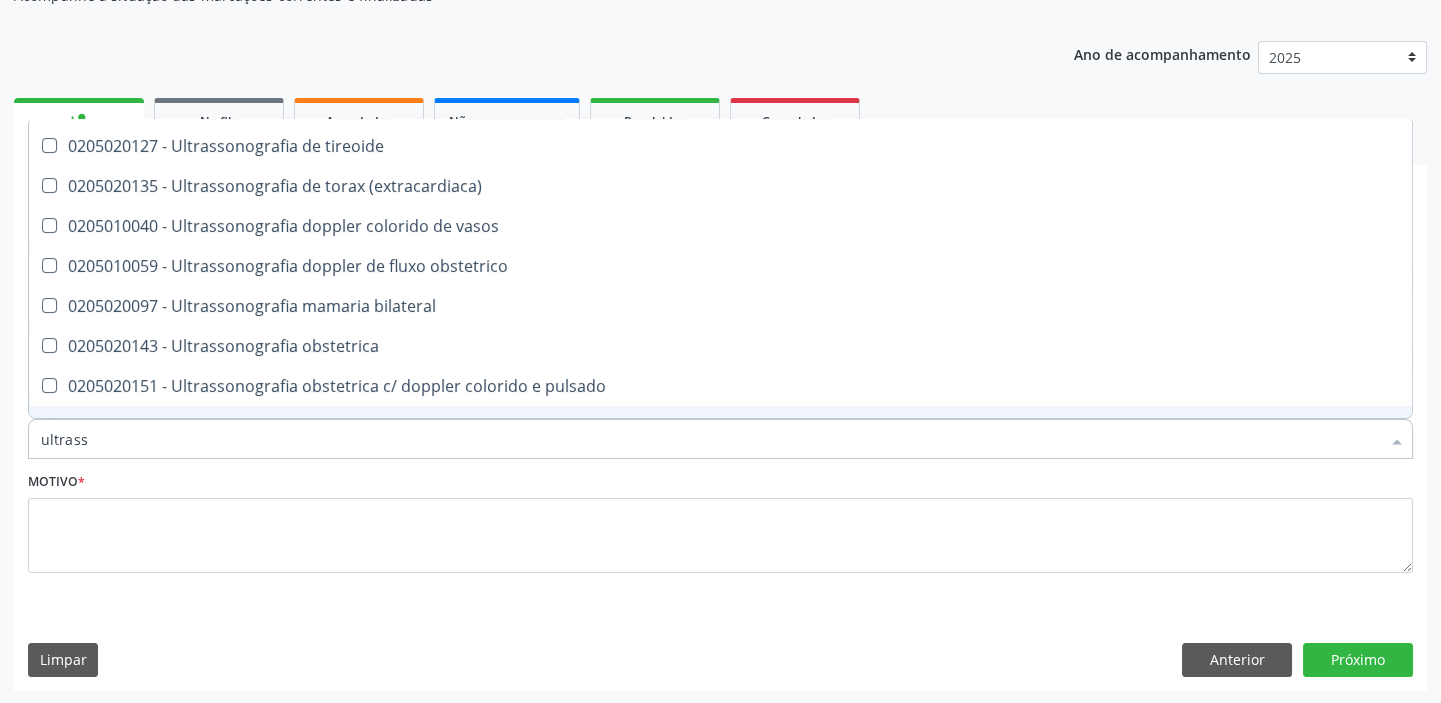scroll, scrollTop: 545, scrollLeft: 0, axis: vertical 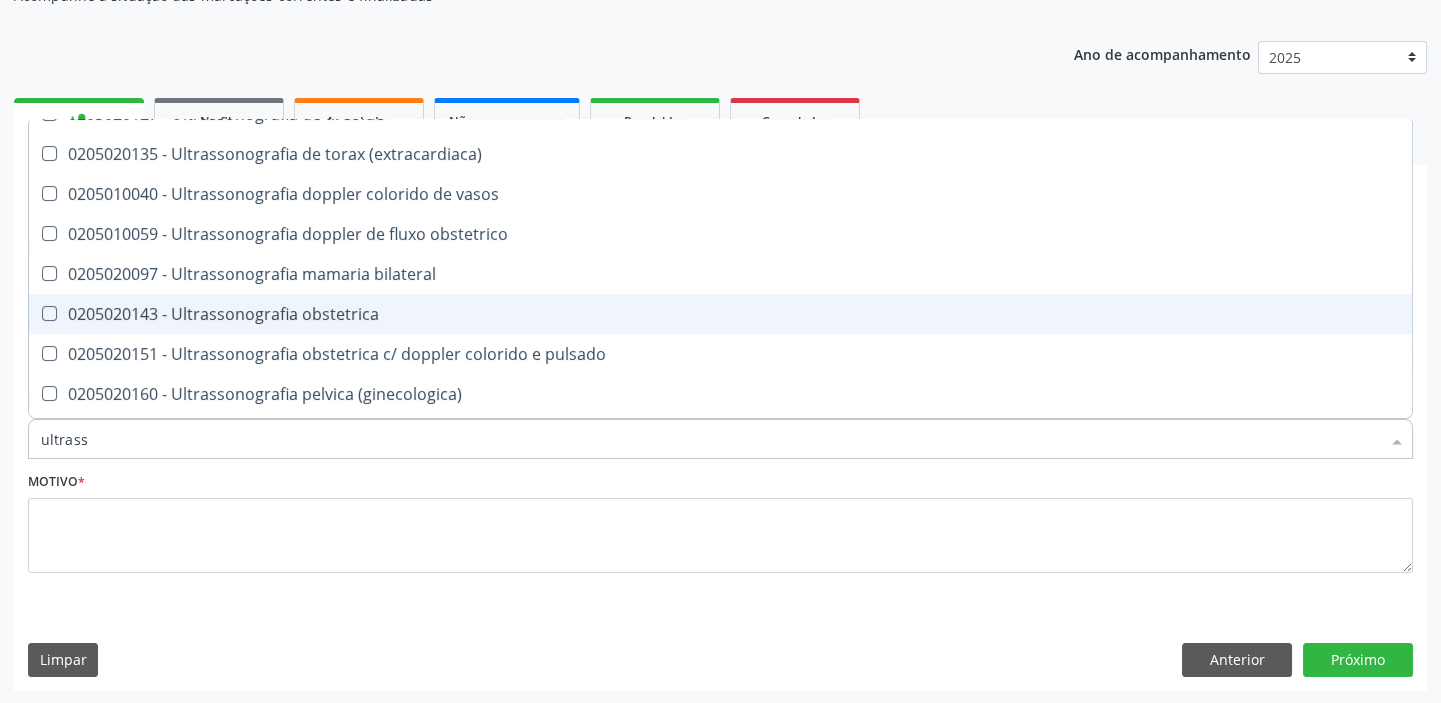 click on "0205020143 - Ultrassonografia obstetrica" at bounding box center [720, 314] 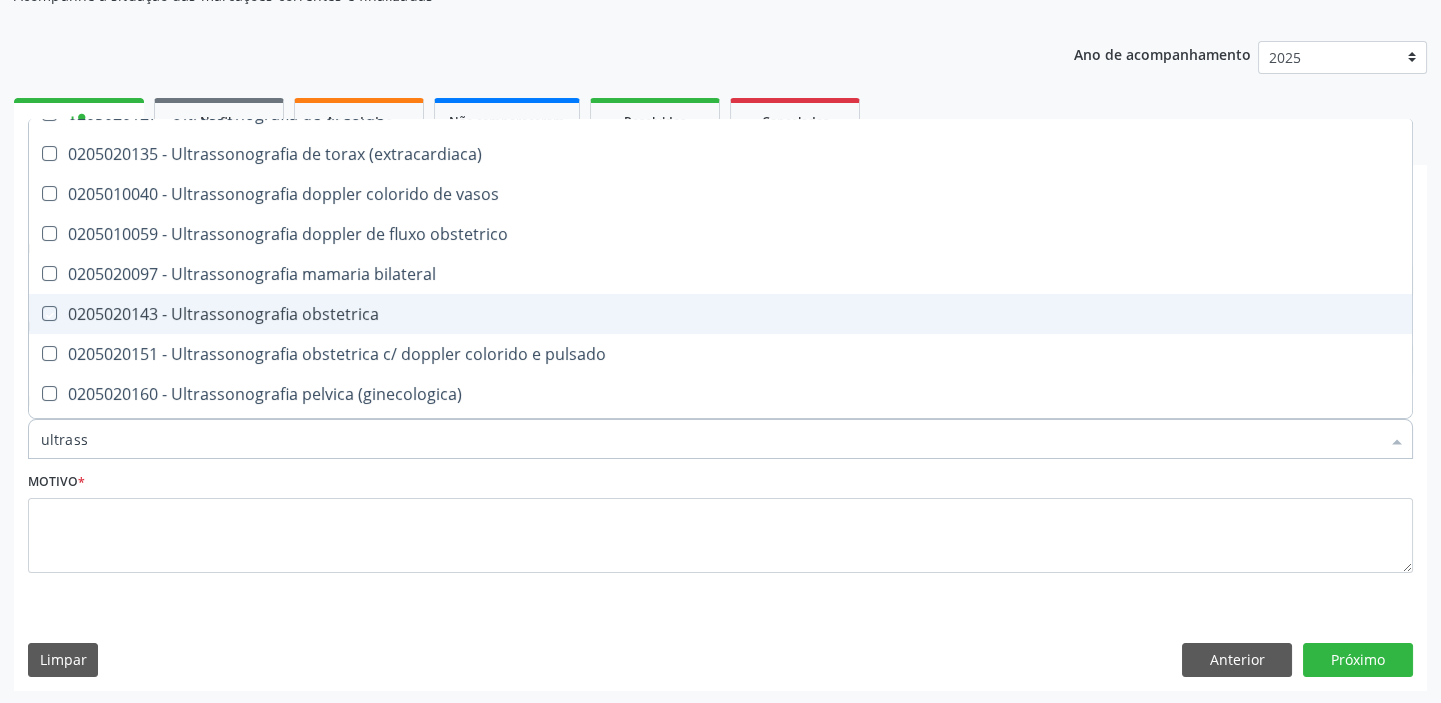checkbox on "true" 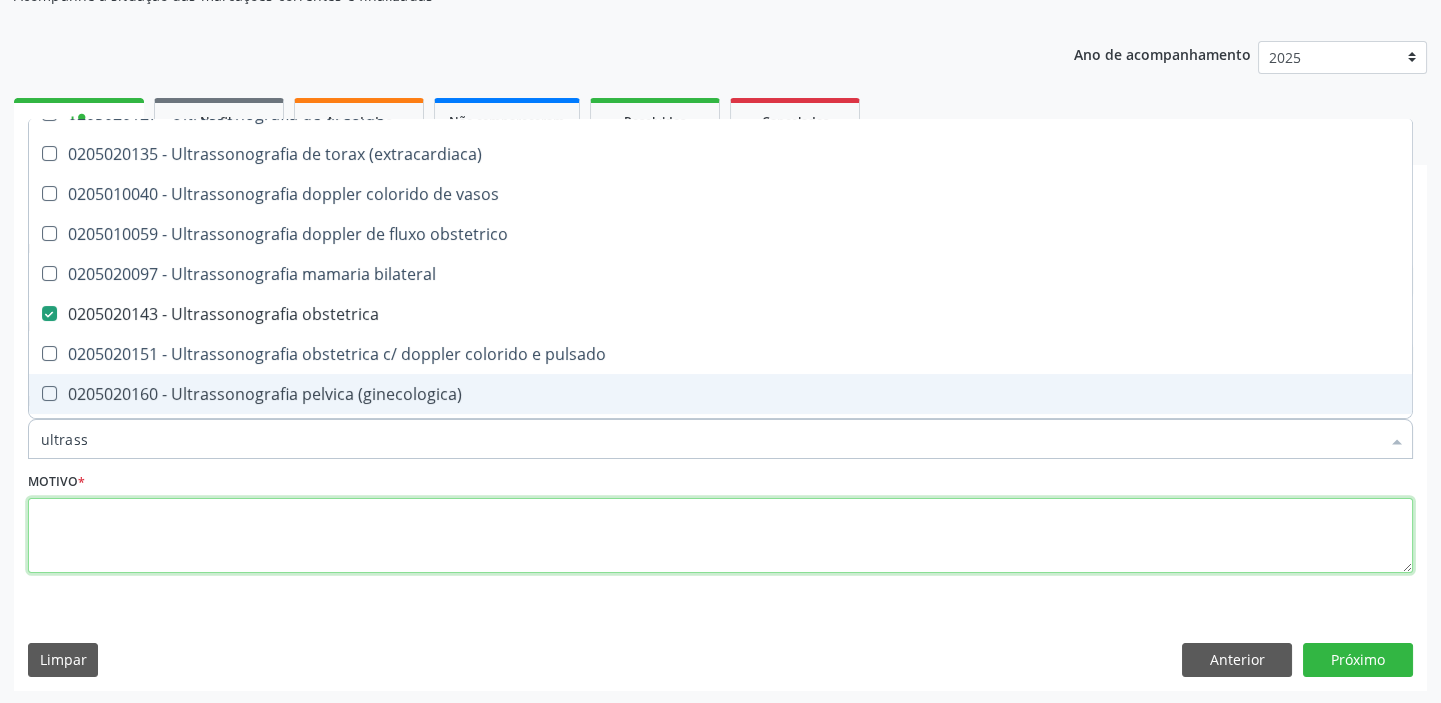 click at bounding box center (720, 536) 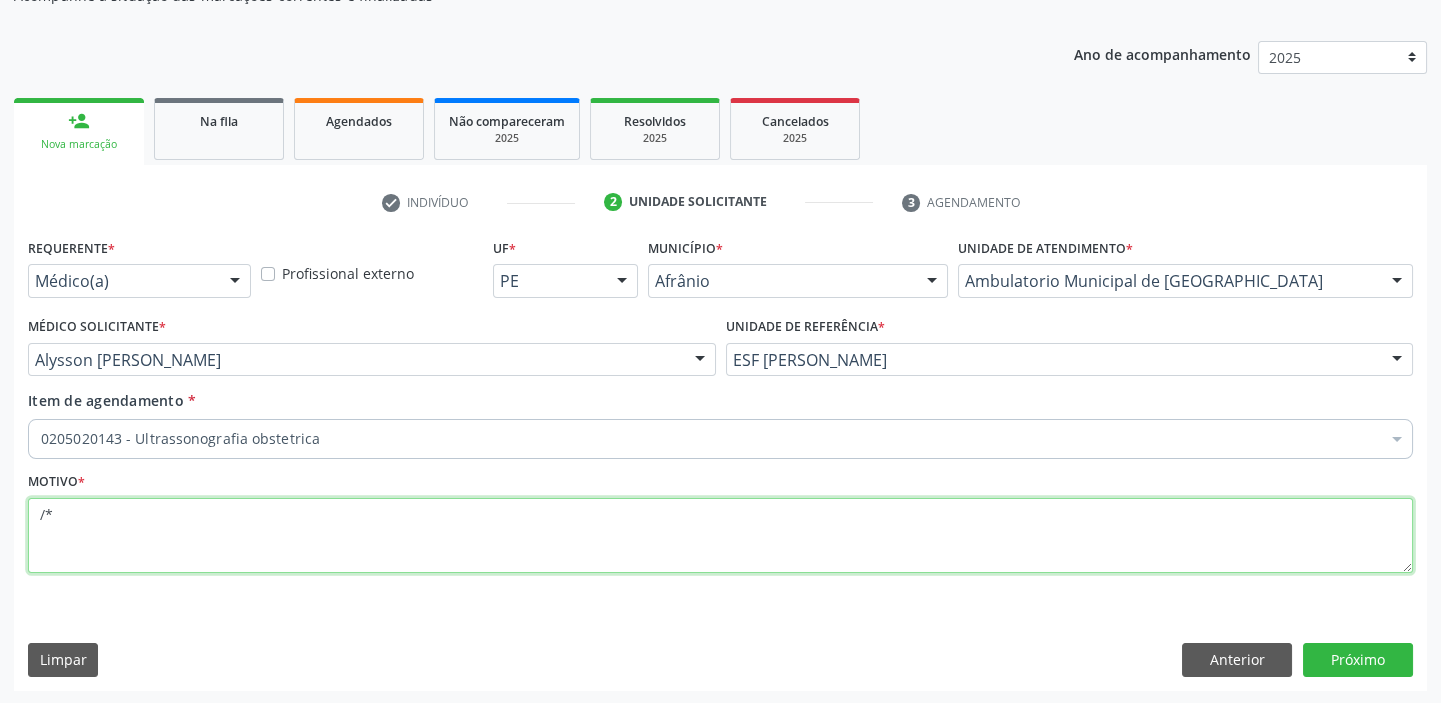 scroll, scrollTop: 0, scrollLeft: 0, axis: both 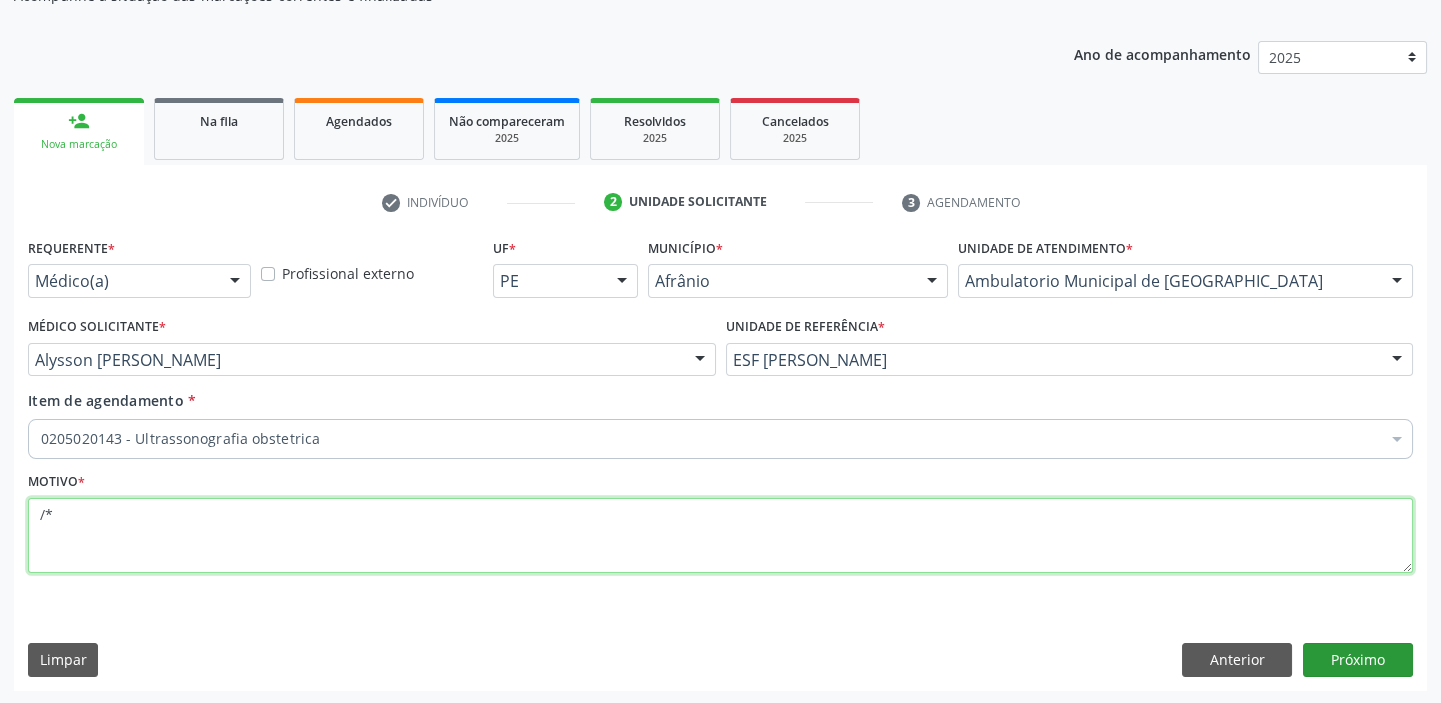 type on "/*" 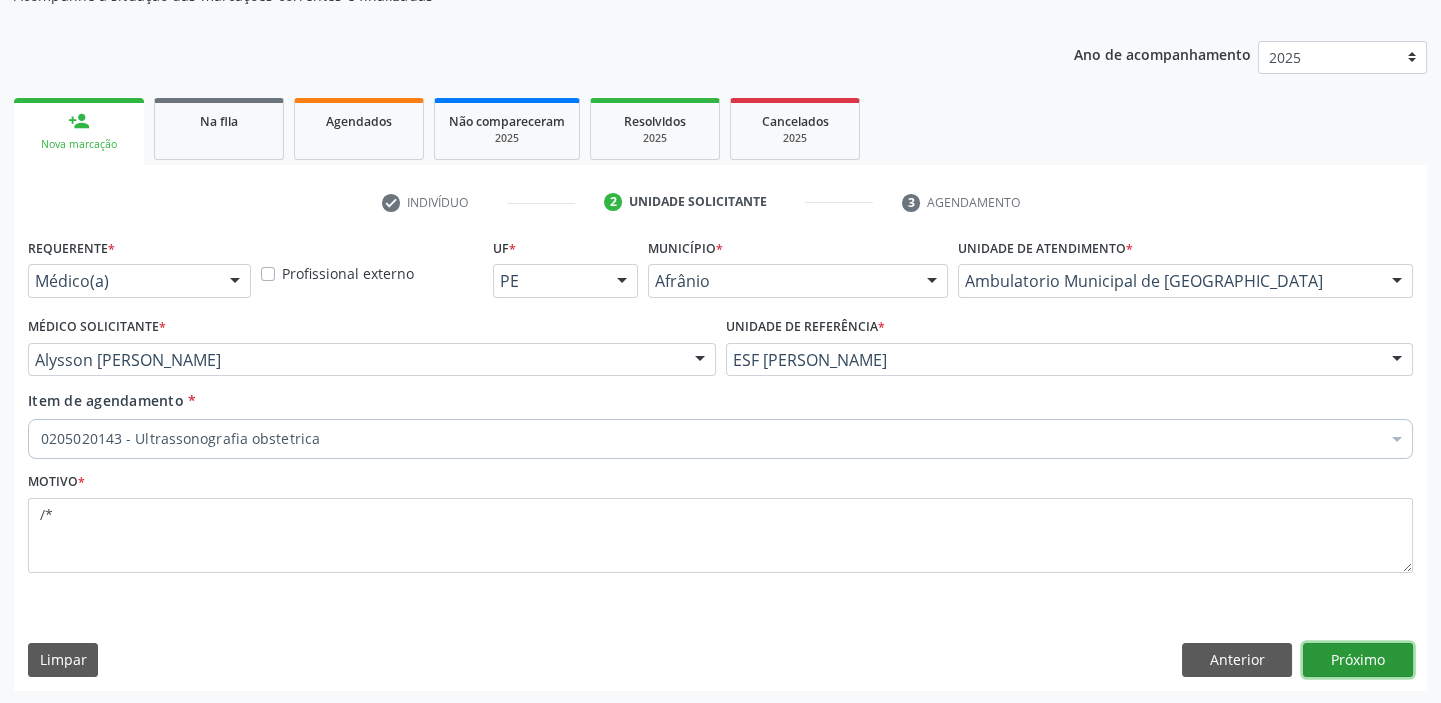 click on "Próximo" at bounding box center (1358, 660) 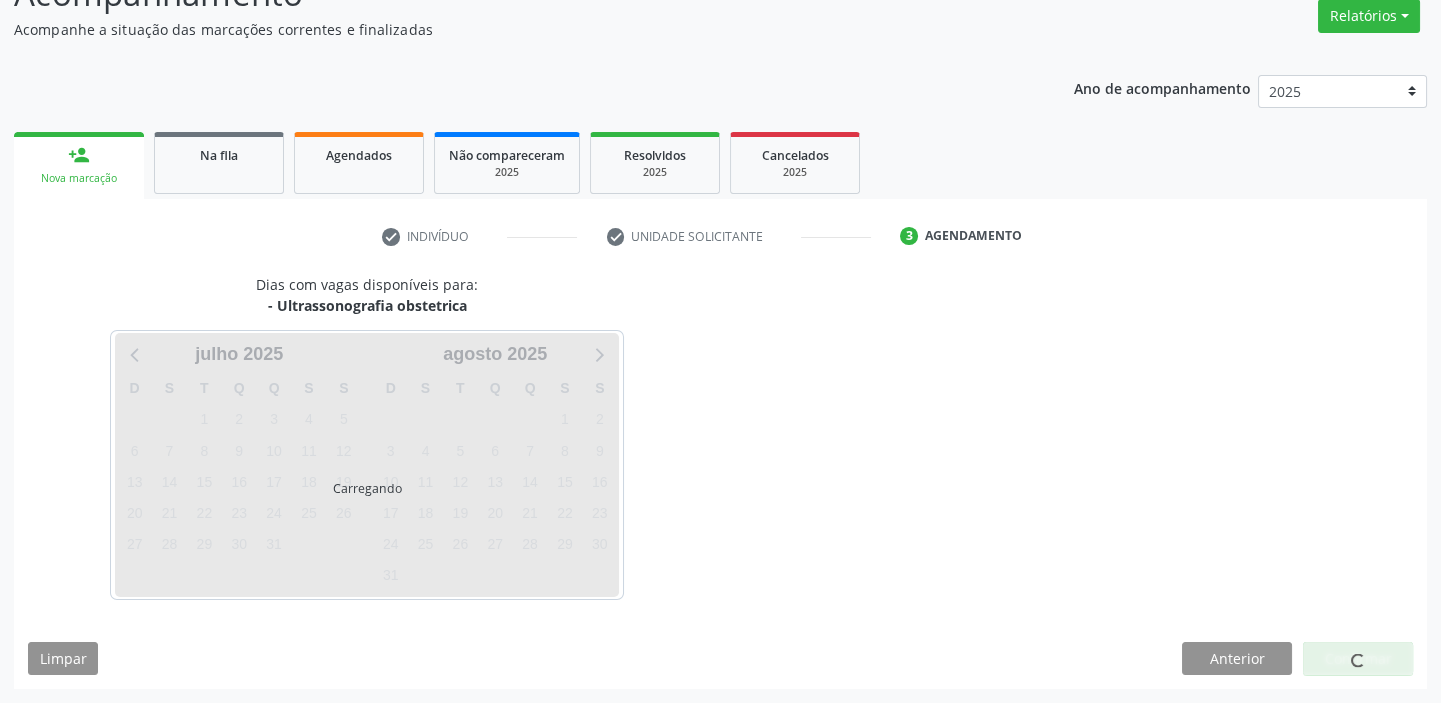scroll, scrollTop: 166, scrollLeft: 0, axis: vertical 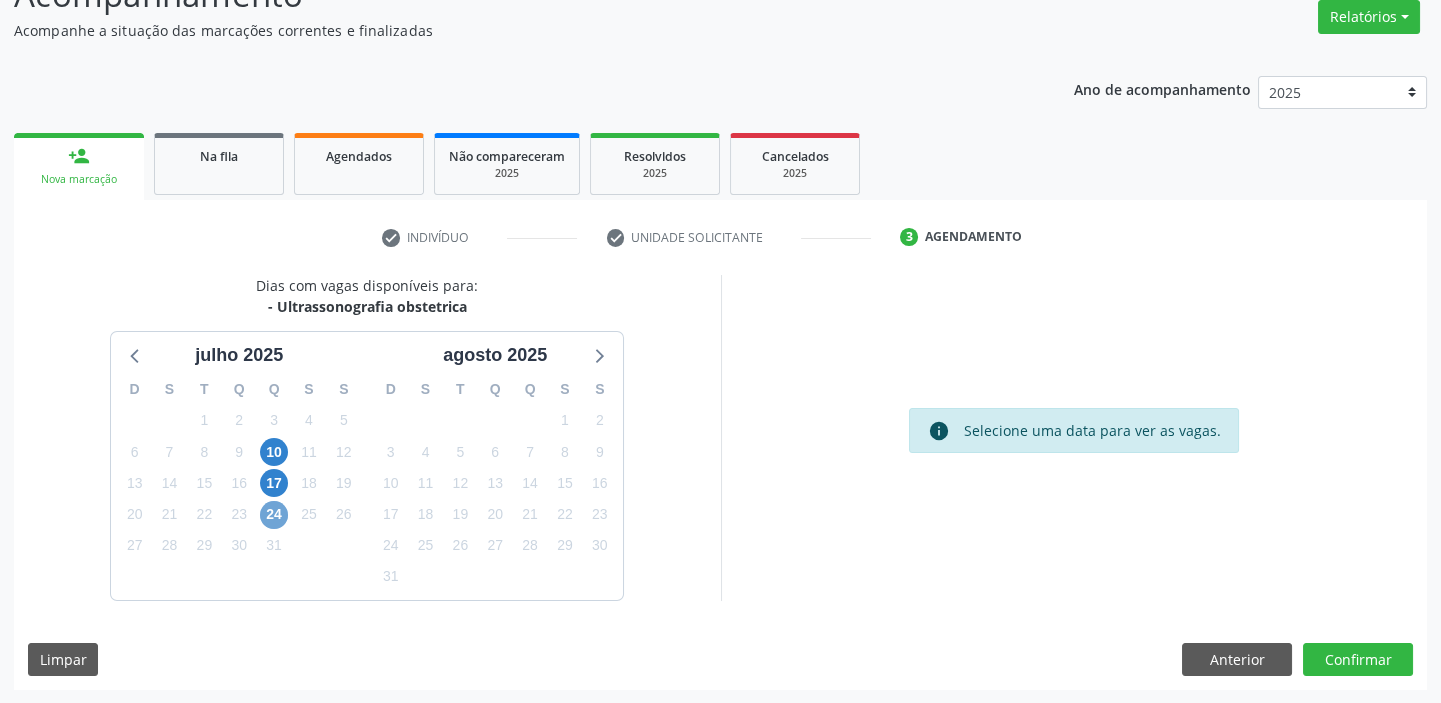 click on "24" at bounding box center [274, 515] 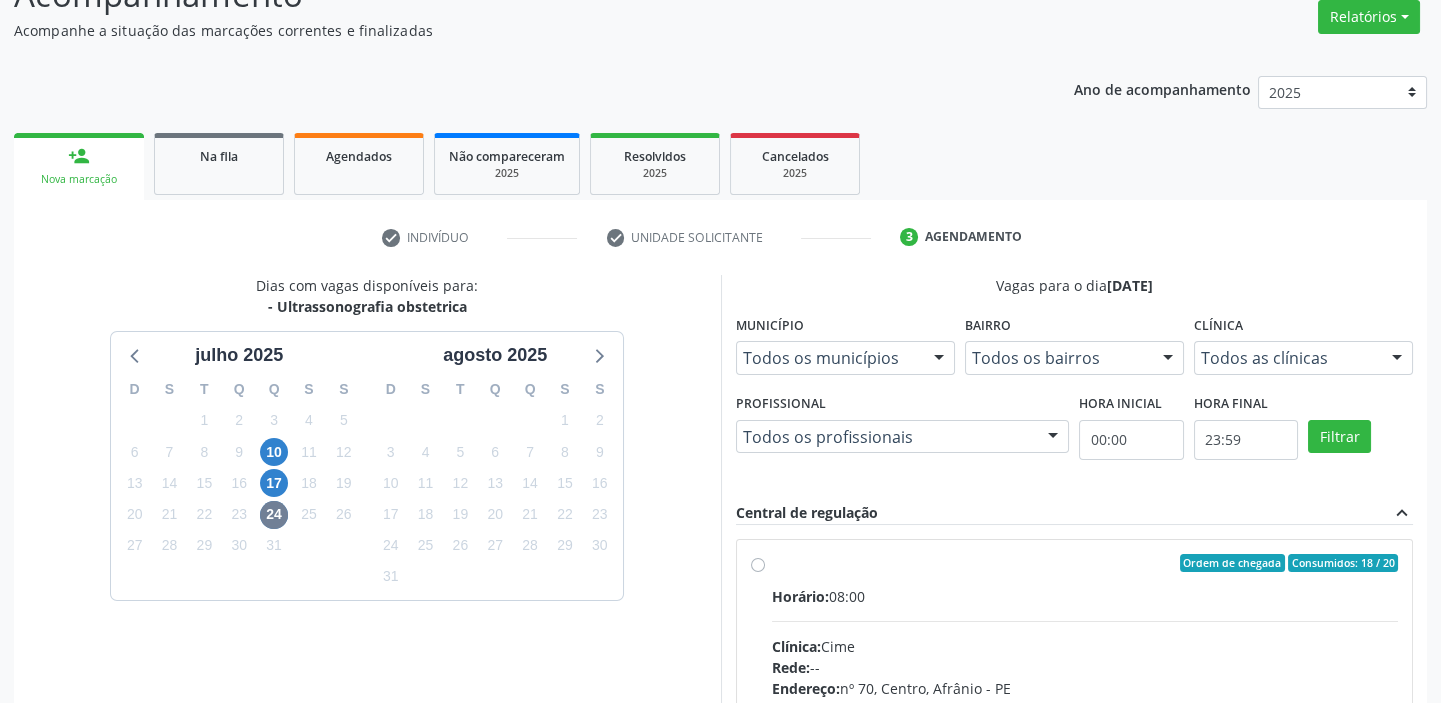 click on "Horário:   08:00" at bounding box center (1085, 596) 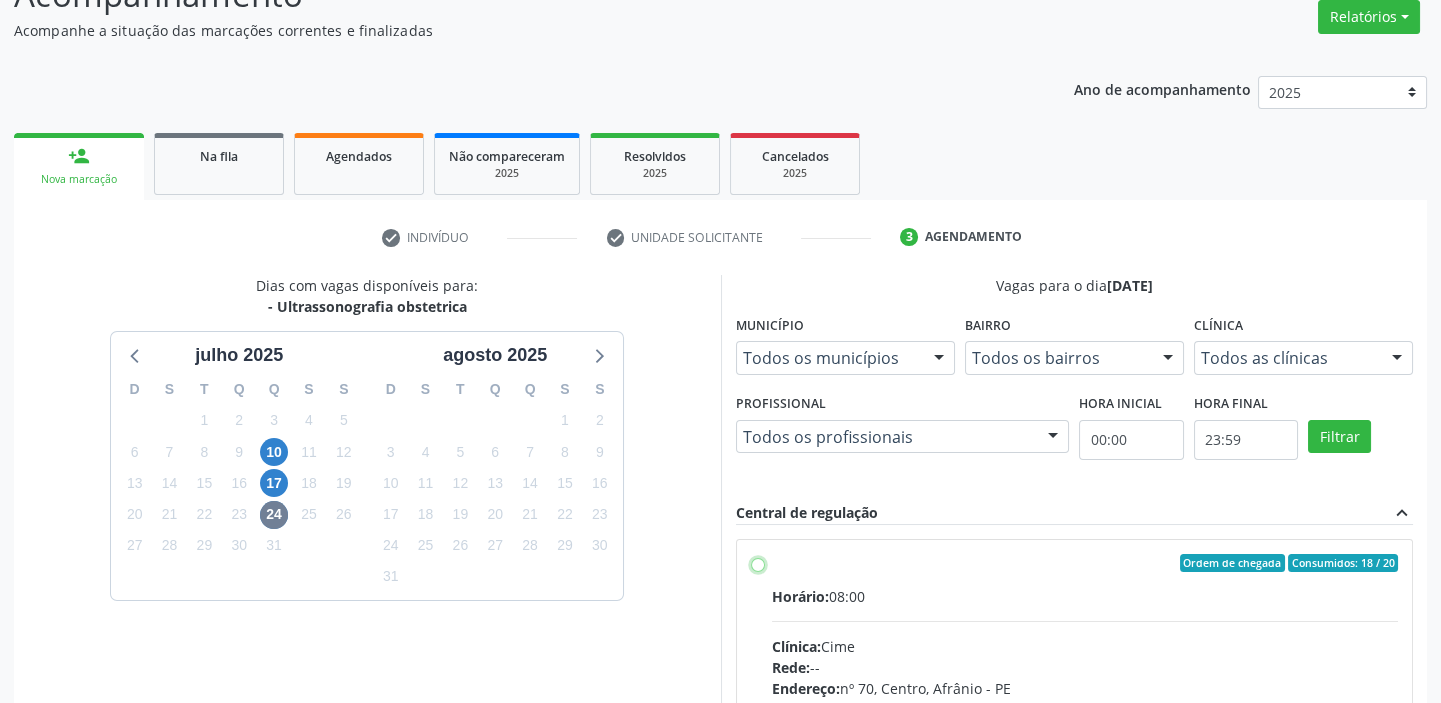 click on "Ordem de chegada
Consumidos: 18 / 20
Horário:   08:00
Clínica:  Cime
Rede:
--
Endereço:   [STREET_ADDRESS]
Telefone:   [PHONE_NUMBER]
Profissional:
--
Informações adicionais sobre o atendimento
Idade de atendimento:
Sem restrição
Gênero(s) atendido(s):
Sem restrição
Informações adicionais:
--" at bounding box center [758, 563] 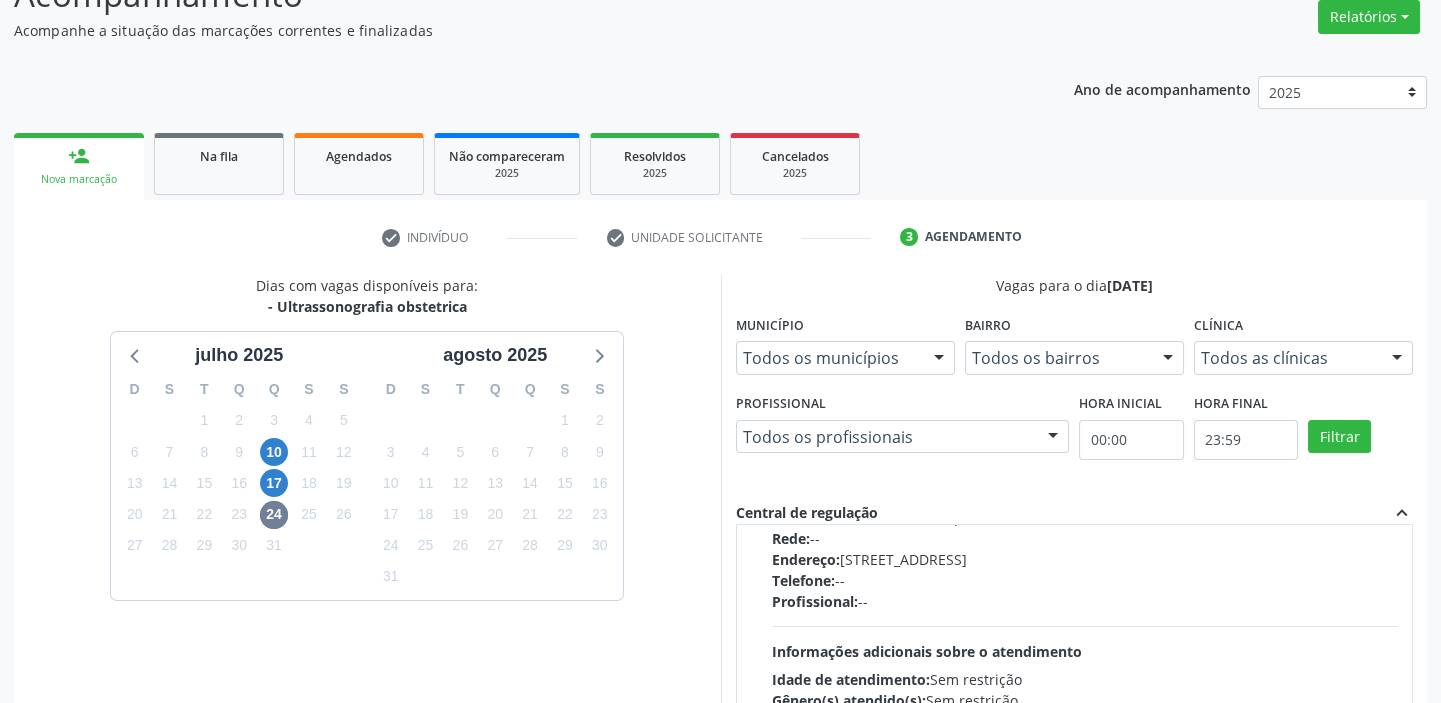 scroll, scrollTop: 1499, scrollLeft: 0, axis: vertical 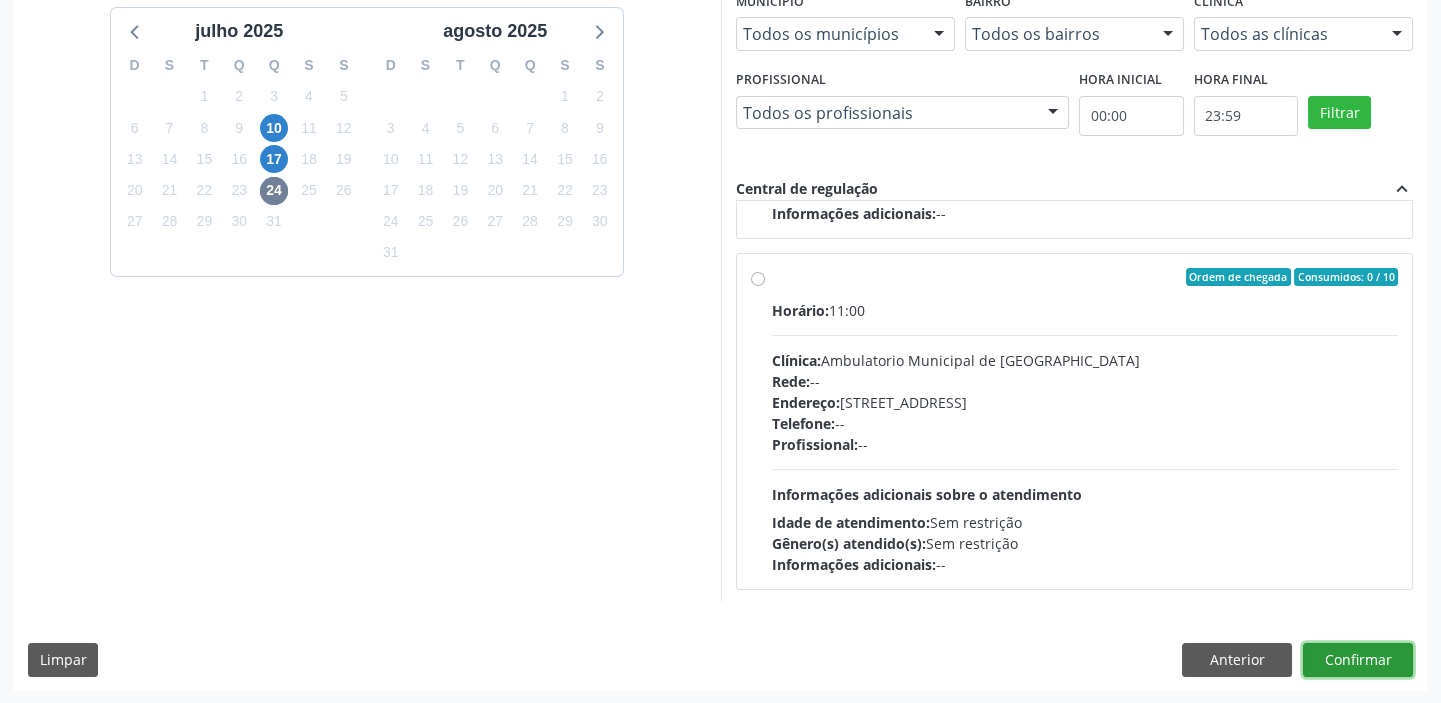 click on "Confirmar" at bounding box center (1358, 660) 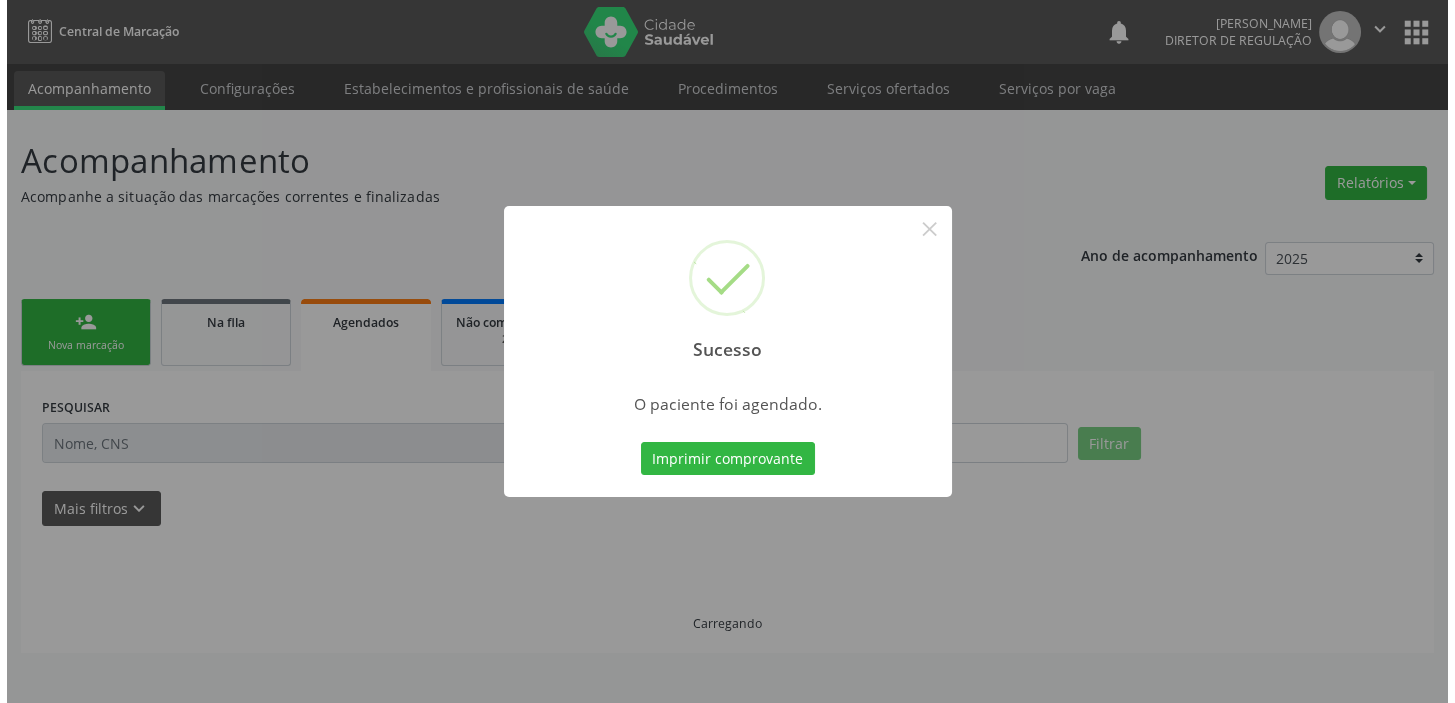 scroll, scrollTop: 0, scrollLeft: 0, axis: both 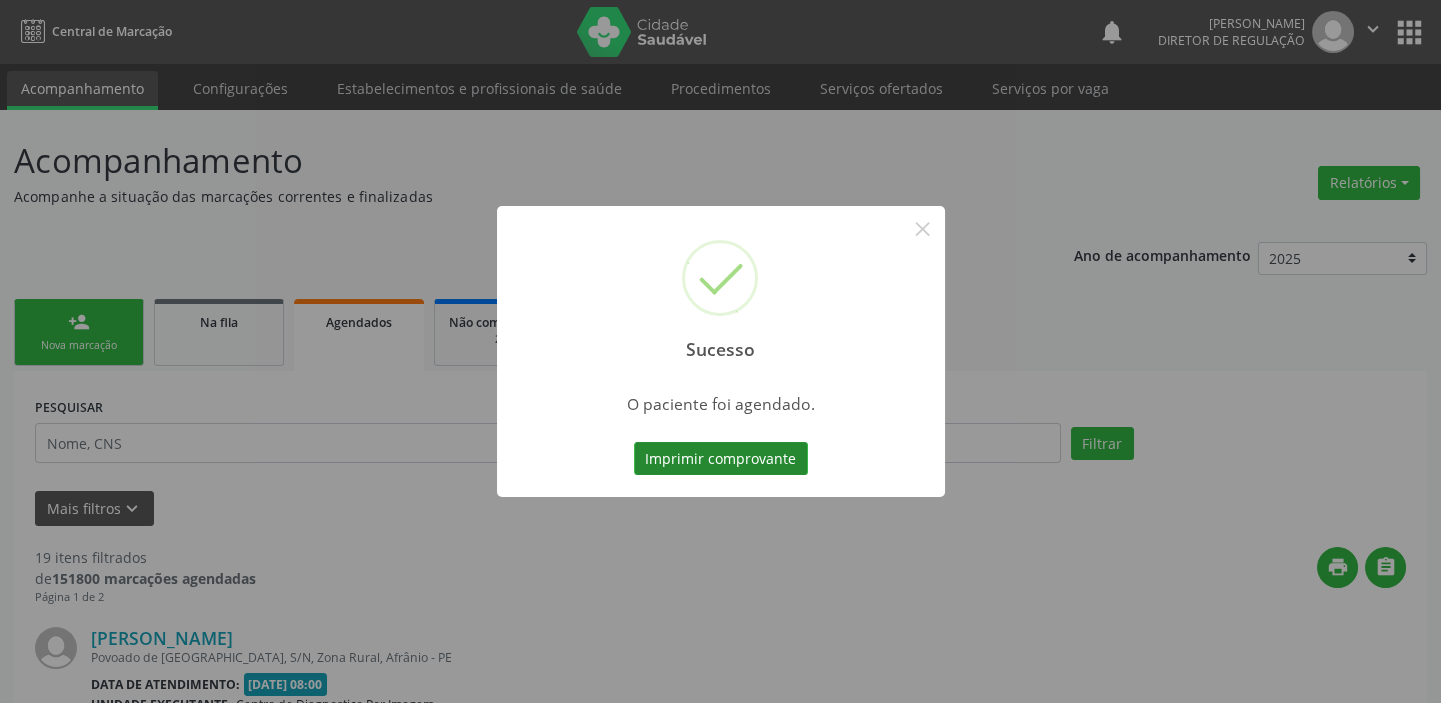 click on "Imprimir comprovante" at bounding box center [721, 459] 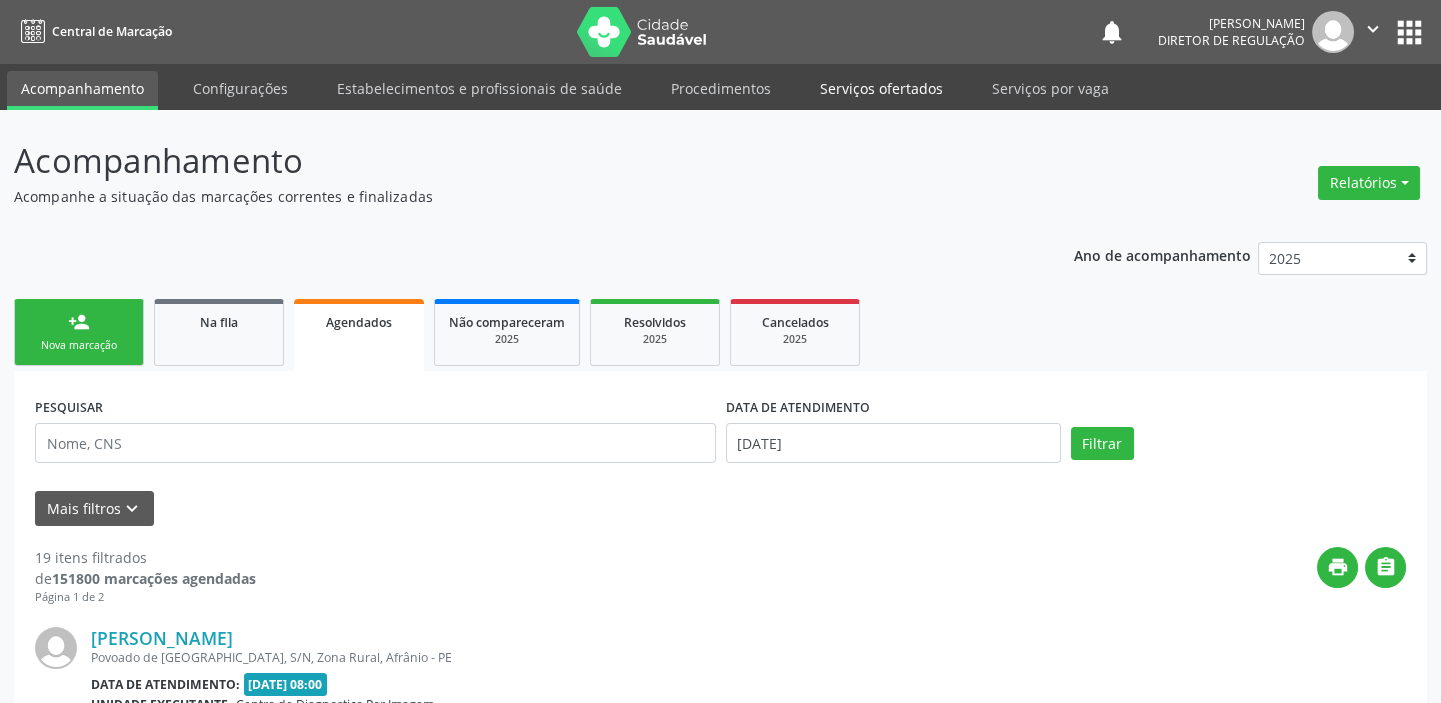 click on "Serviços ofertados" at bounding box center [881, 88] 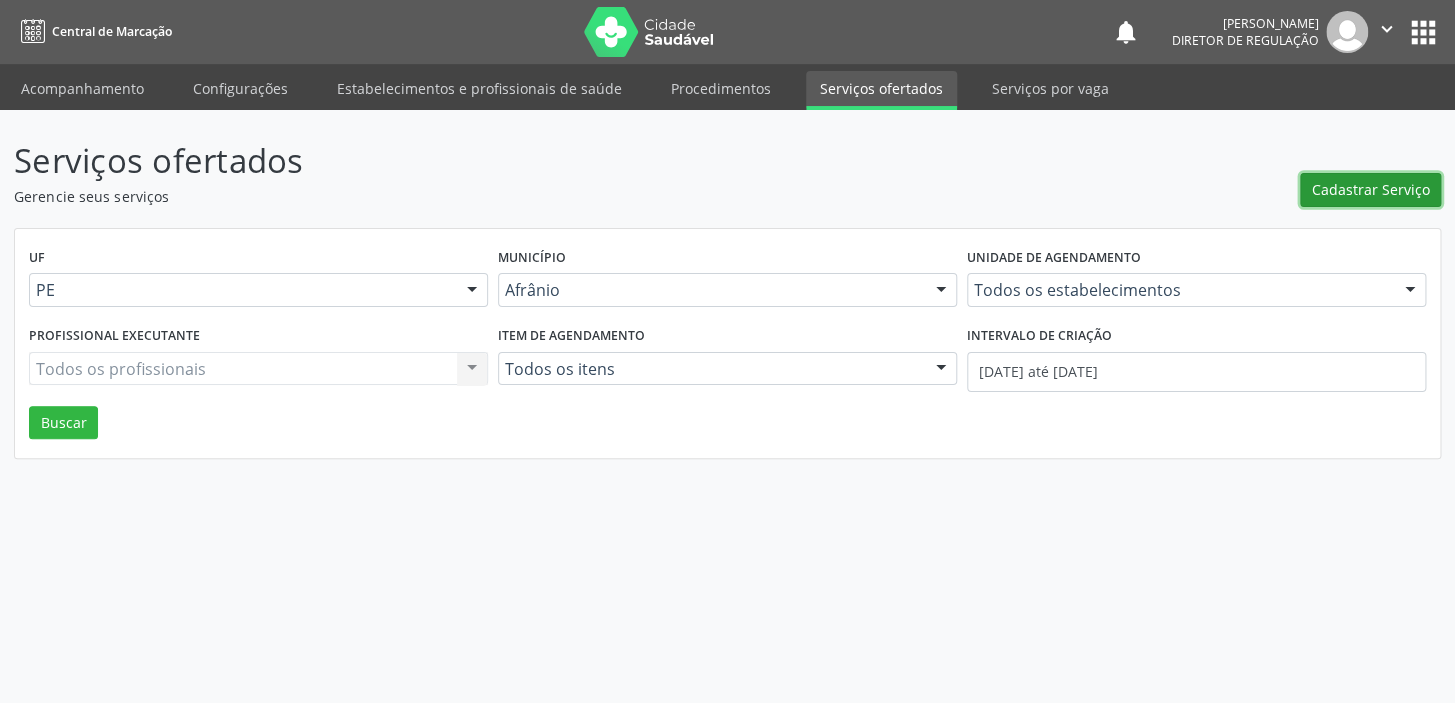 click on "Cadastrar Serviço" at bounding box center (1371, 189) 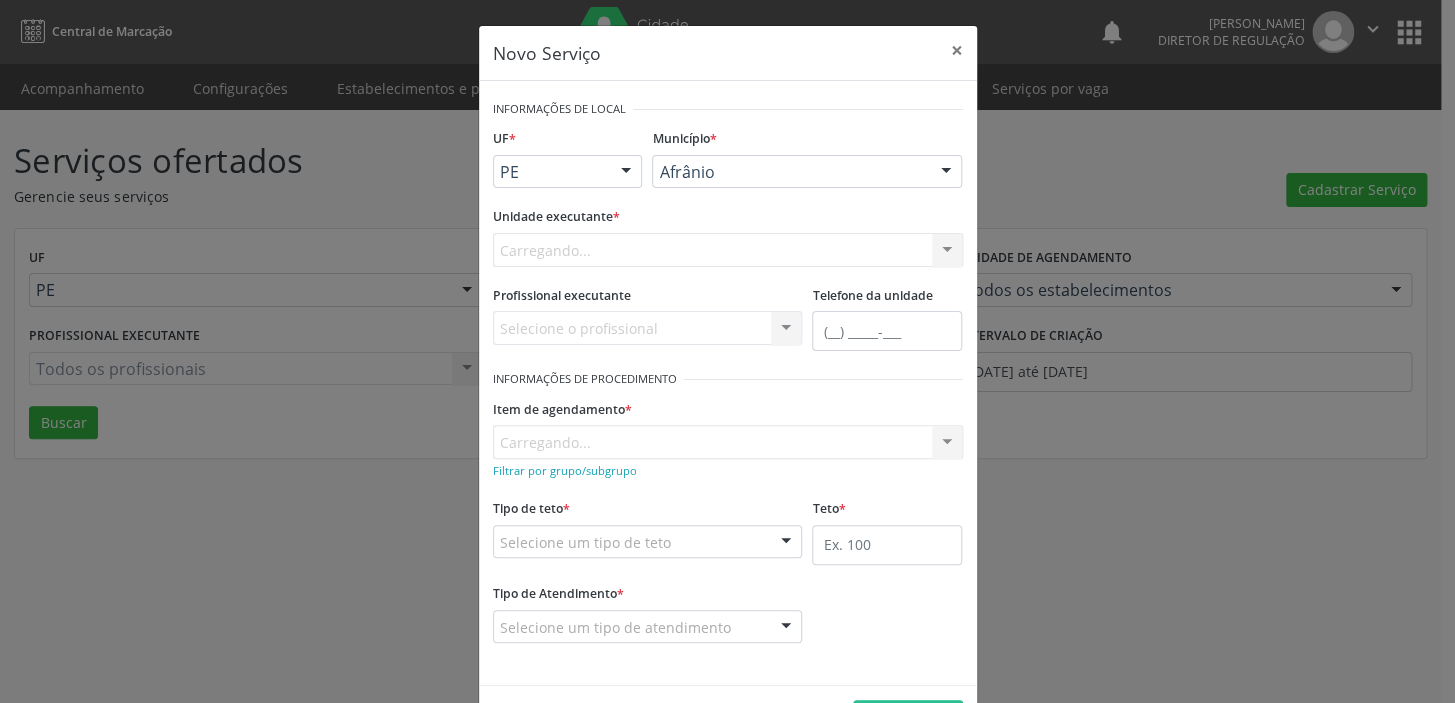 scroll, scrollTop: 0, scrollLeft: 0, axis: both 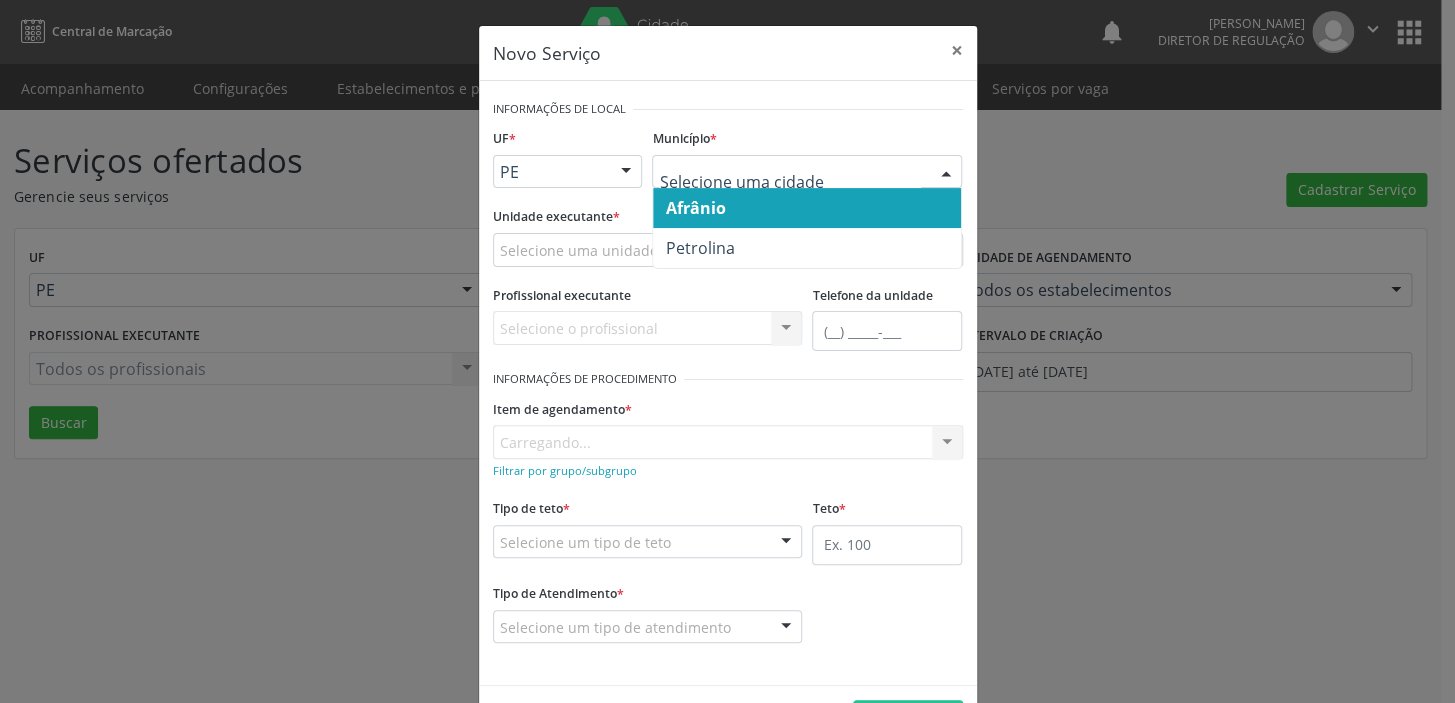 click on "Afrânio" at bounding box center [695, 208] 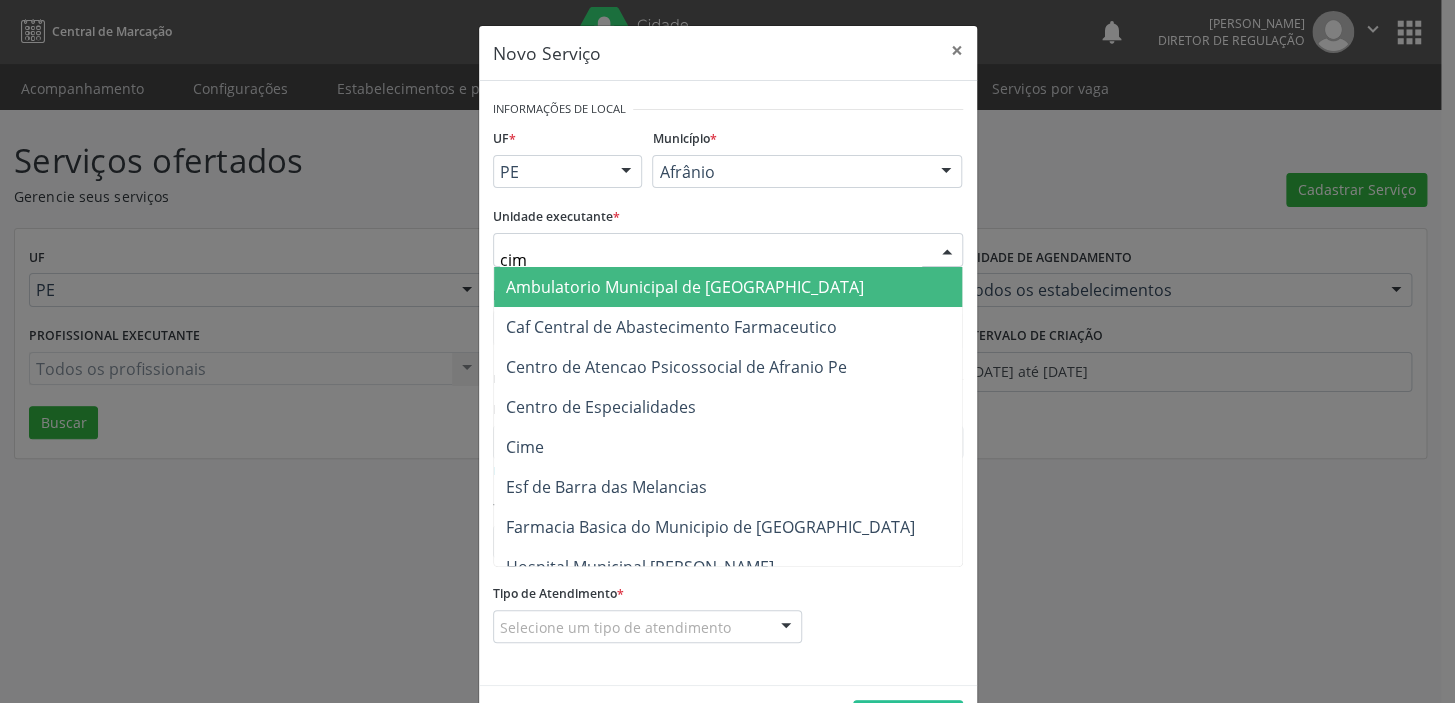 type on "cime" 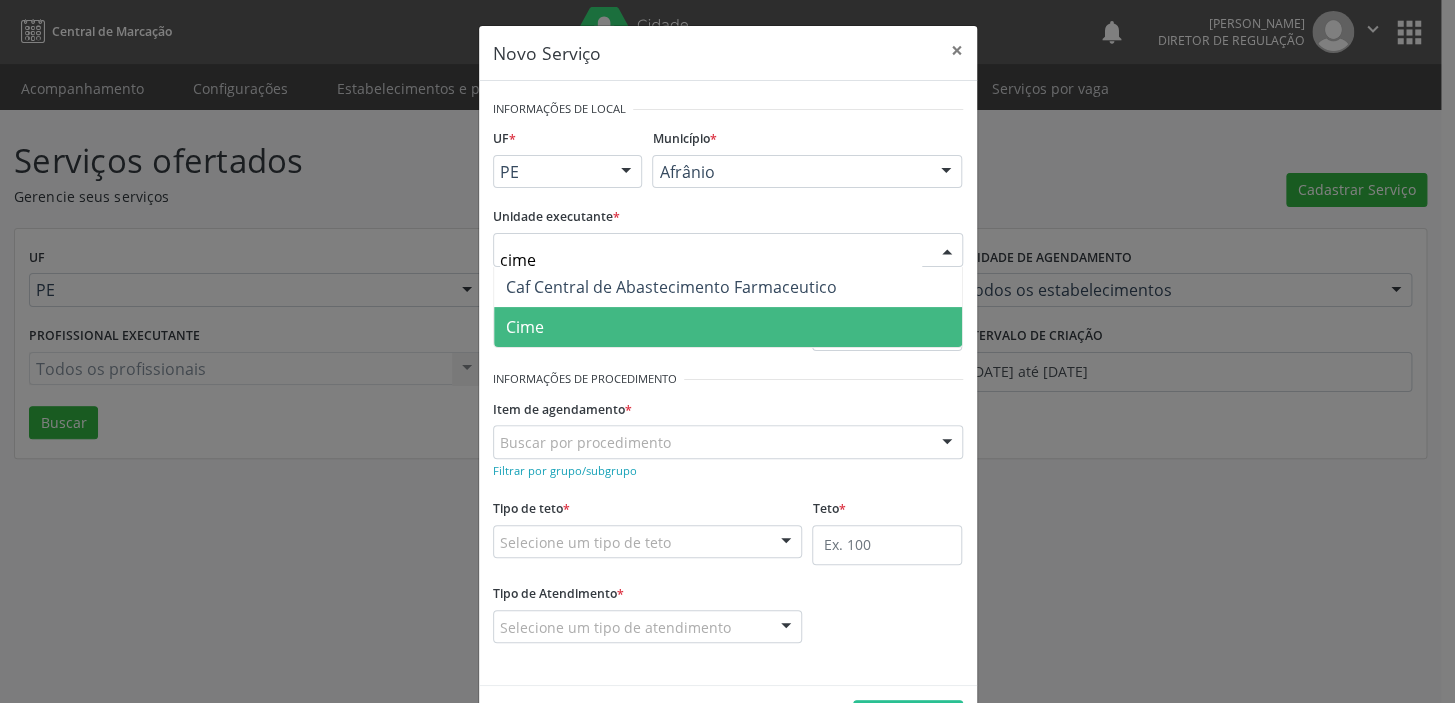 click on "Cime" at bounding box center [728, 327] 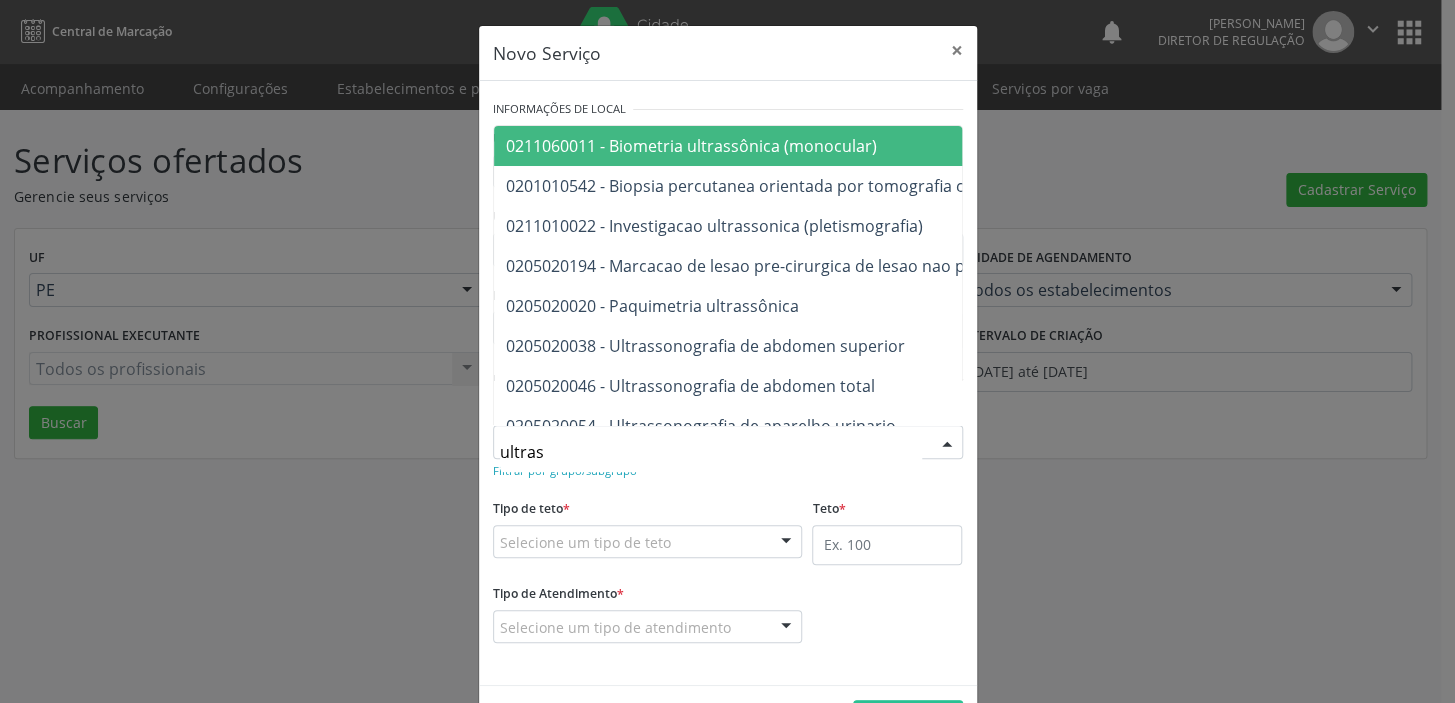 type on "ultrass" 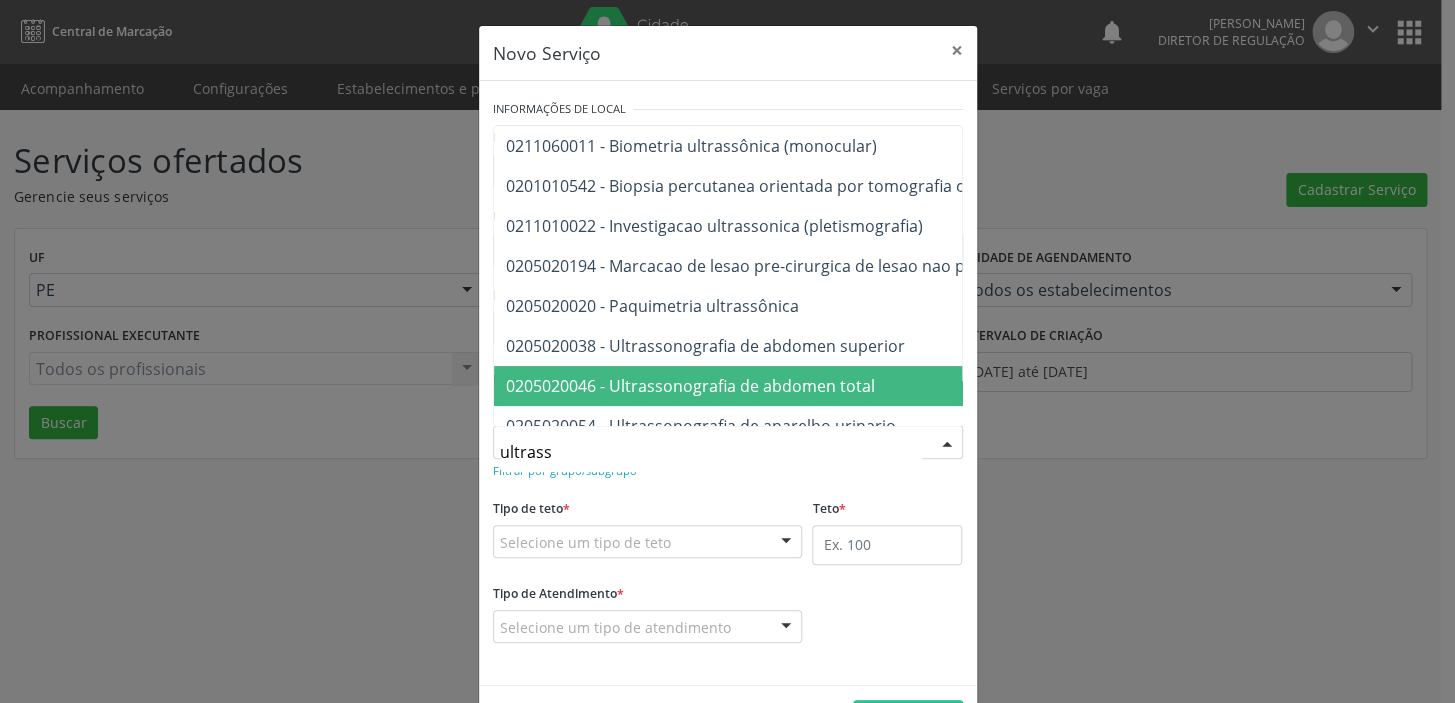 click on "0205020046 - Ultrassonografia de abdomen total" at bounding box center [690, 386] 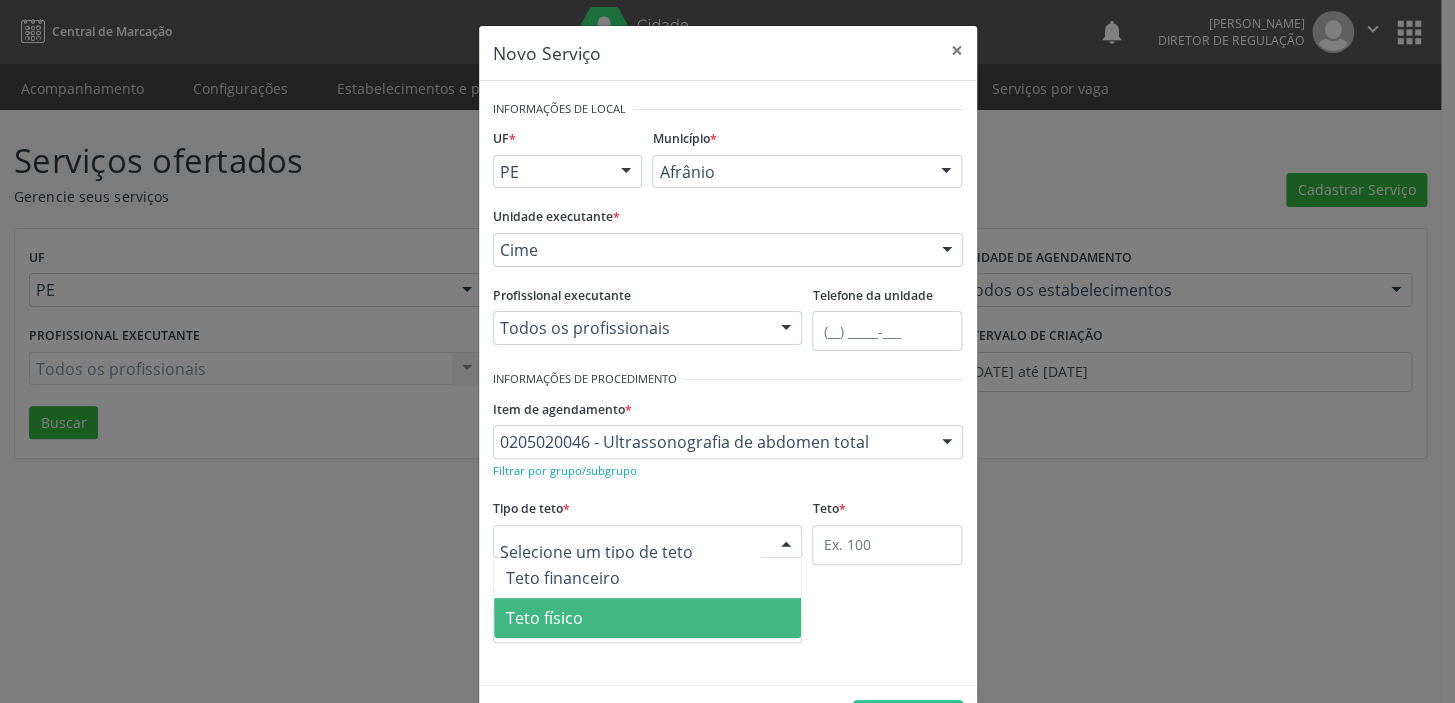 click on "Teto físico" at bounding box center [544, 618] 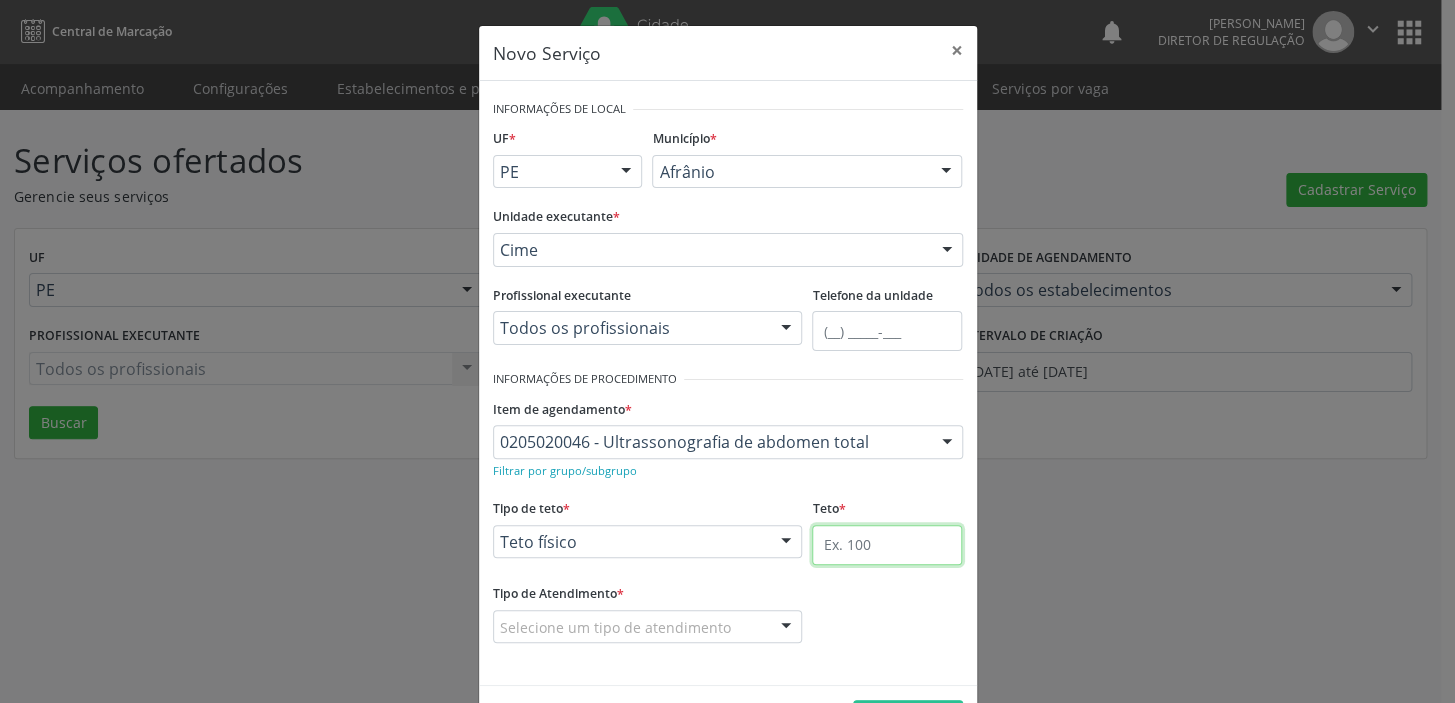 click at bounding box center (887, 545) 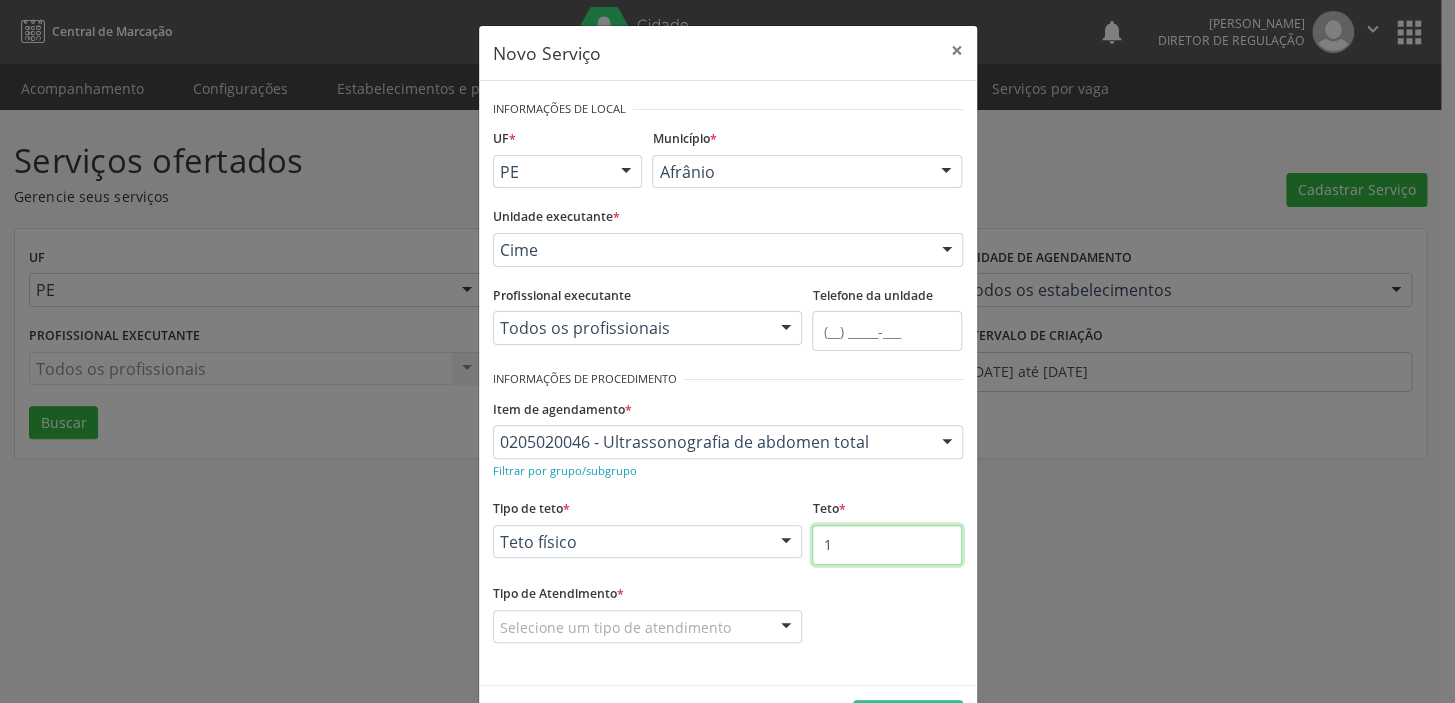 type on "1" 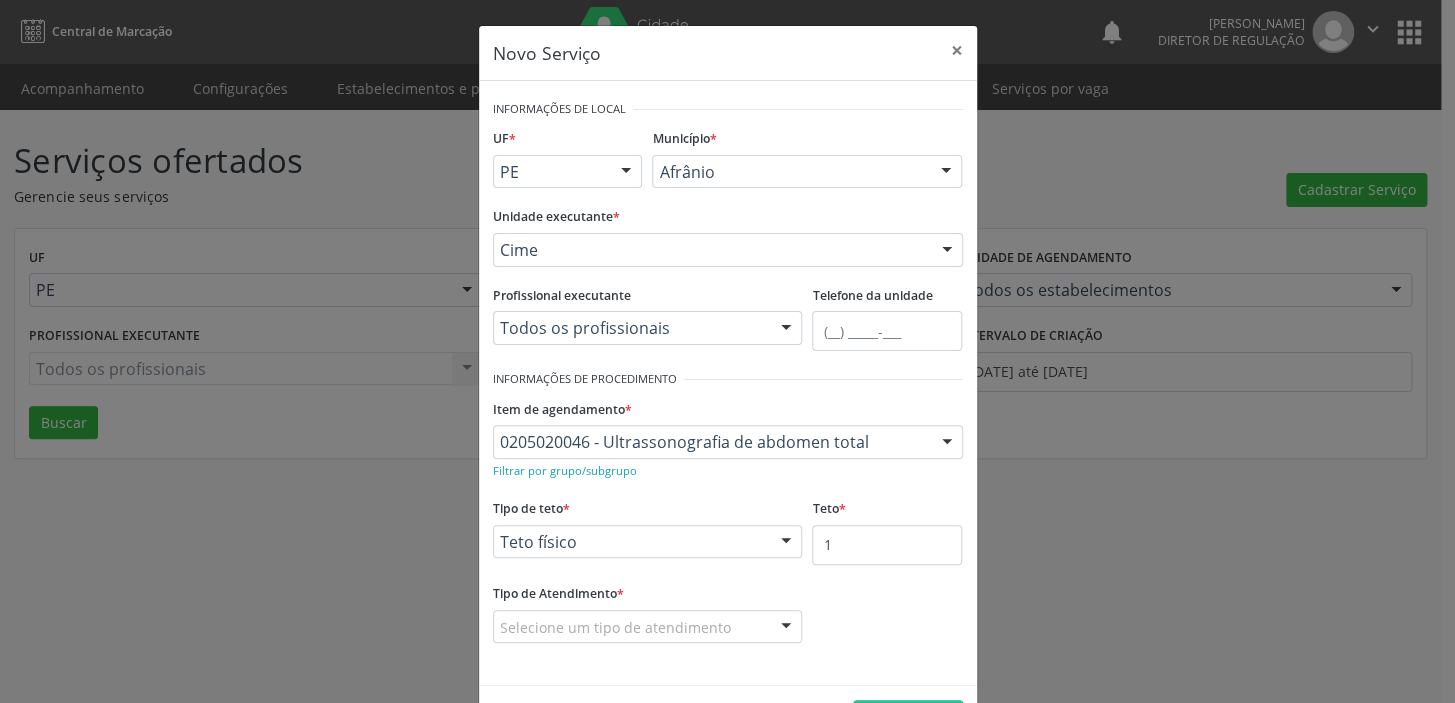 drag, startPoint x: 600, startPoint y: 613, endPoint x: 574, endPoint y: 636, distance: 34.713108 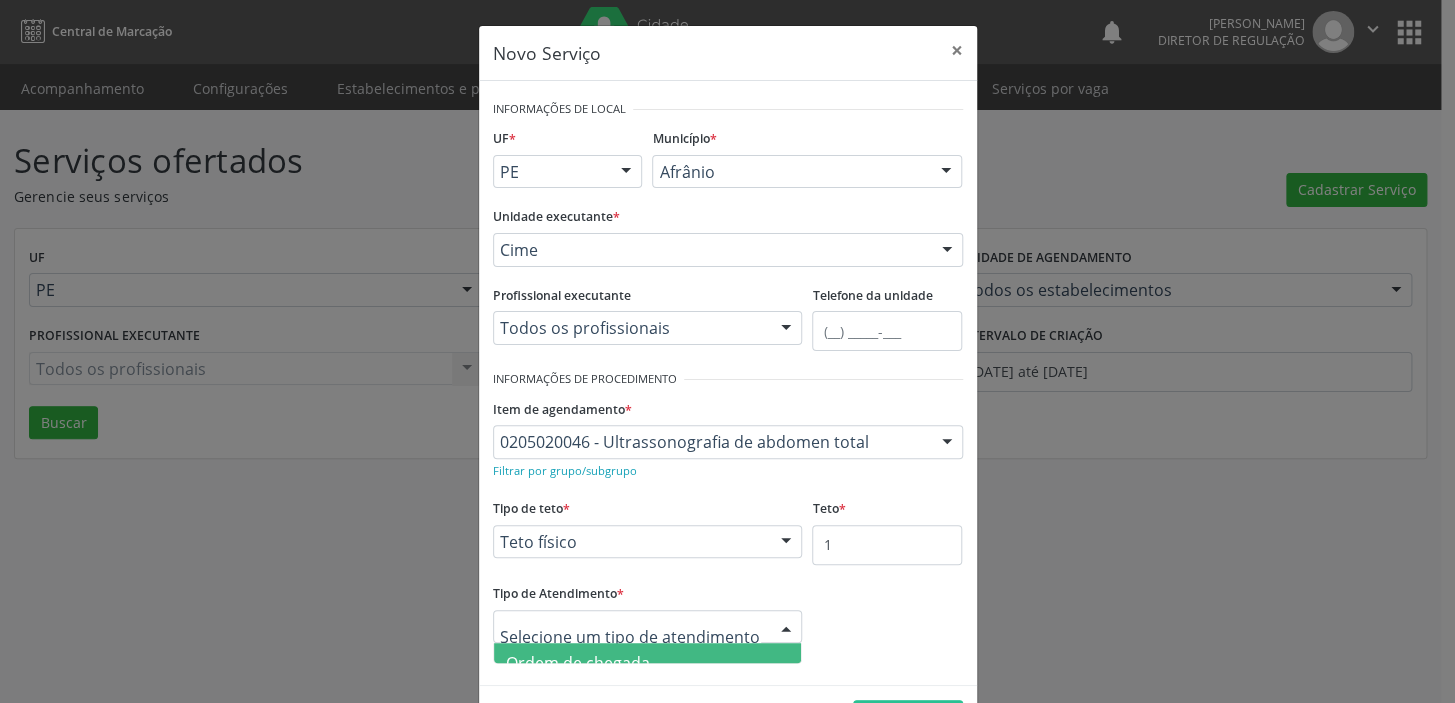 click on "Ordem de chegada" at bounding box center (578, 663) 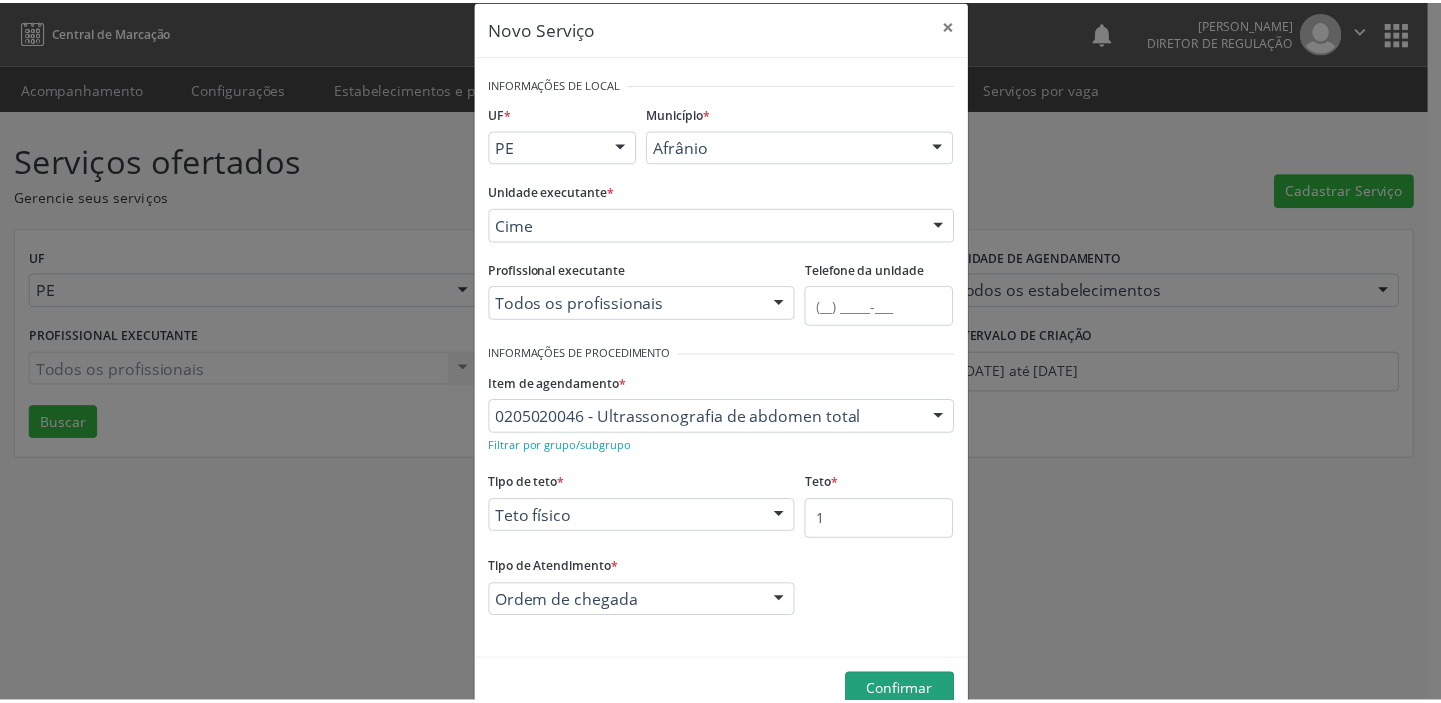 scroll, scrollTop: 69, scrollLeft: 0, axis: vertical 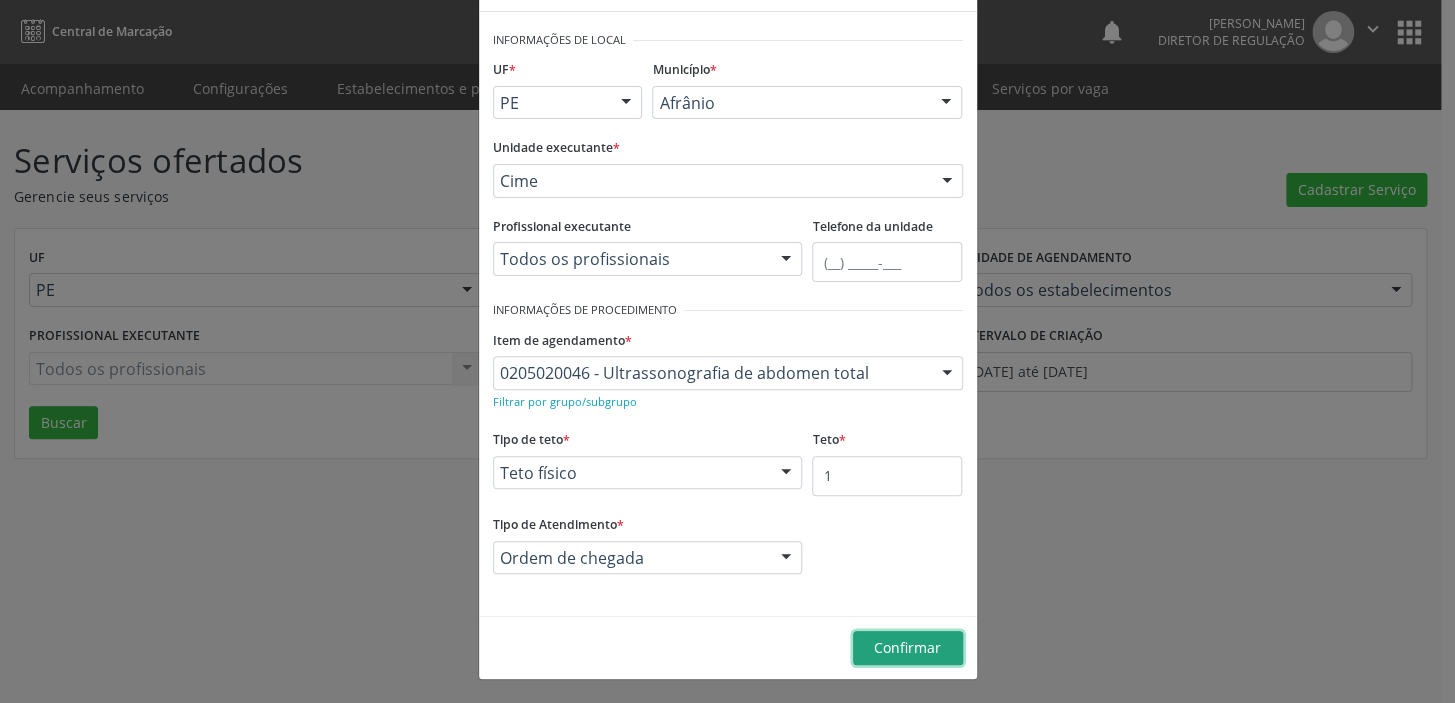 click on "Confirmar" at bounding box center [908, 648] 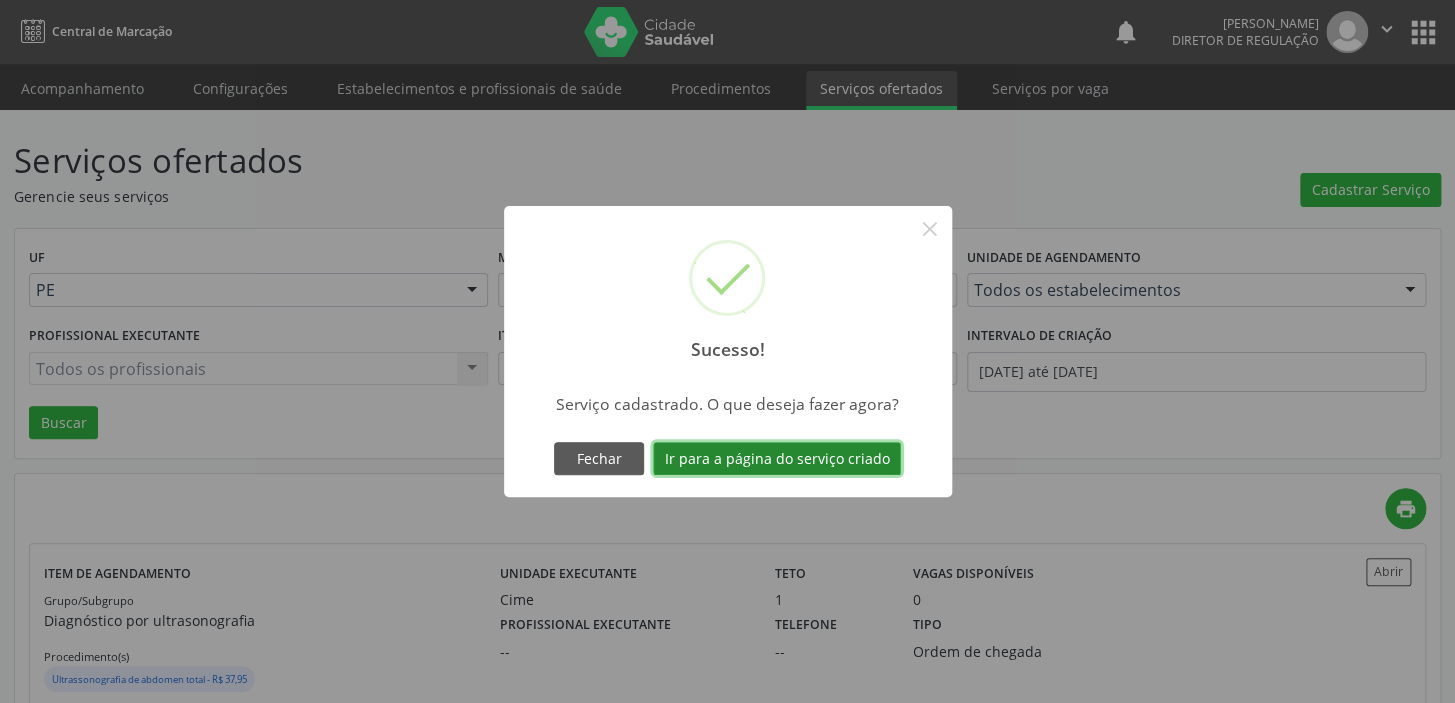 click on "Ir para a página do serviço criado" at bounding box center (777, 459) 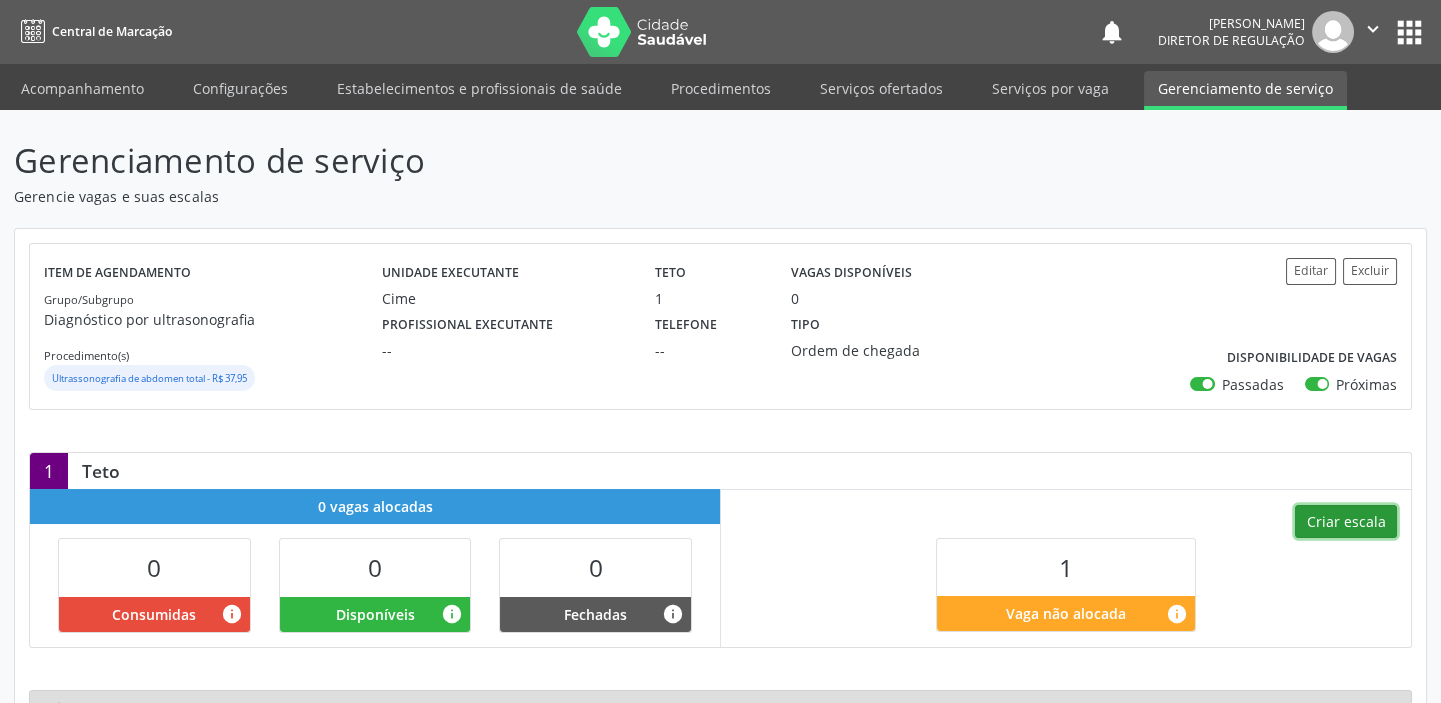 click on "Criar escala" at bounding box center (1346, 522) 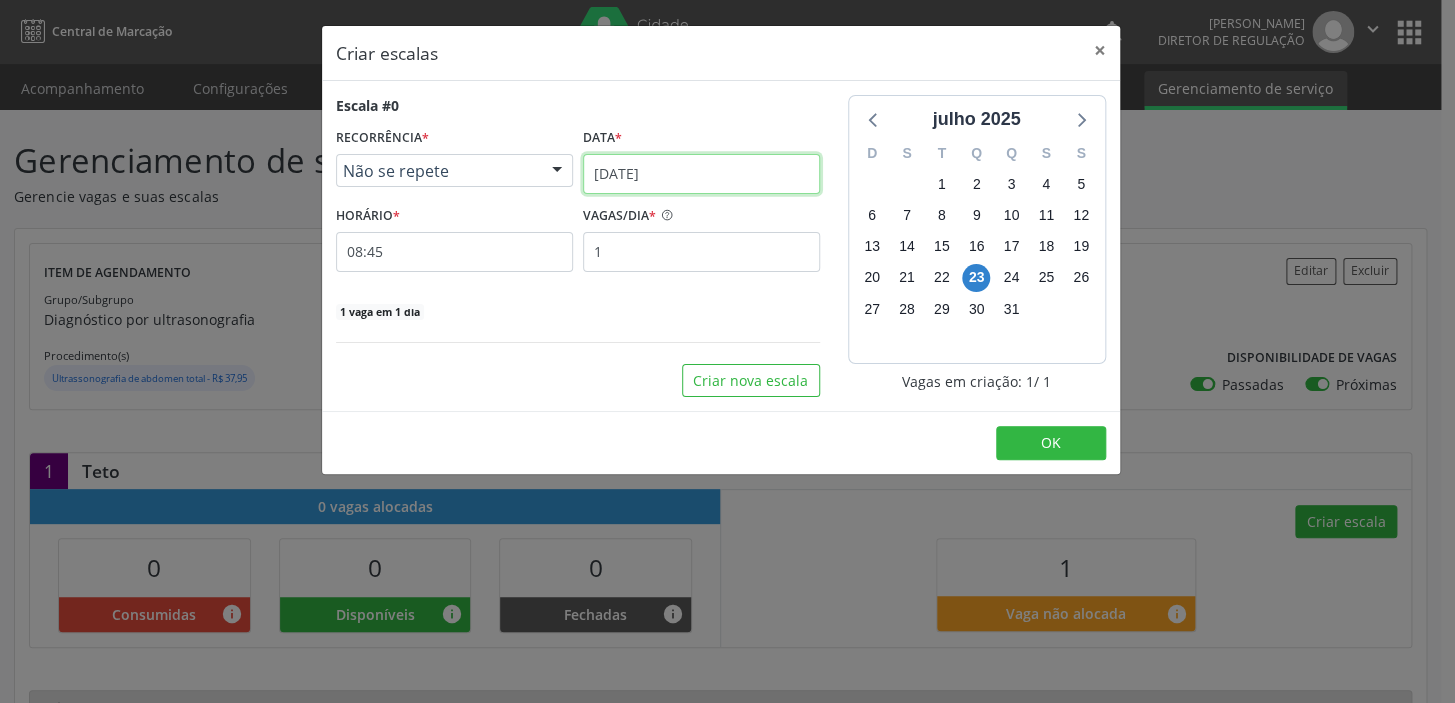 click on "[DATE]" at bounding box center [701, 174] 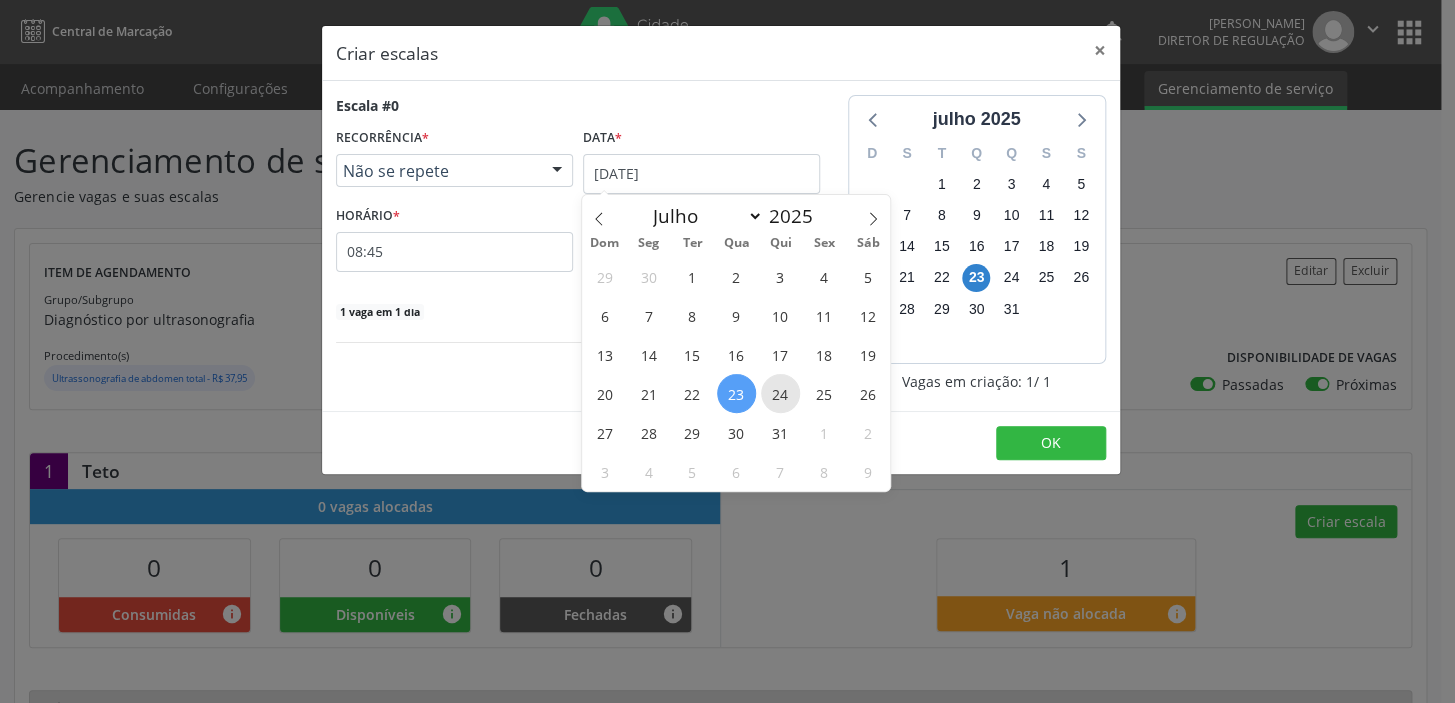 click on "24" at bounding box center (780, 393) 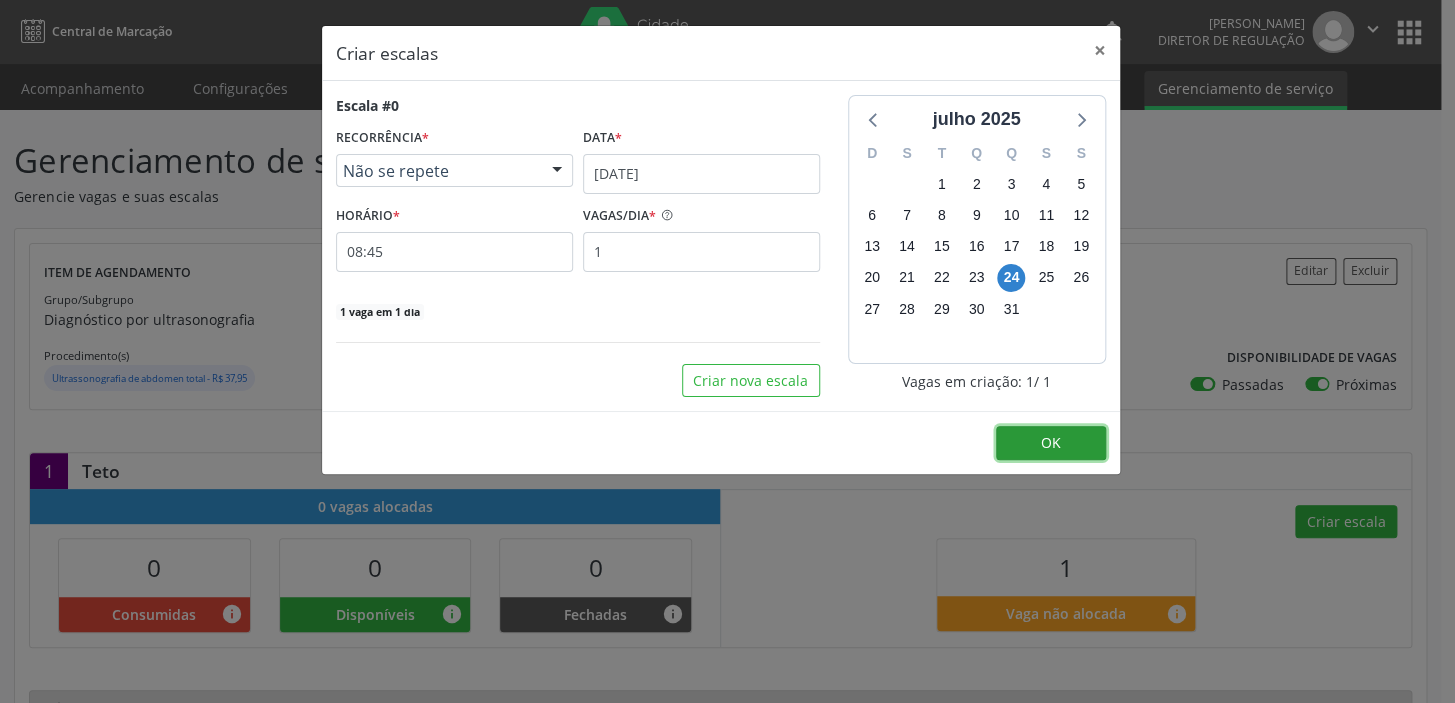 click on "OK" at bounding box center (1051, 443) 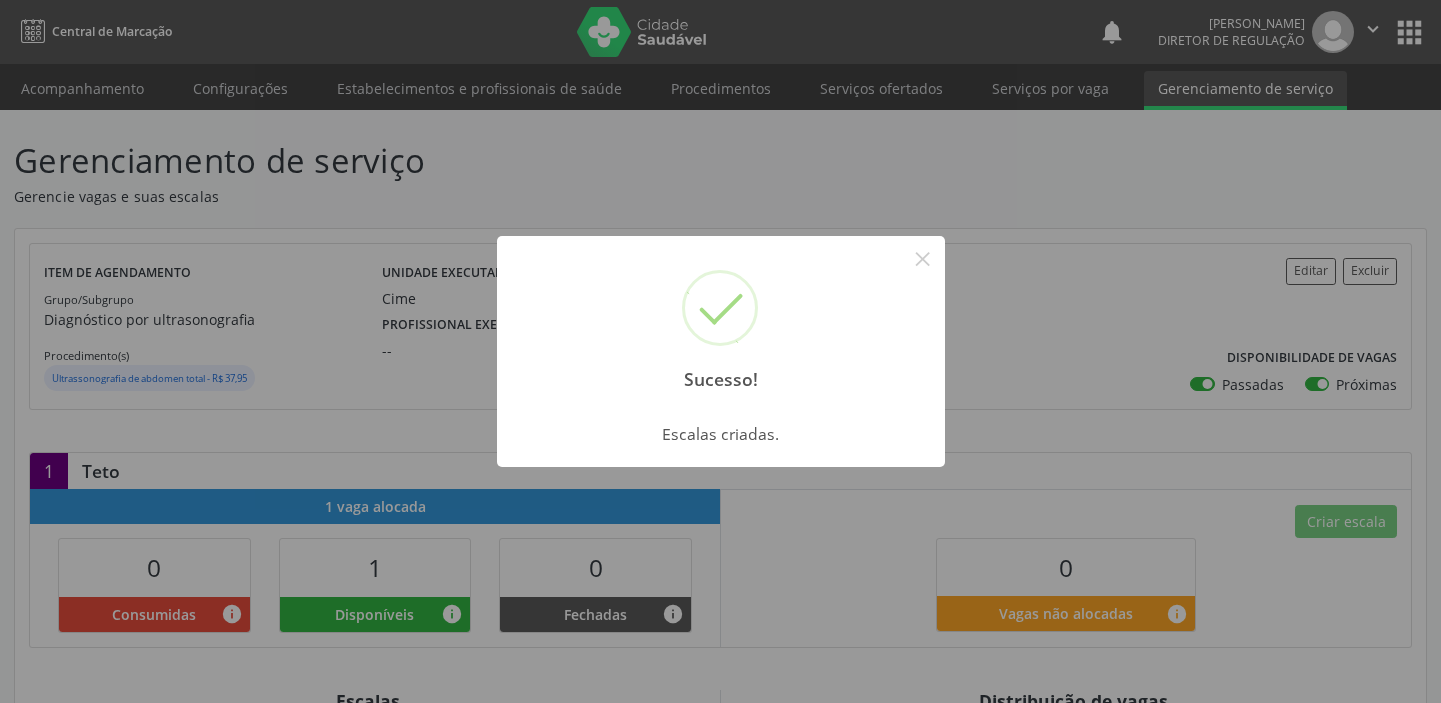scroll, scrollTop: 0, scrollLeft: 0, axis: both 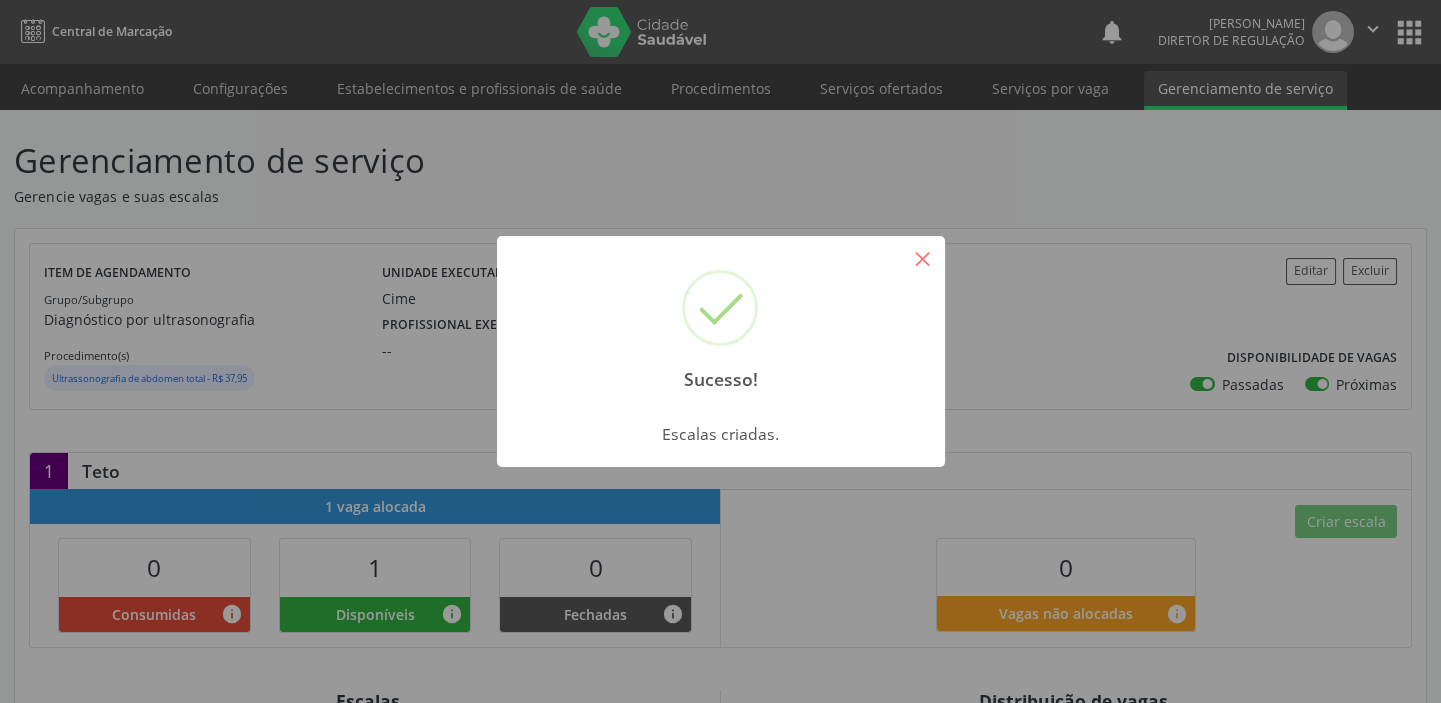 click on "×" at bounding box center [923, 258] 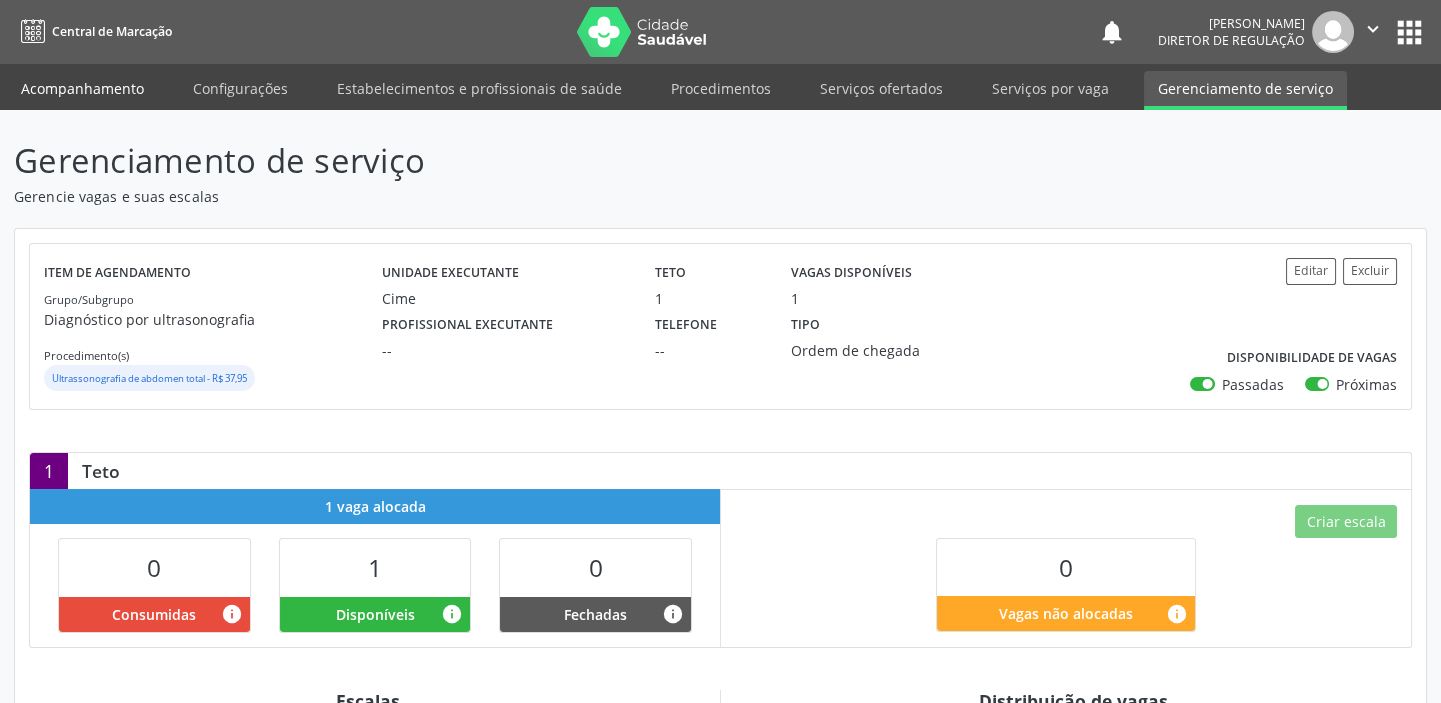 click on "Acompanhamento" at bounding box center [82, 88] 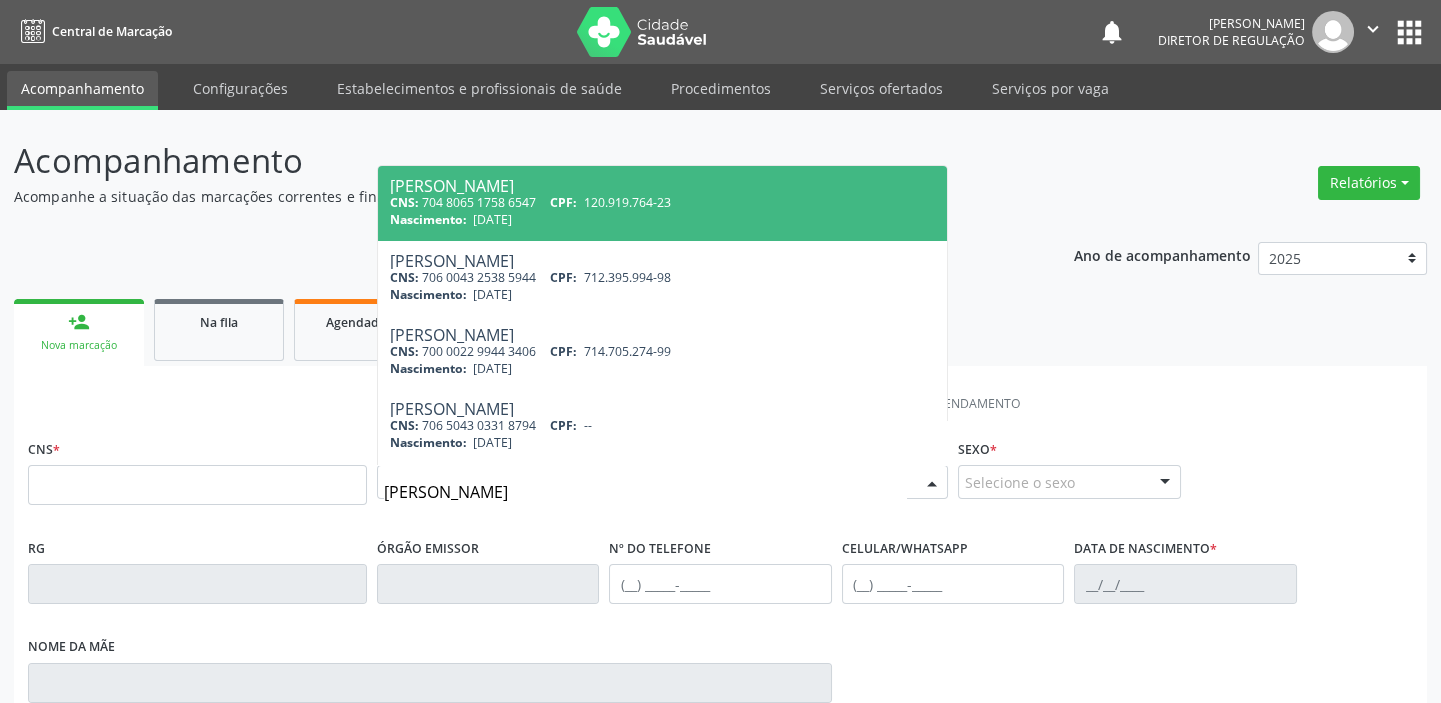 type on "amanda rodrigues" 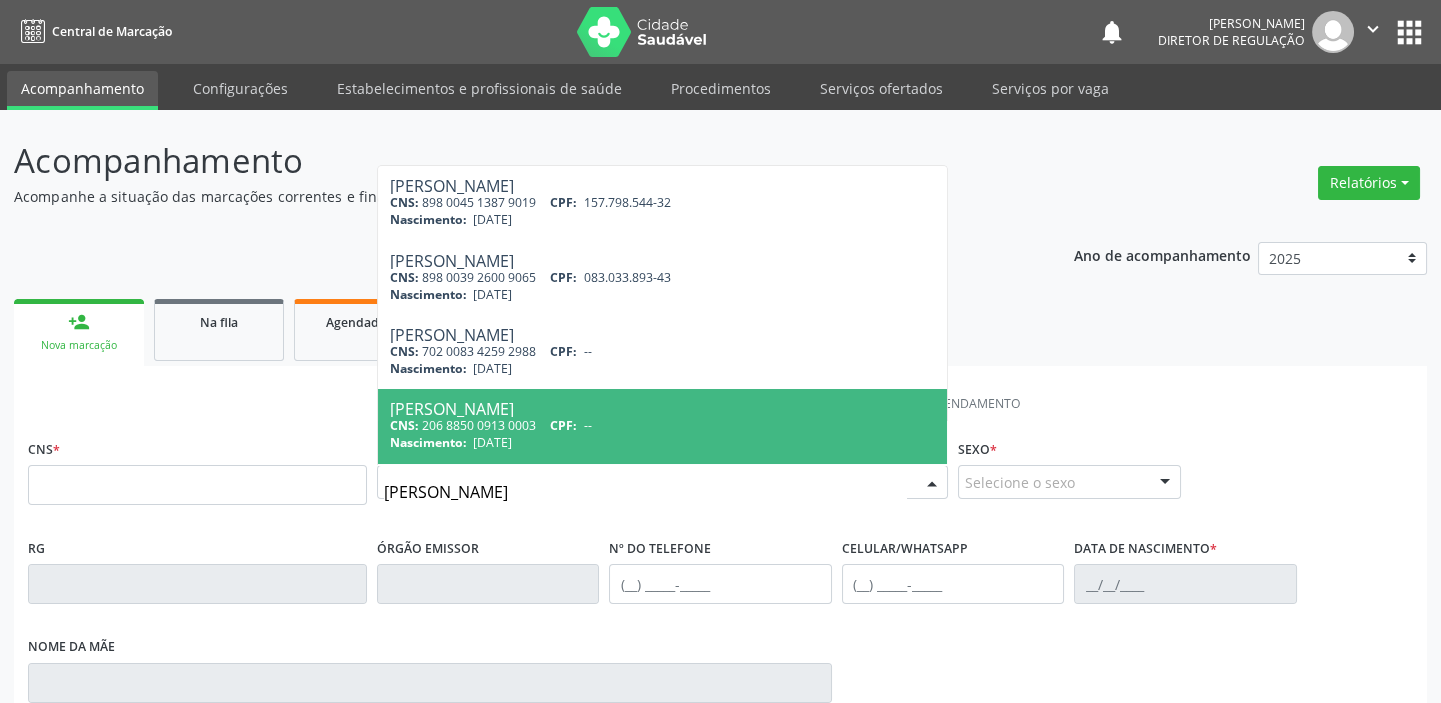 click on "16/09/1992" at bounding box center (492, 442) 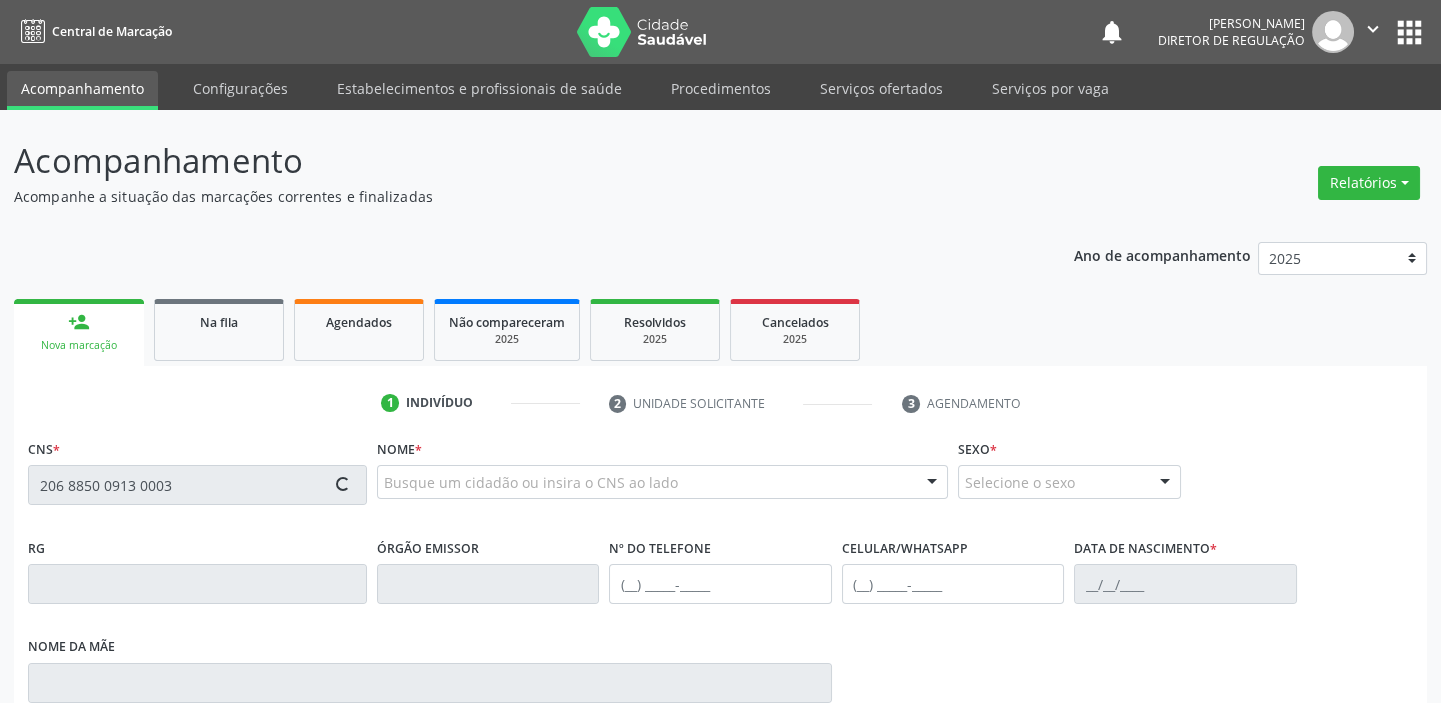 type on "206 8850 0913 0003" 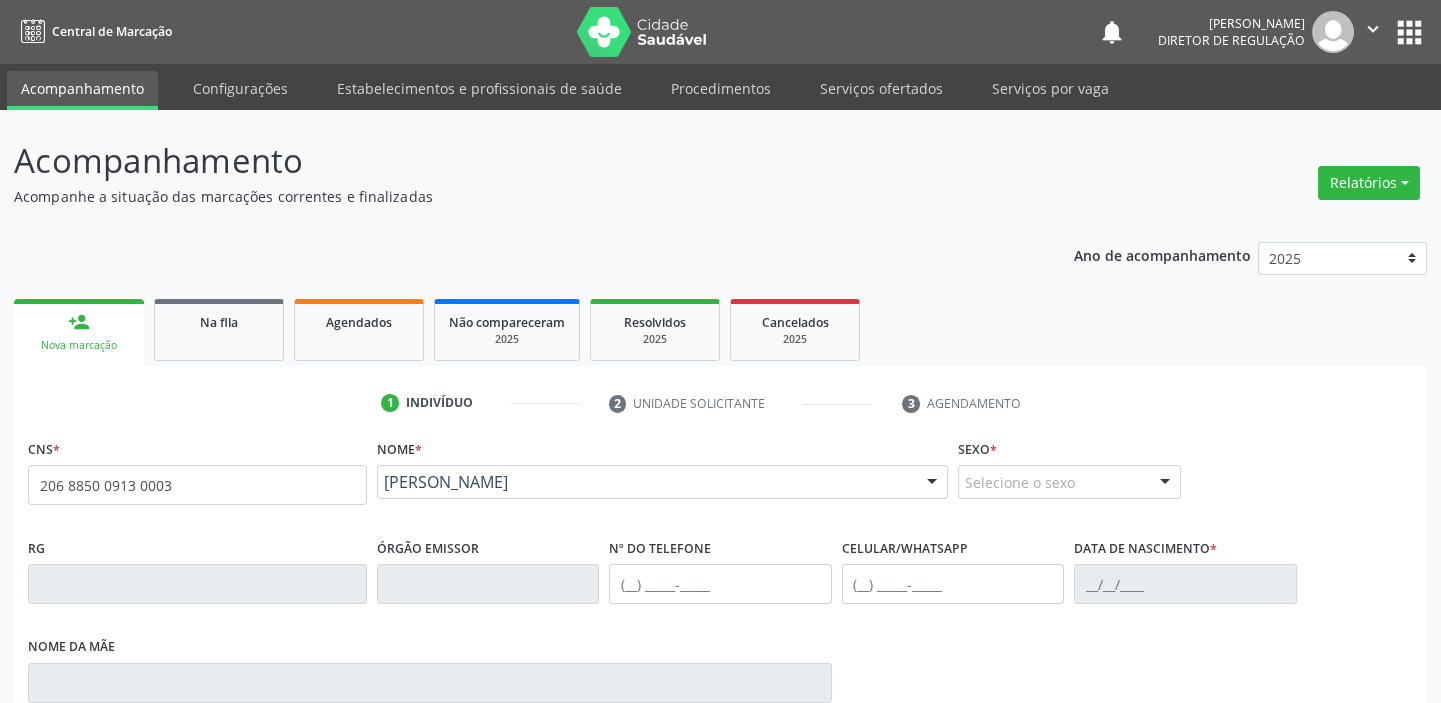scroll, scrollTop: 90, scrollLeft: 0, axis: vertical 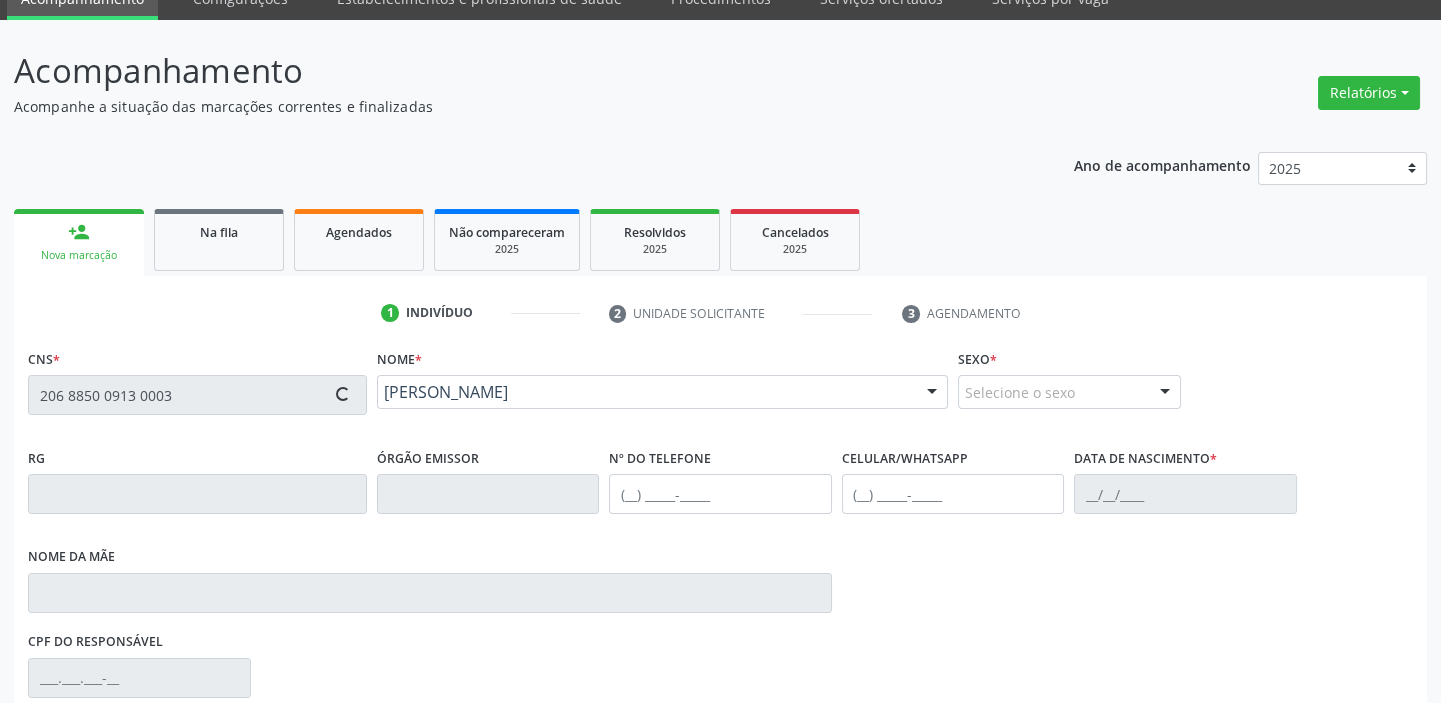 type on "(87) 98833-1668" 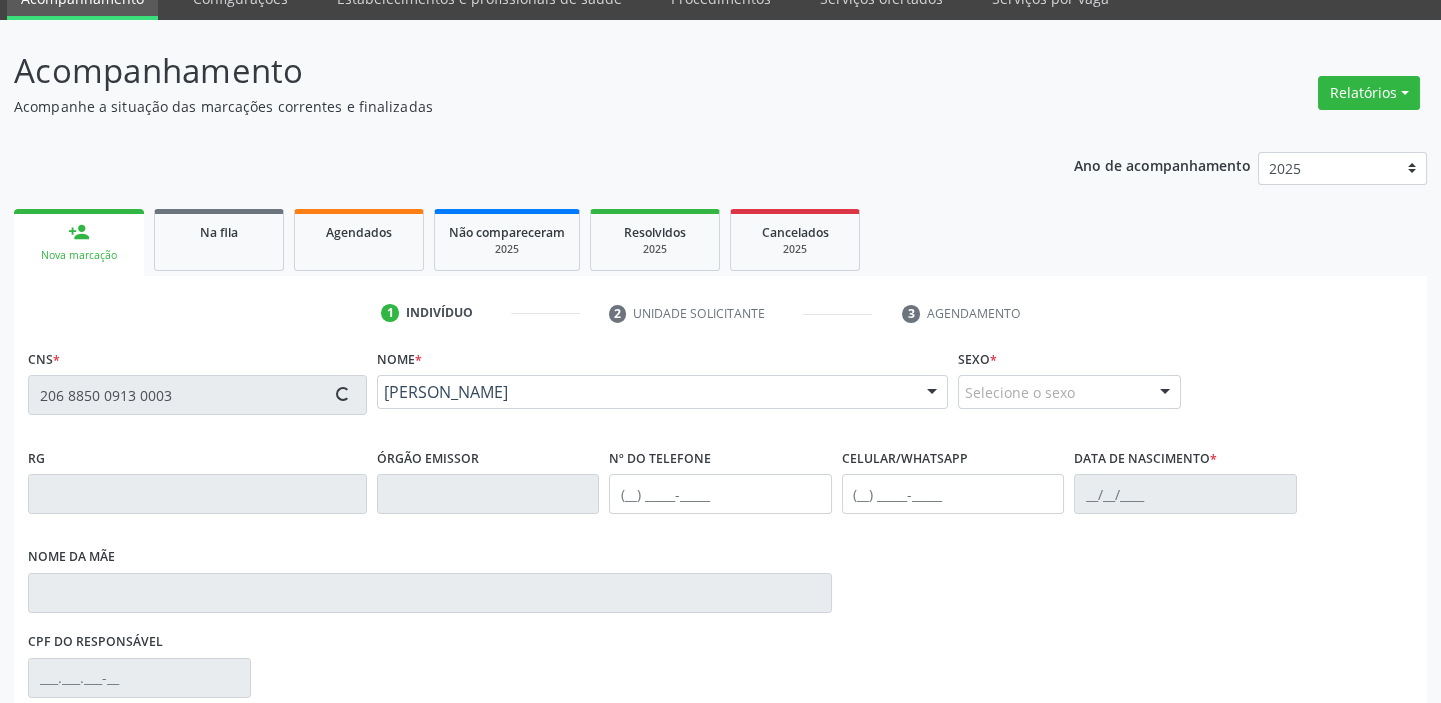 type on "16/09/1992" 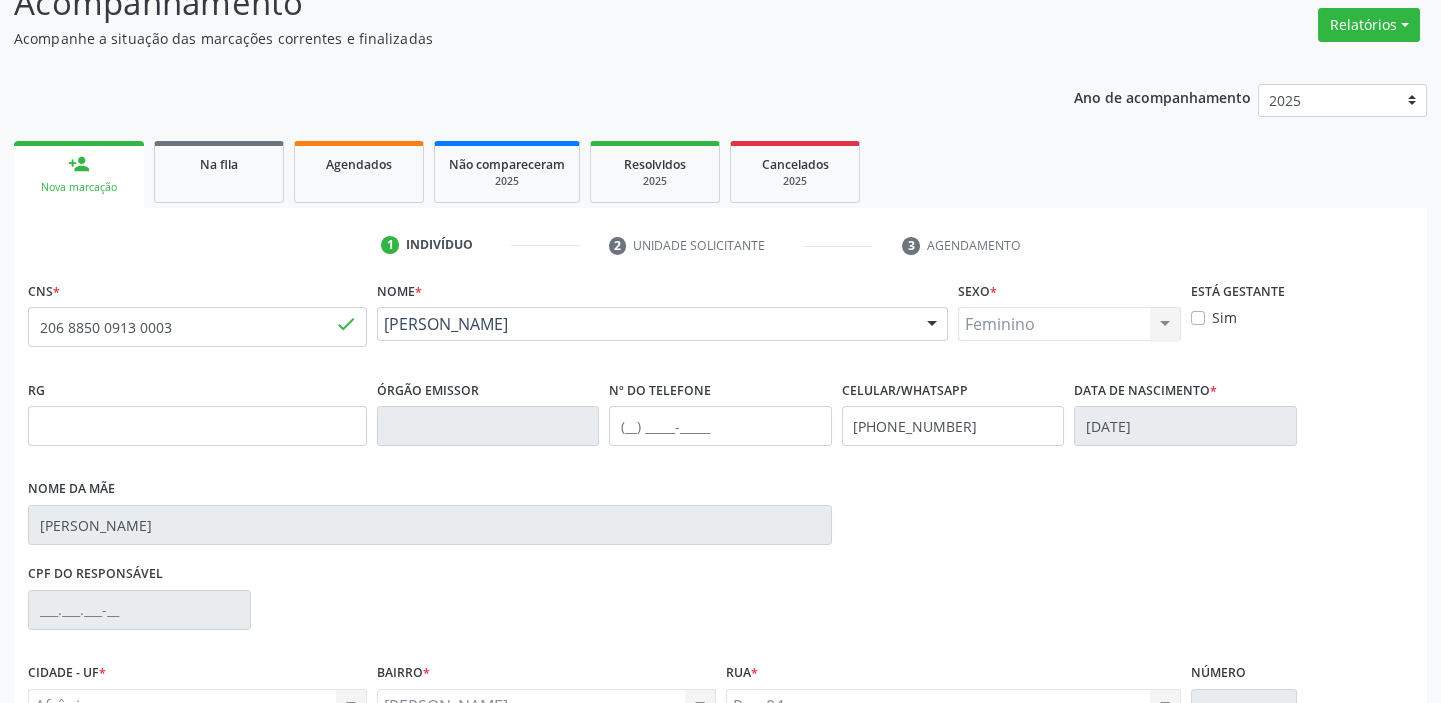 scroll, scrollTop: 366, scrollLeft: 0, axis: vertical 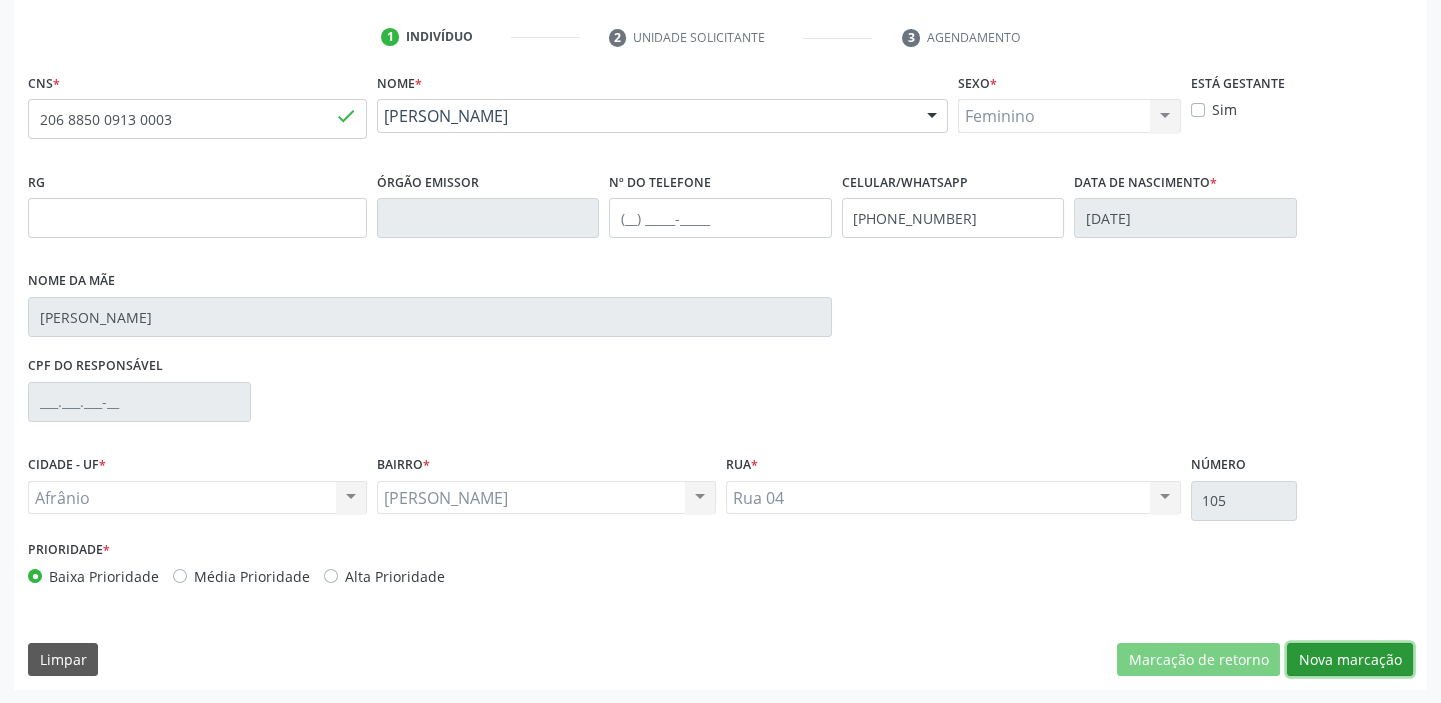 click on "Nova marcação" at bounding box center (1350, 660) 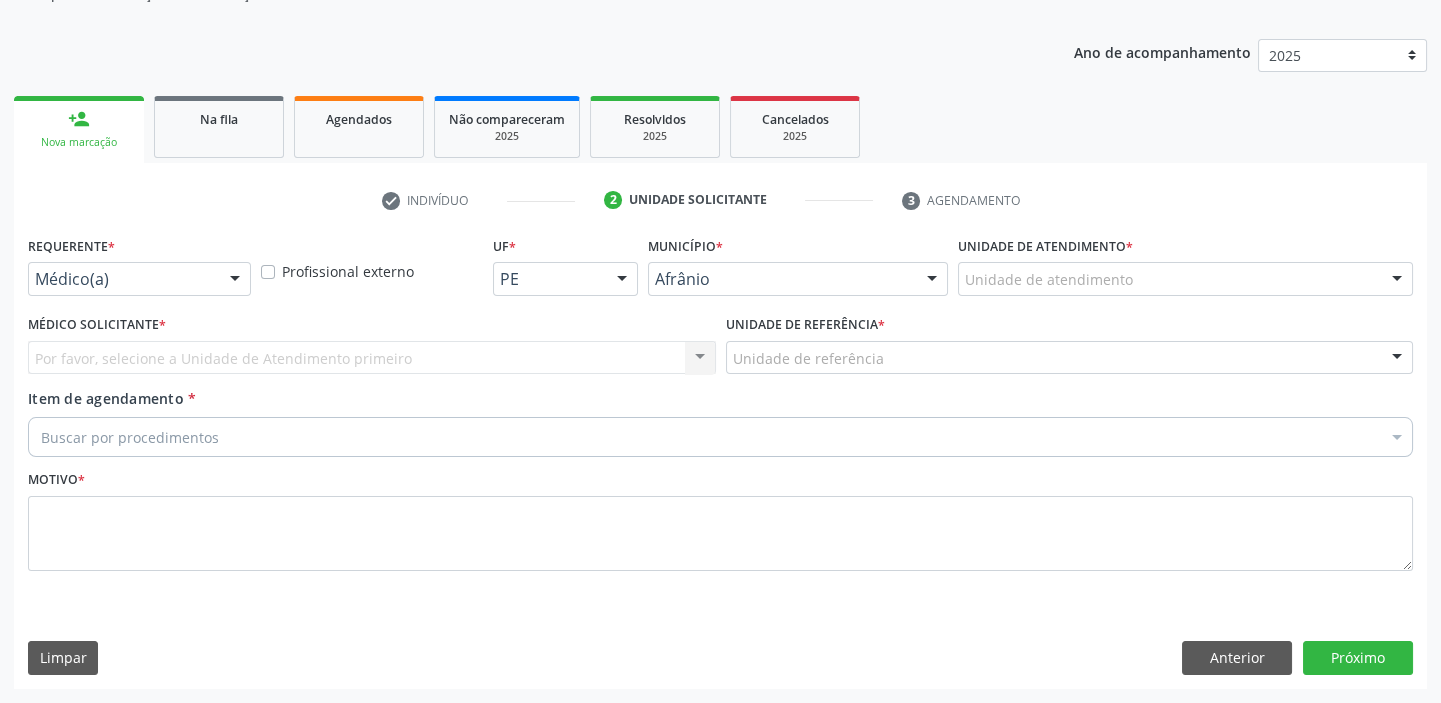 scroll, scrollTop: 201, scrollLeft: 0, axis: vertical 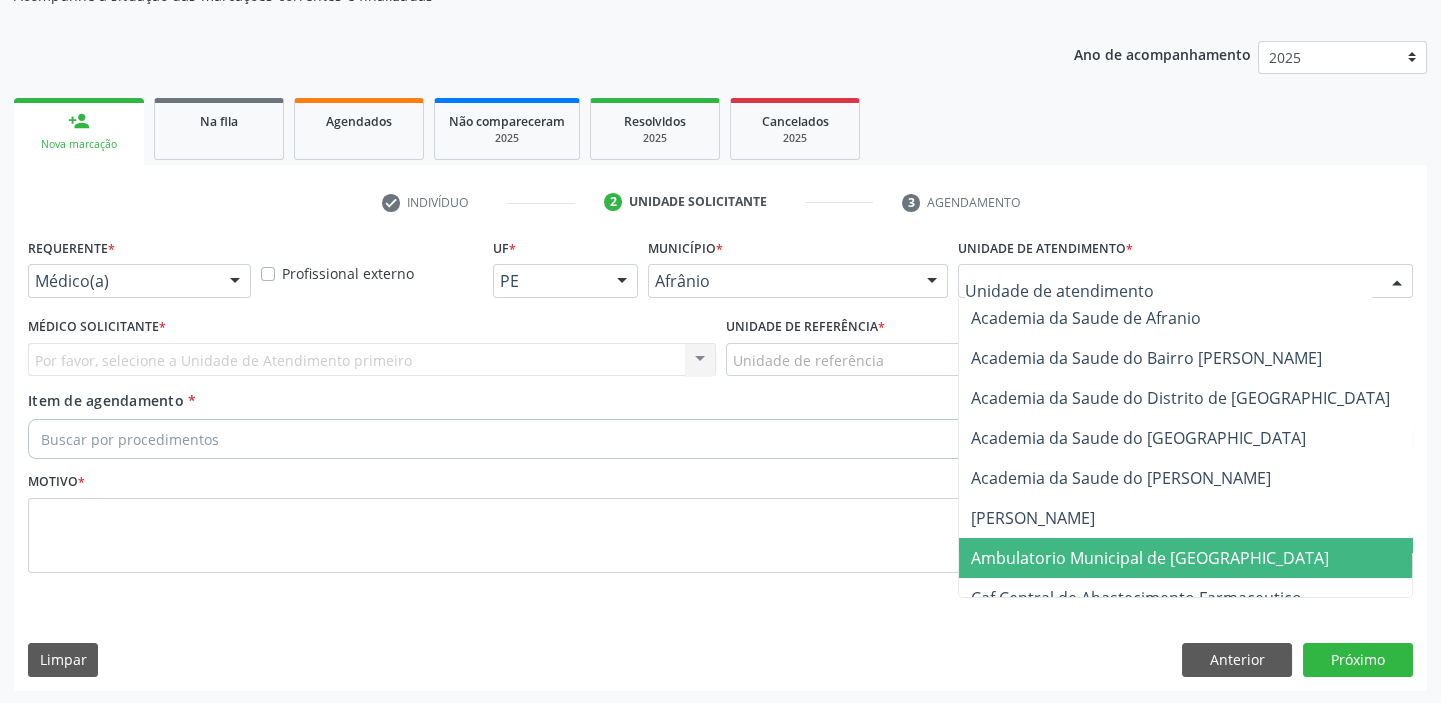 click on "Ambulatorio Municipal de [GEOGRAPHIC_DATA]" at bounding box center (1150, 558) 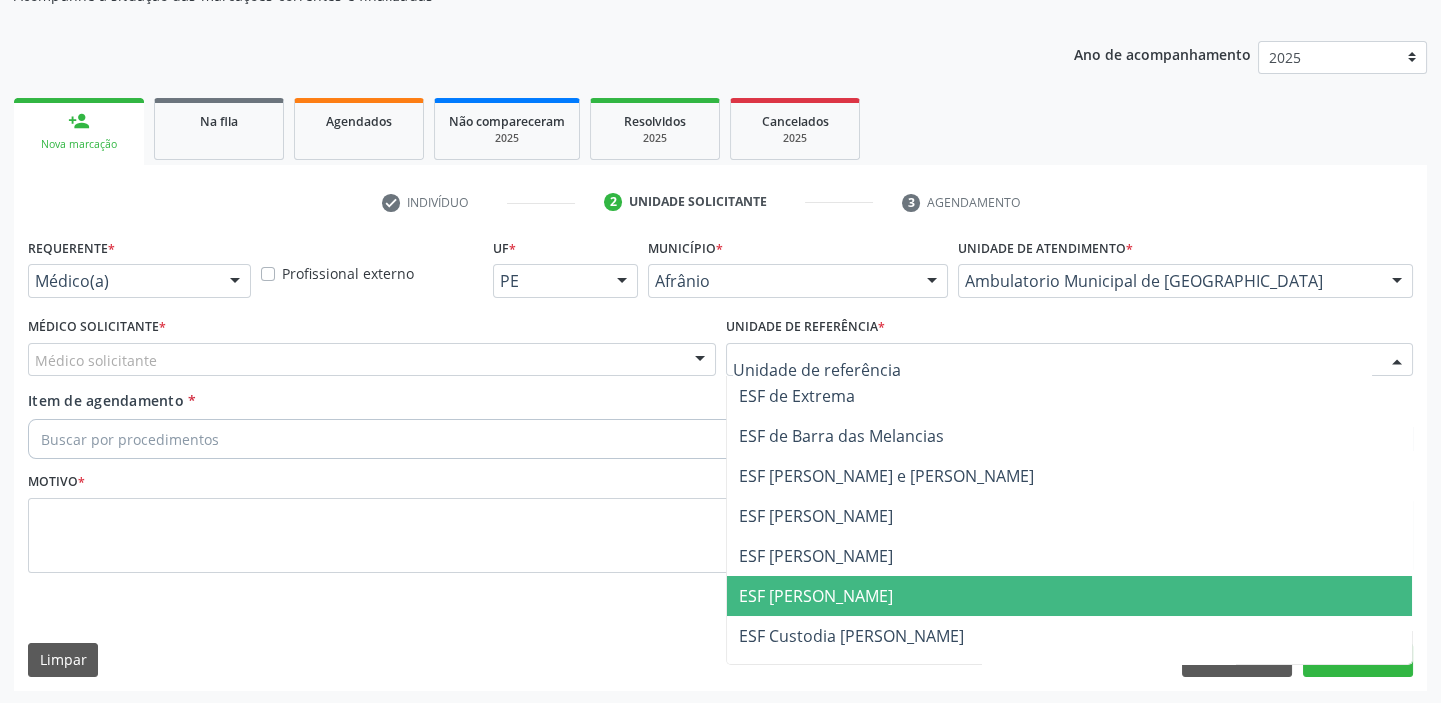 click on "ESF [PERSON_NAME]" at bounding box center (816, 596) 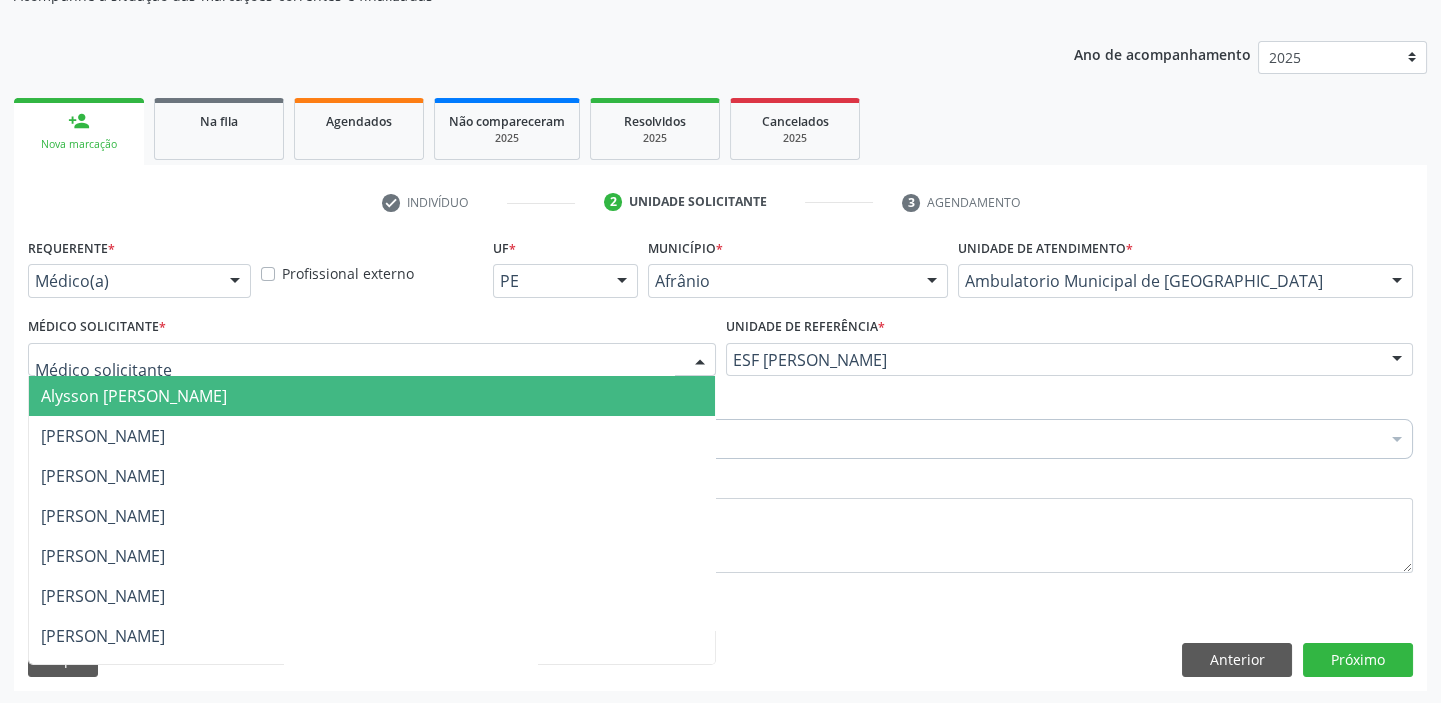 click on "Alysson [PERSON_NAME]" at bounding box center [134, 396] 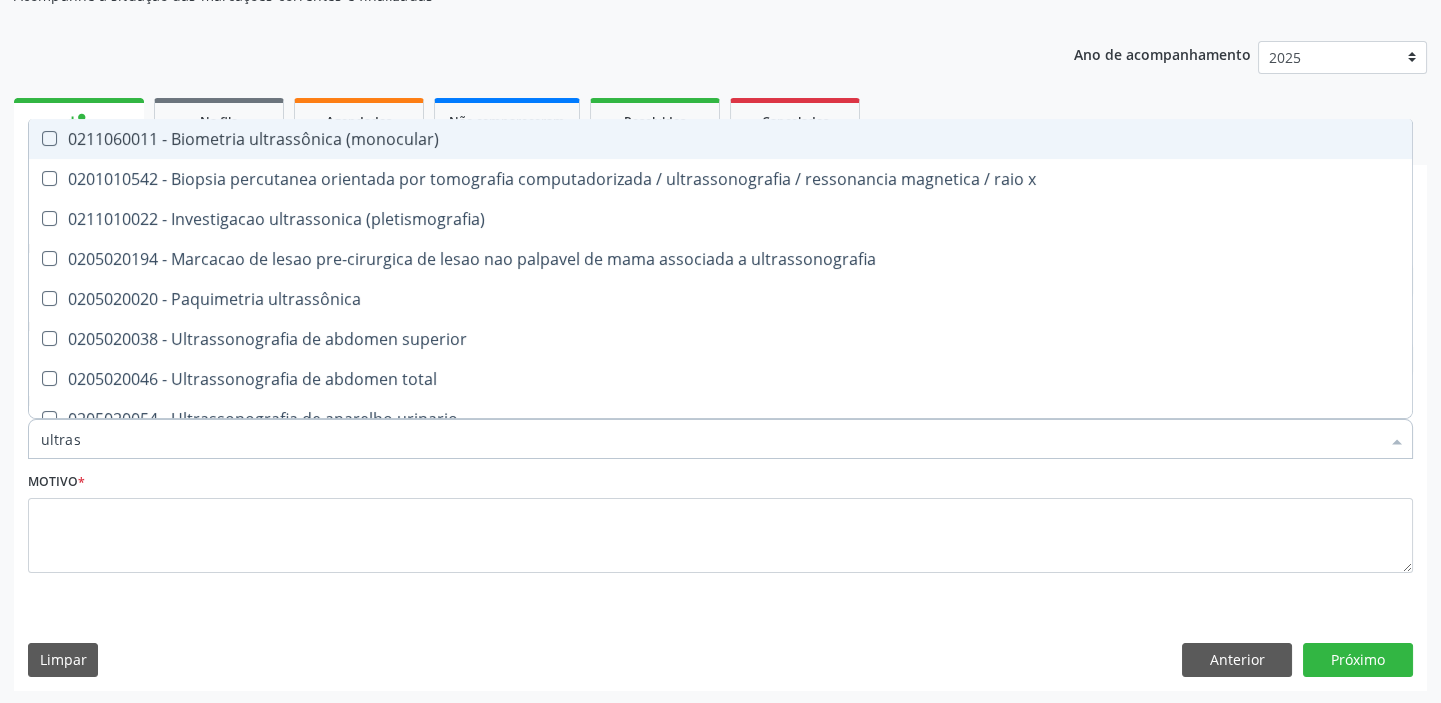 type on "ultrass" 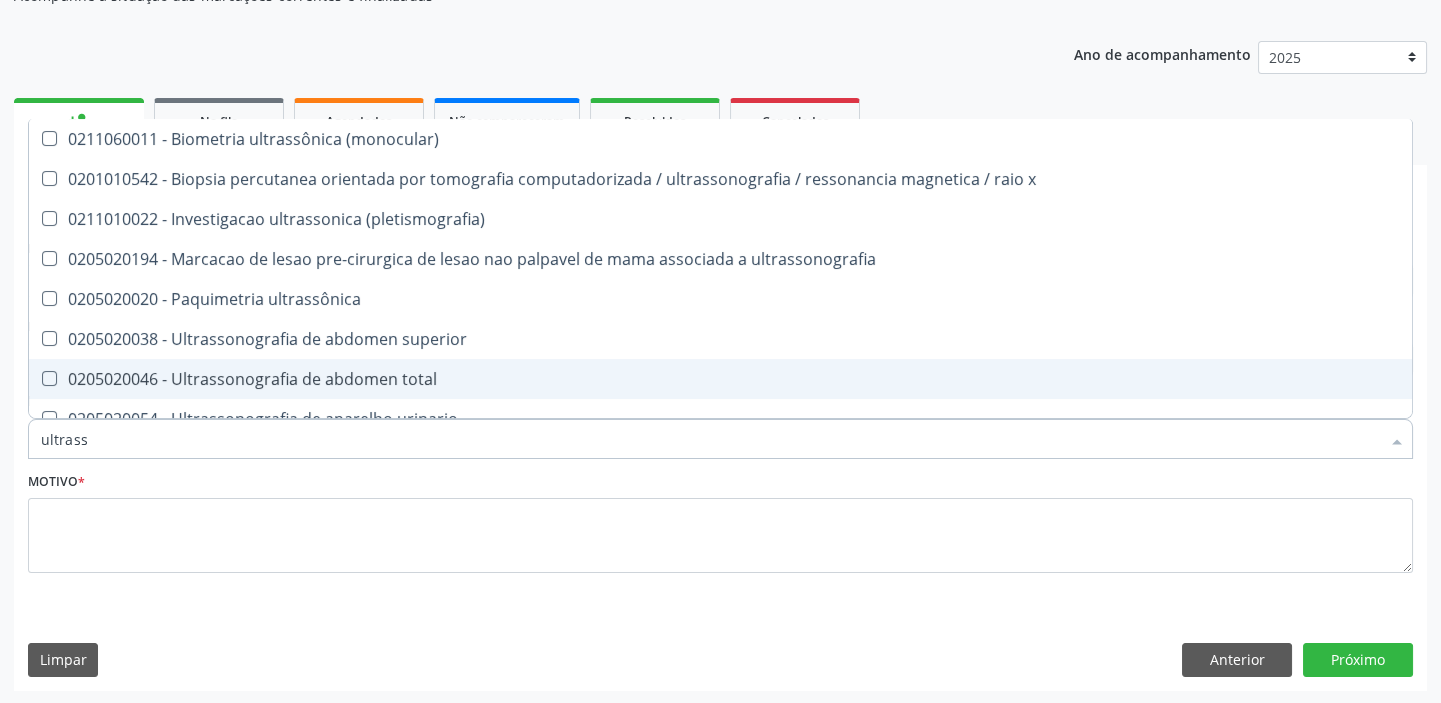 click on "0205020046 - Ultrassonografia de abdomen total" at bounding box center [720, 379] 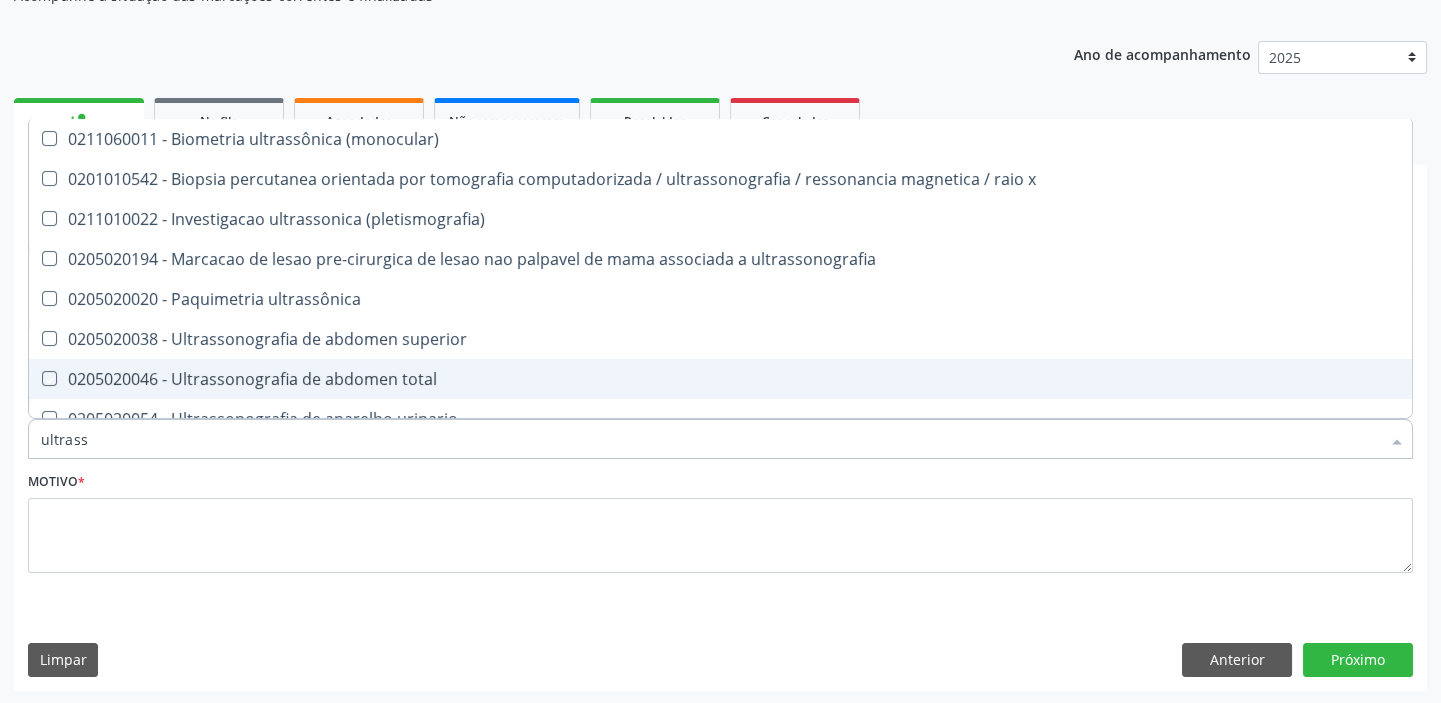checkbox on "true" 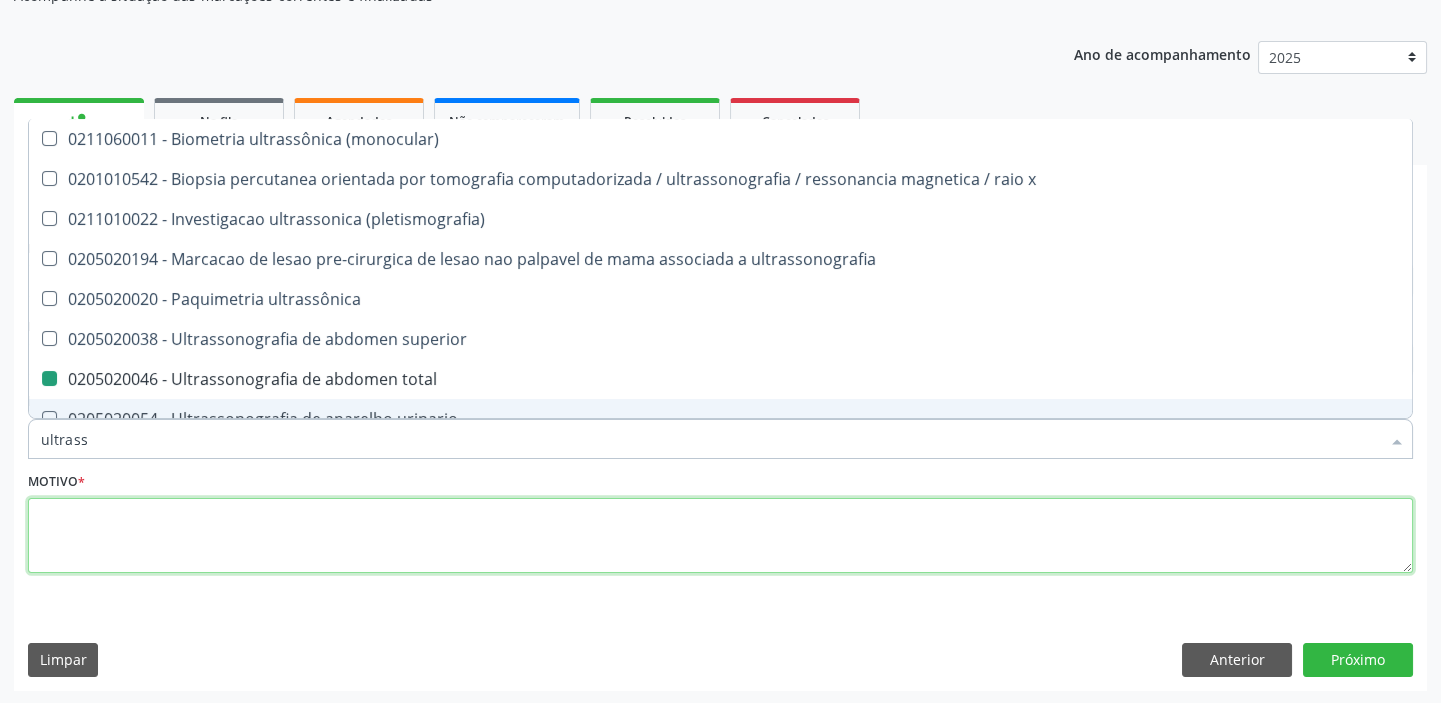 click at bounding box center (720, 536) 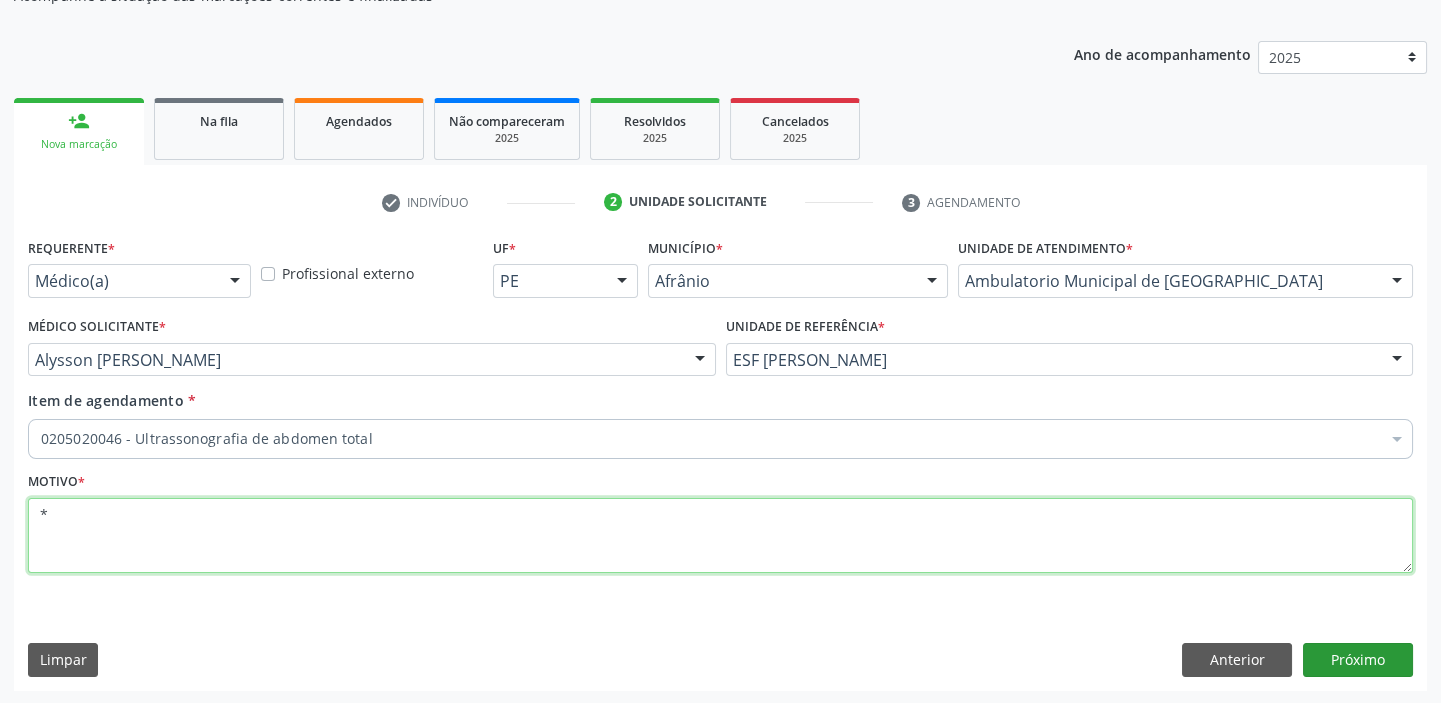 type on "*" 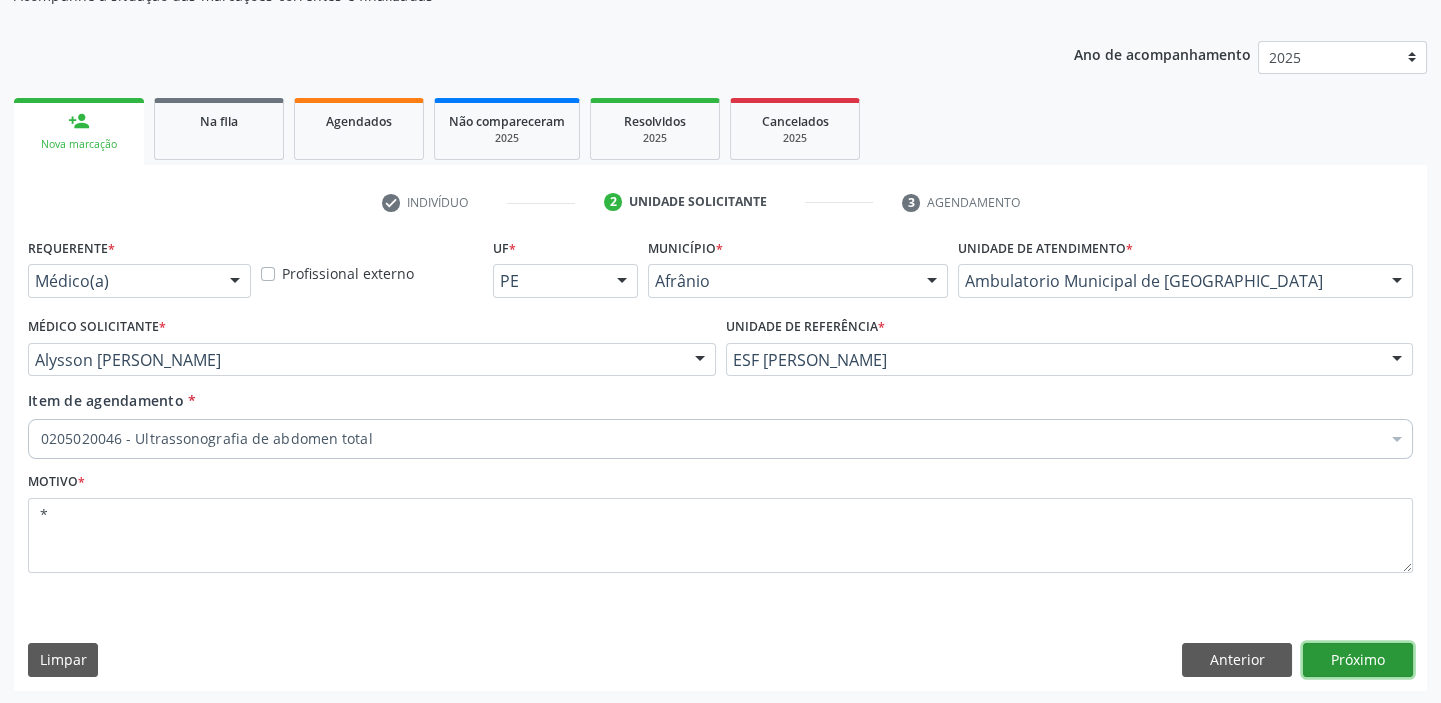 click on "Próximo" at bounding box center (1358, 660) 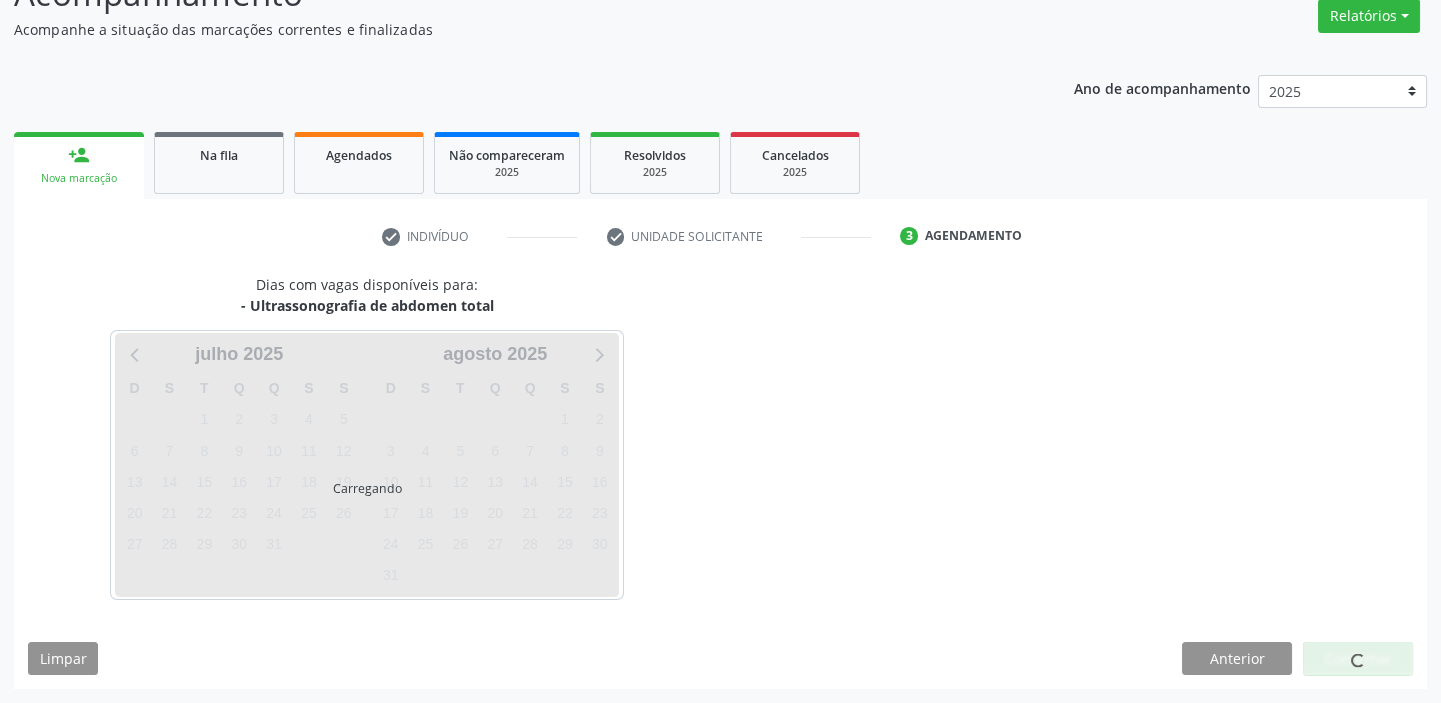 scroll, scrollTop: 166, scrollLeft: 0, axis: vertical 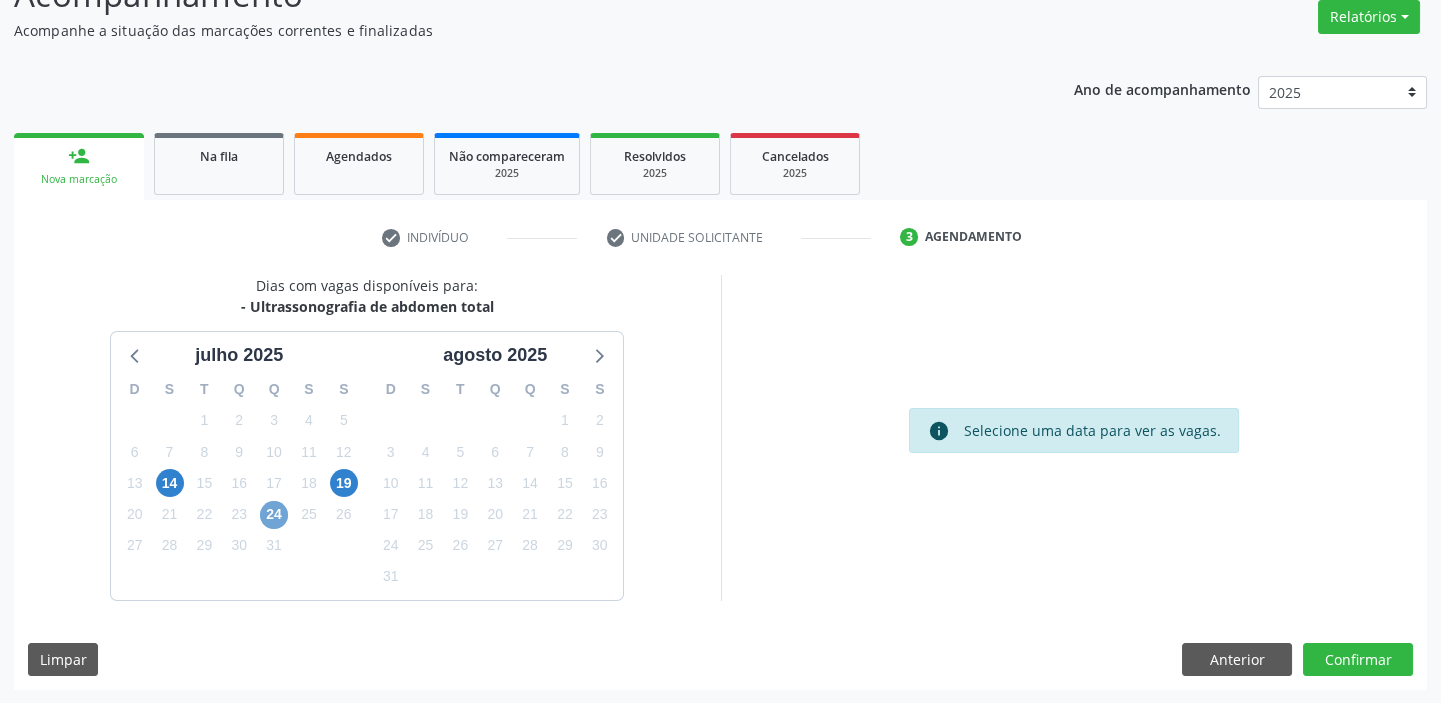 click on "24" at bounding box center [274, 515] 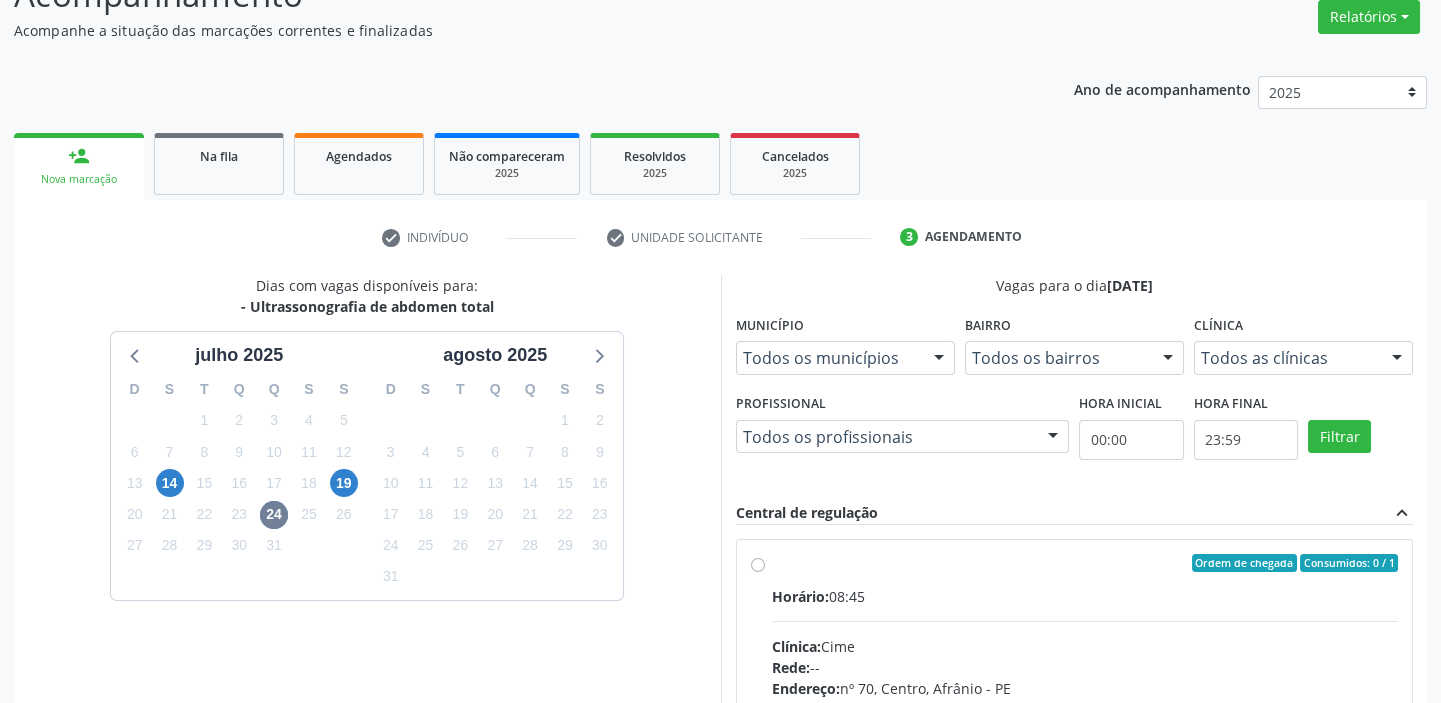 click on "Horário:   08:45
Clínica:  Cime
Rede:
--
Endereço:   nº 70, Centro, Afrânio - PE
Telefone:   (87) 88416145
Profissional:
--
Informações adicionais sobre o atendimento
Idade de atendimento:
Sem restrição
Gênero(s) atendido(s):
Sem restrição
Informações adicionais:
--" at bounding box center (1085, 723) 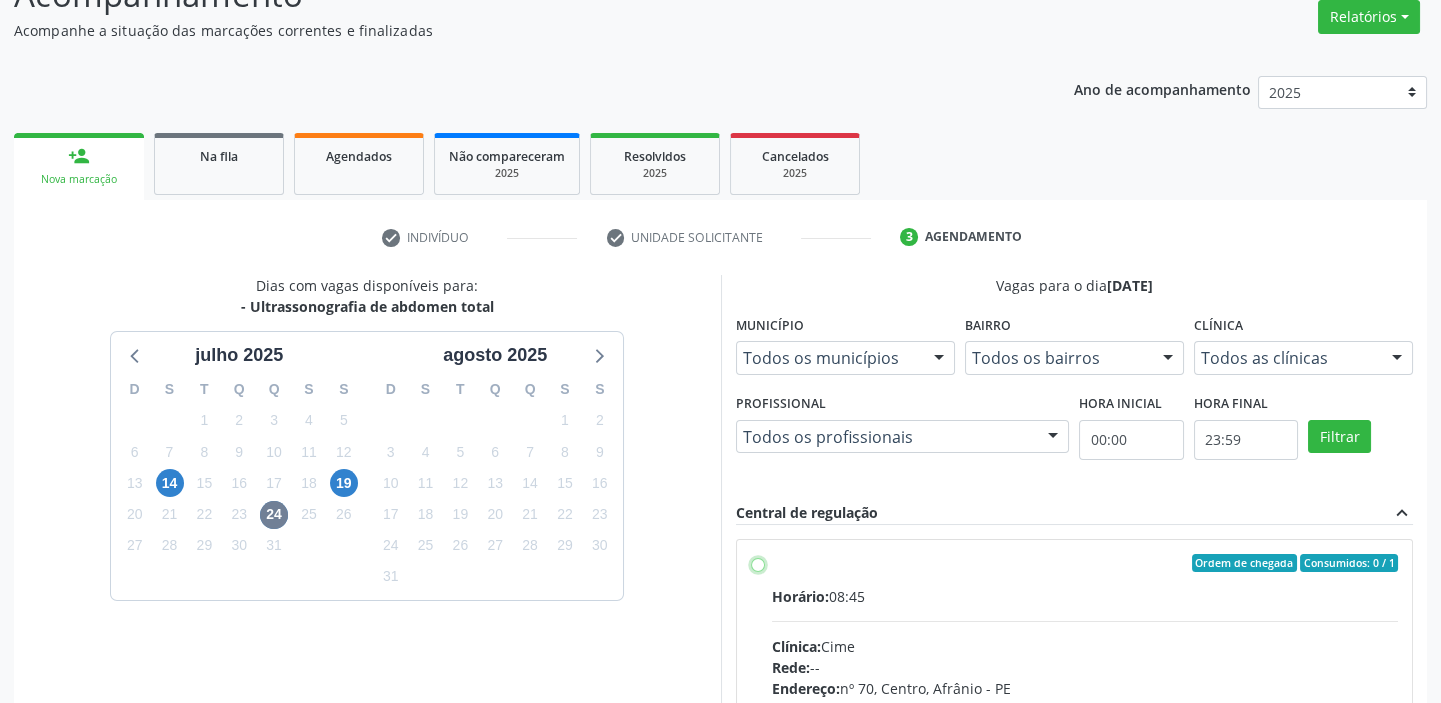 click on "Ordem de chegada
Consumidos: 0 / 1
Horário:   08:45
Clínica:  Cime
Rede:
--
Endereço:   nº 70, Centro, Afrânio - PE
Telefone:   (87) 88416145
Profissional:
--
Informações adicionais sobre o atendimento
Idade de atendimento:
Sem restrição
Gênero(s) atendido(s):
Sem restrição
Informações adicionais:
--" at bounding box center (758, 563) 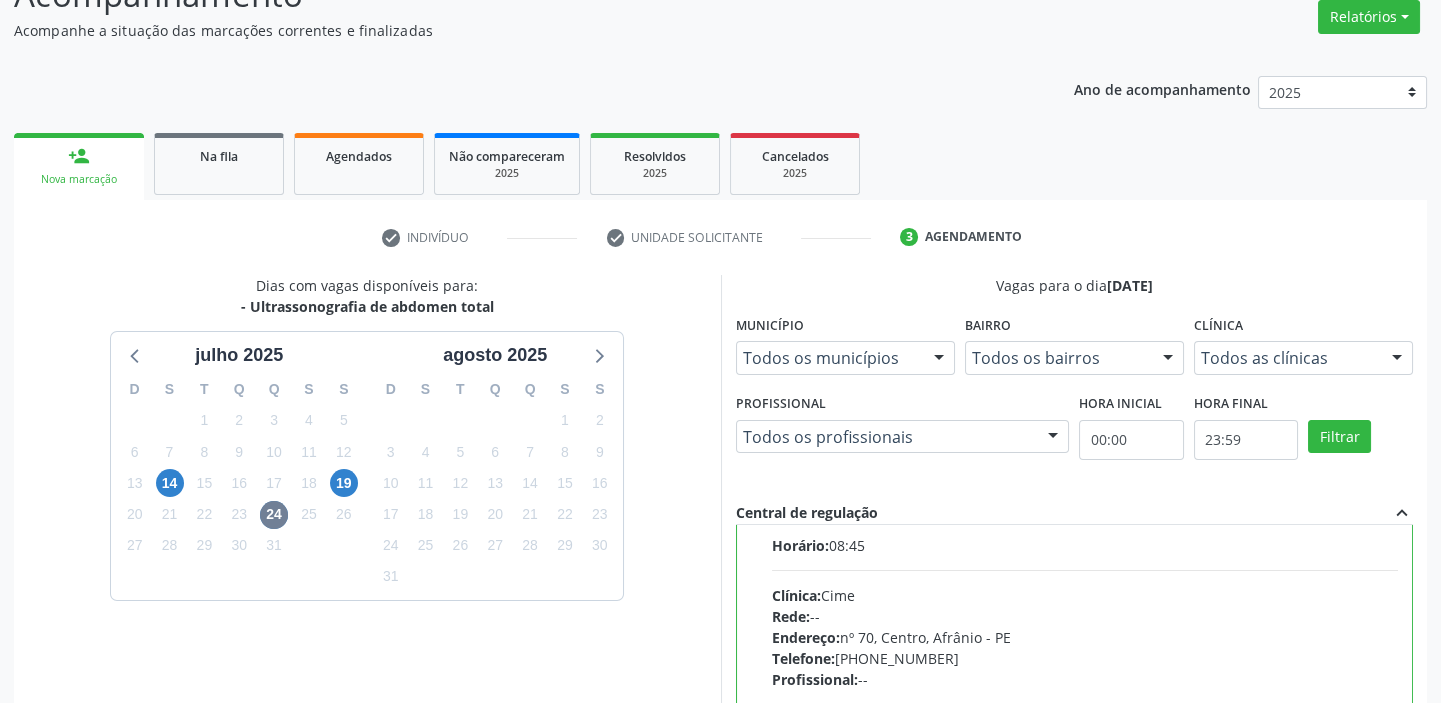 scroll, scrollTop: 99, scrollLeft: 0, axis: vertical 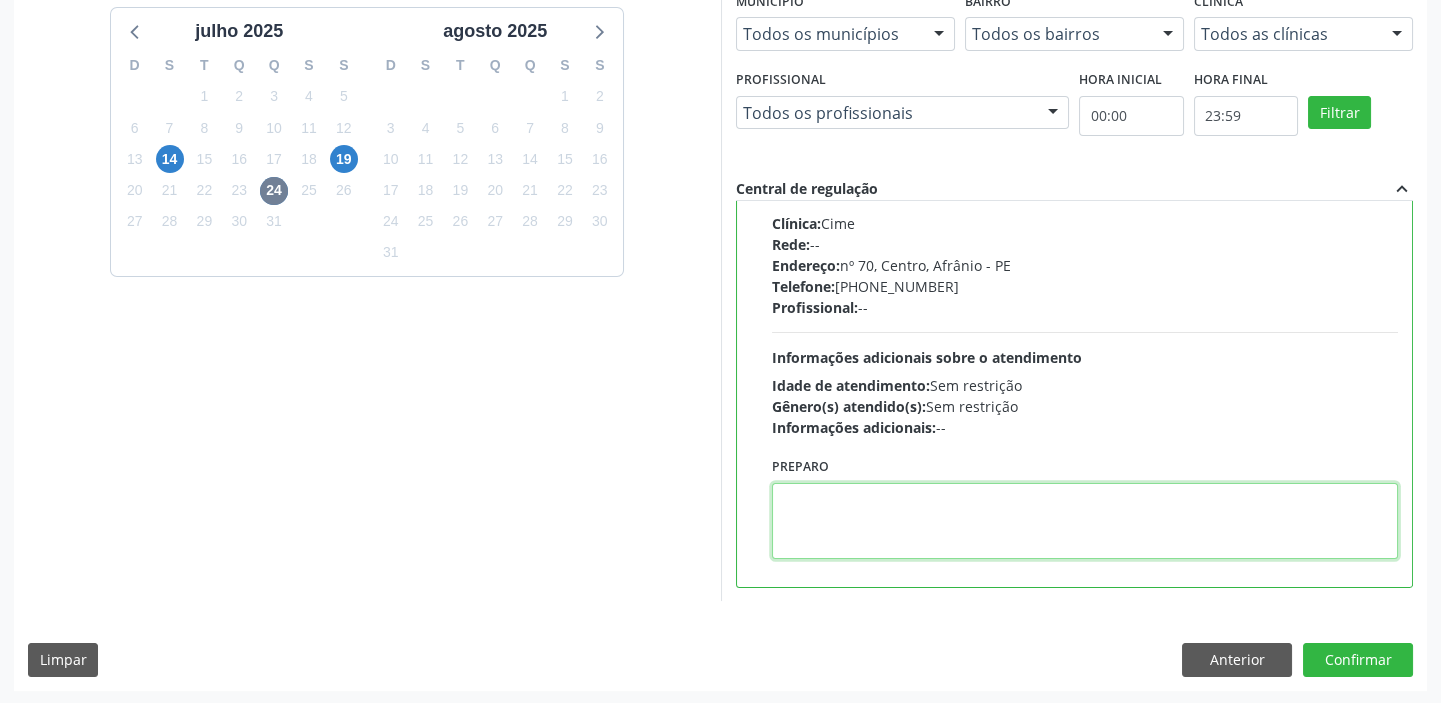 click at bounding box center [1085, 521] 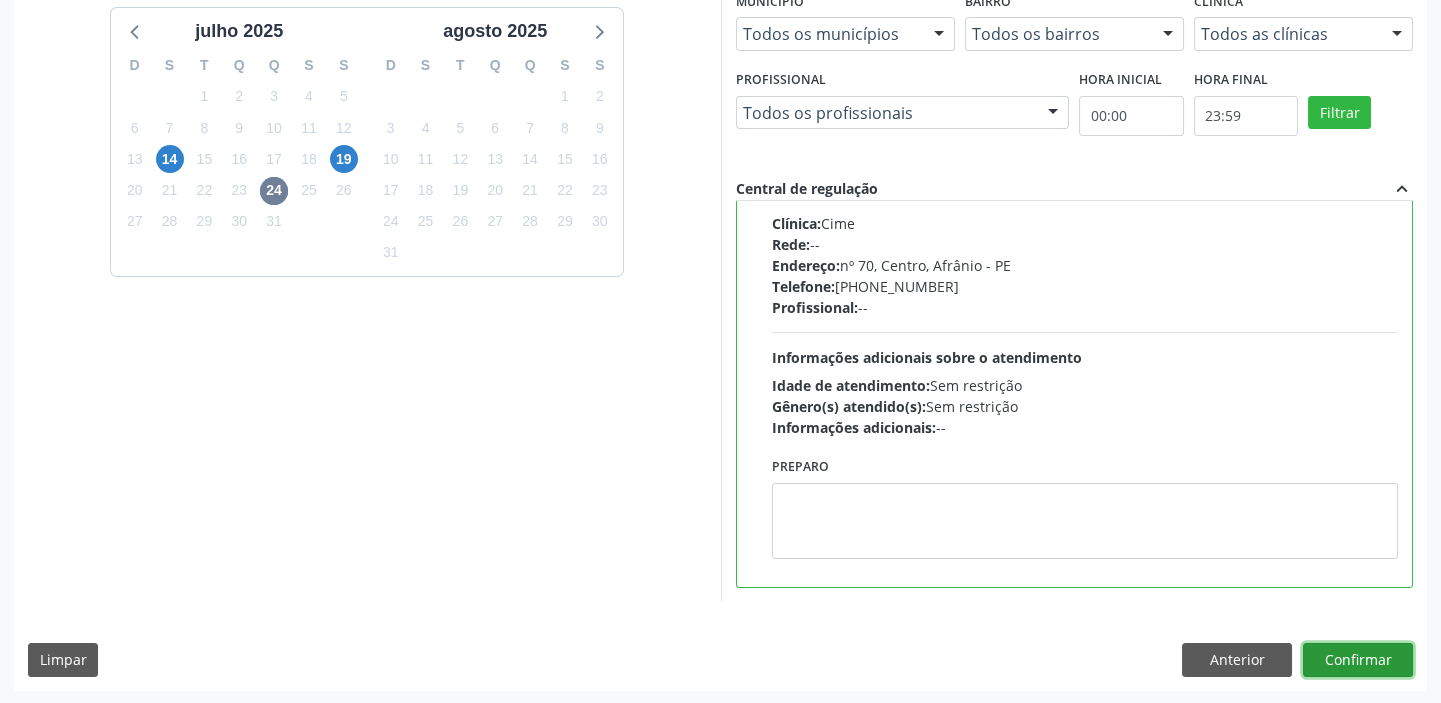 click on "Confirmar" at bounding box center (1358, 660) 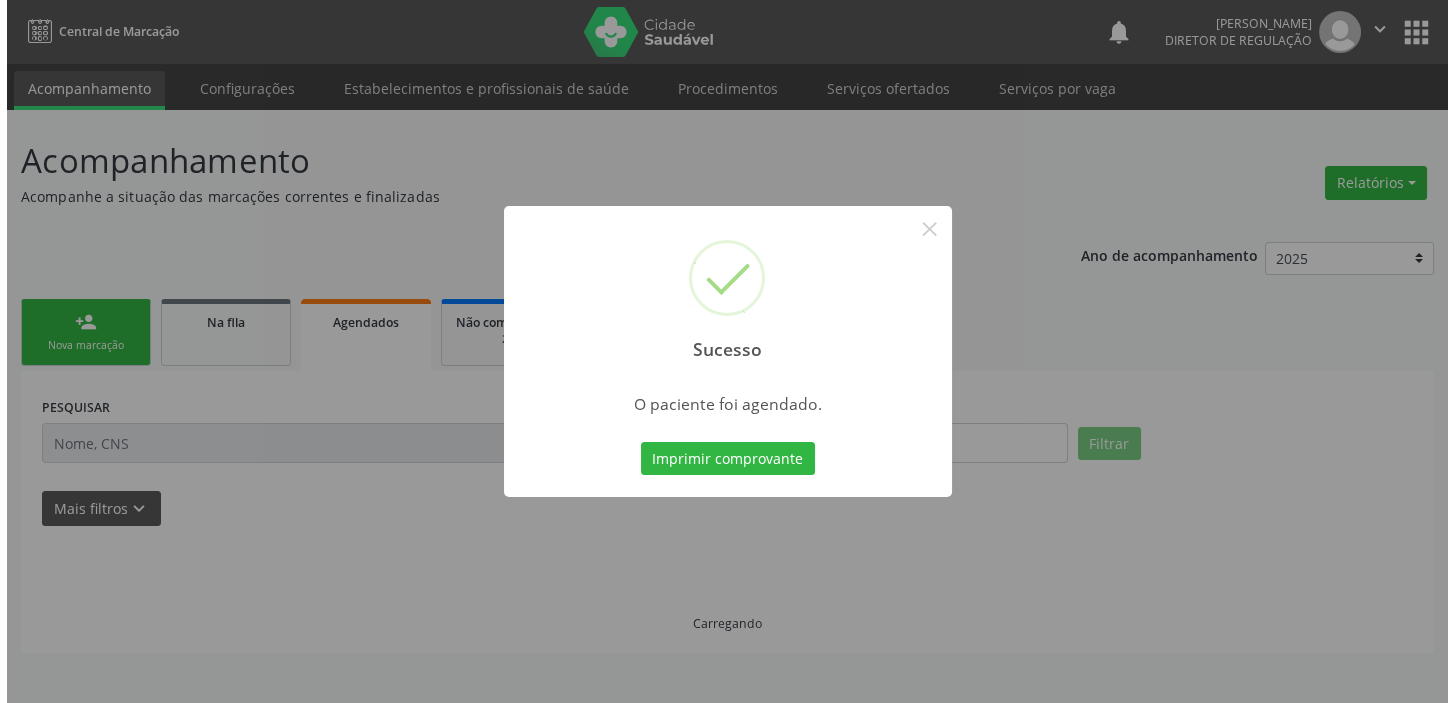 scroll, scrollTop: 0, scrollLeft: 0, axis: both 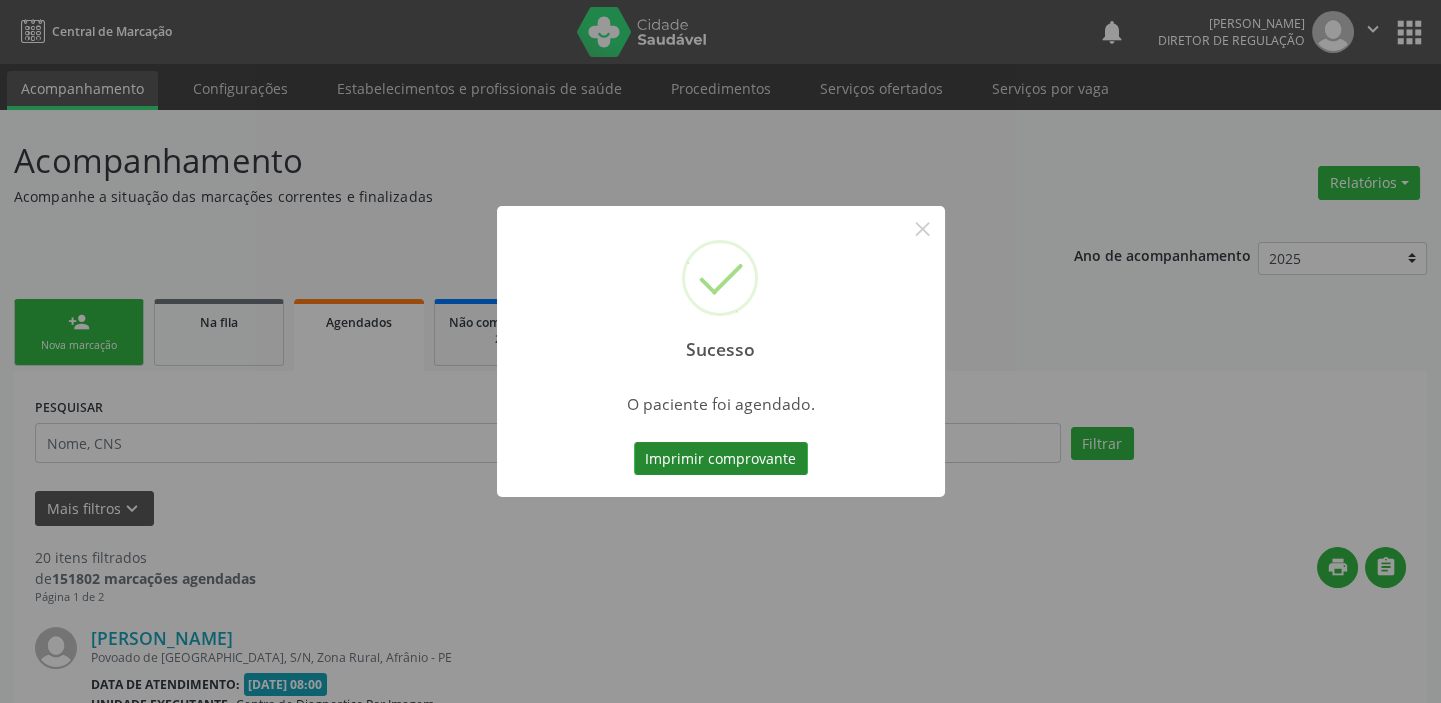 click on "Imprimir comprovante" at bounding box center (721, 459) 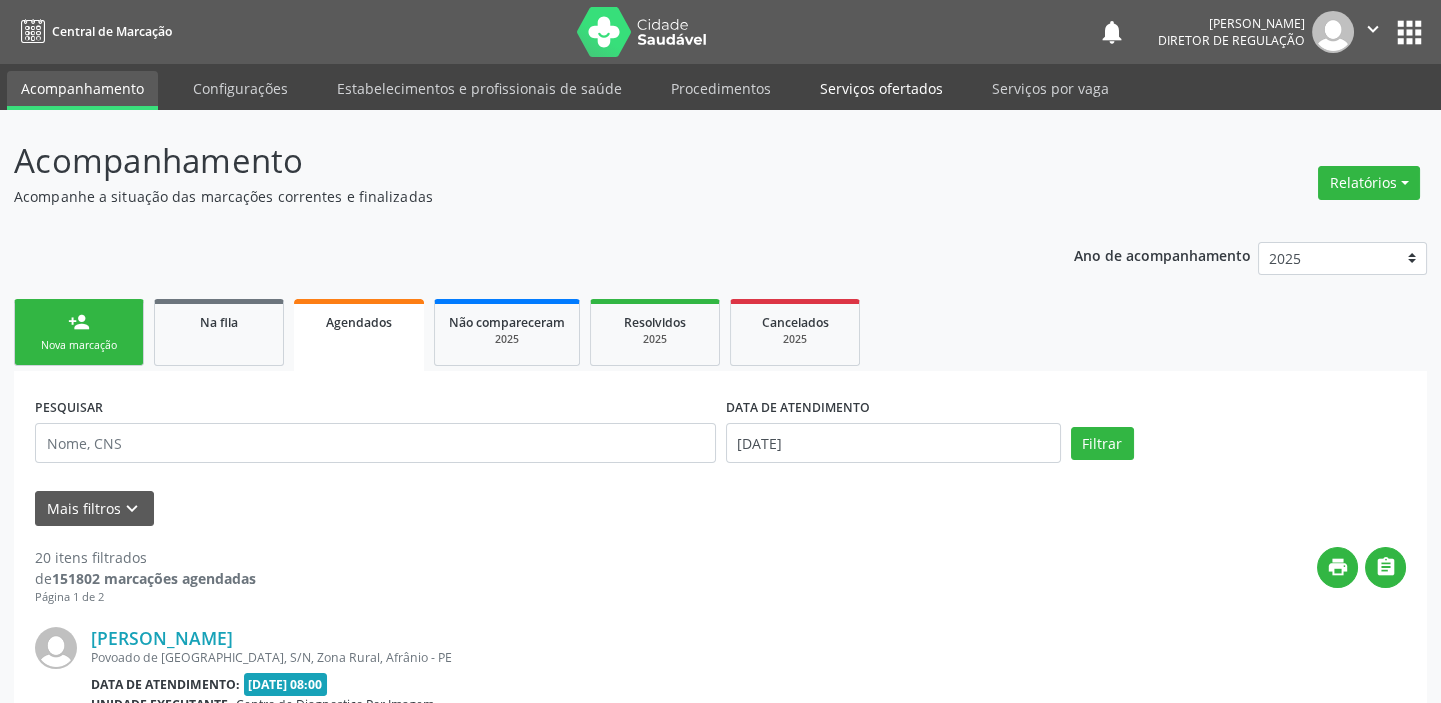 click on "Serviços ofertados" at bounding box center (881, 88) 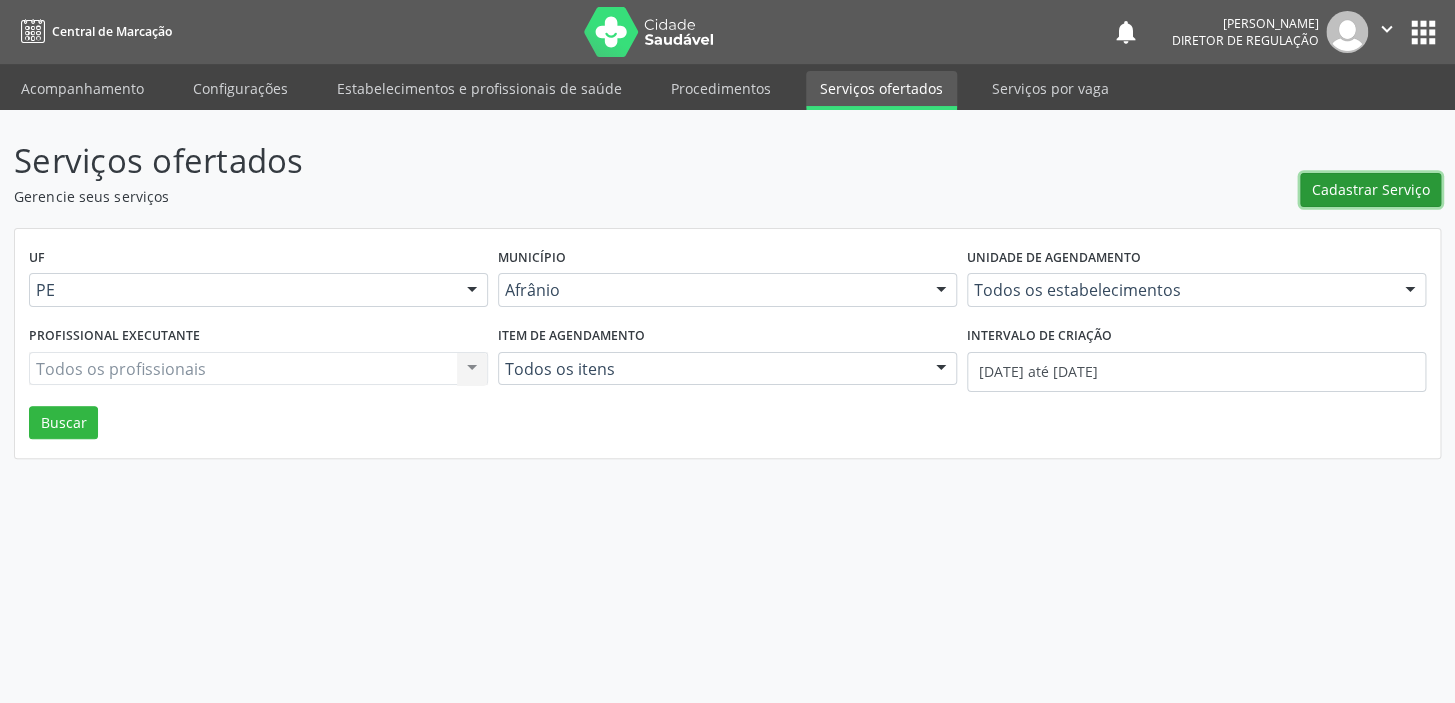 click on "Cadastrar Serviço" at bounding box center (1371, 189) 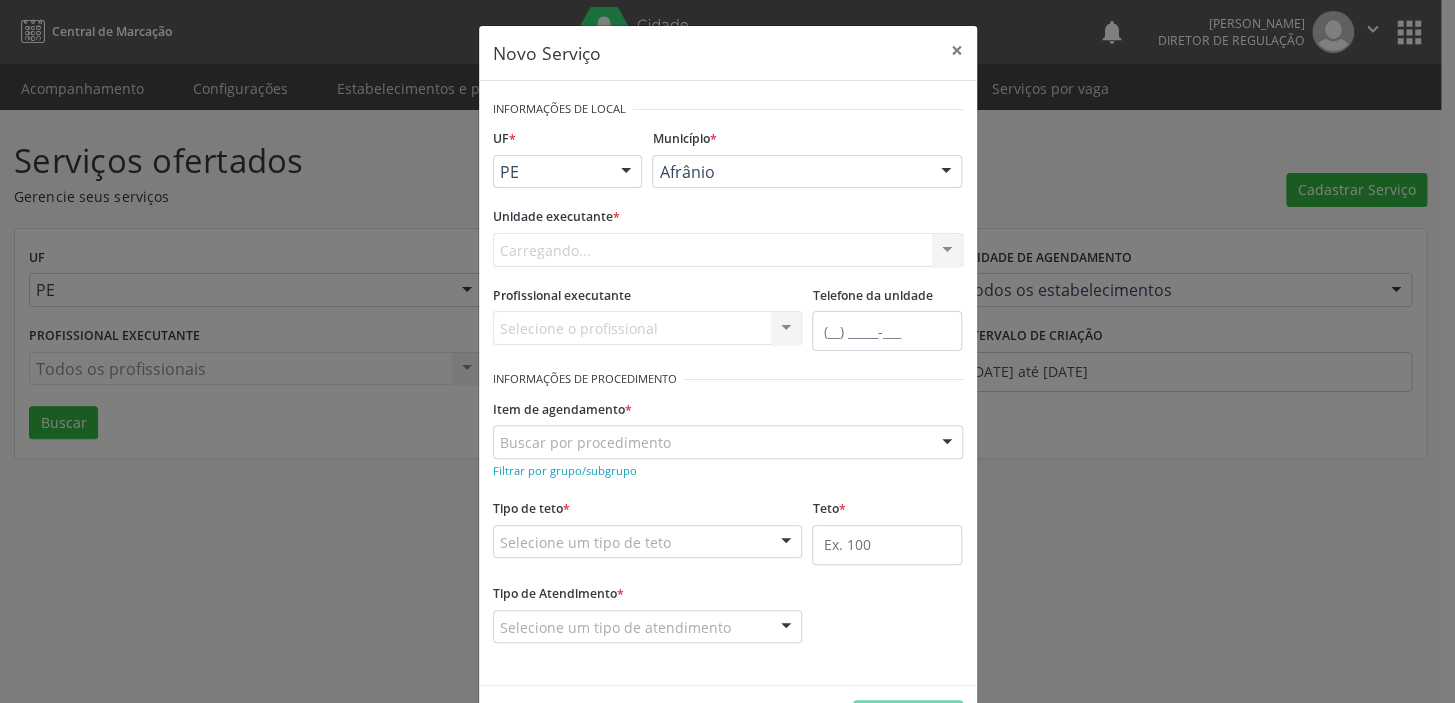 scroll, scrollTop: 0, scrollLeft: 0, axis: both 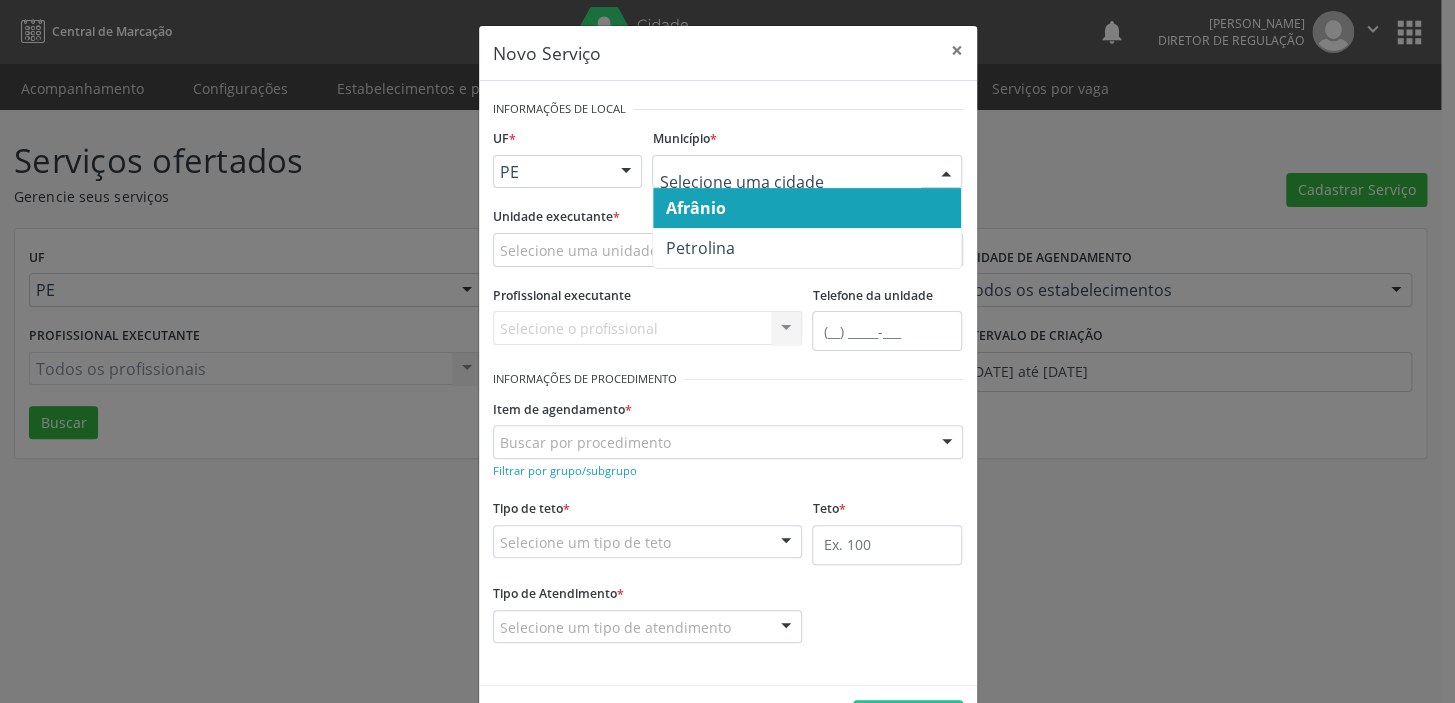 click at bounding box center (807, 172) 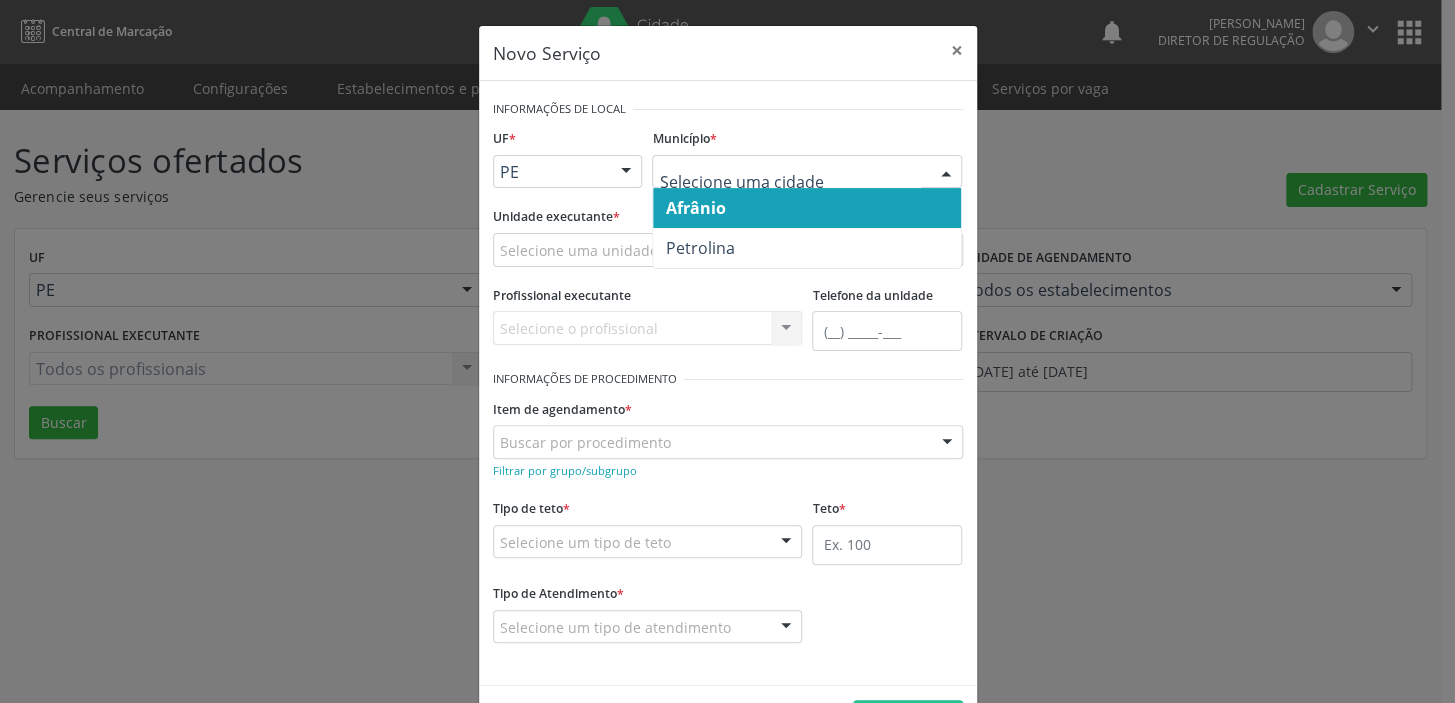 click on "Afrânio" at bounding box center [695, 208] 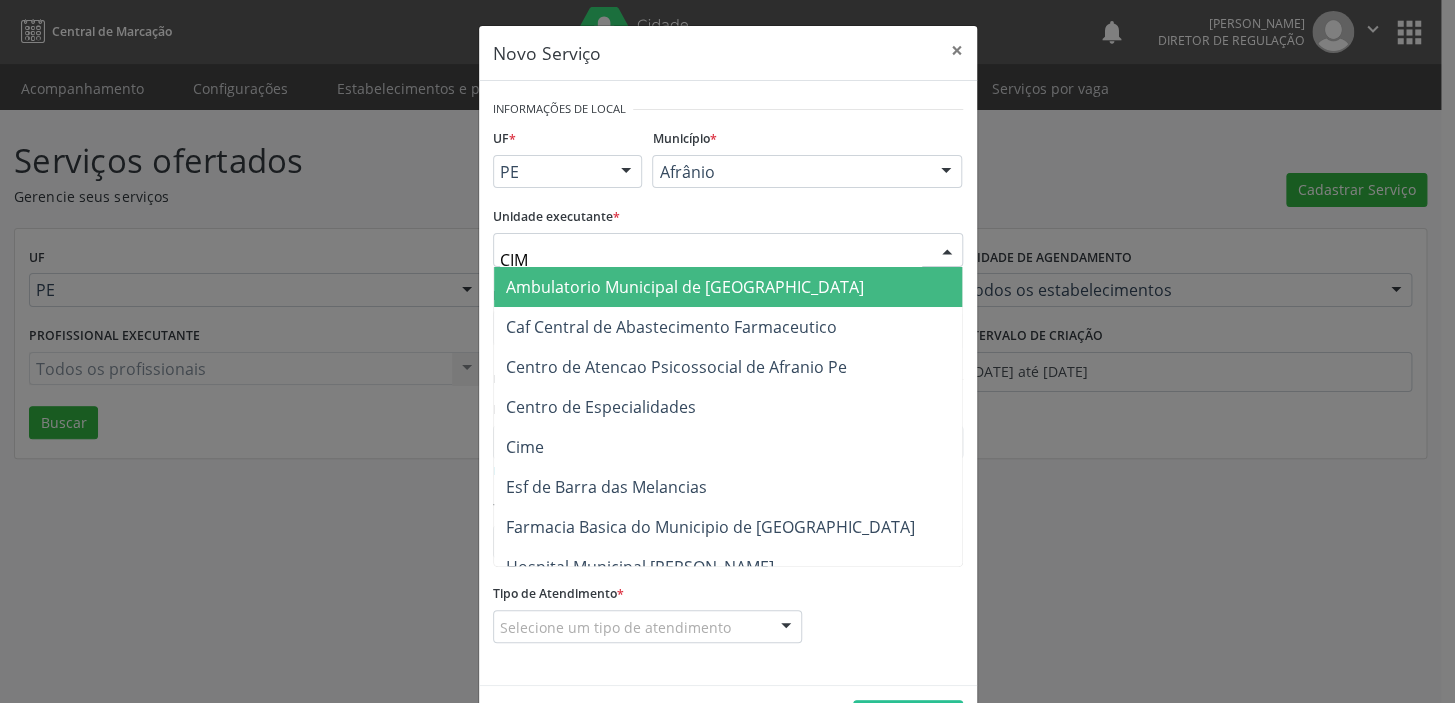 type on "CIME" 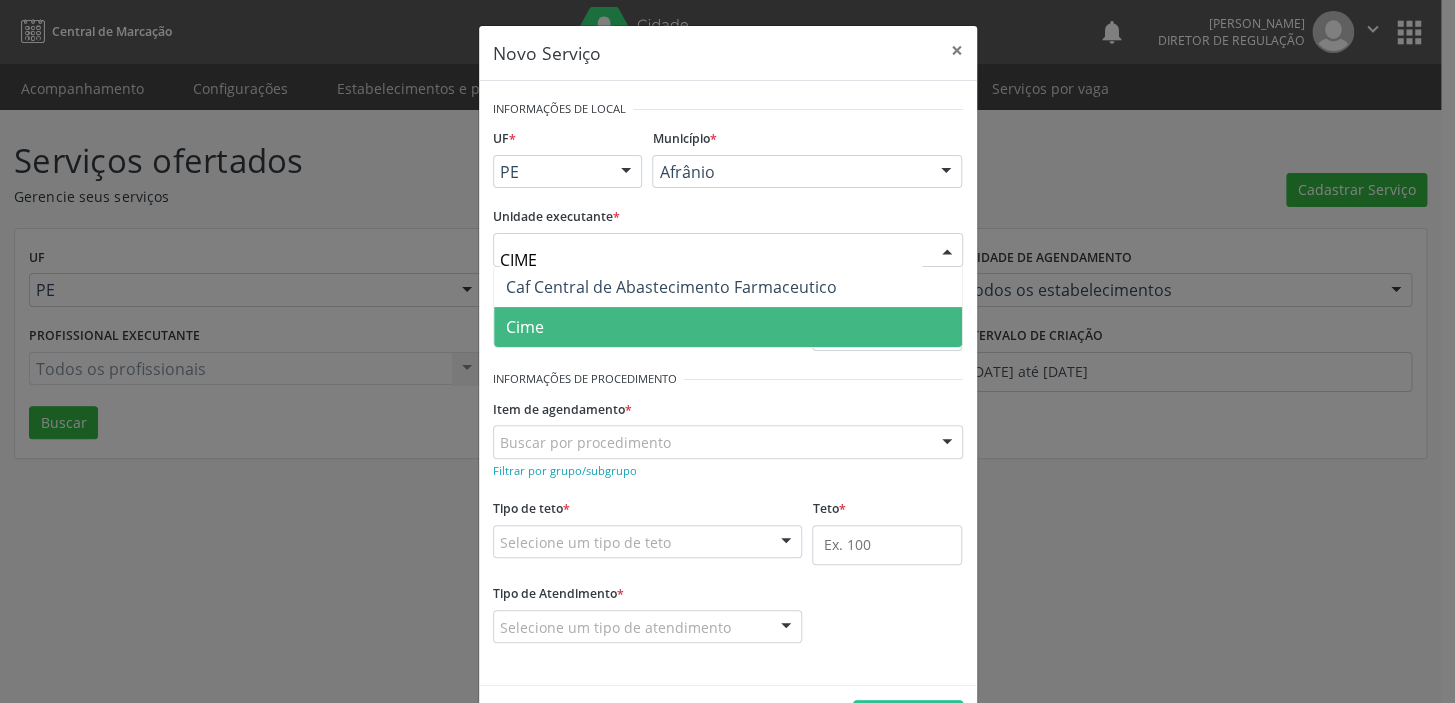 click on "Cime" at bounding box center [728, 327] 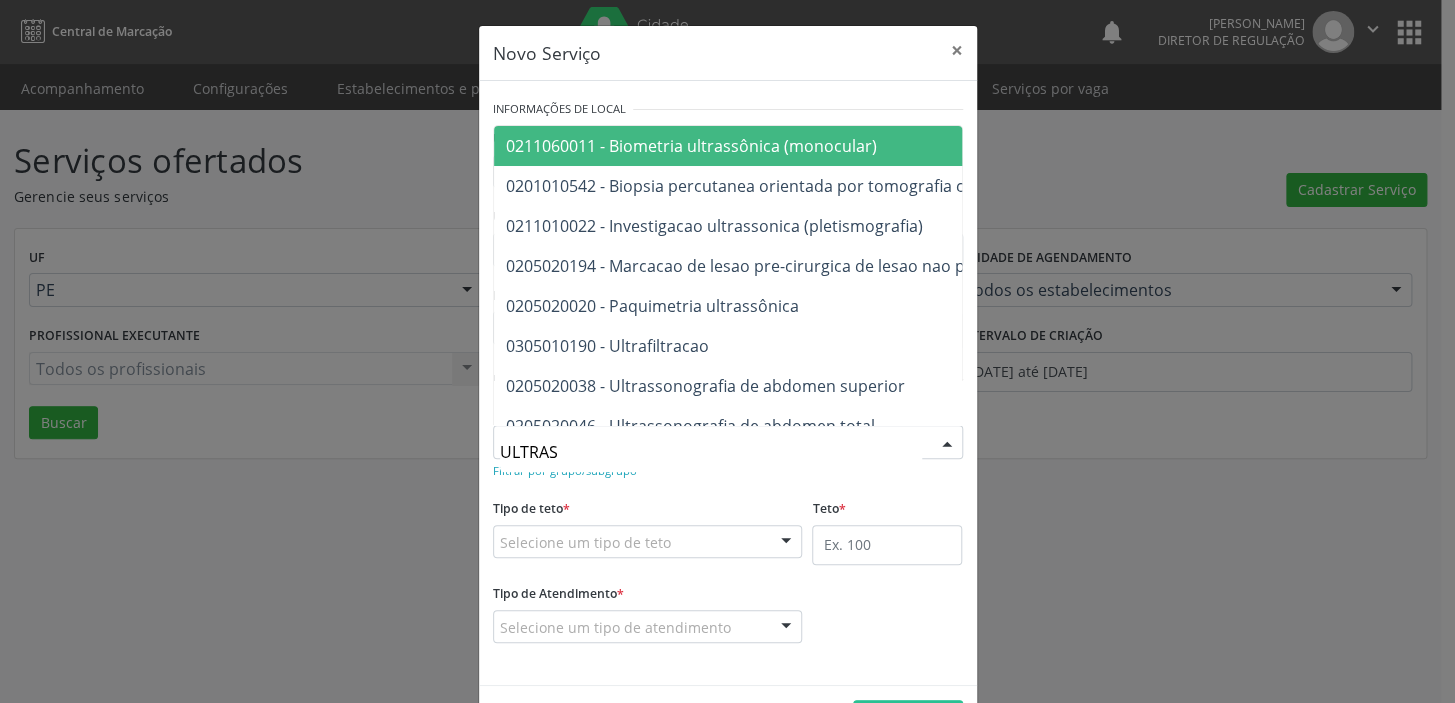 type on "ULTRASS" 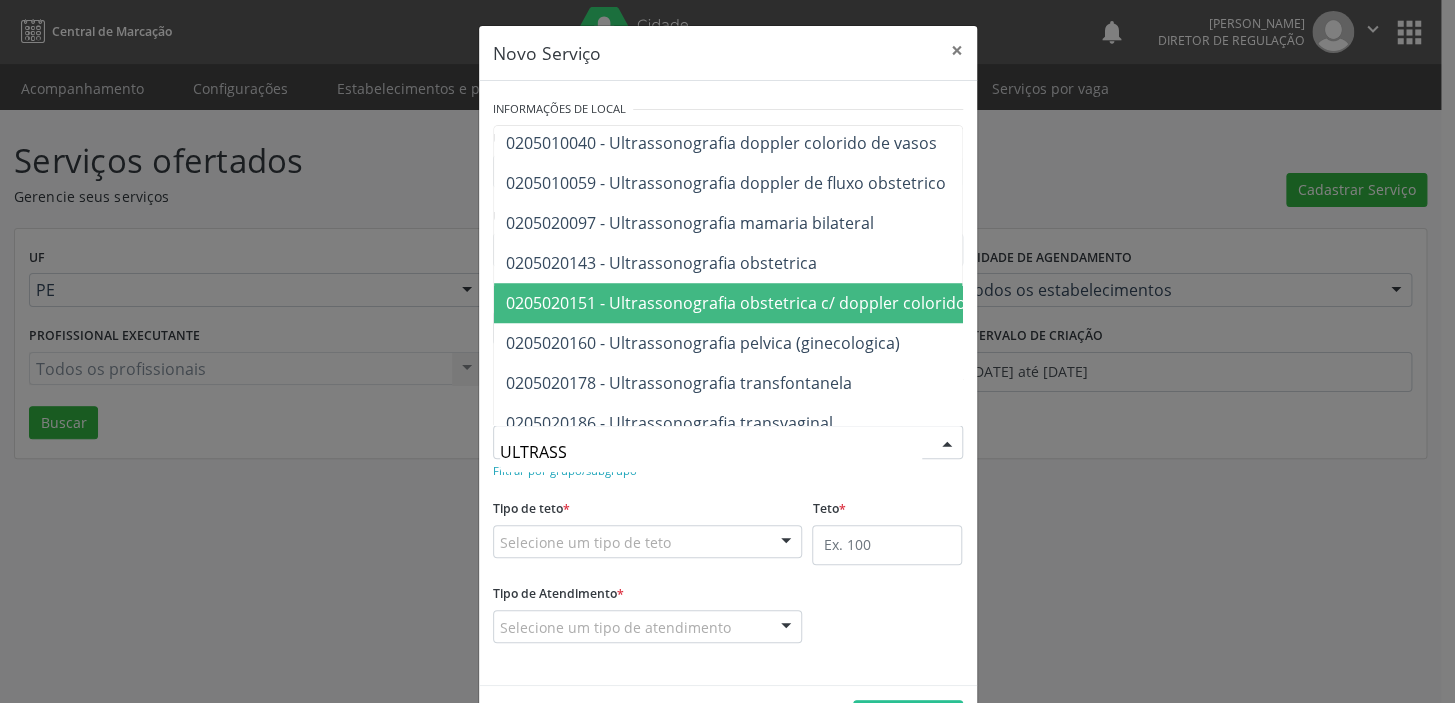 scroll, scrollTop: 634, scrollLeft: 0, axis: vertical 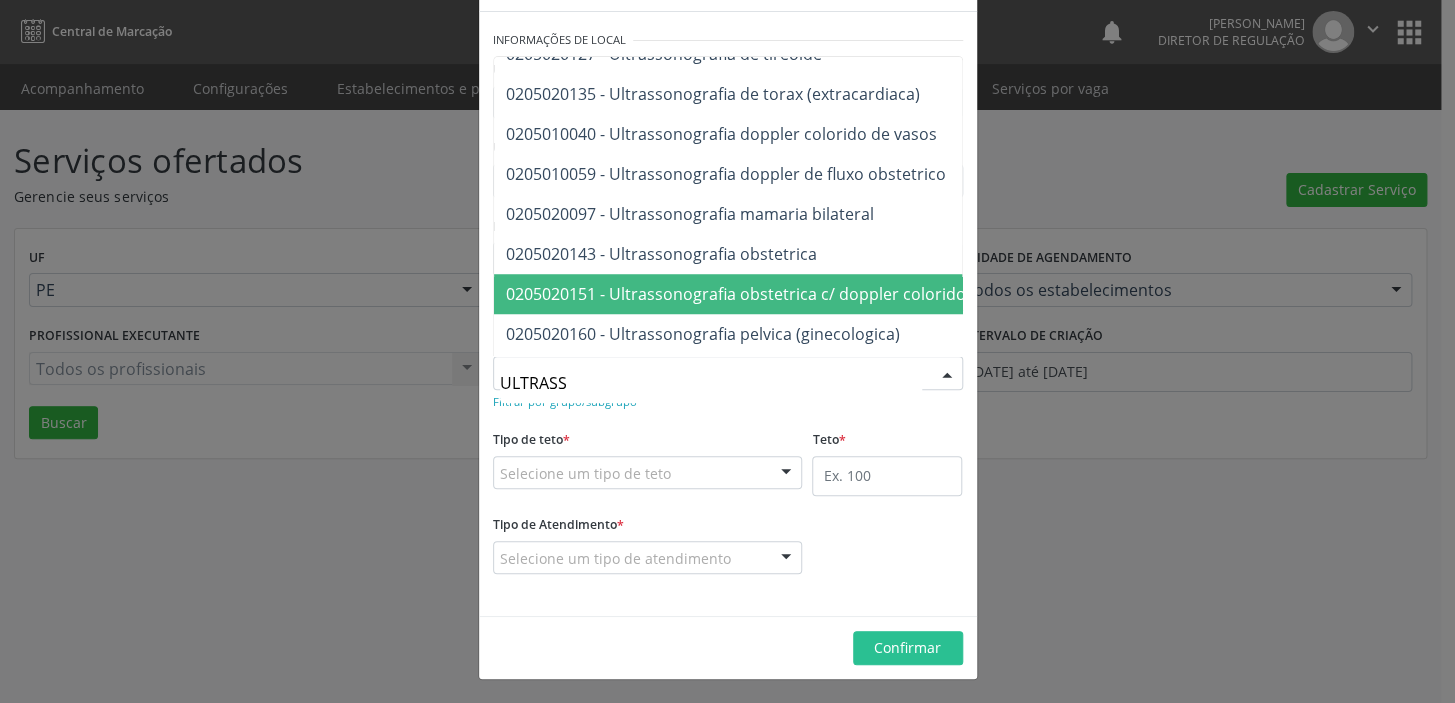 click on "0205020151 - Ultrassonografia obstetrica c/ doppler colorido e pulsado" at bounding box center (775, 294) 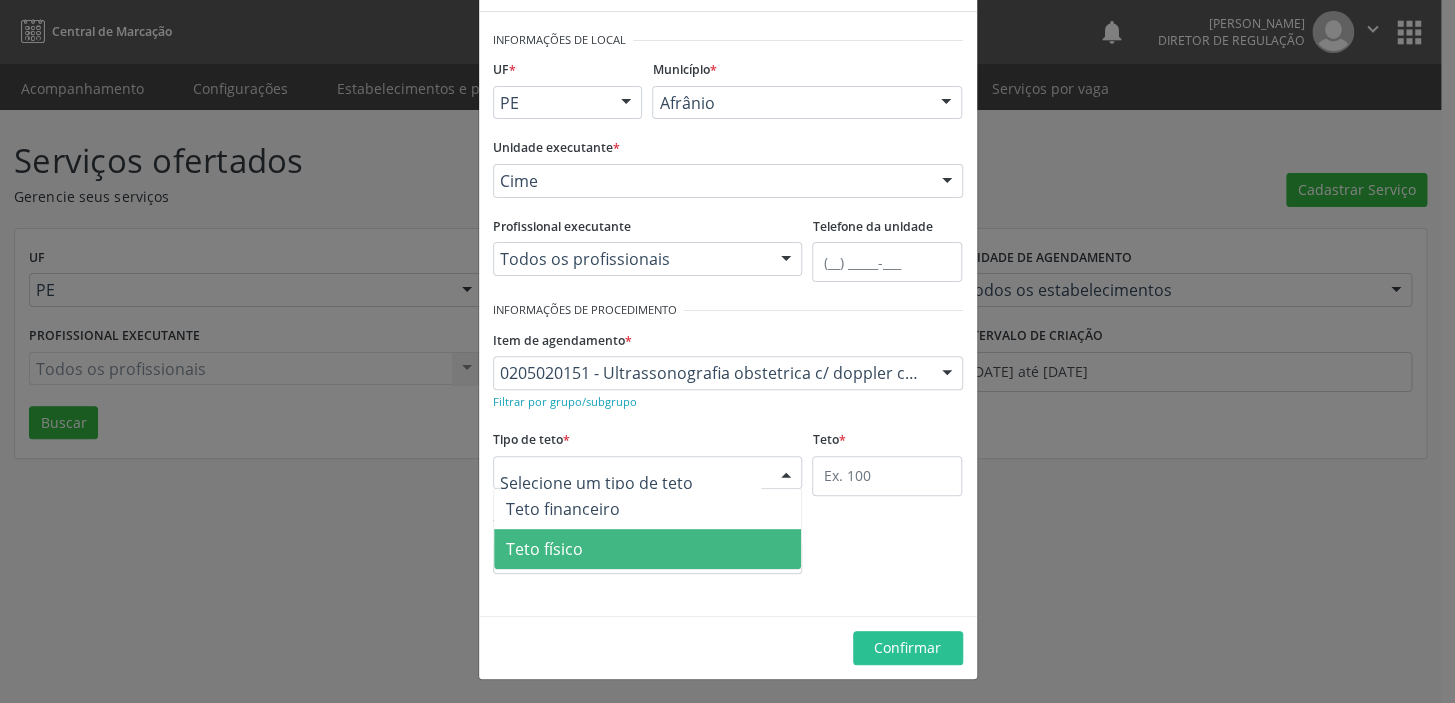click on "Teto físico" at bounding box center (544, 549) 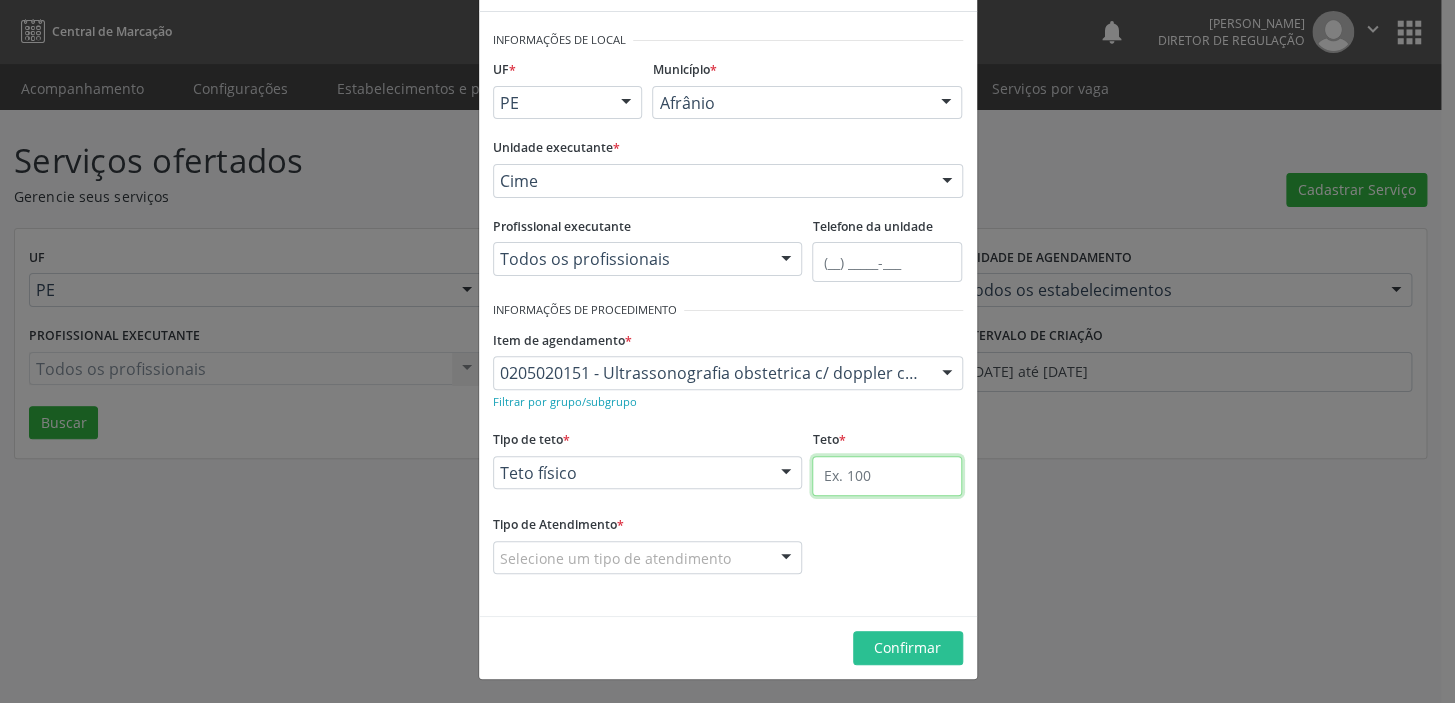 click at bounding box center (887, 476) 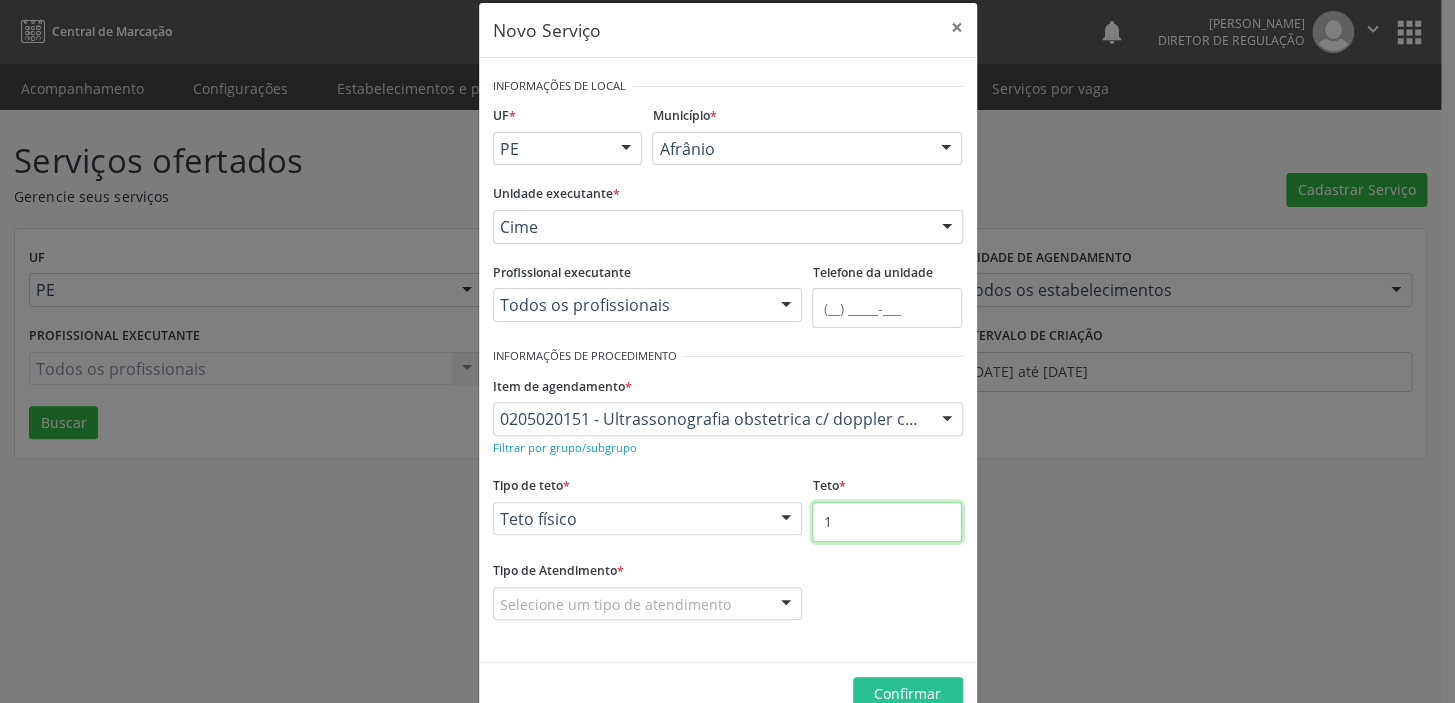 scroll, scrollTop: 0, scrollLeft: 0, axis: both 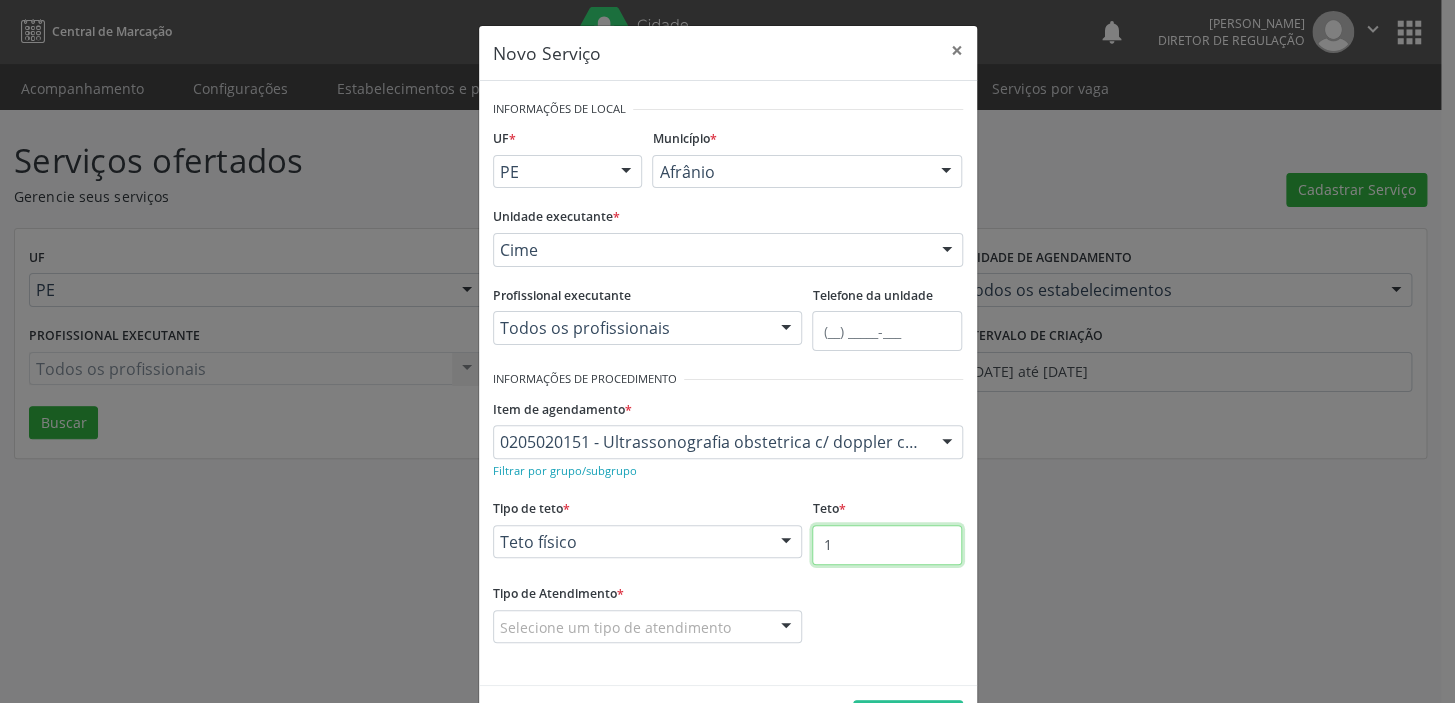 type on "1" 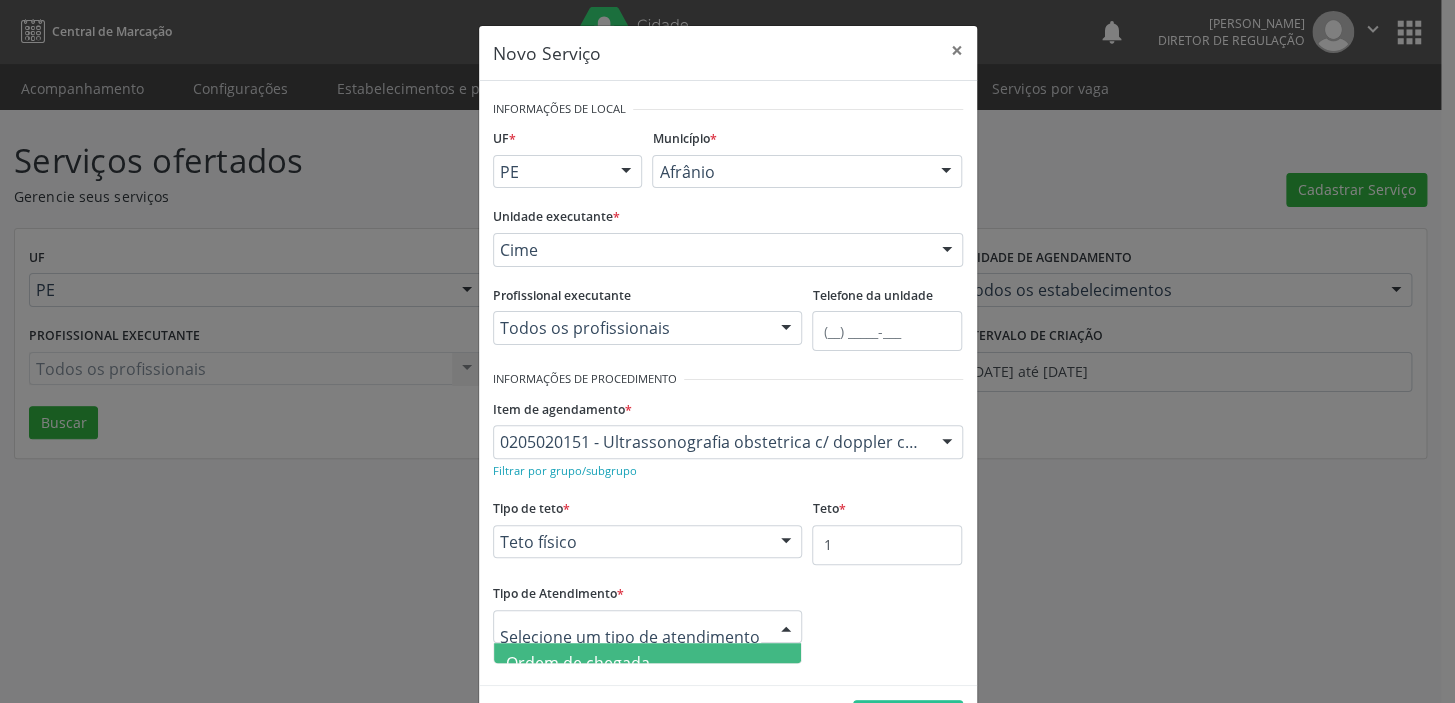 click on "Tipo de Atendimento  *                      Ordem de chegada   Horário agendado
Nenhum resultado encontrado para: "   "
Não há nenhuma opção para ser exibida." at bounding box center [648, 625] 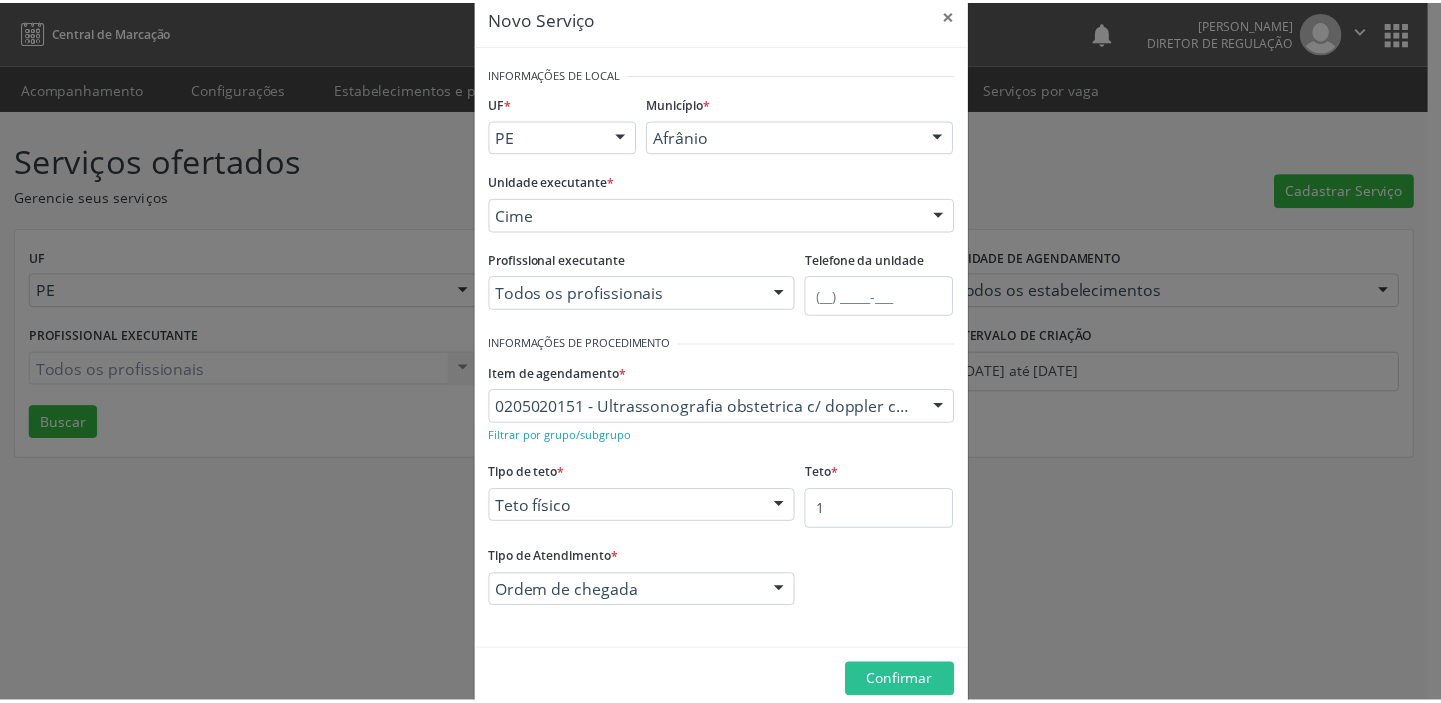 scroll, scrollTop: 69, scrollLeft: 0, axis: vertical 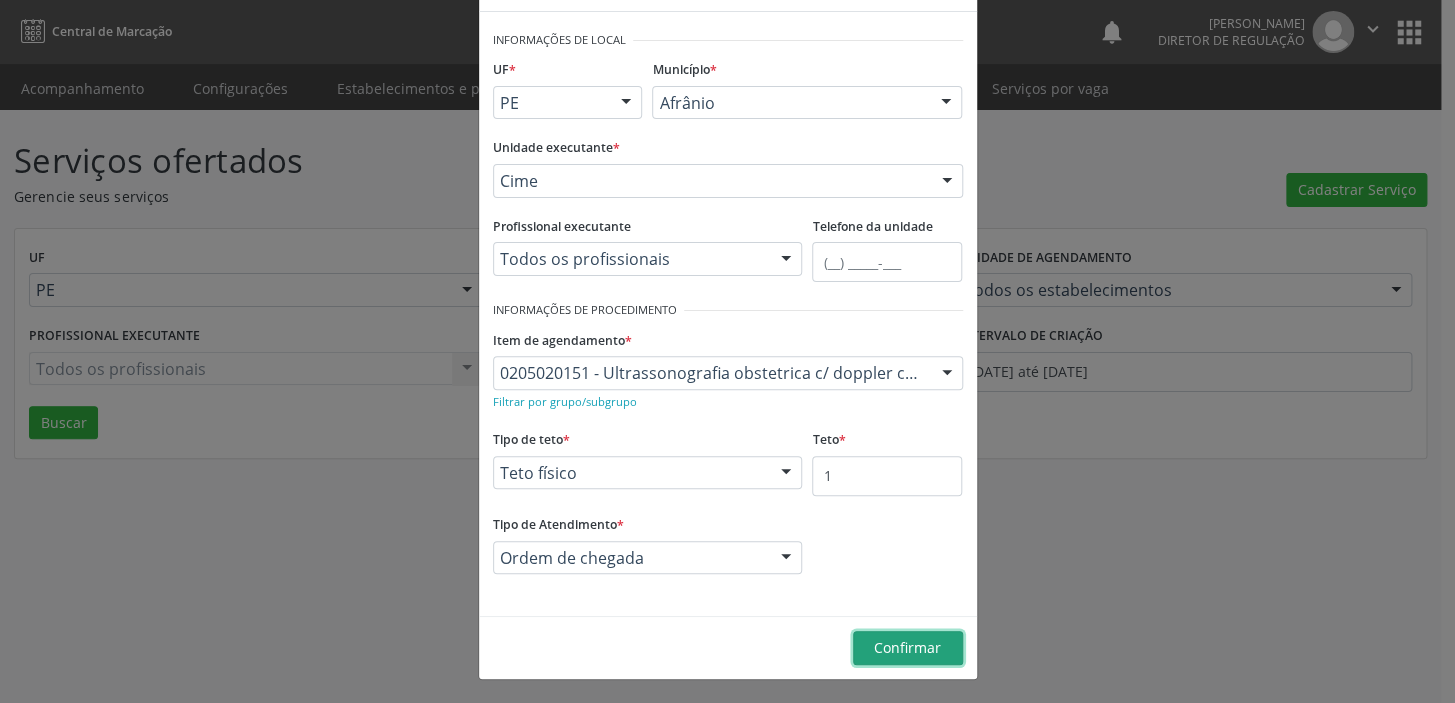 click on "Confirmar" at bounding box center (908, 648) 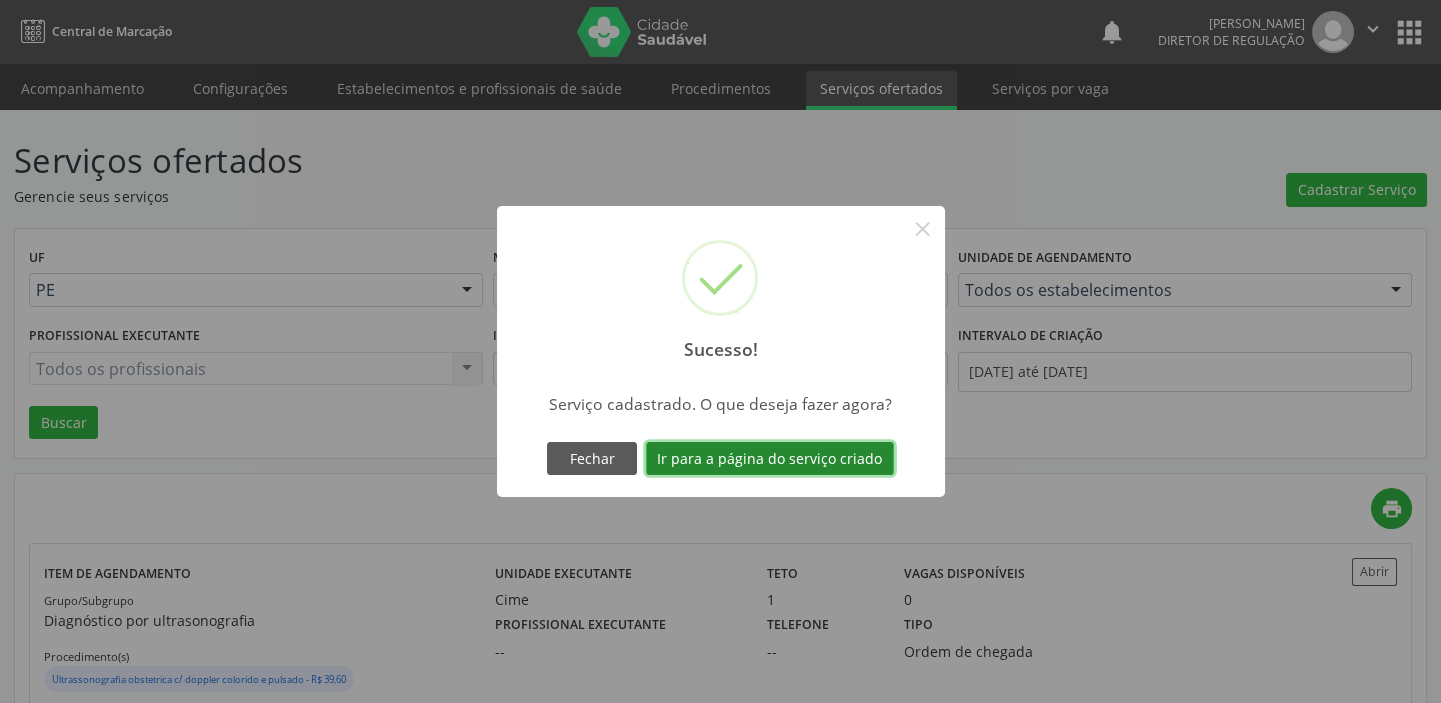 click on "Ir para a página do serviço criado" at bounding box center [770, 459] 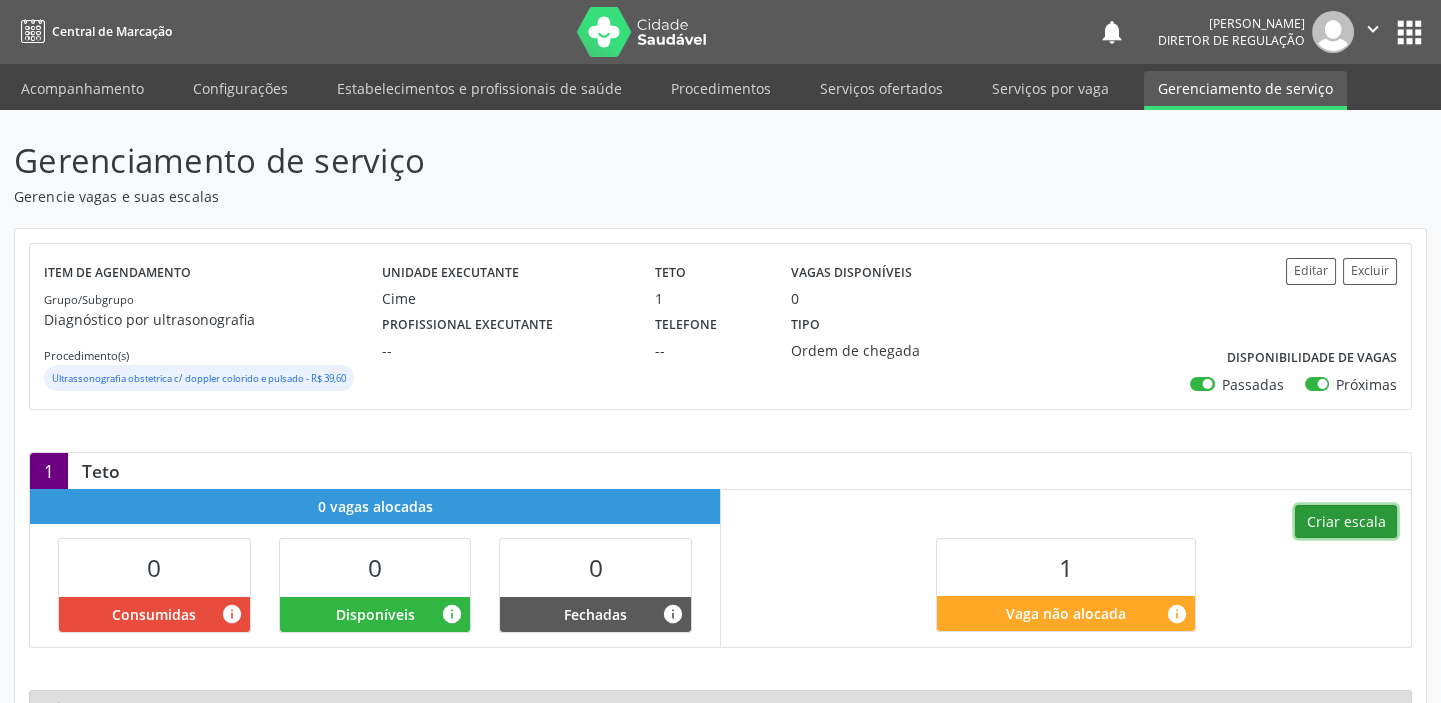 click on "Criar escala" at bounding box center (1346, 522) 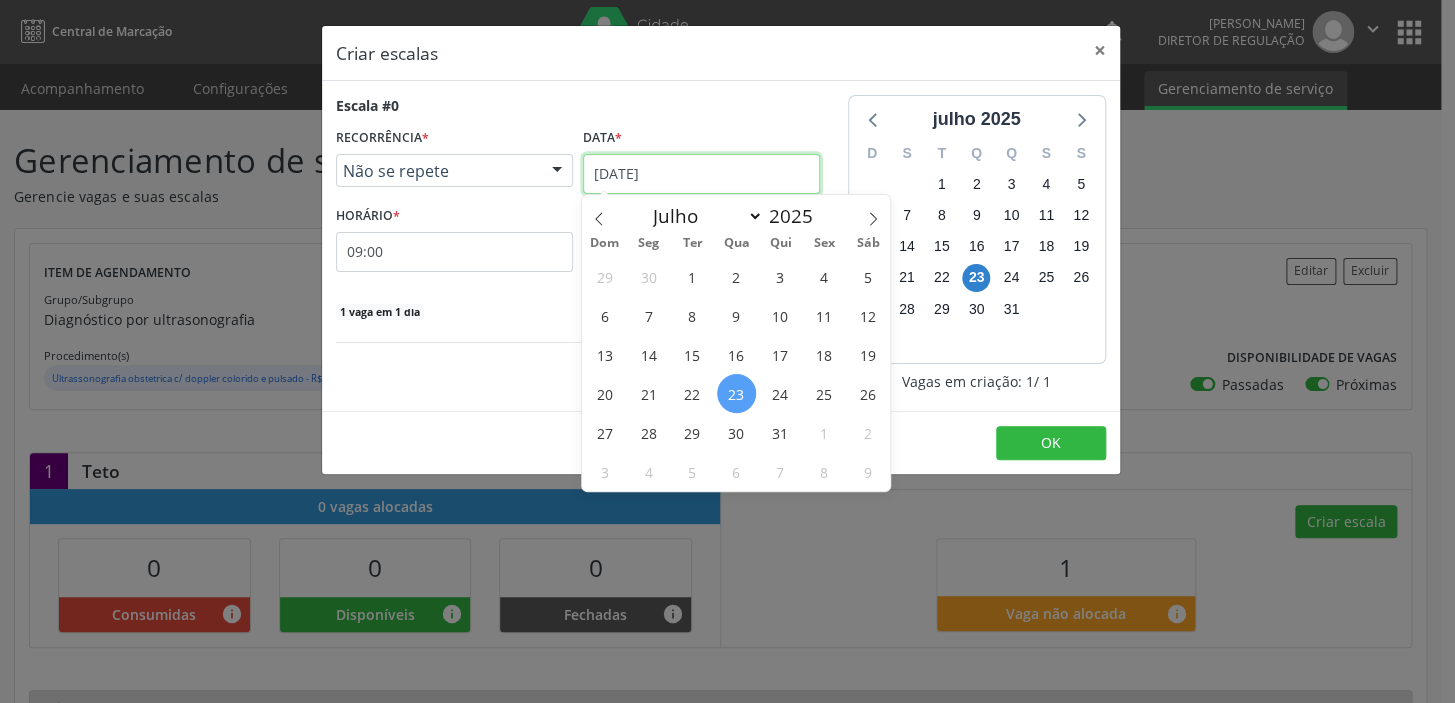 click on "[DATE]" at bounding box center [701, 174] 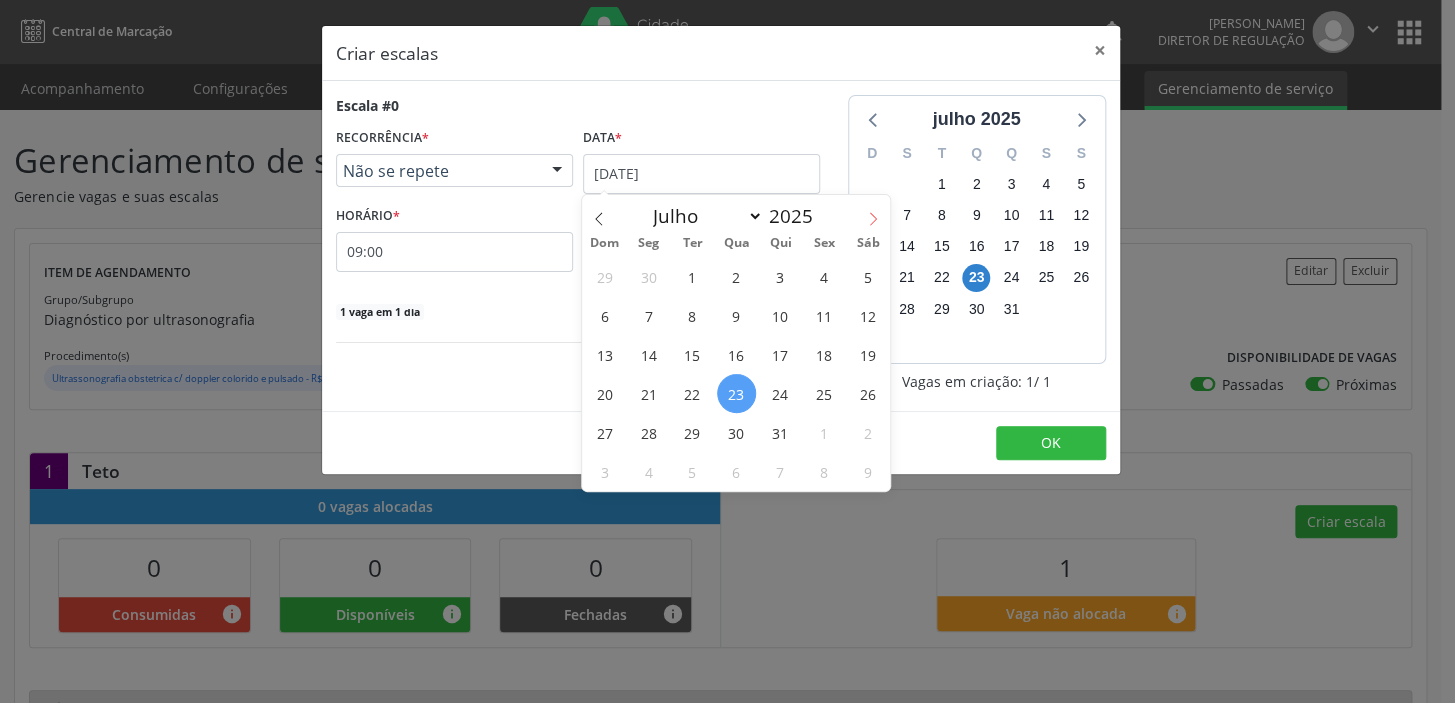 click 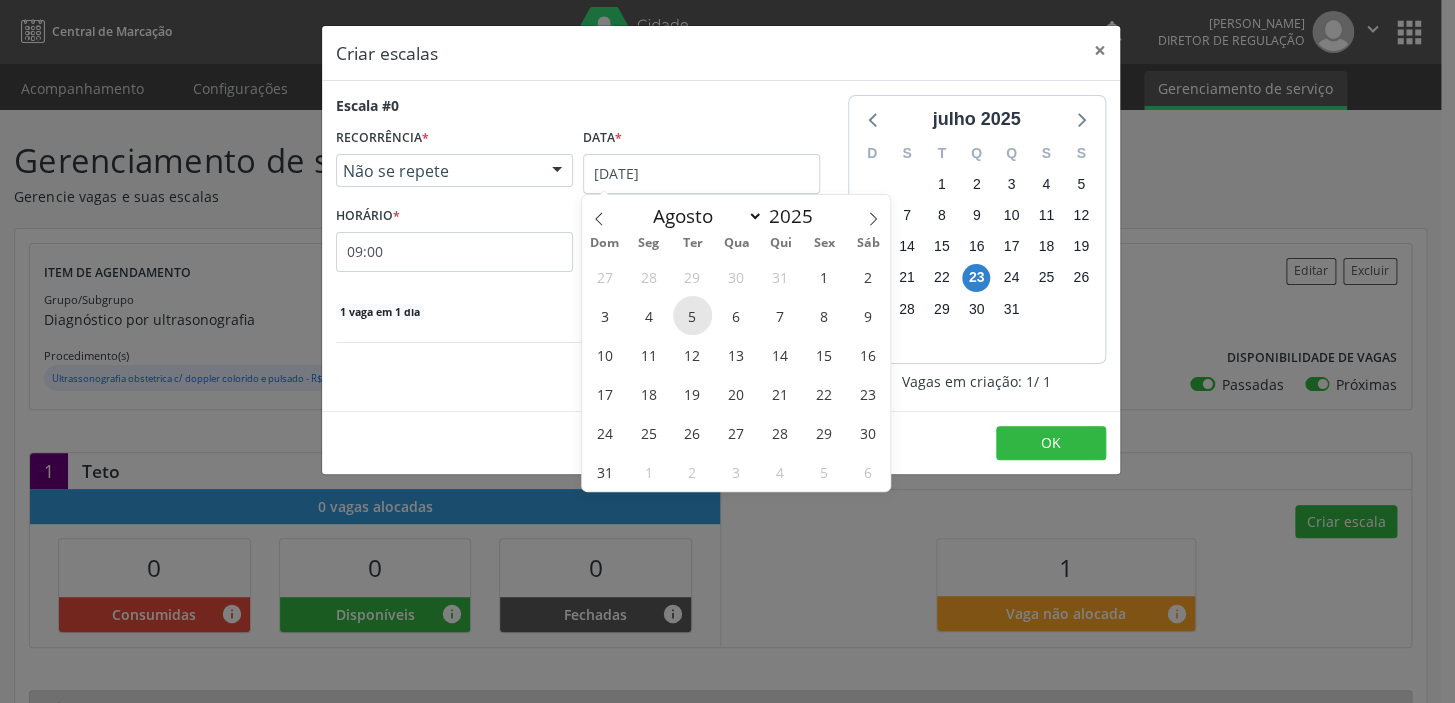 click on "5" at bounding box center (692, 315) 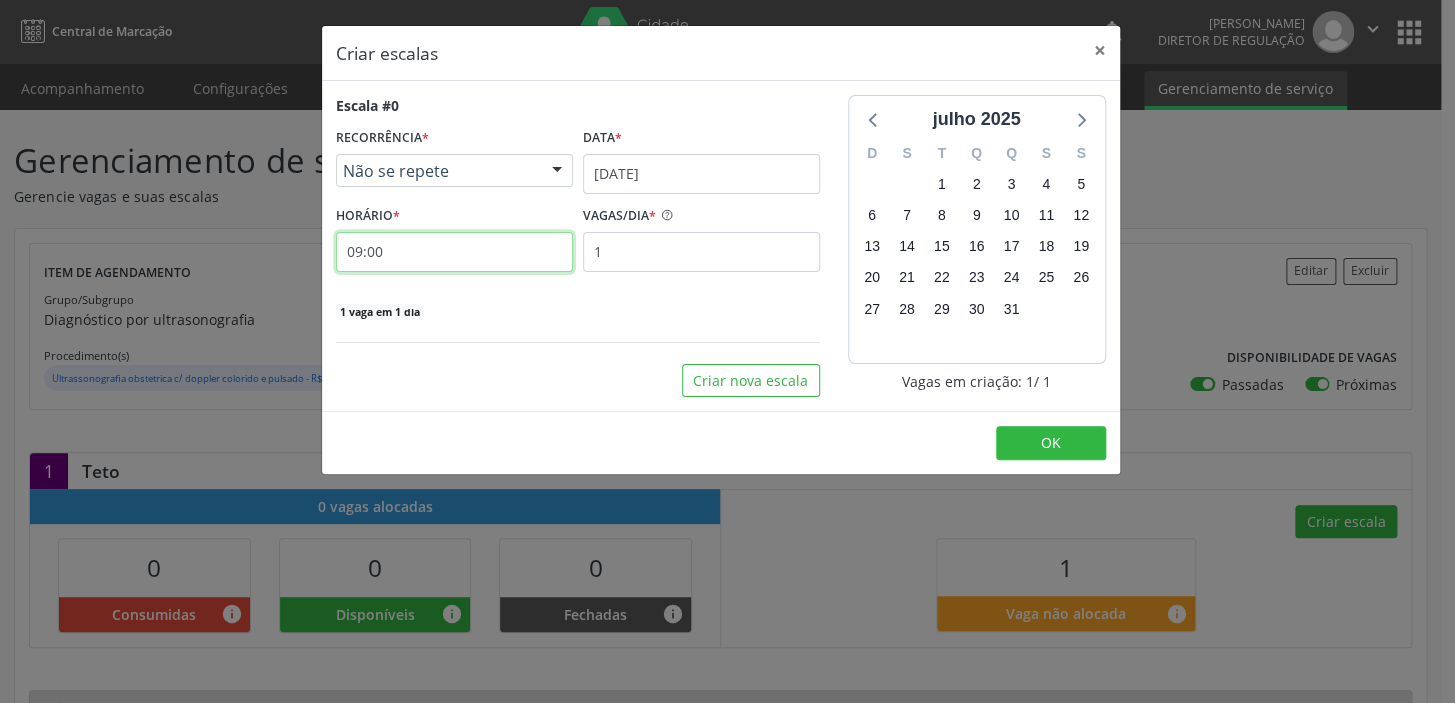 click on "09:00" at bounding box center (454, 252) 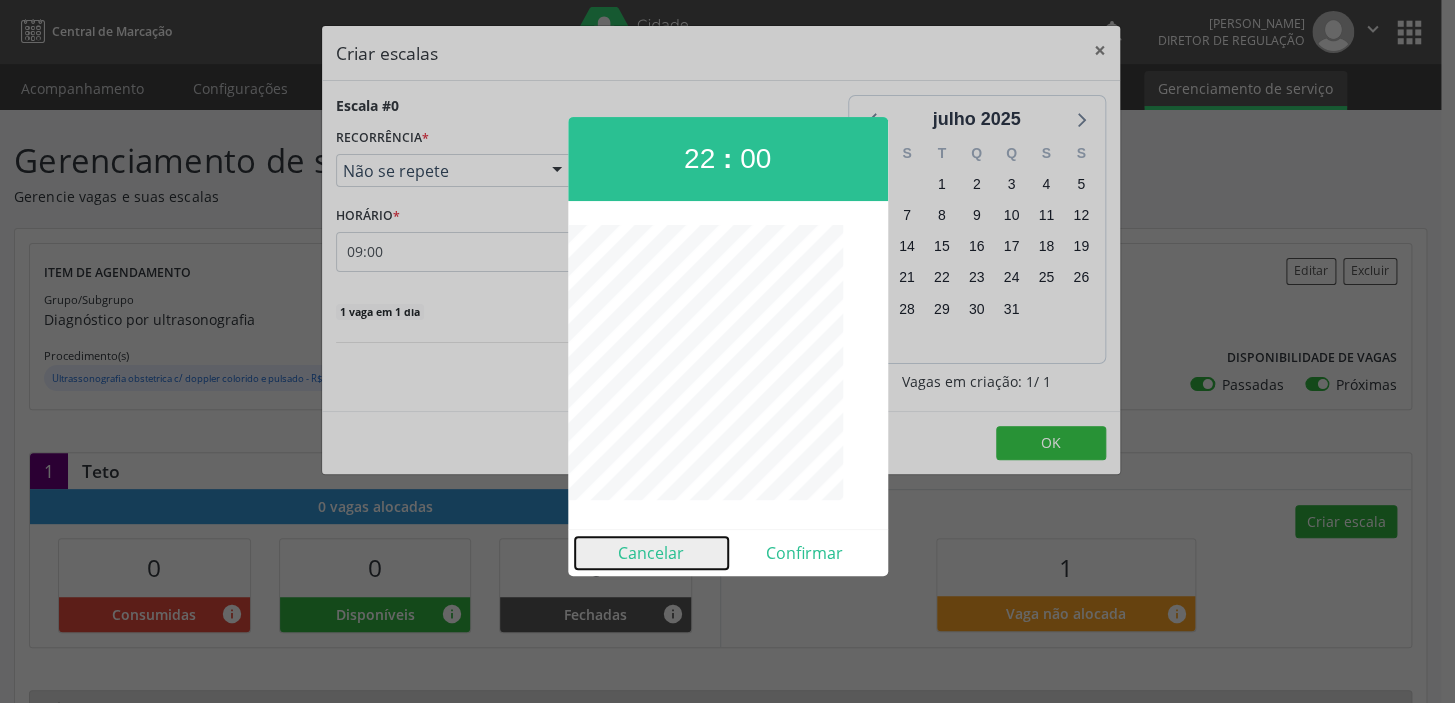 click on "Cancelar" at bounding box center (651, 553) 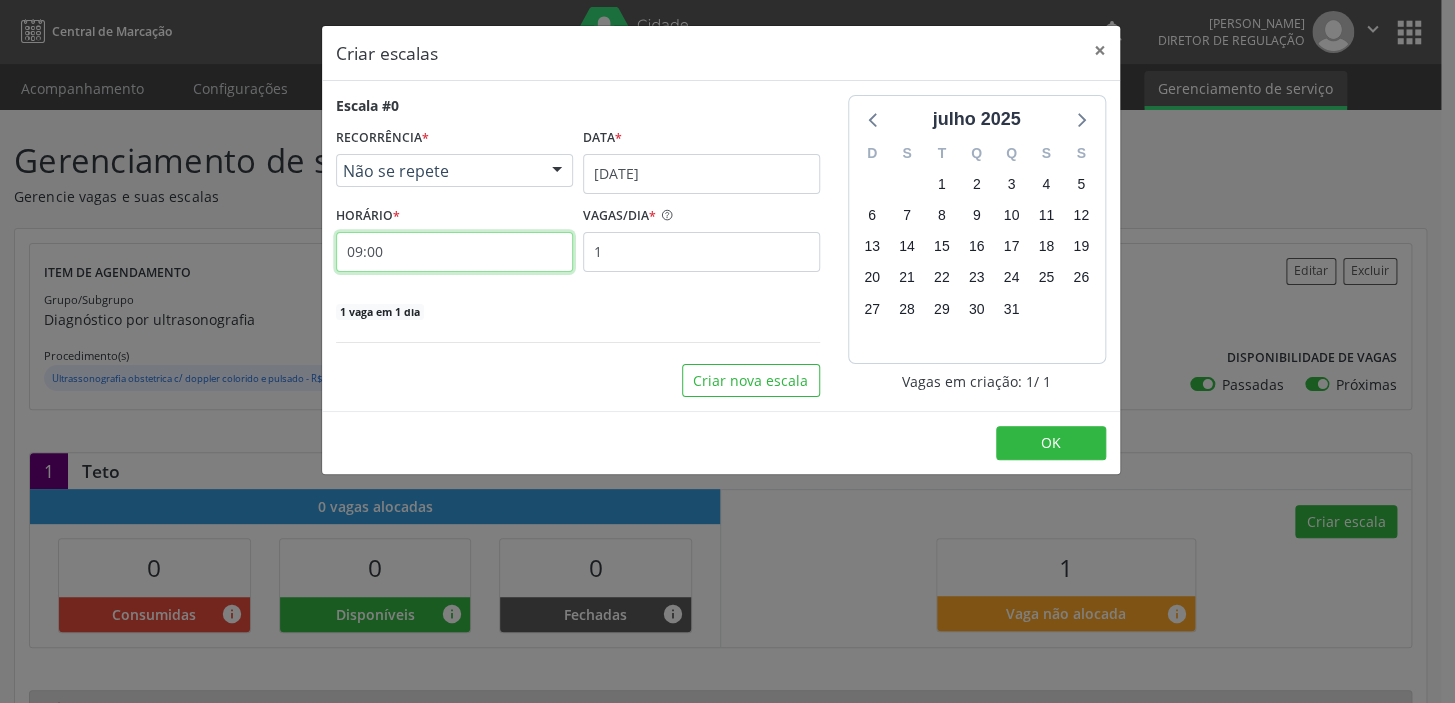 click on "09:00" at bounding box center (454, 252) 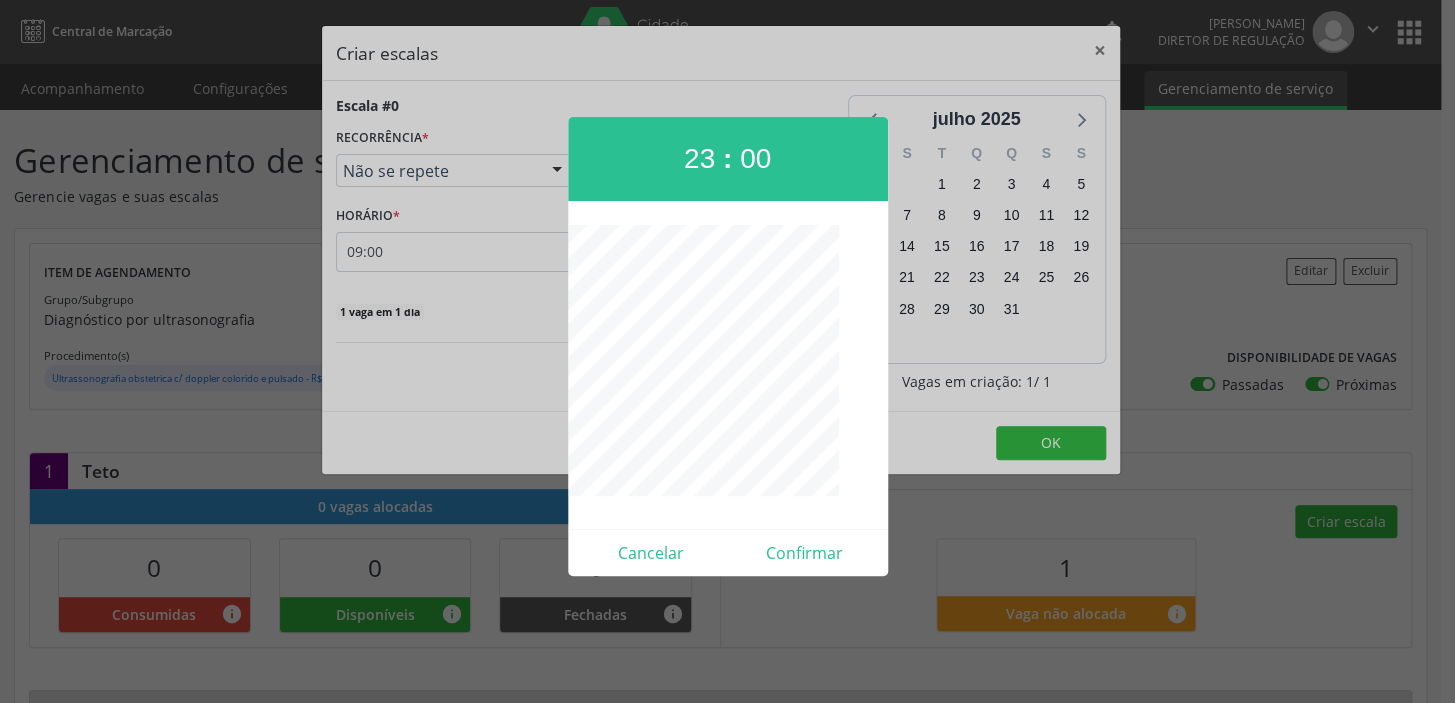 drag, startPoint x: 650, startPoint y: 571, endPoint x: 600, endPoint y: 520, distance: 71.42129 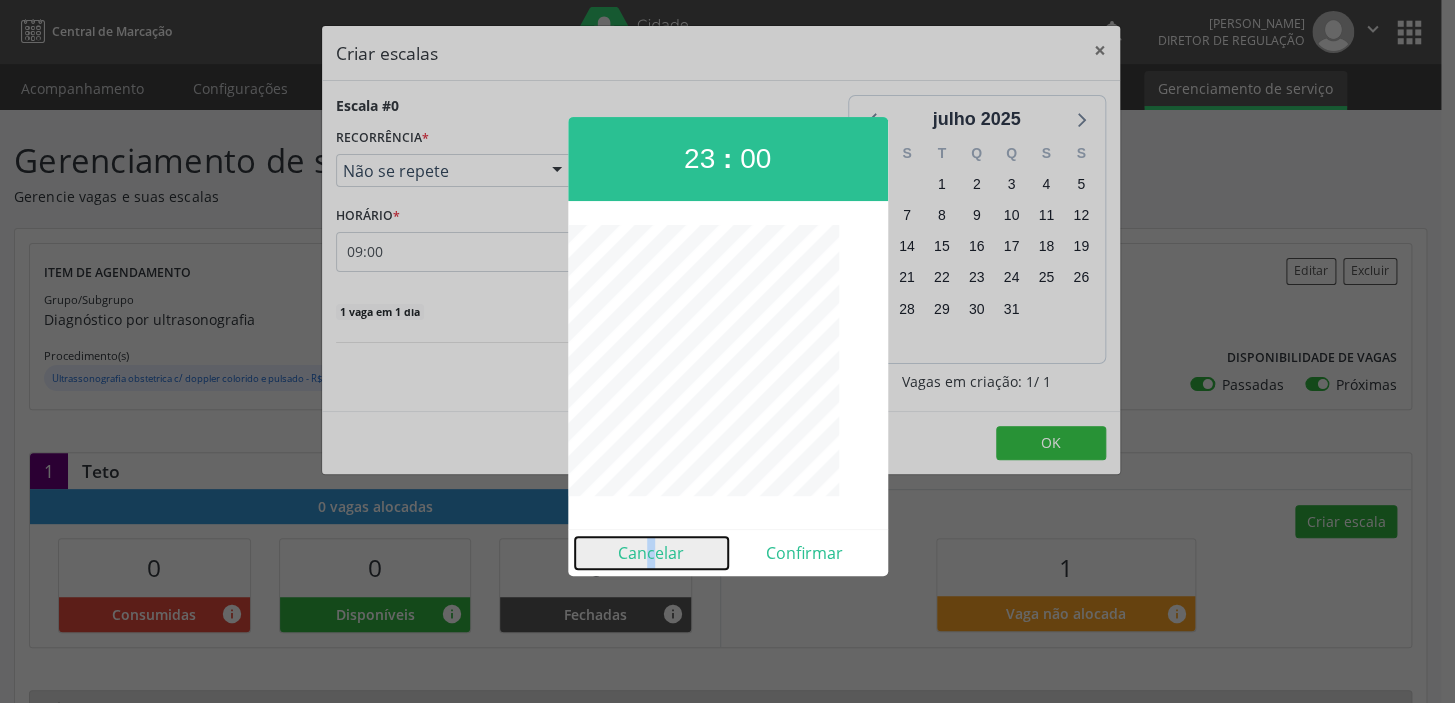 click on "Cancelar" at bounding box center [651, 553] 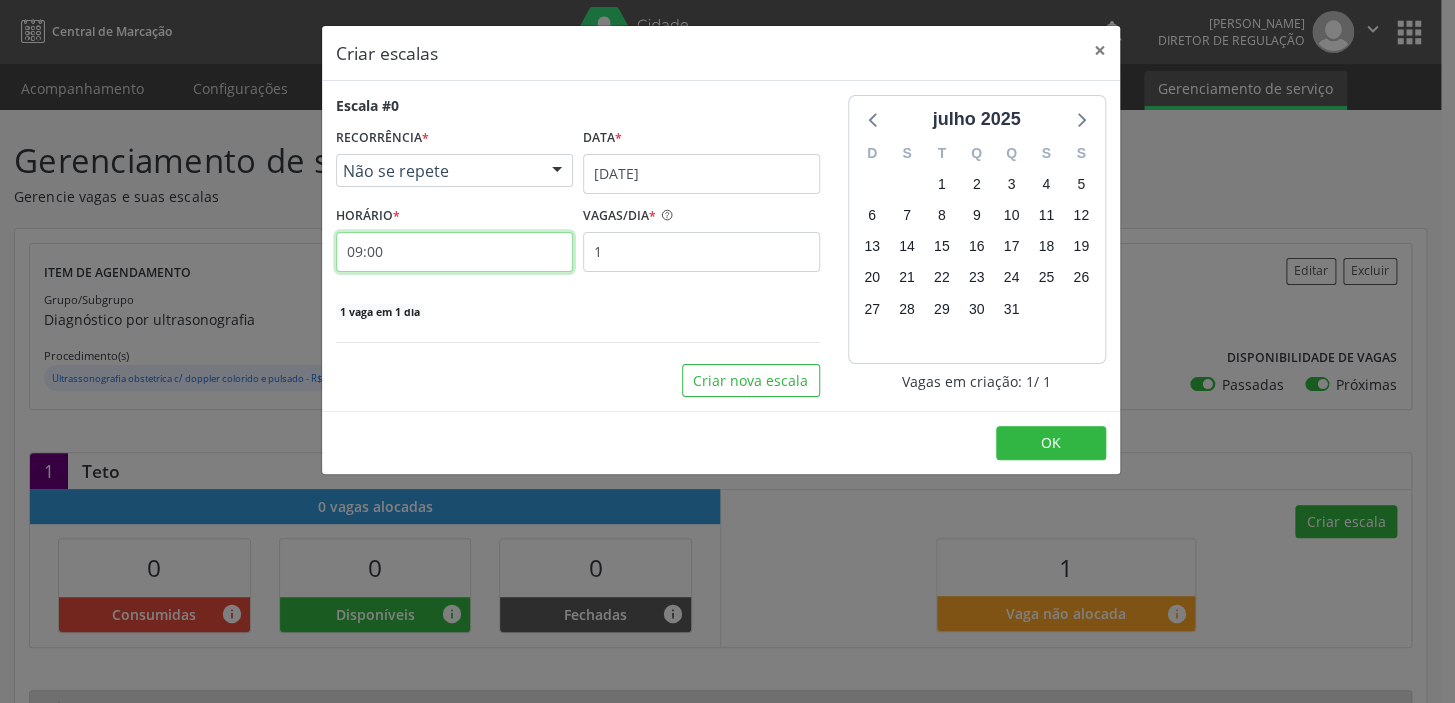 click on "09:00" at bounding box center (454, 252) 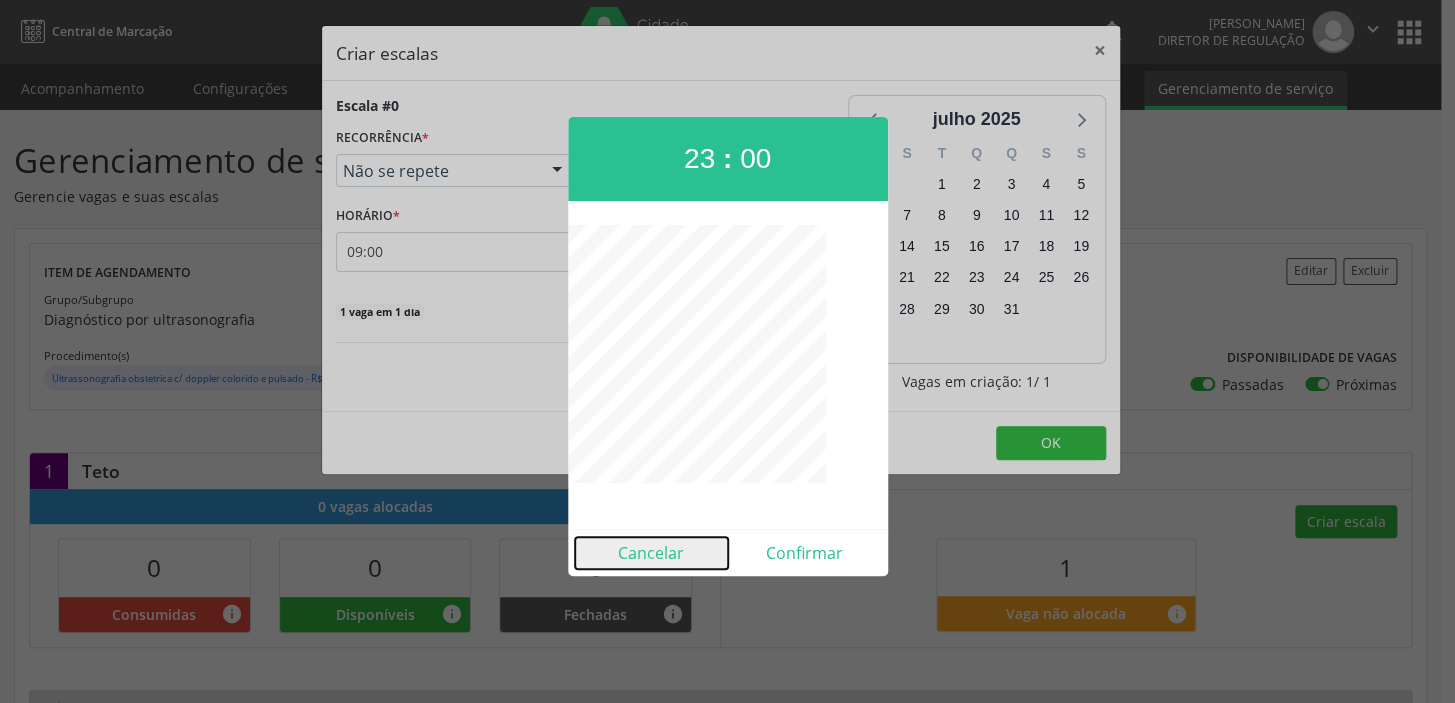 click on "Cancelar" at bounding box center (651, 553) 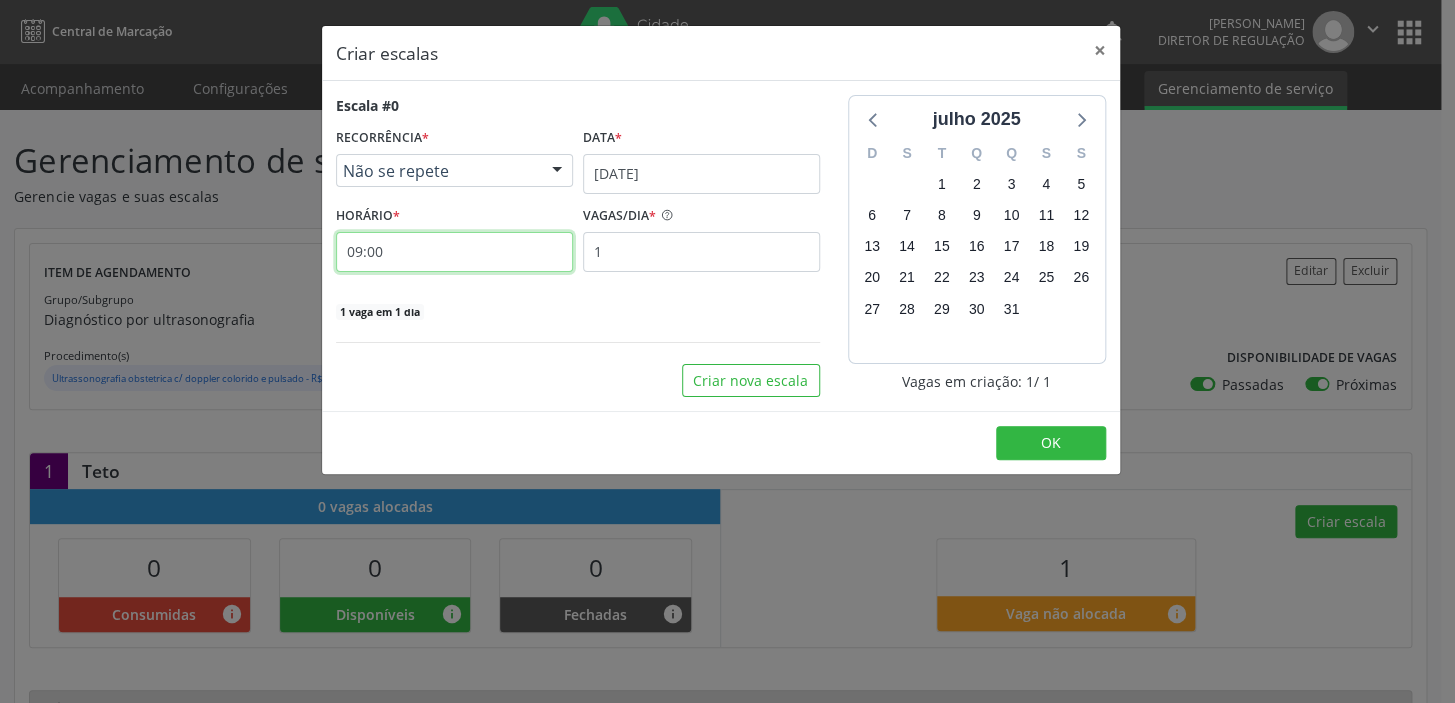 click on "09:00" at bounding box center [454, 252] 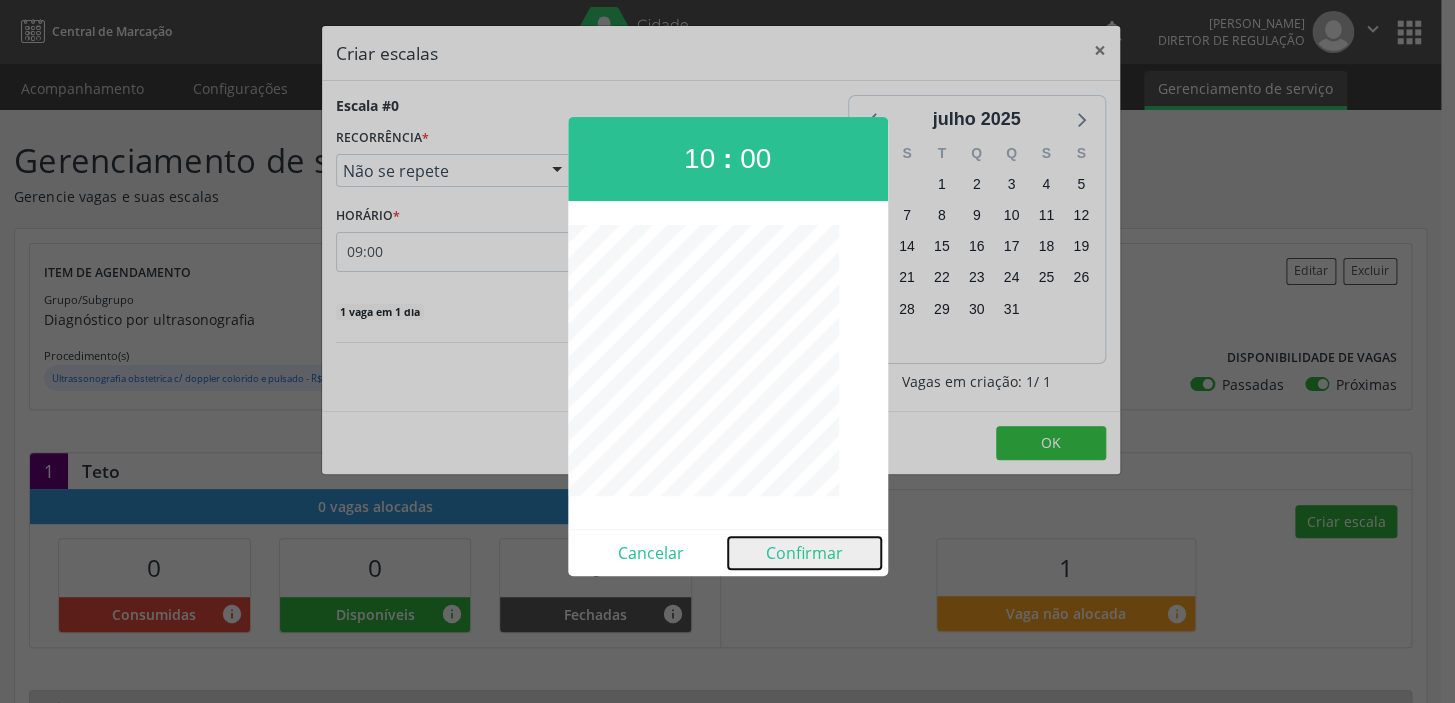 click on "Confirmar" at bounding box center [804, 553] 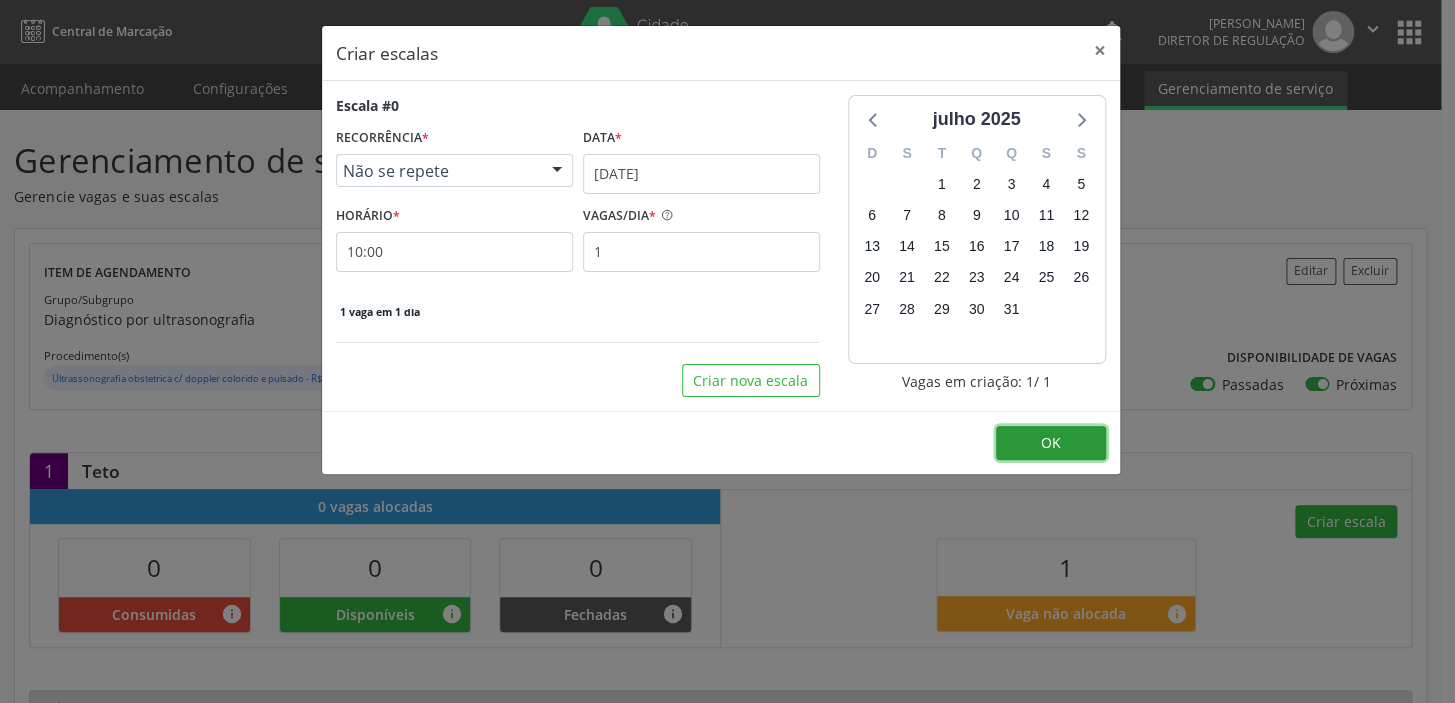 click on "OK" at bounding box center (1051, 442) 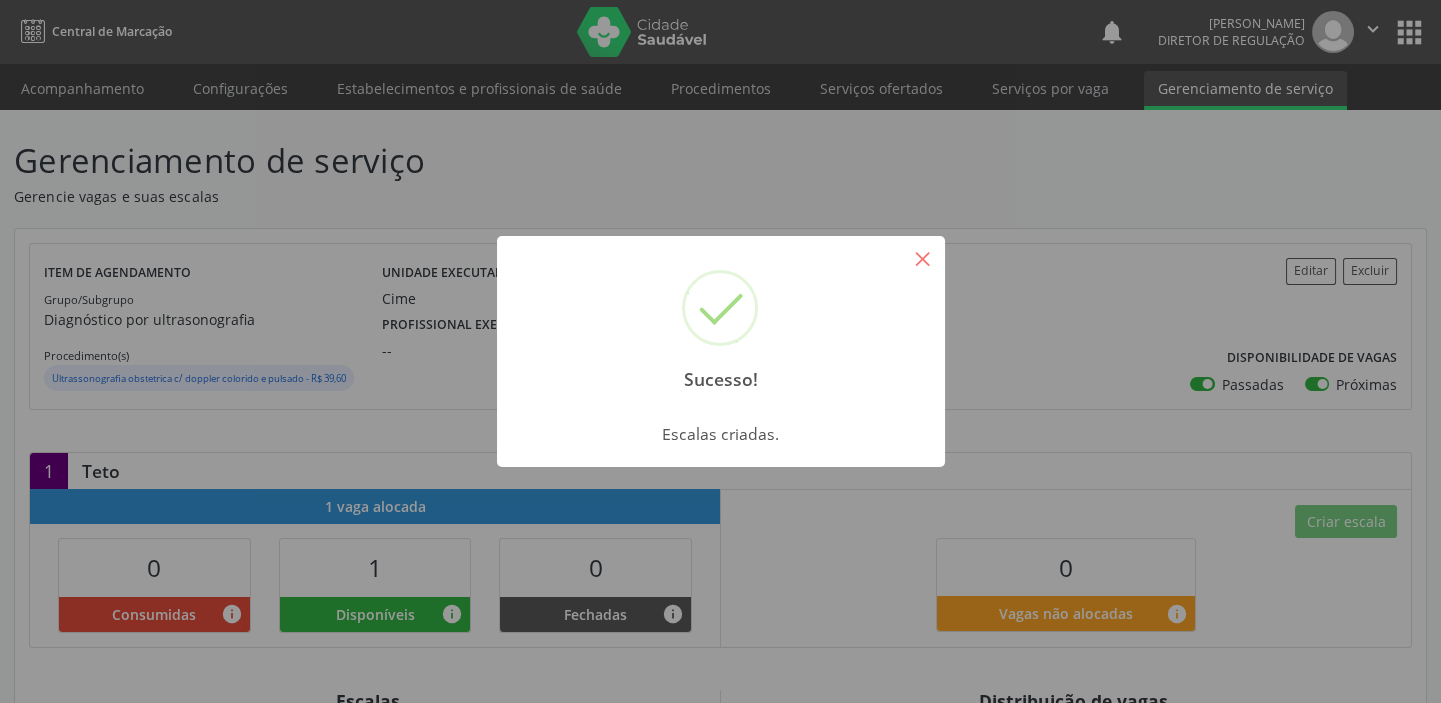 click on "×" at bounding box center (923, 258) 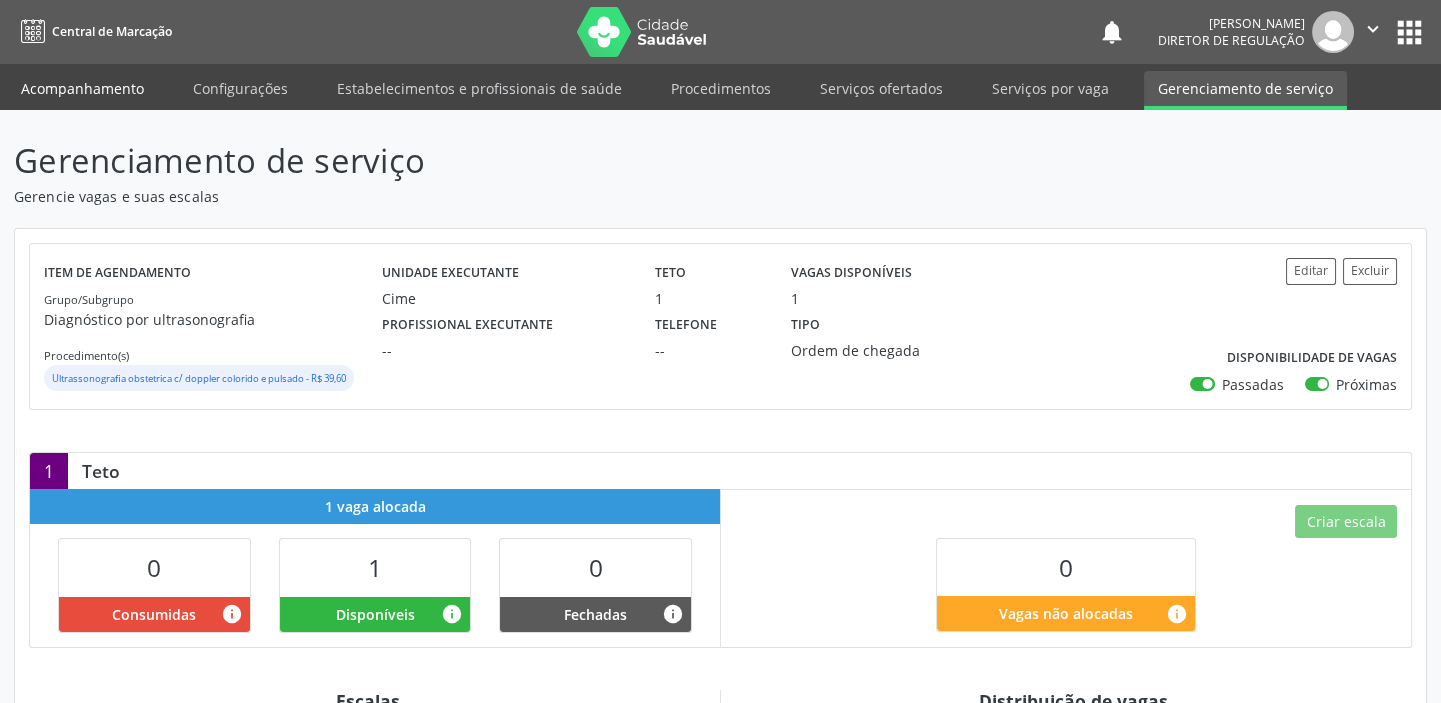 click on "Acompanhamento" at bounding box center (82, 88) 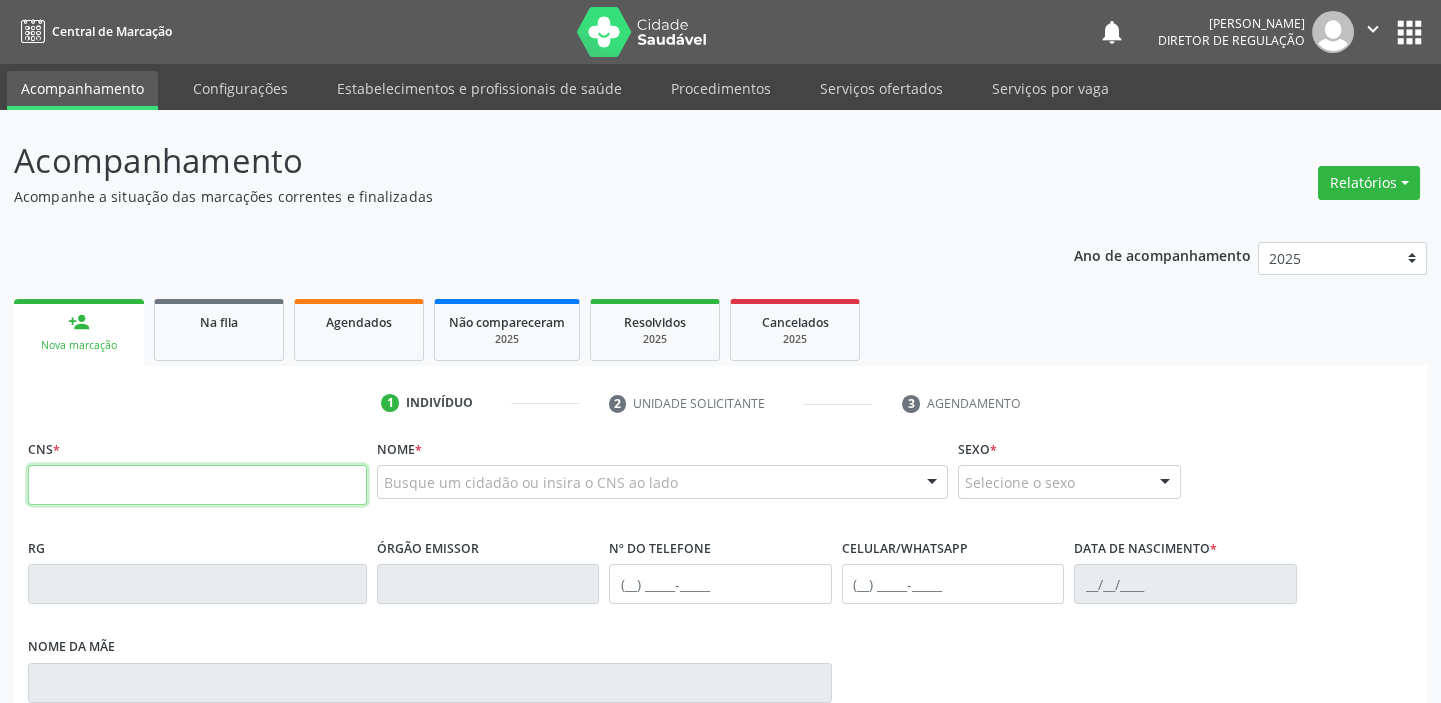 click at bounding box center (197, 485) 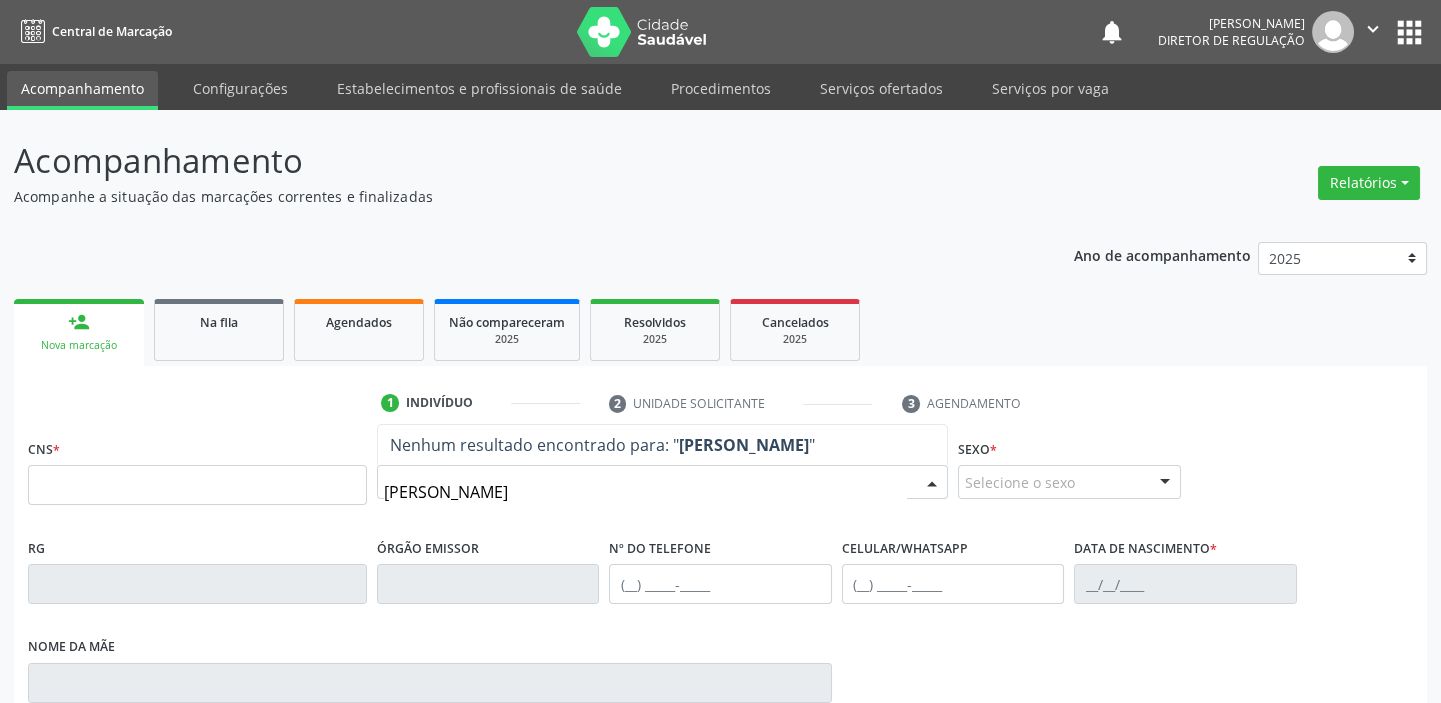 type on "ANA JESS" 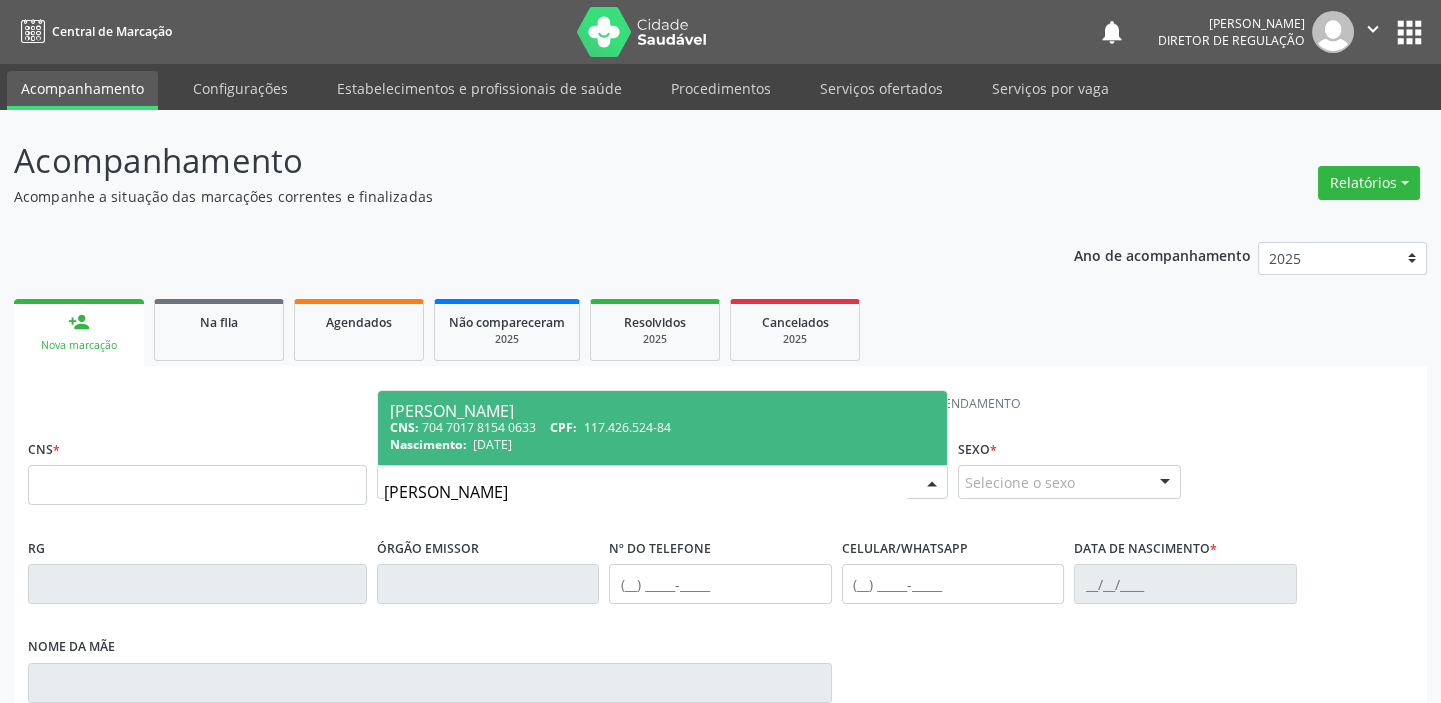 click on "24/05/2005" at bounding box center (492, 444) 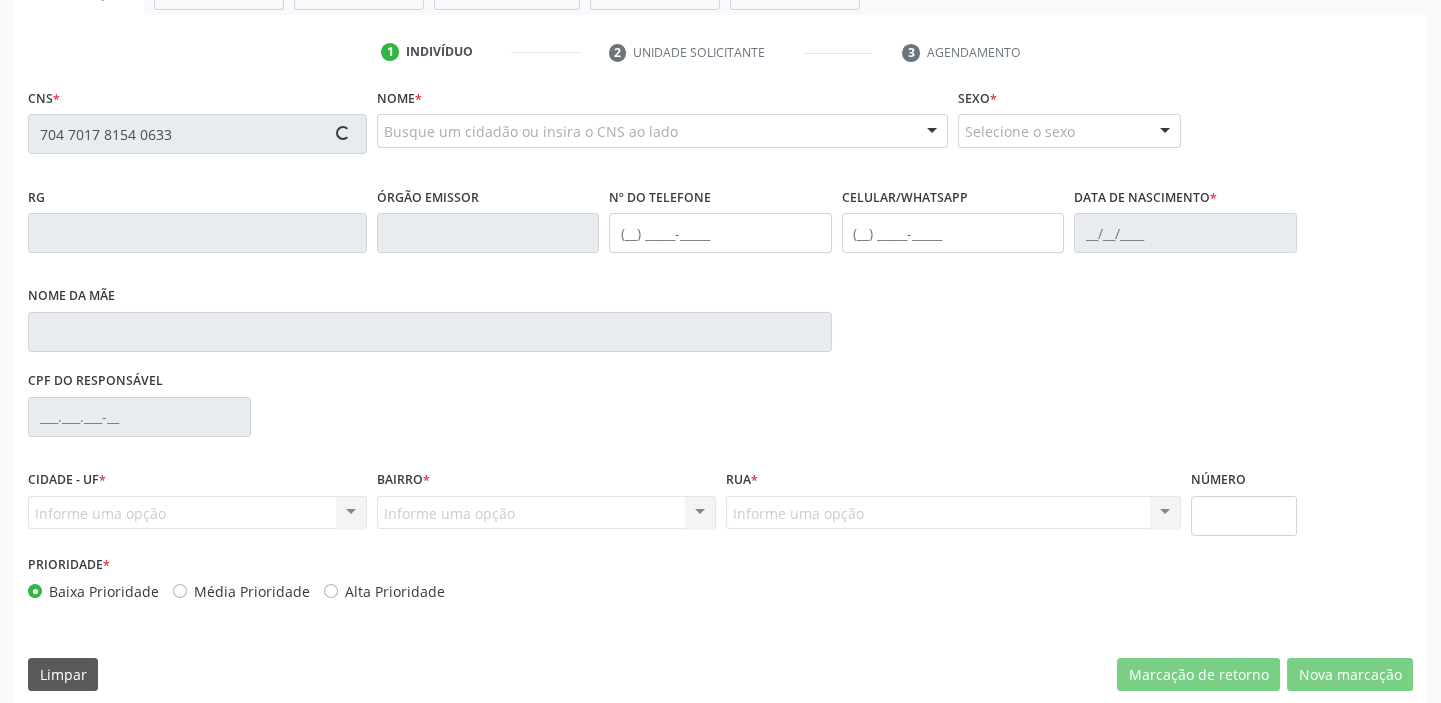 scroll, scrollTop: 366, scrollLeft: 0, axis: vertical 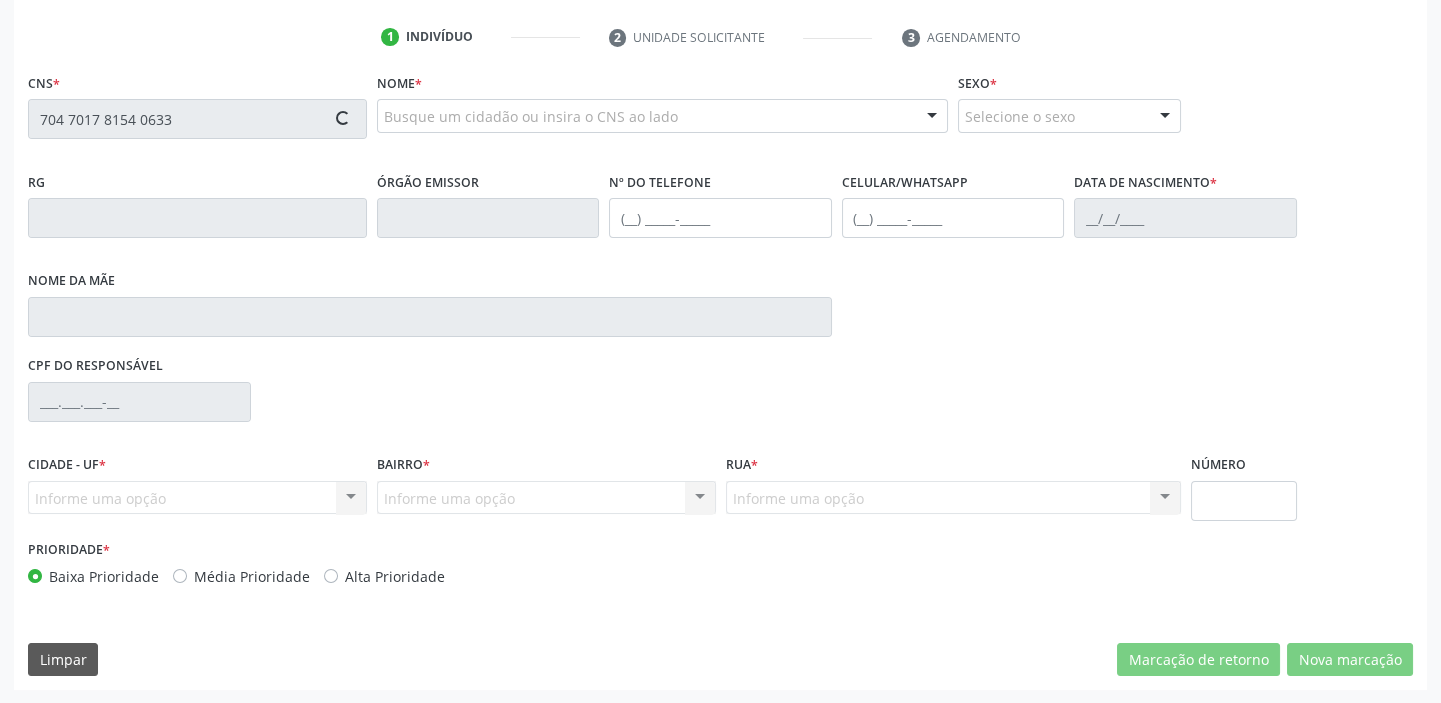 type on "704 7017 8154 0633" 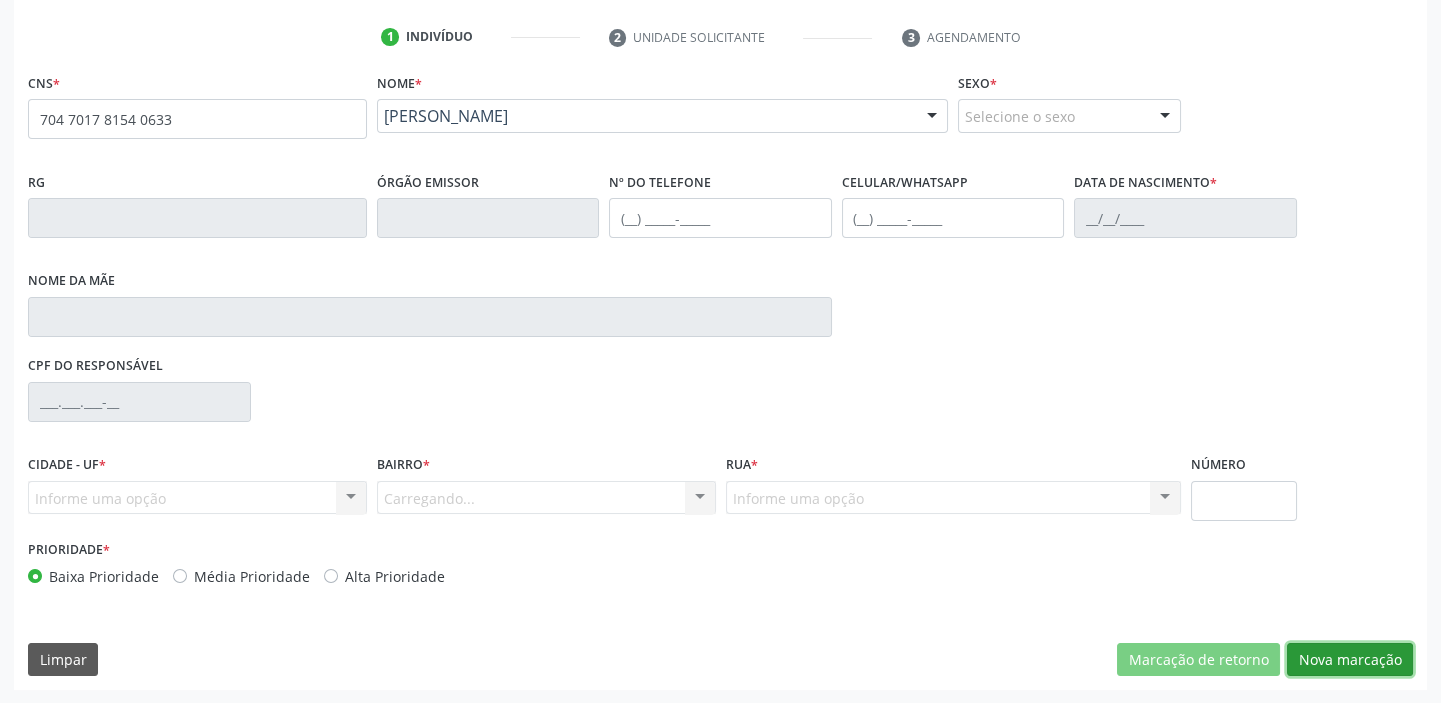 click on "Nova marcação" at bounding box center [1350, 660] 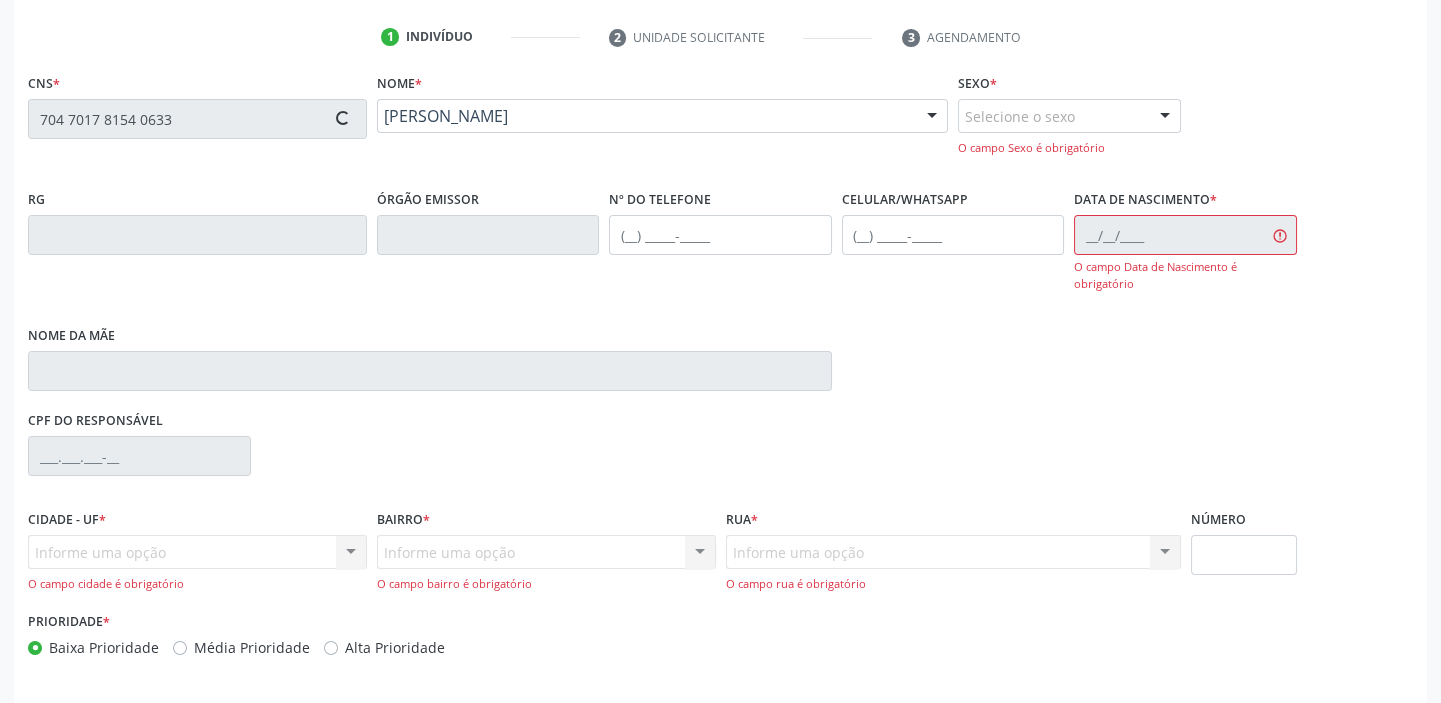 type on "(87) 98869-7067" 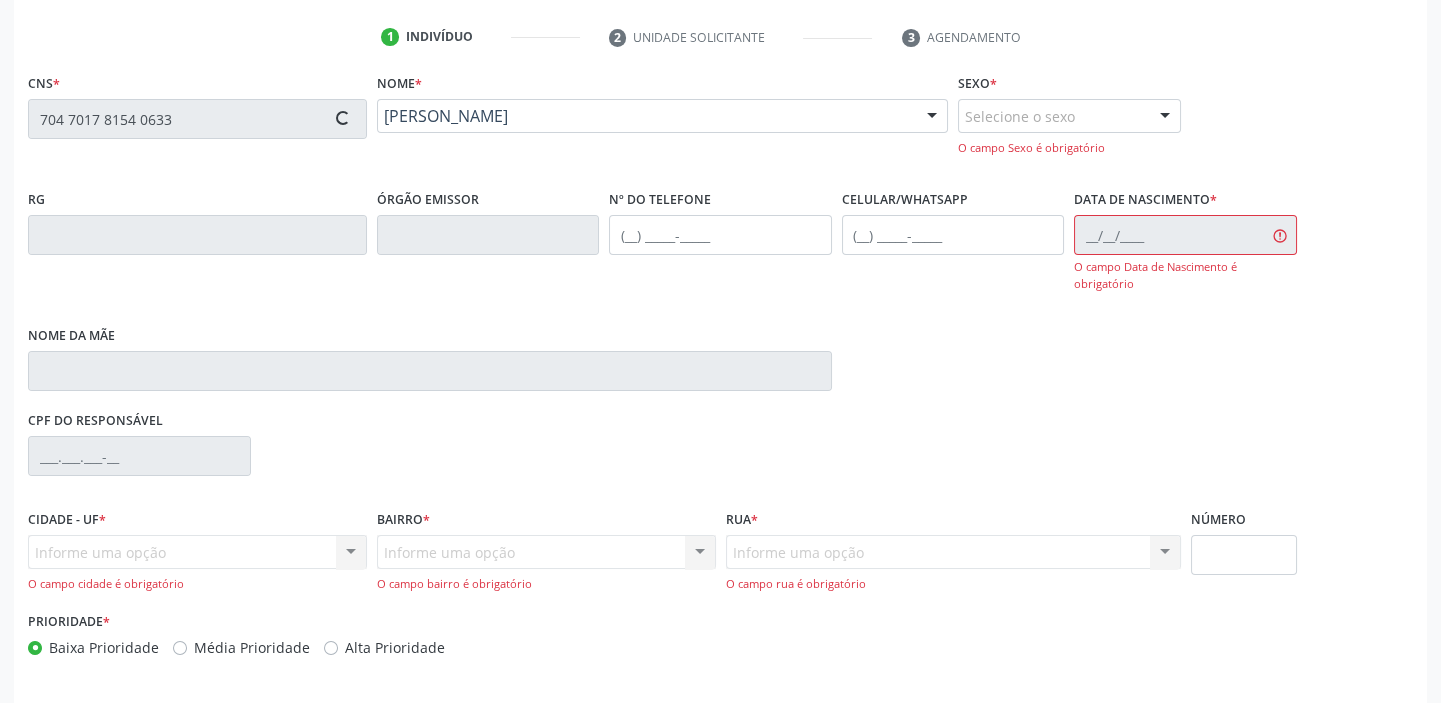 type on "(87) 98869-7067" 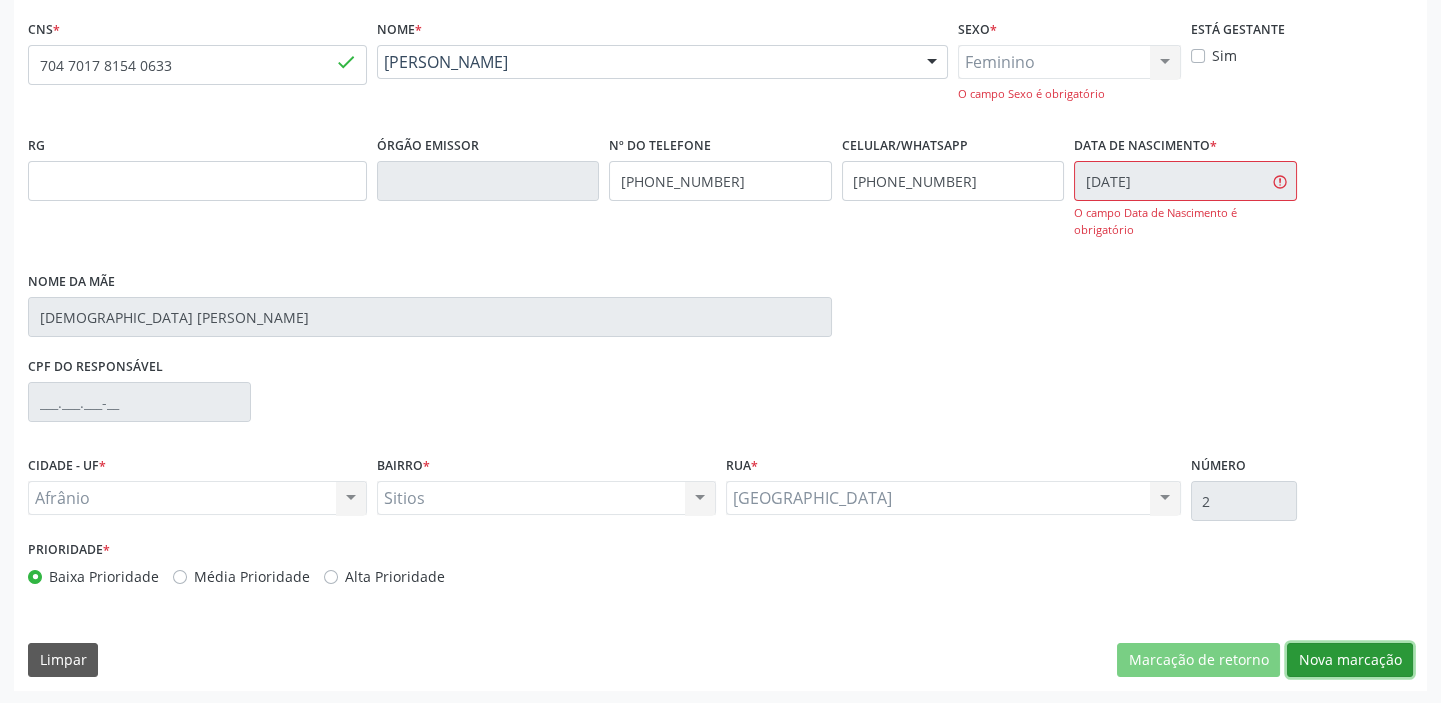click on "Nova marcação" at bounding box center [1350, 660] 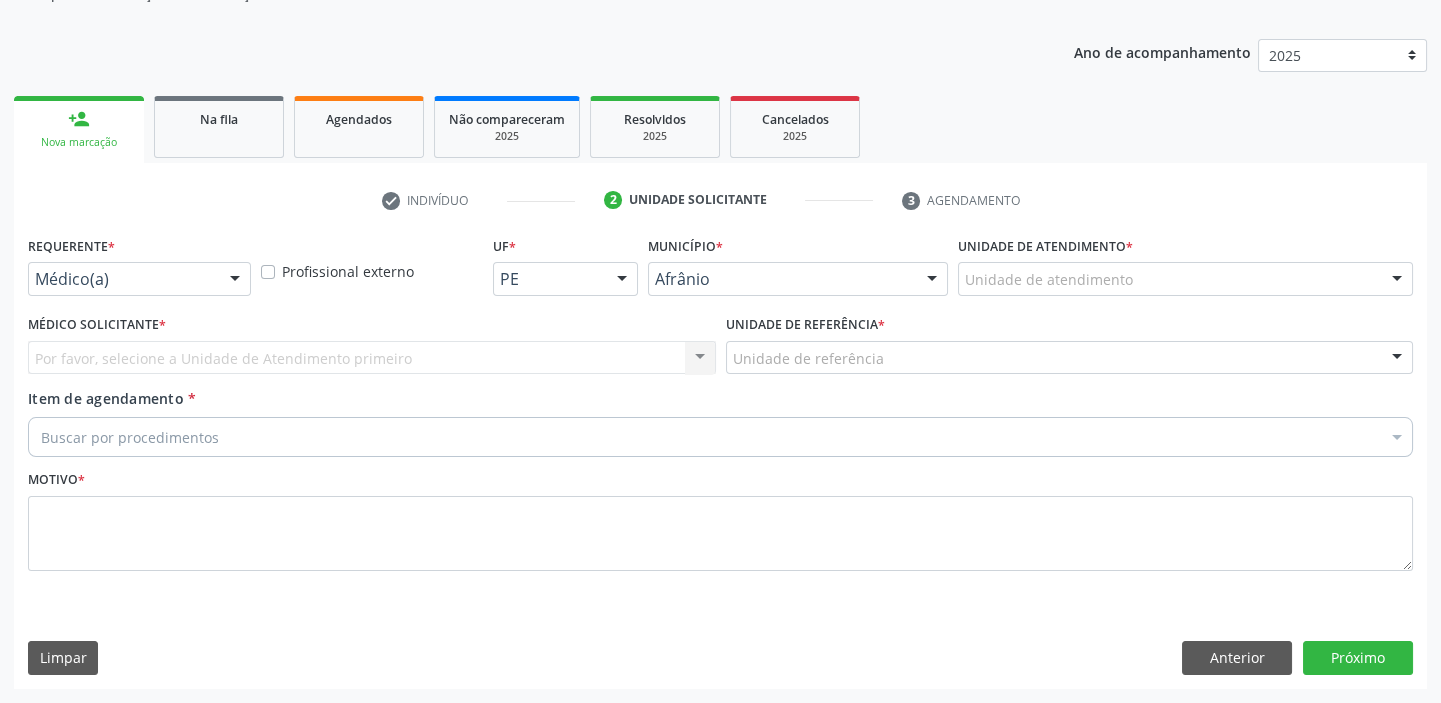 scroll, scrollTop: 201, scrollLeft: 0, axis: vertical 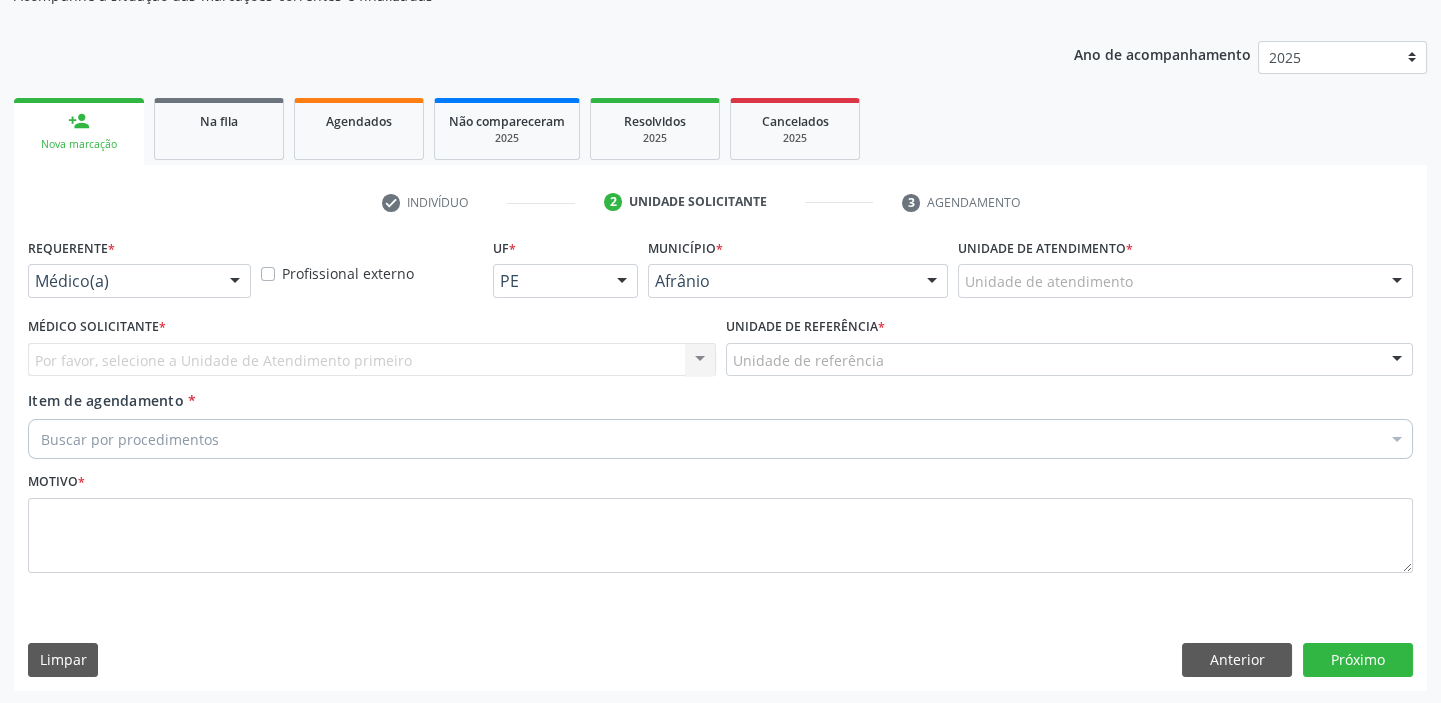 drag, startPoint x: 1004, startPoint y: 286, endPoint x: 1004, endPoint y: 317, distance: 31 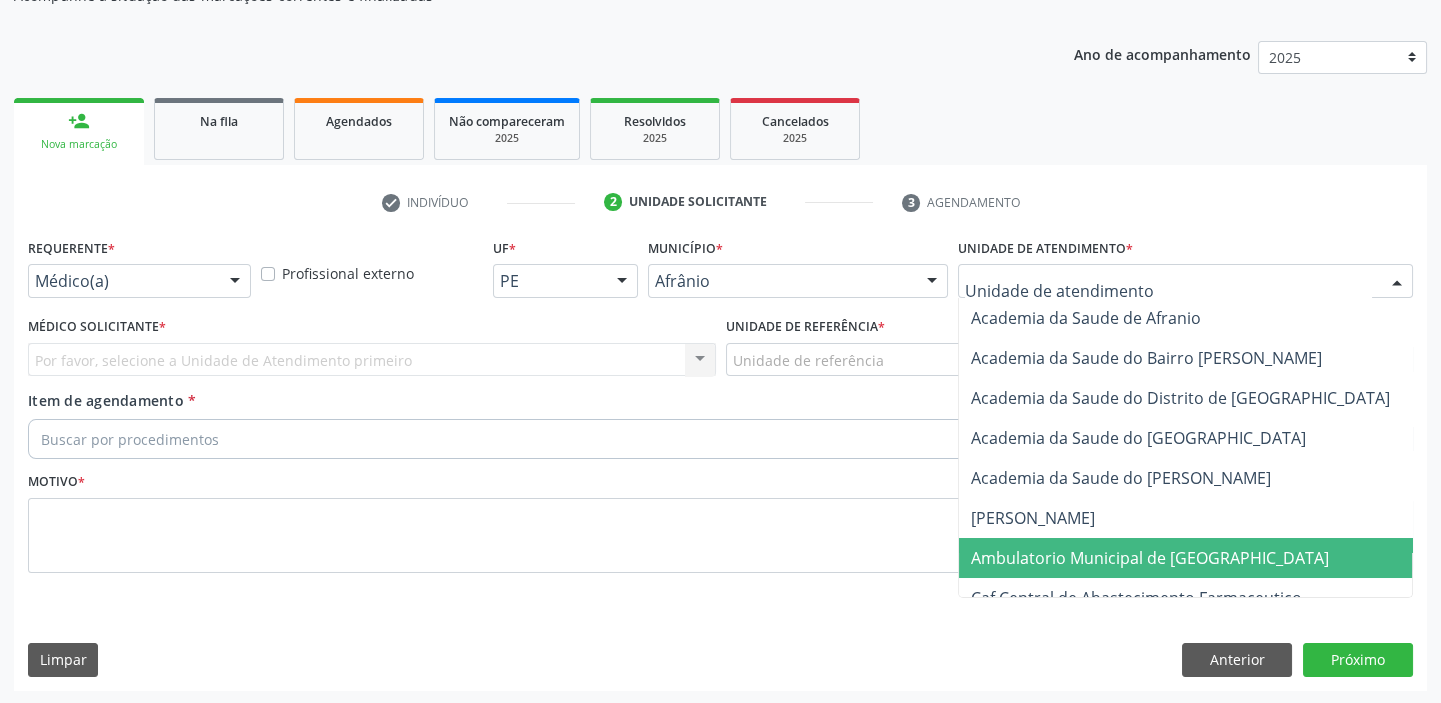 click on "Ambulatorio Municipal de [GEOGRAPHIC_DATA]" at bounding box center [1150, 558] 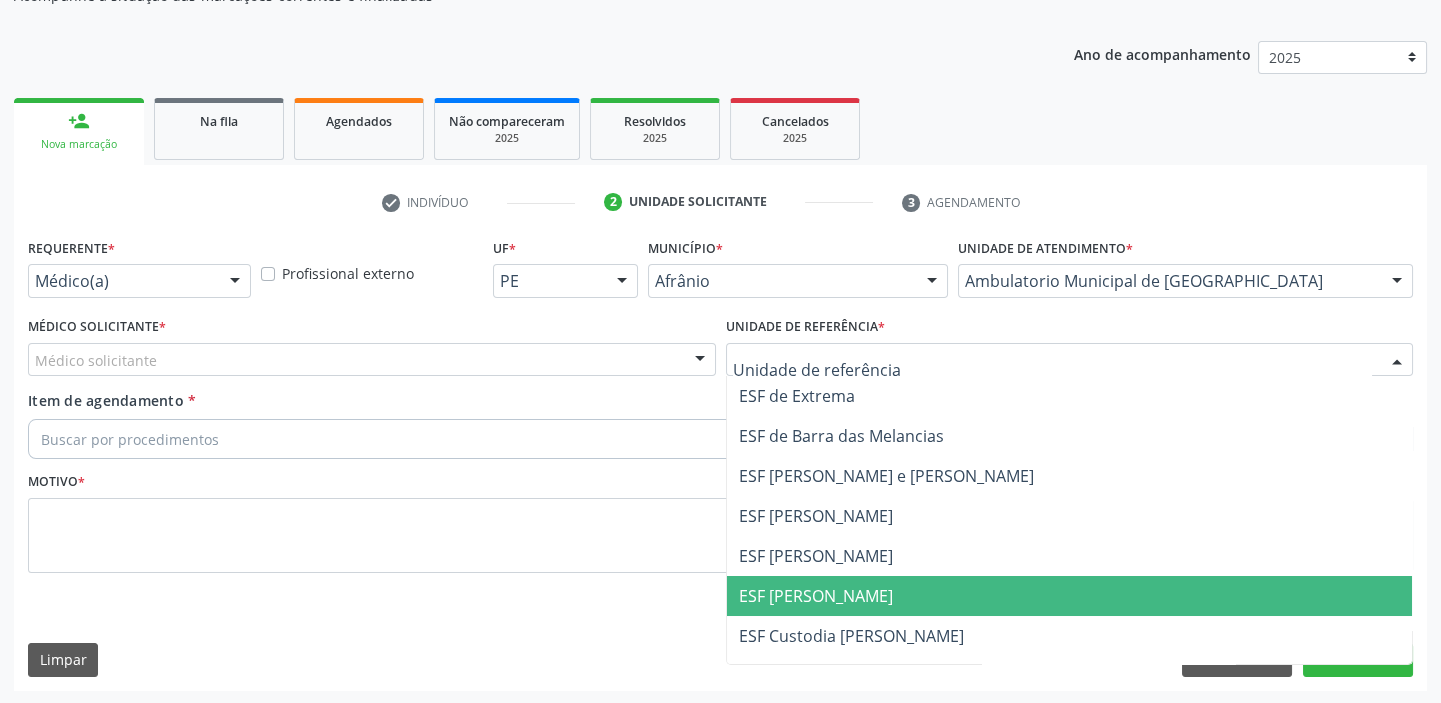 drag, startPoint x: 779, startPoint y: 591, endPoint x: 546, endPoint y: 477, distance: 259.39352 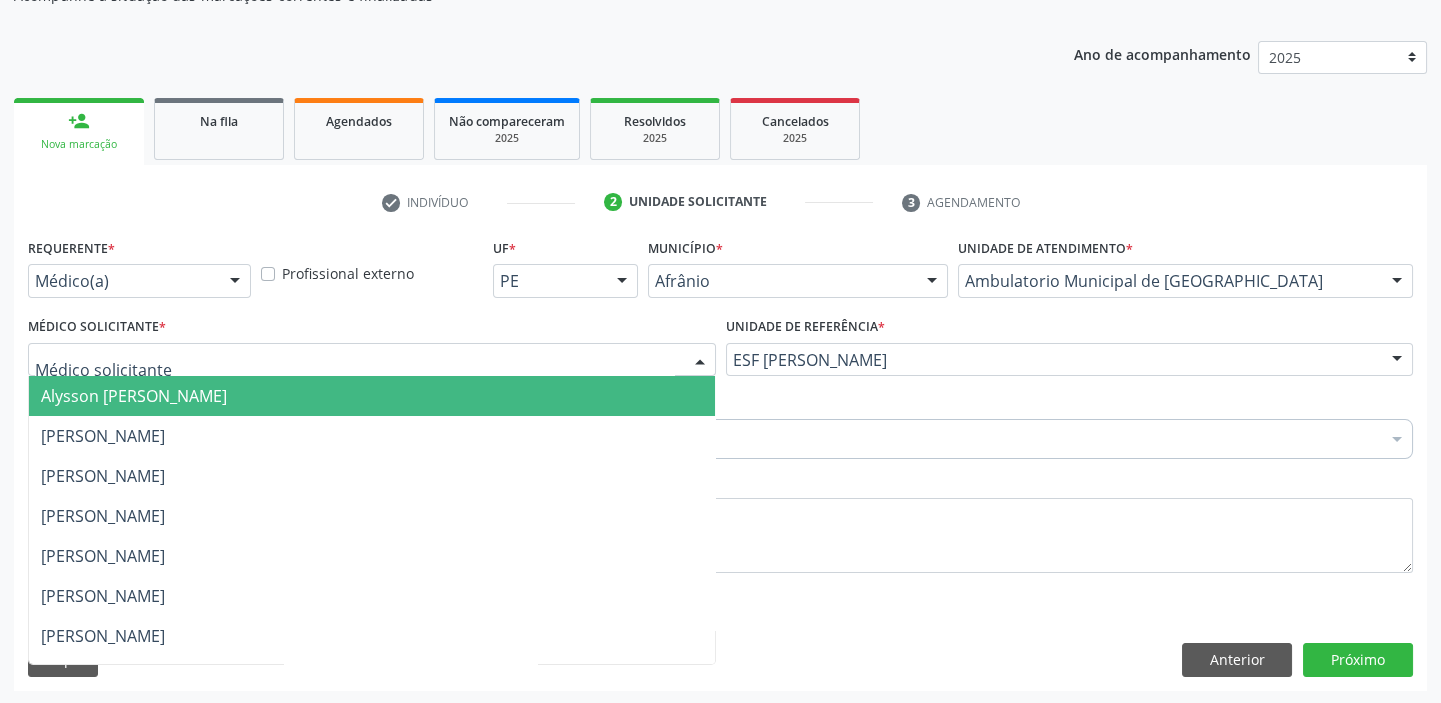drag, startPoint x: 188, startPoint y: 353, endPoint x: 177, endPoint y: 395, distance: 43.416588 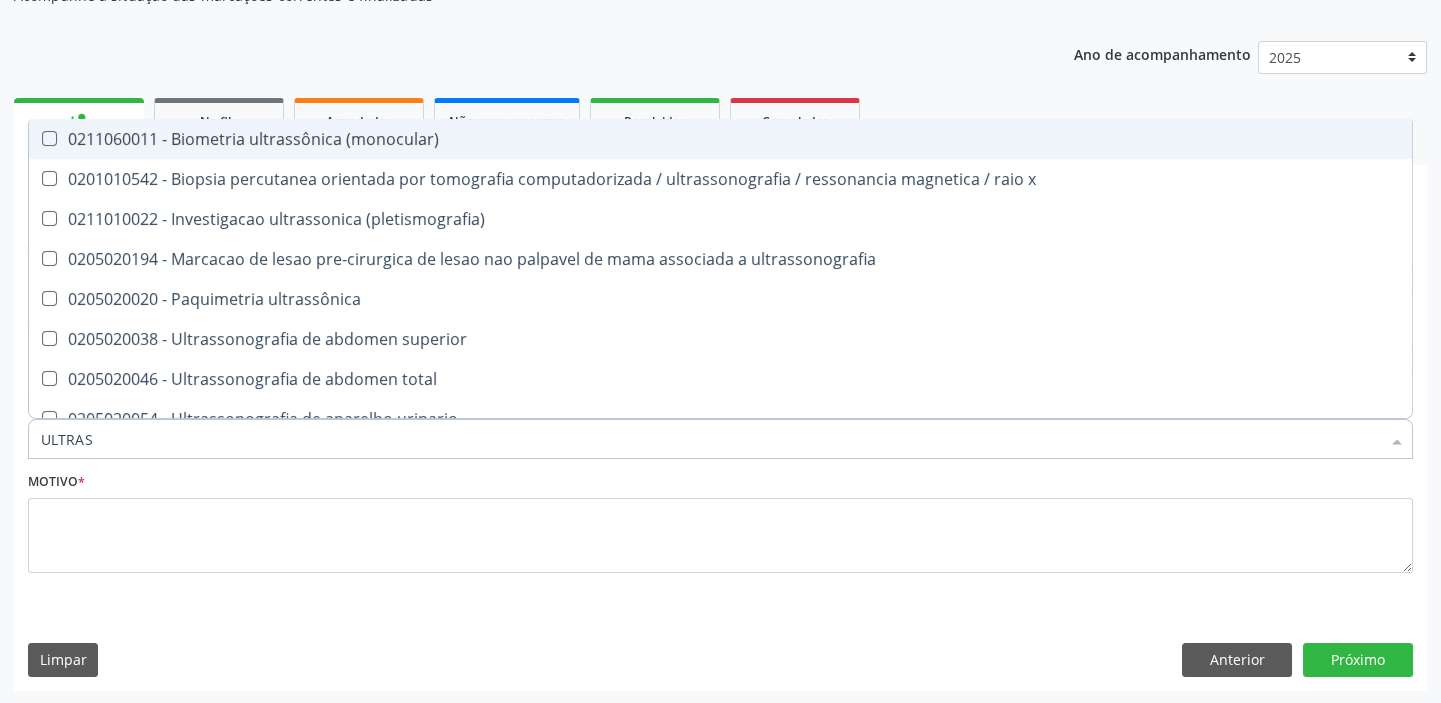type on "ULTRASS" 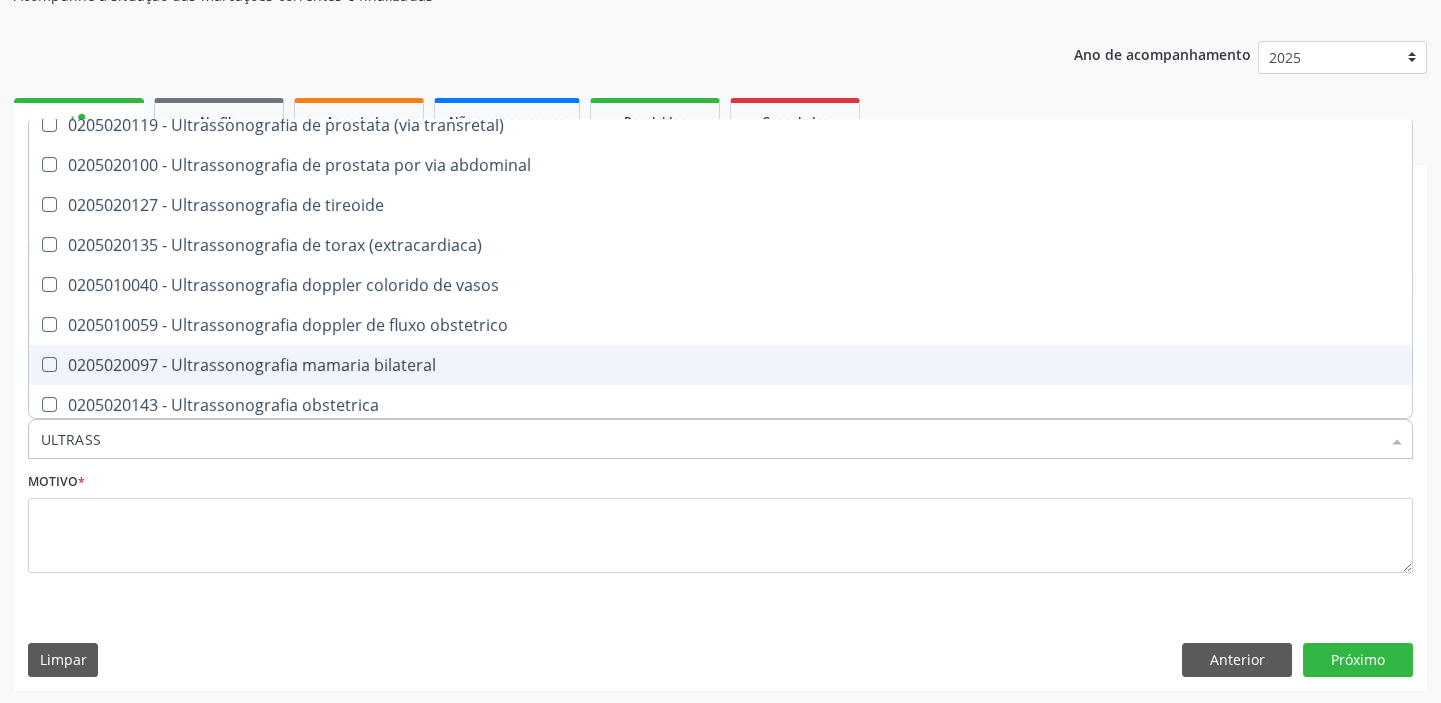 scroll, scrollTop: 545, scrollLeft: 0, axis: vertical 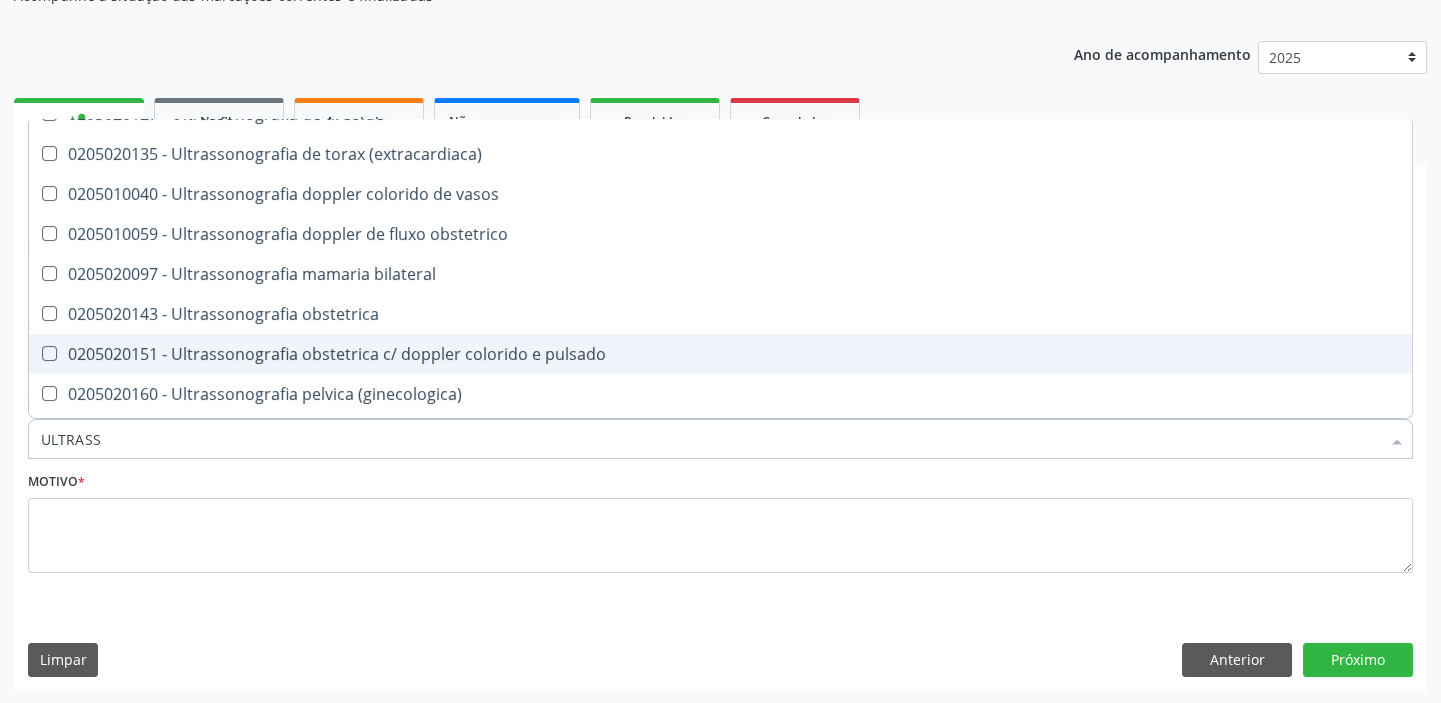 click on "0205020151 - Ultrassonografia obstetrica c/ doppler colorido e pulsado" at bounding box center (720, 354) 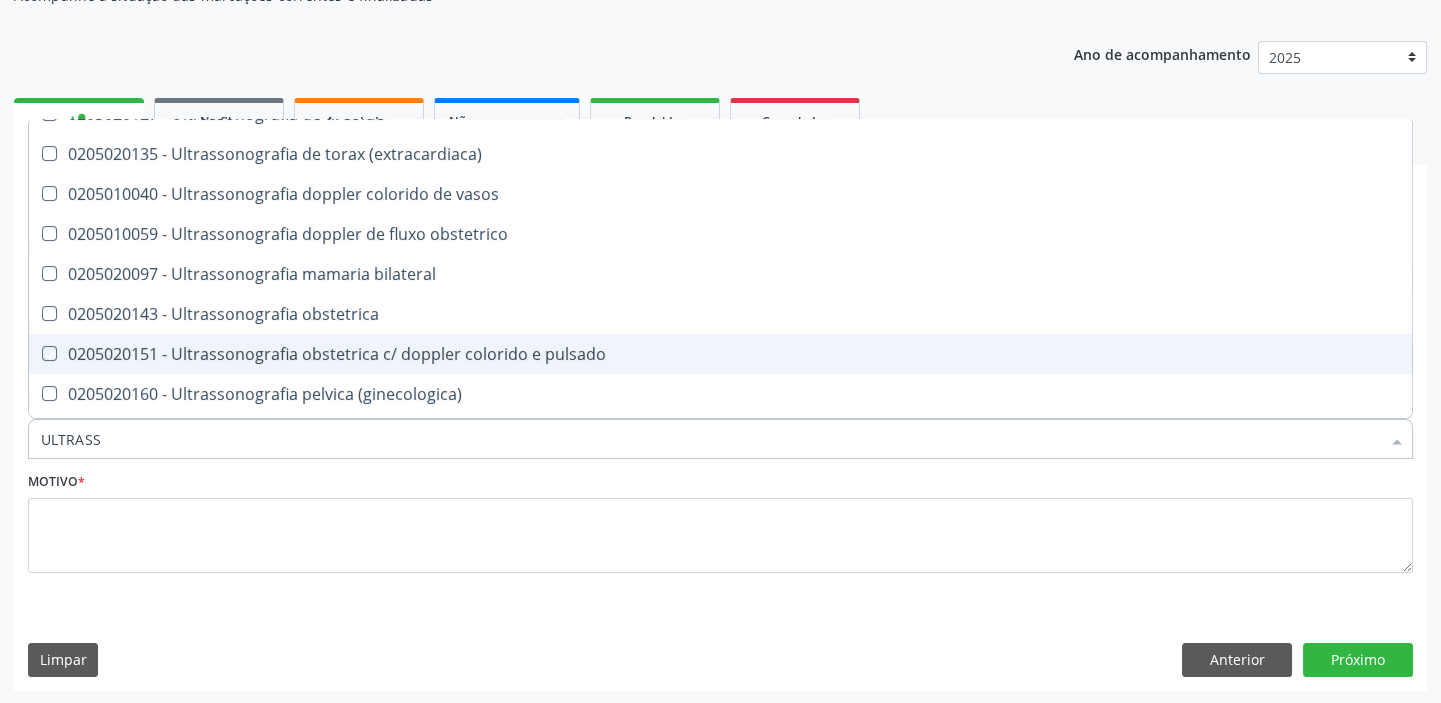 checkbox on "true" 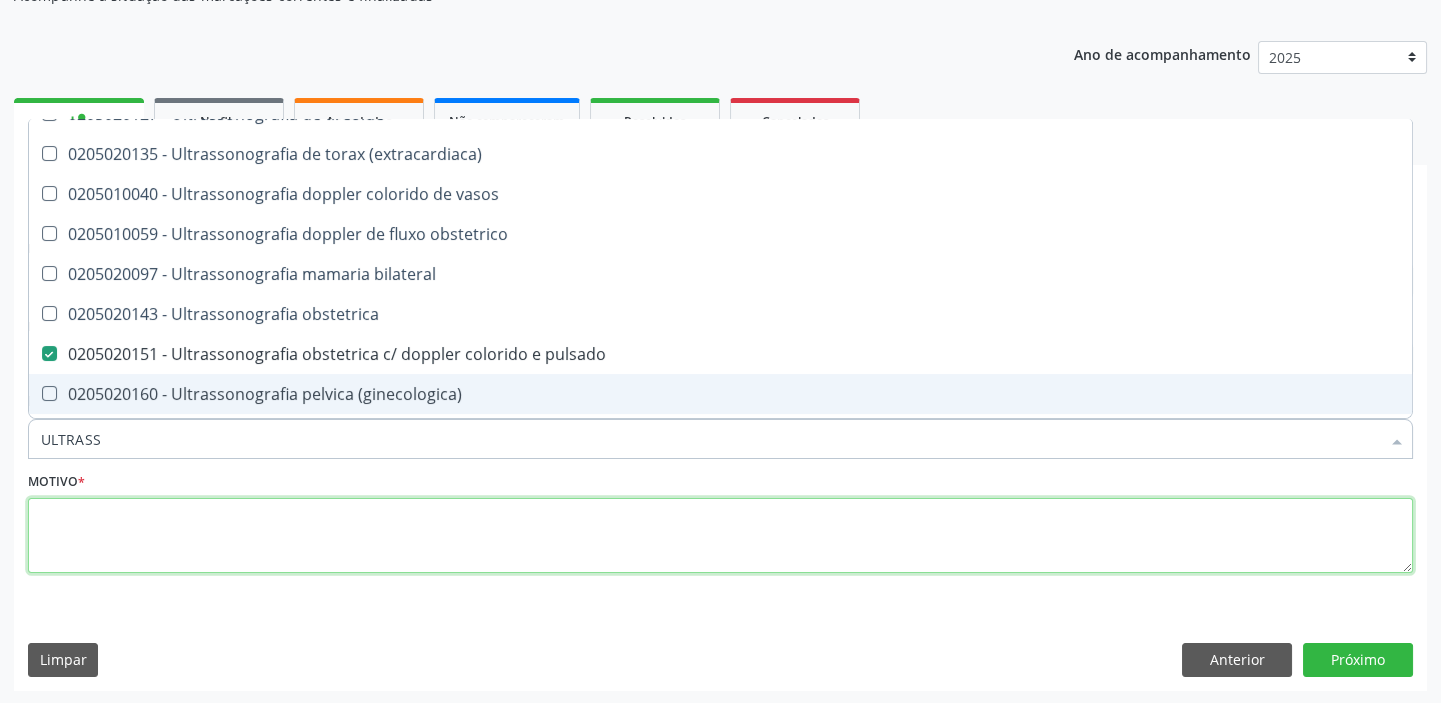 click at bounding box center [720, 536] 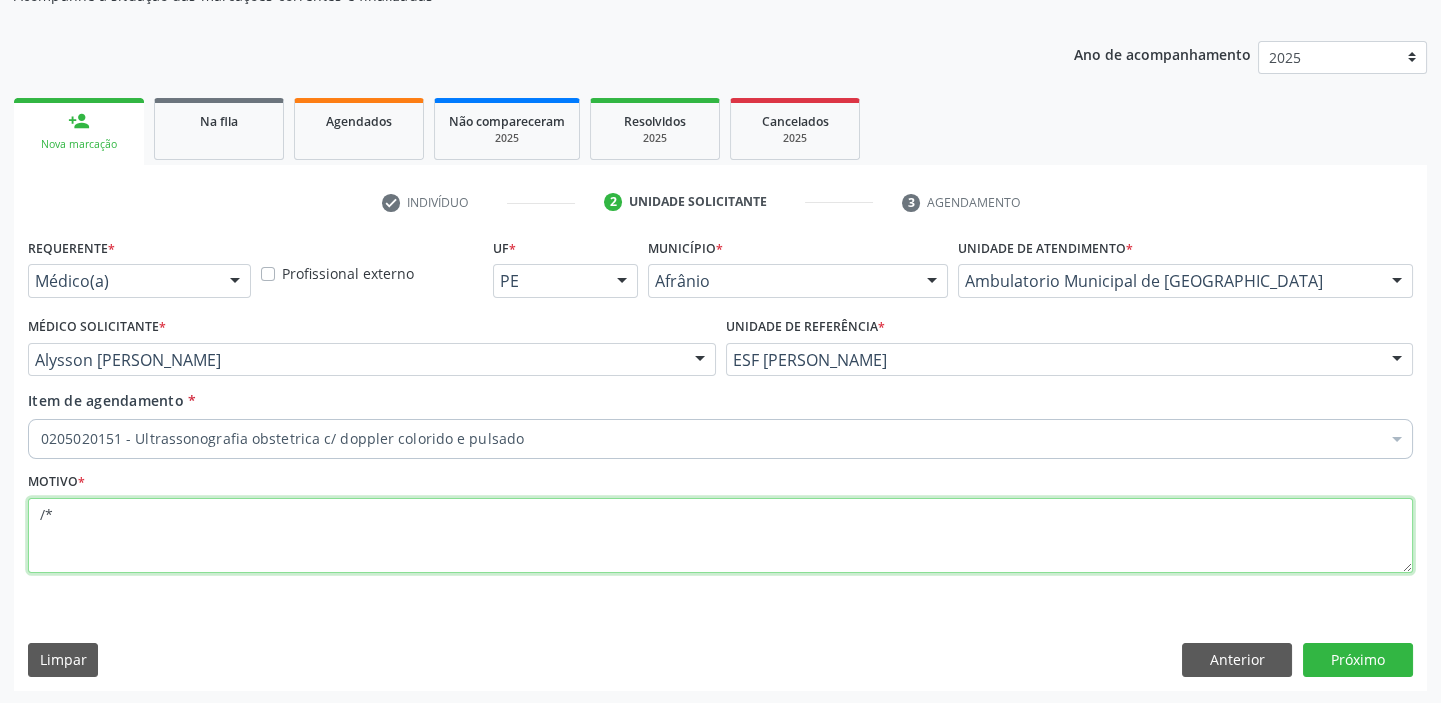 scroll, scrollTop: 0, scrollLeft: 0, axis: both 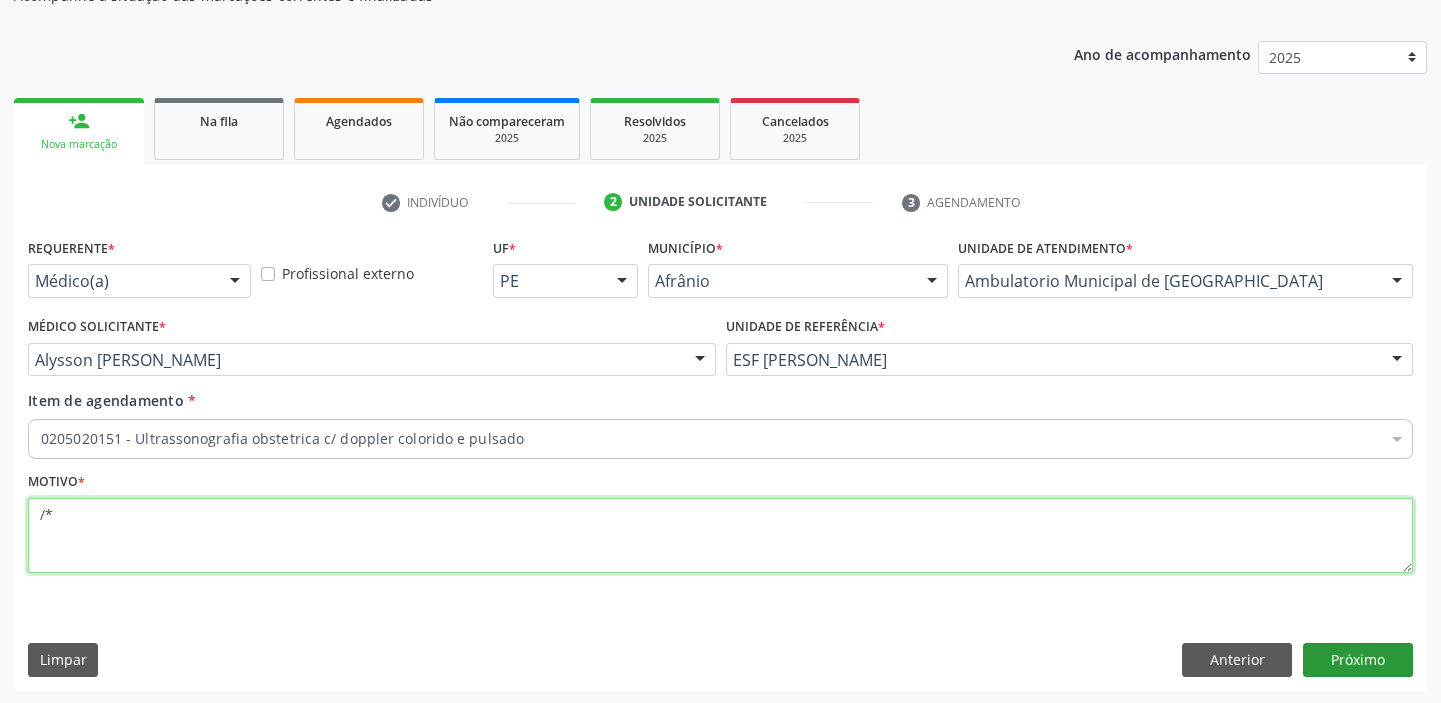 type on "/*" 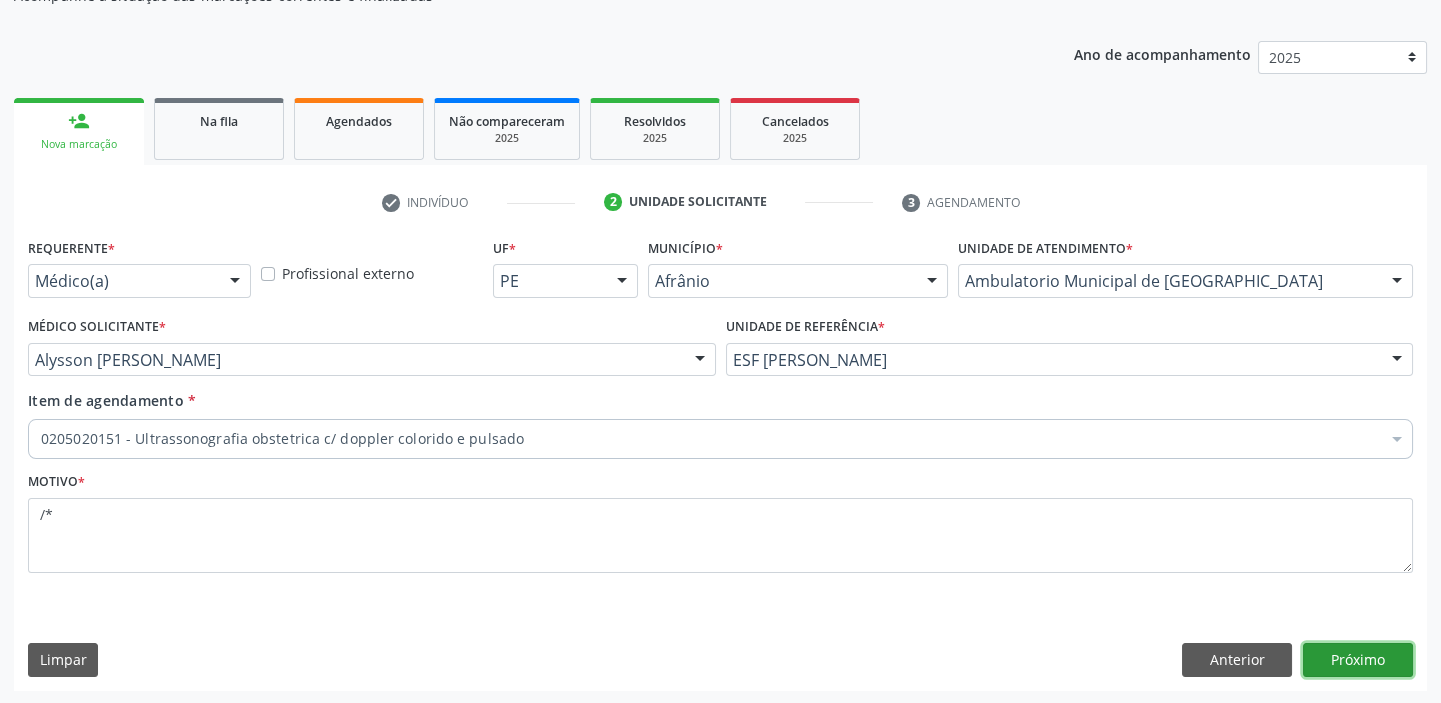 click on "Próximo" at bounding box center (1358, 660) 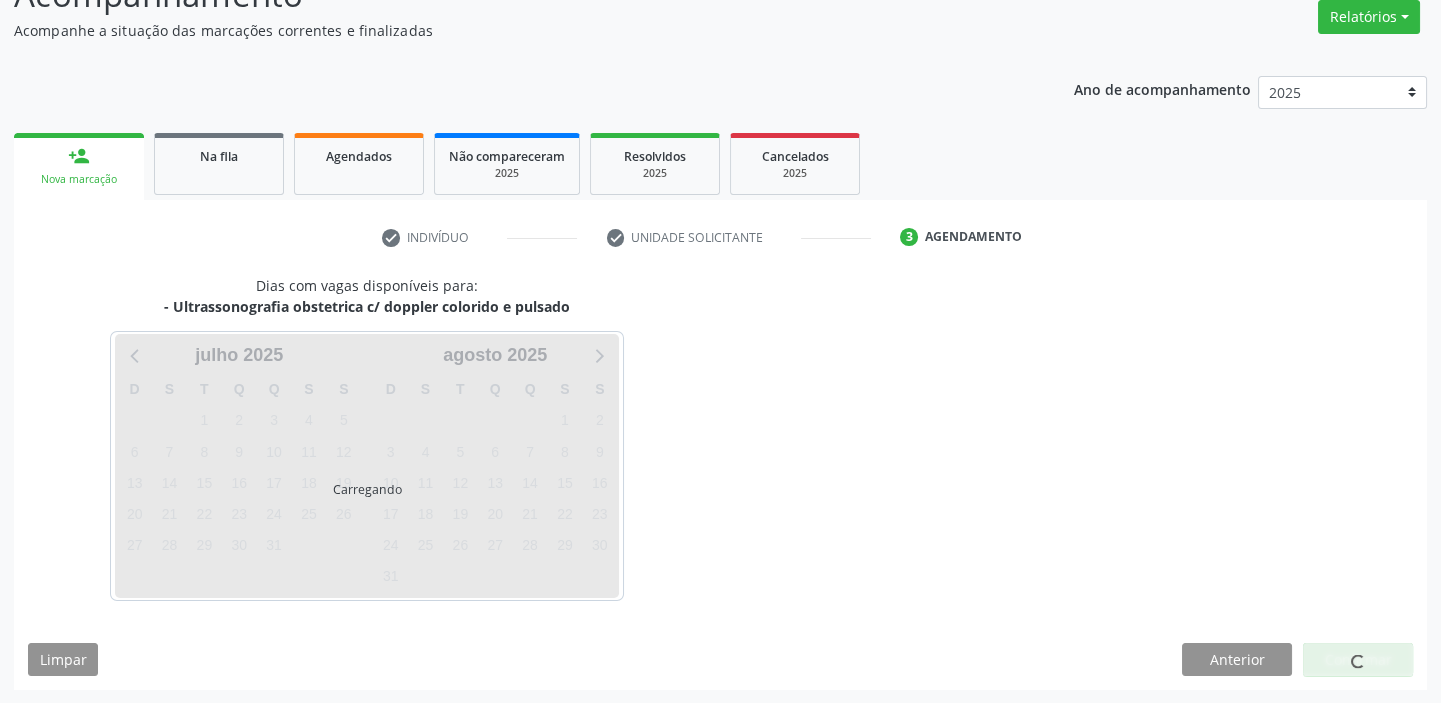 scroll, scrollTop: 166, scrollLeft: 0, axis: vertical 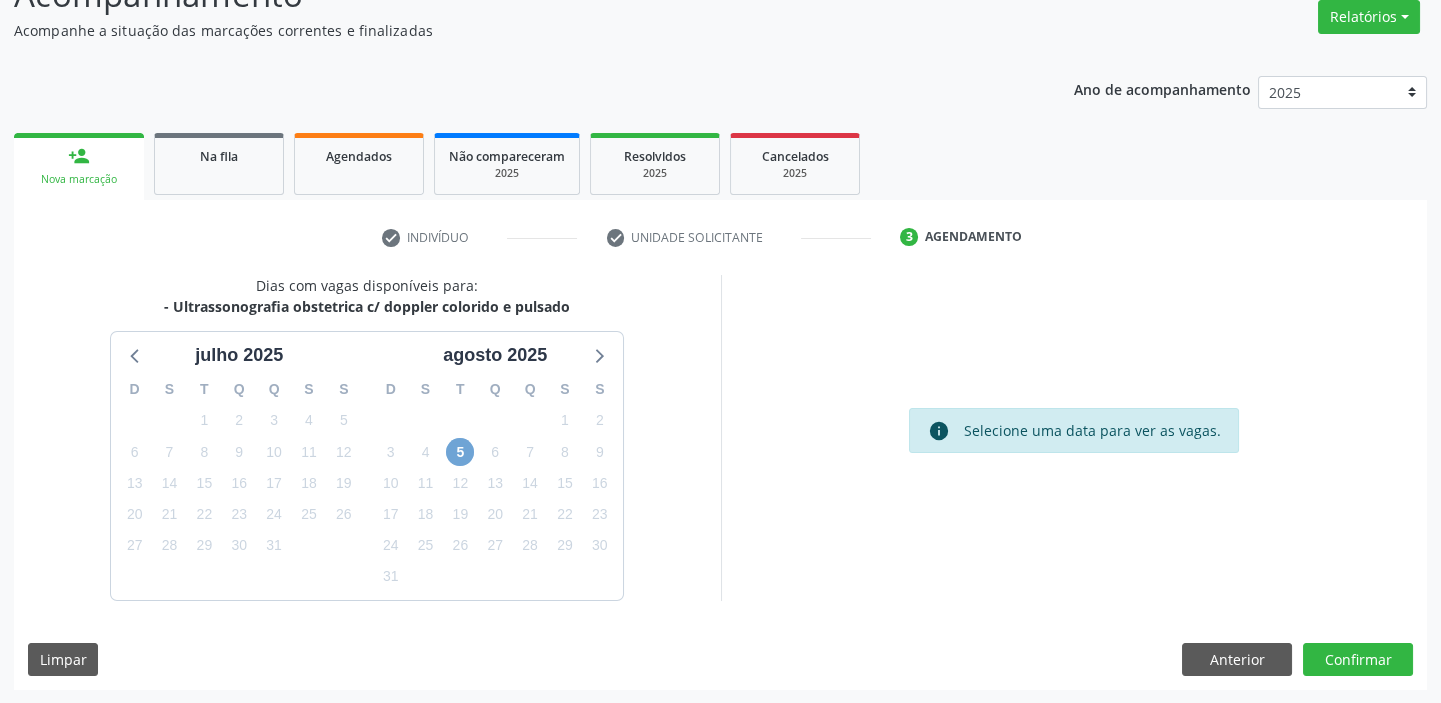 click on "5" at bounding box center (460, 452) 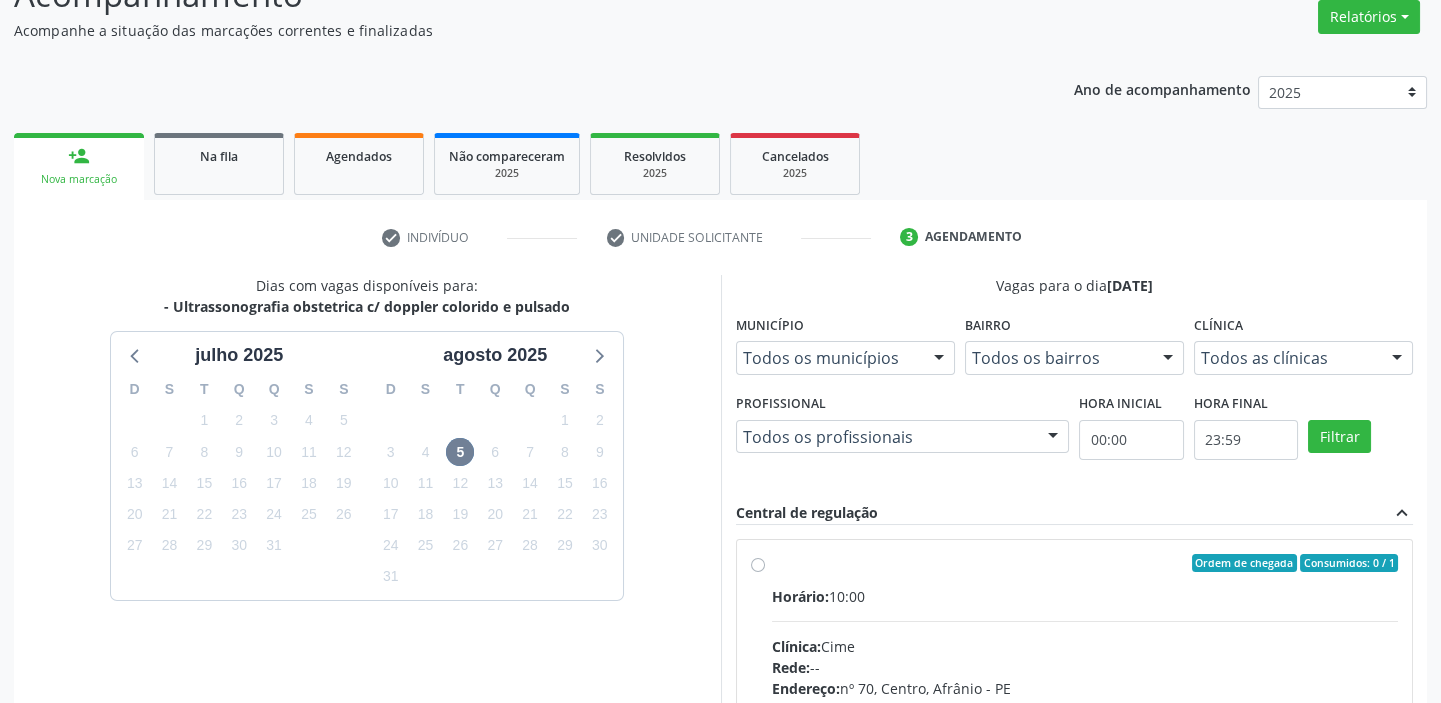 click on "Horário:   10:00
Clínica:  Cime
Rede:
--
Endereço:   nº 70, Centro, Afrânio - PE
Telefone:   (87) 88416145
Profissional:
--
Informações adicionais sobre o atendimento
Idade de atendimento:
Sem restrição
Gênero(s) atendido(s):
Sem restrição
Informações adicionais:
--" at bounding box center (1085, 723) 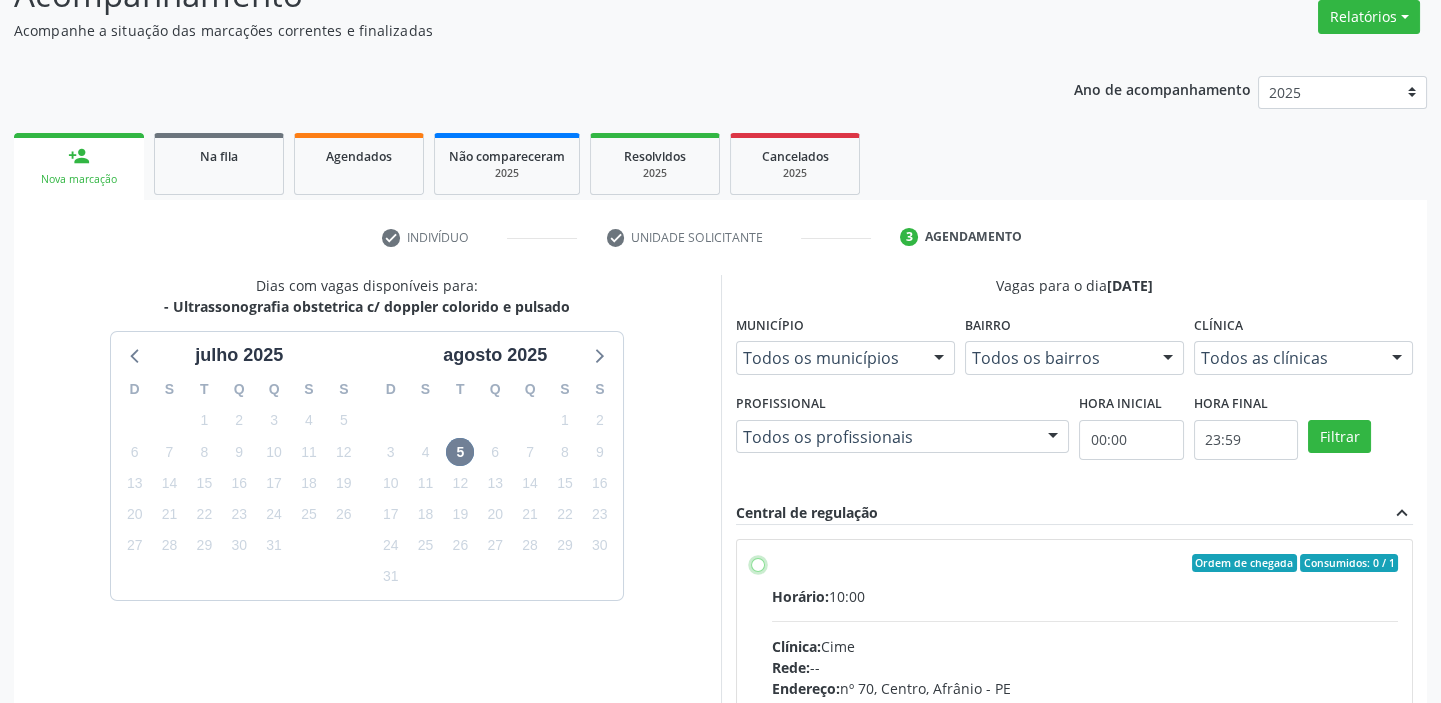 click on "Ordem de chegada
Consumidos: 0 / 1
Horário:   10:00
Clínica:  Cime
Rede:
--
Endereço:   nº 70, Centro, Afrânio - PE
Telefone:   (87) 88416145
Profissional:
--
Informações adicionais sobre o atendimento
Idade de atendimento:
Sem restrição
Gênero(s) atendido(s):
Sem restrição
Informações adicionais:
--" at bounding box center [758, 563] 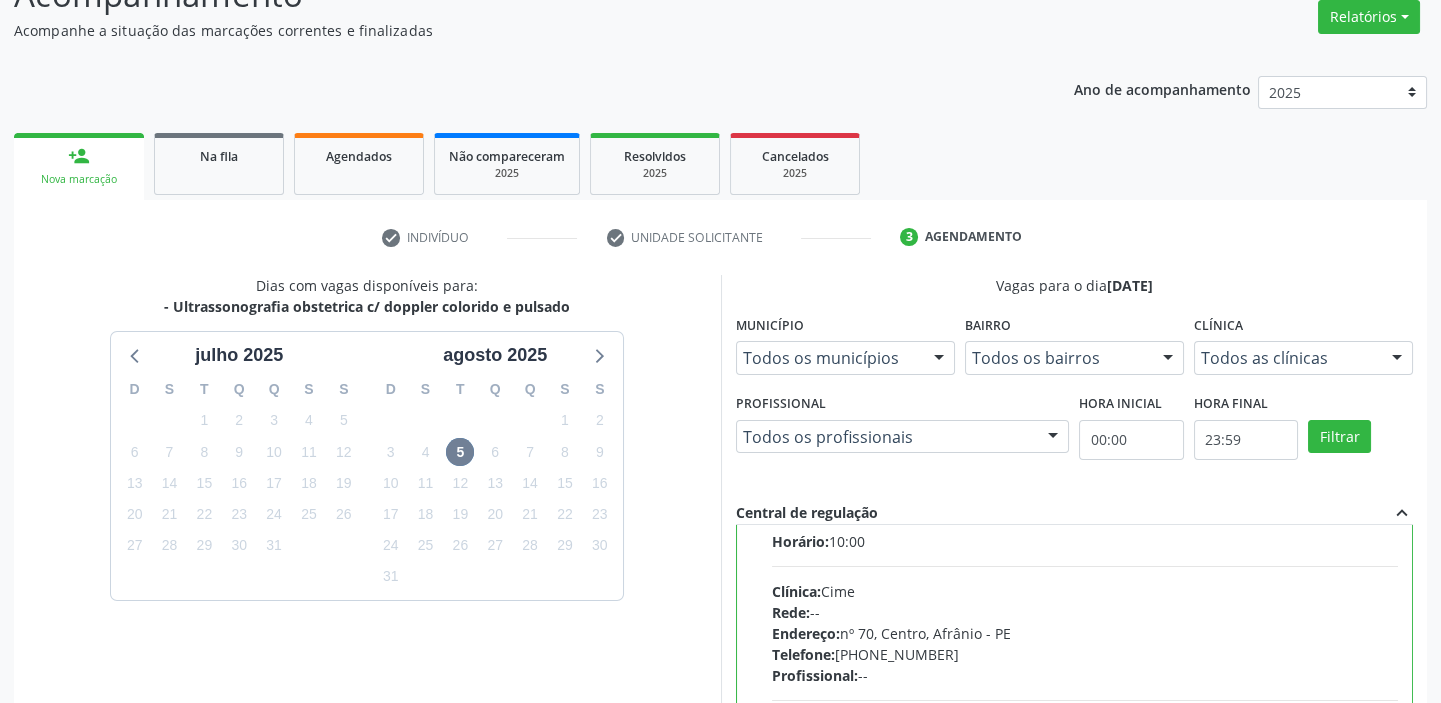 scroll, scrollTop: 99, scrollLeft: 0, axis: vertical 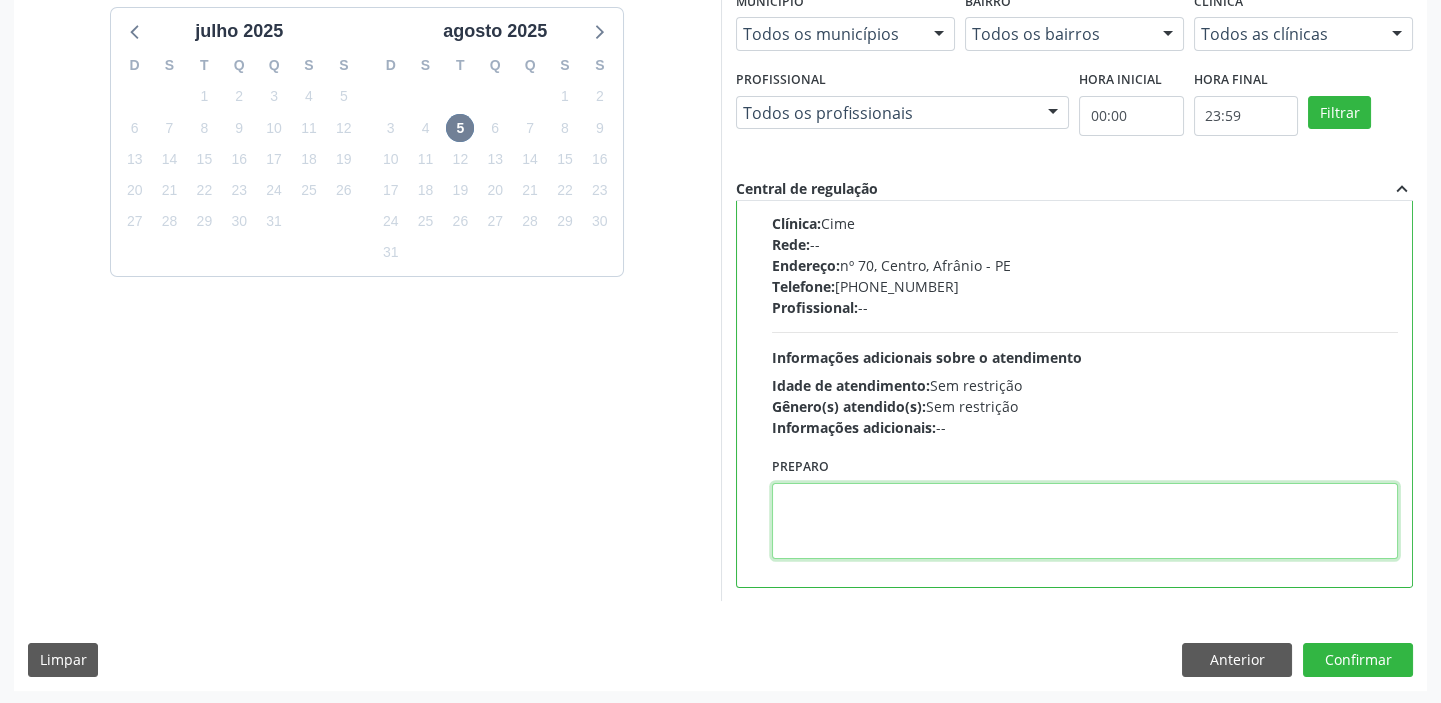 click at bounding box center [1085, 521] 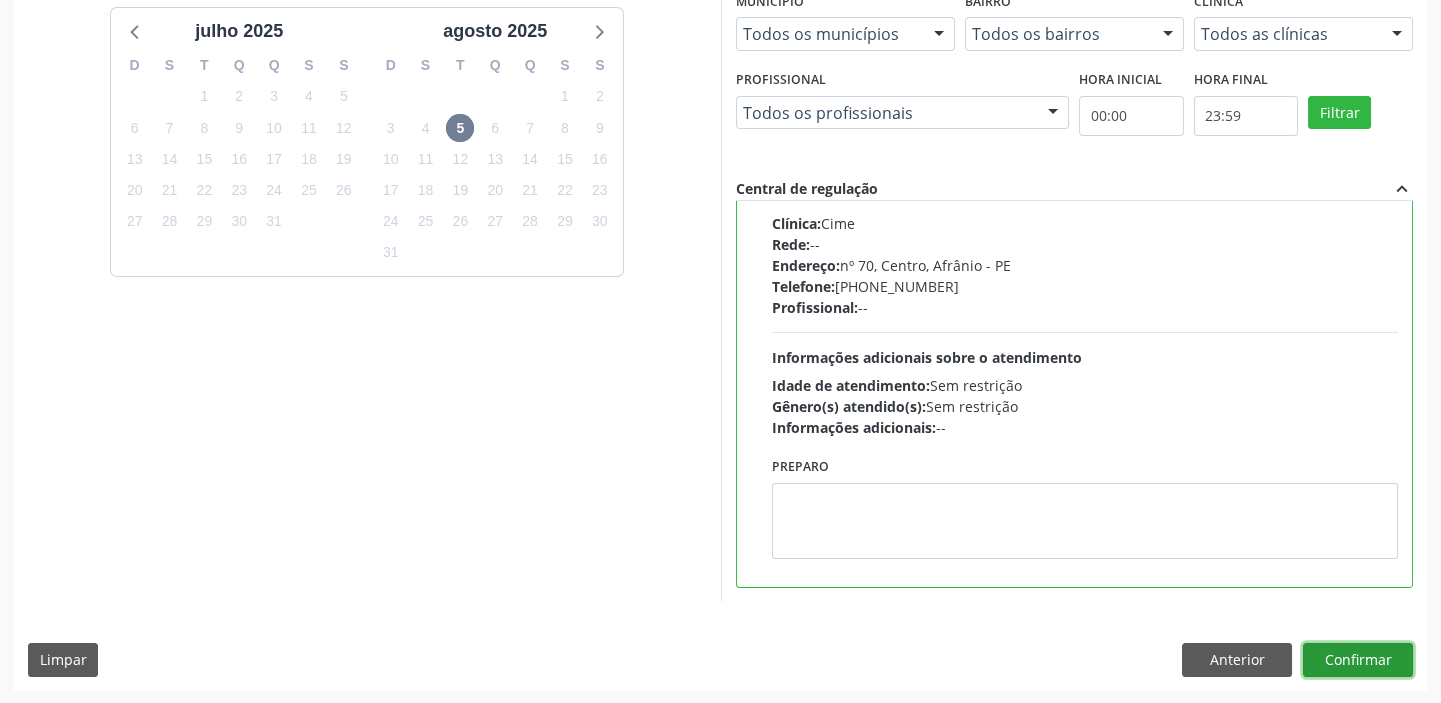click on "Confirmar" at bounding box center (1358, 660) 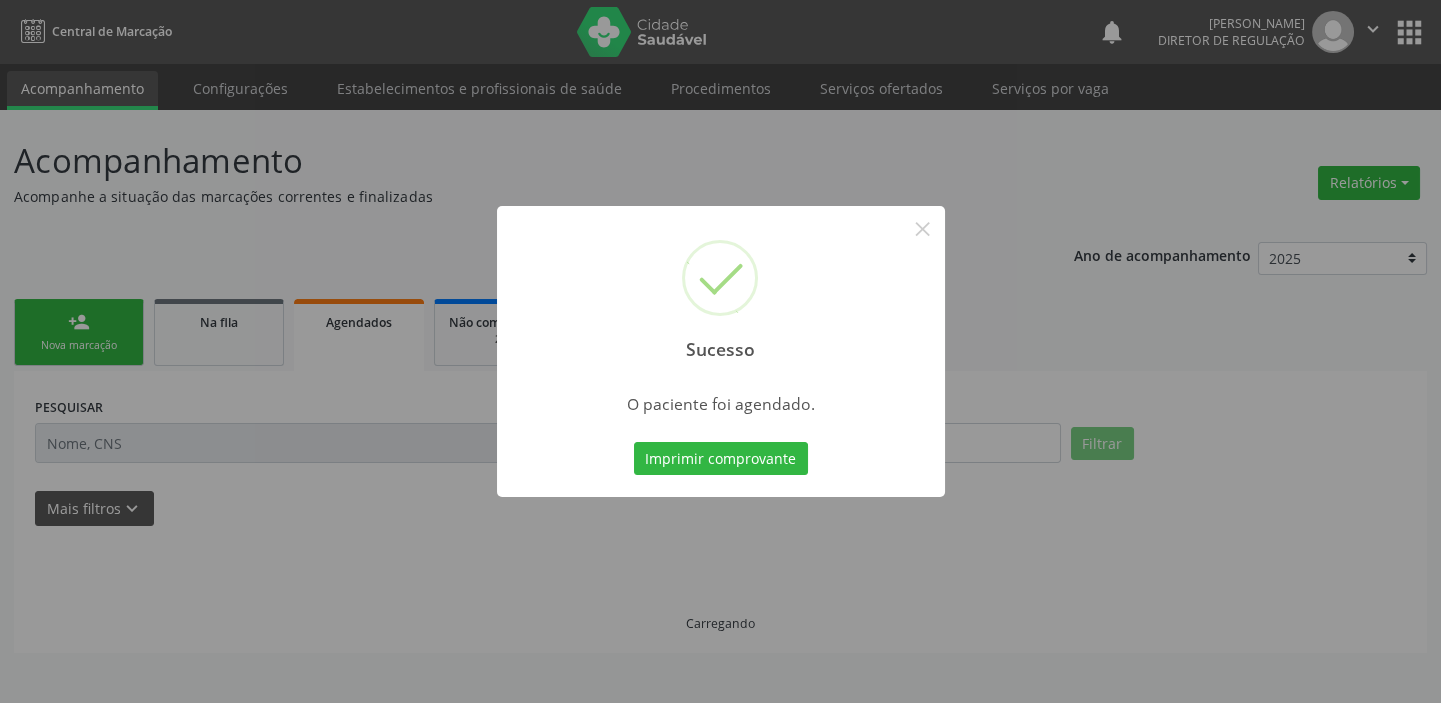 scroll, scrollTop: 0, scrollLeft: 0, axis: both 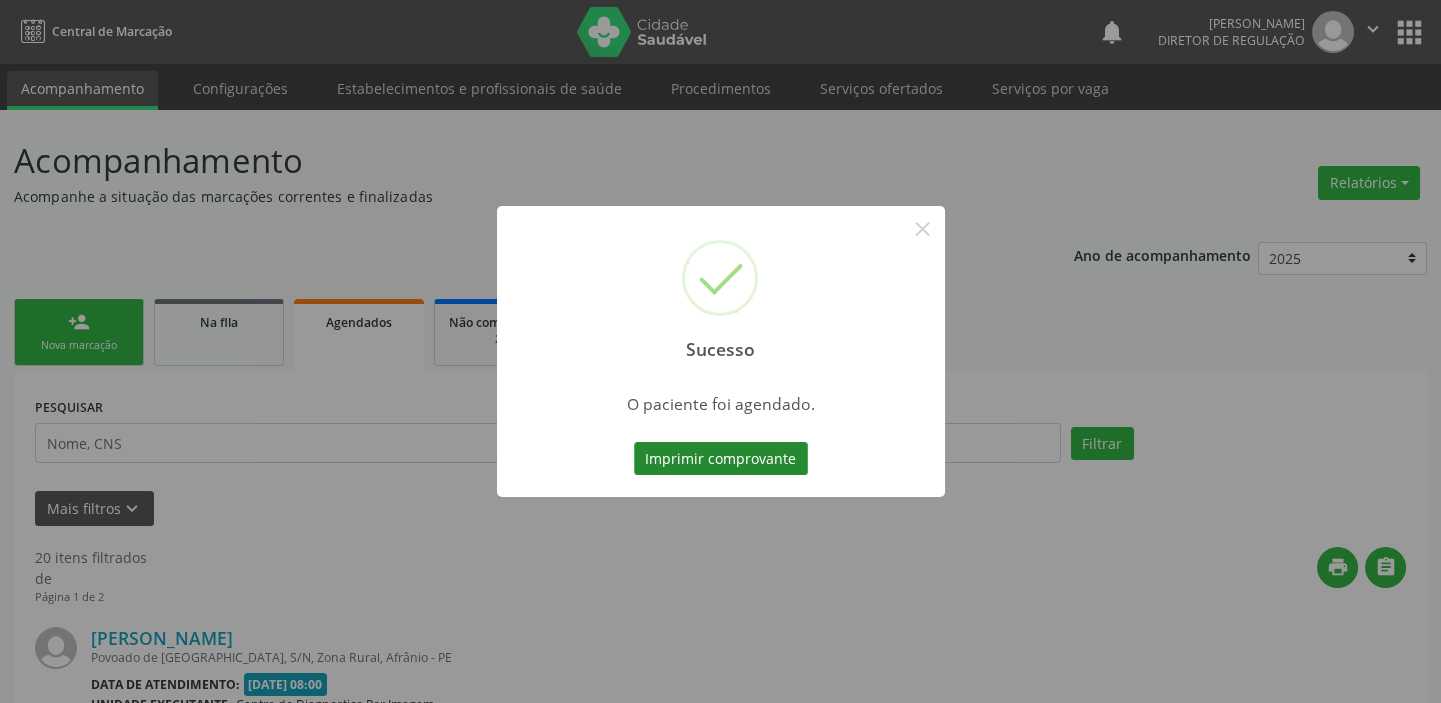 click on "Imprimir comprovante" at bounding box center [721, 459] 